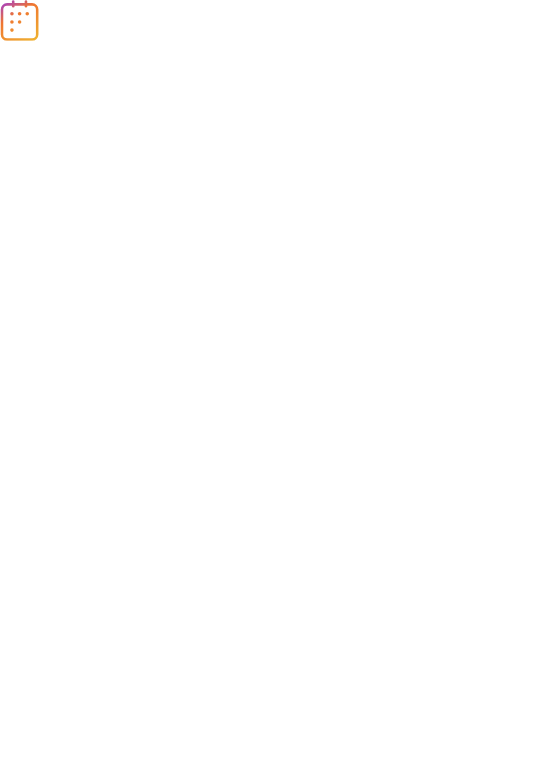 scroll, scrollTop: 0, scrollLeft: 0, axis: both 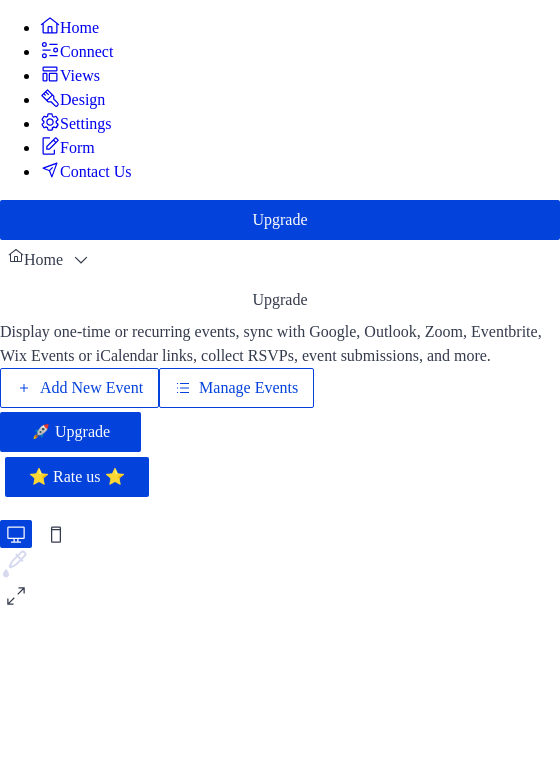 click on "Add New Event" at bounding box center [91, 388] 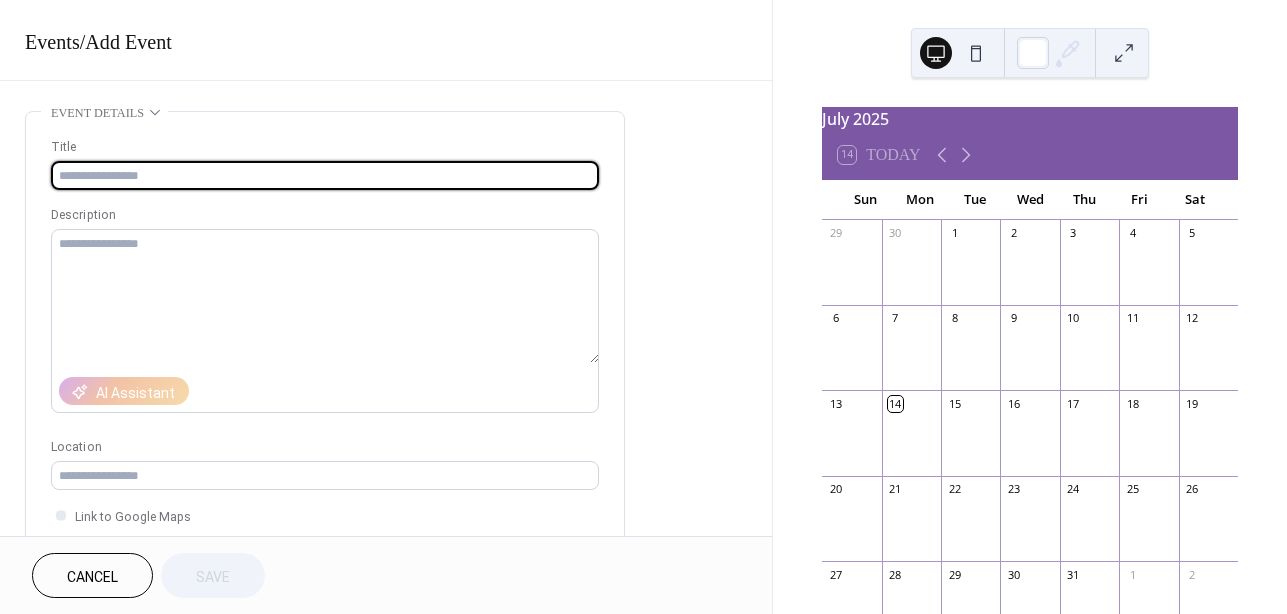 scroll, scrollTop: 0, scrollLeft: 0, axis: both 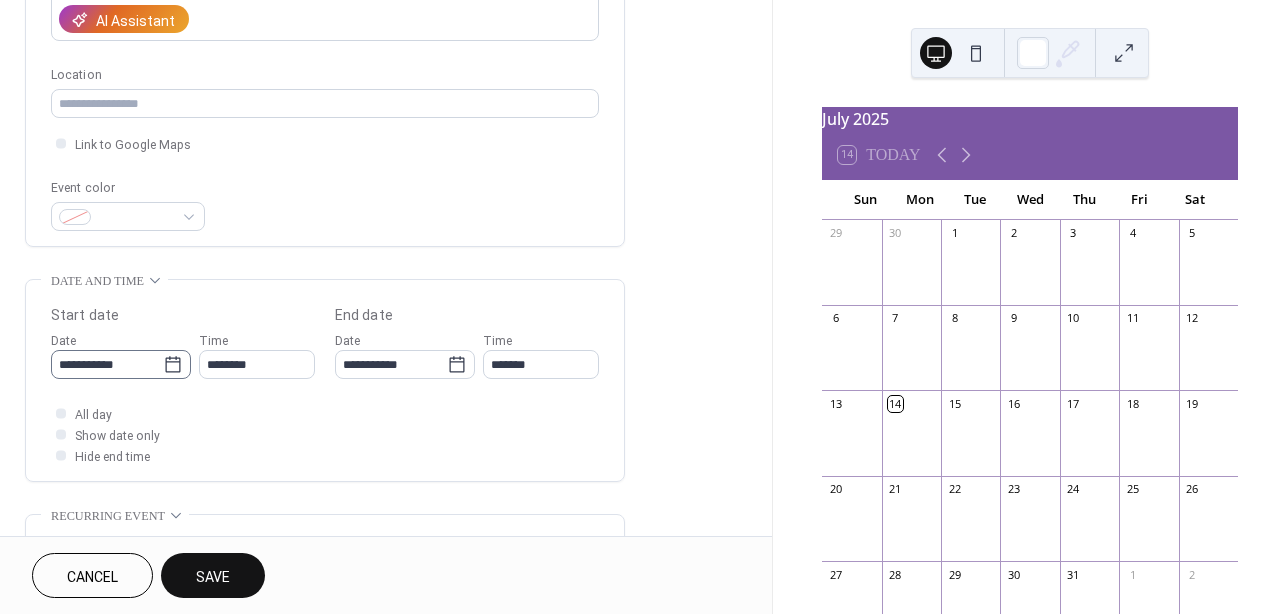 type on "**********" 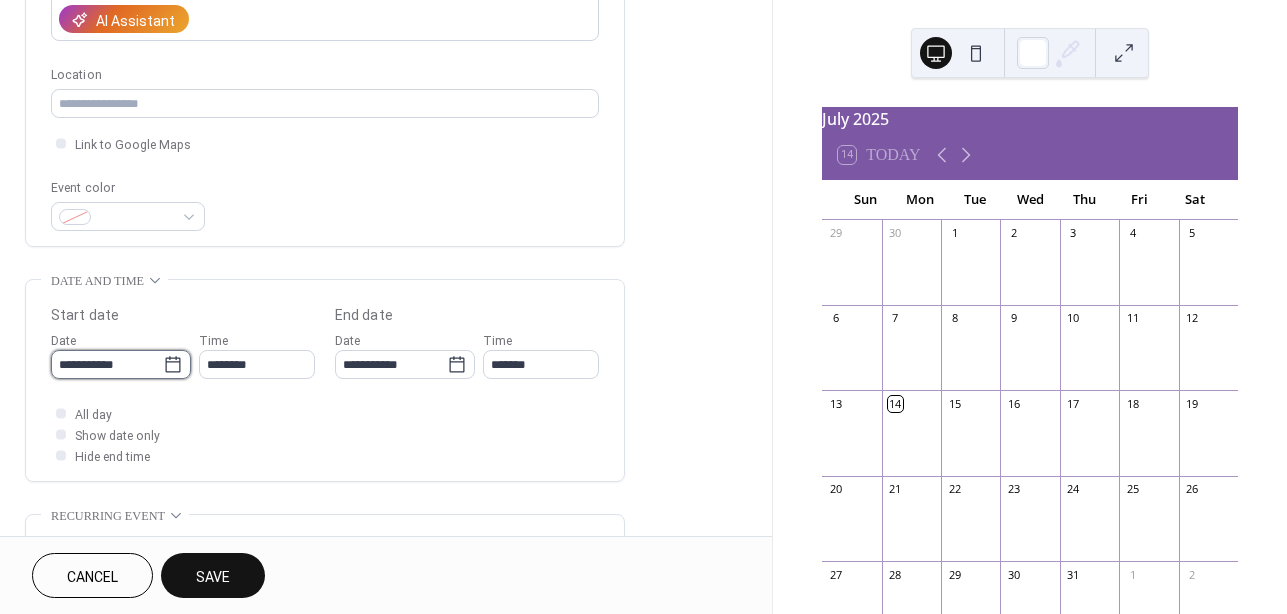 click on "**********" at bounding box center (107, 364) 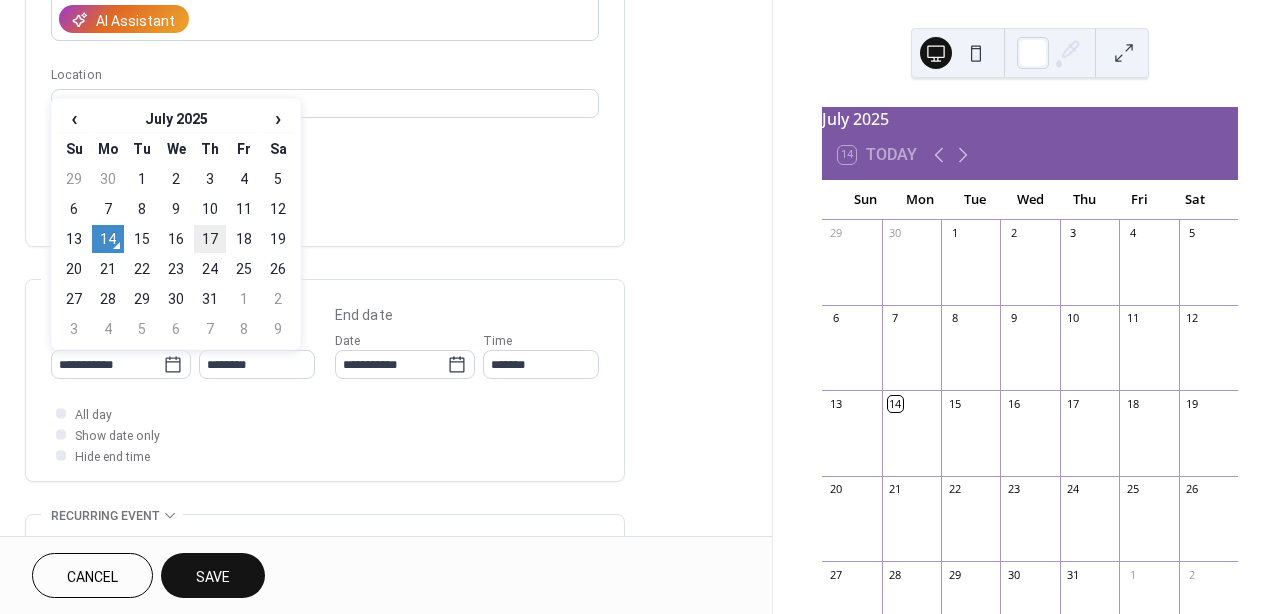 click on "17" at bounding box center (210, 239) 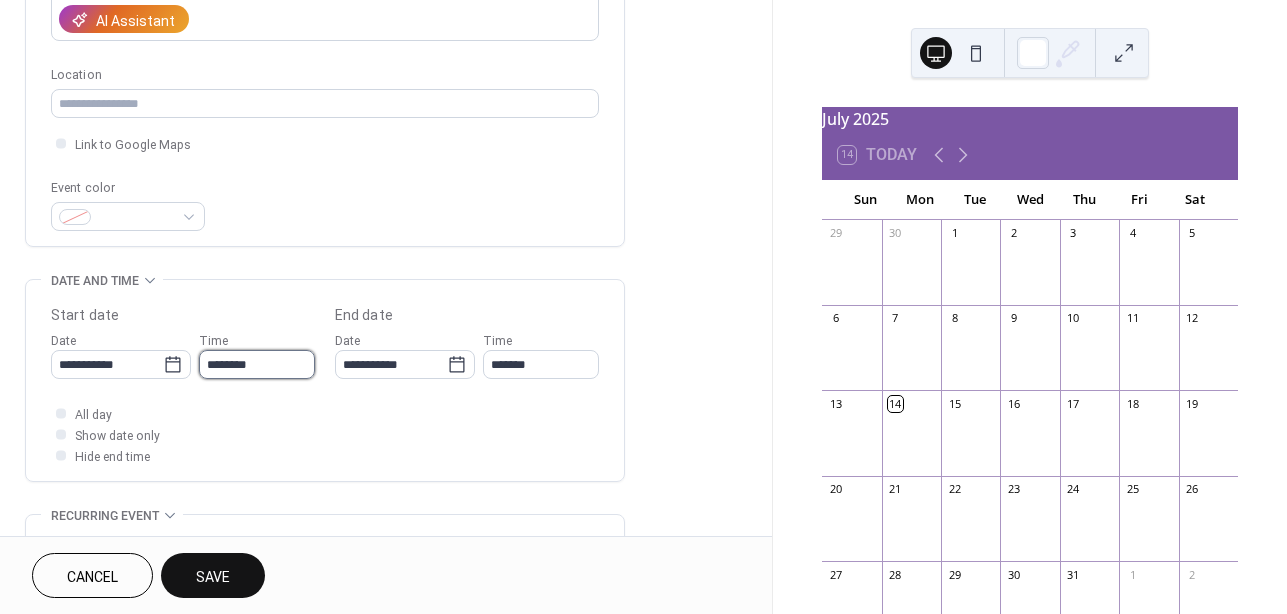 click on "********" at bounding box center [257, 364] 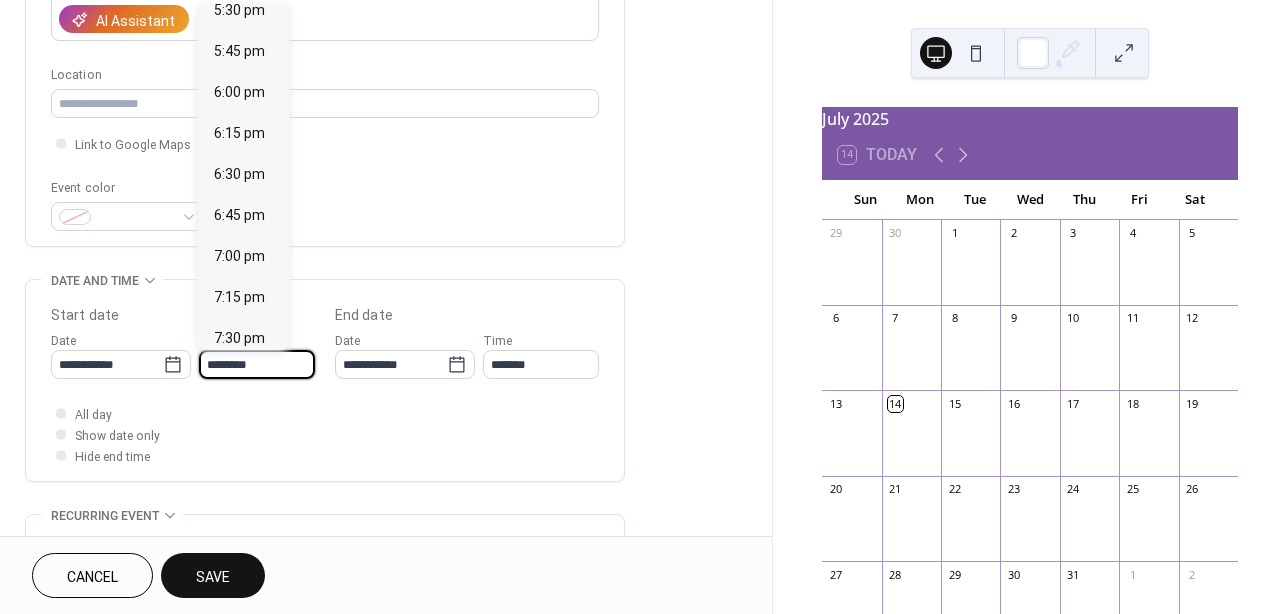 scroll, scrollTop: 2922, scrollLeft: 0, axis: vertical 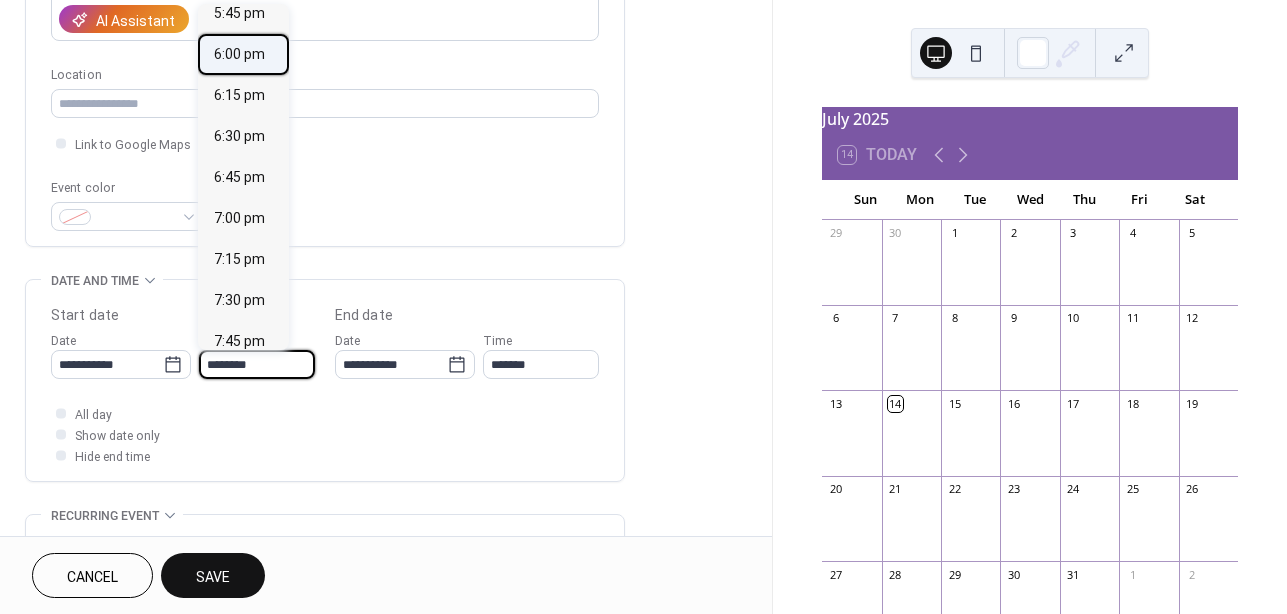 click on "6:00 pm" at bounding box center [239, 54] 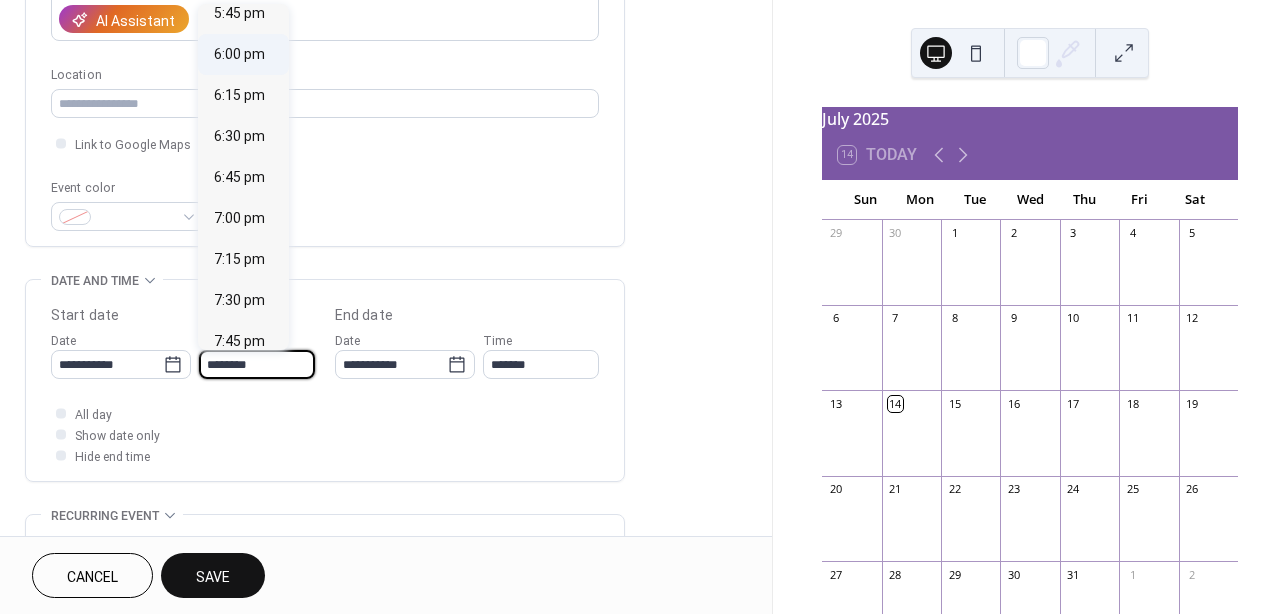 type on "*******" 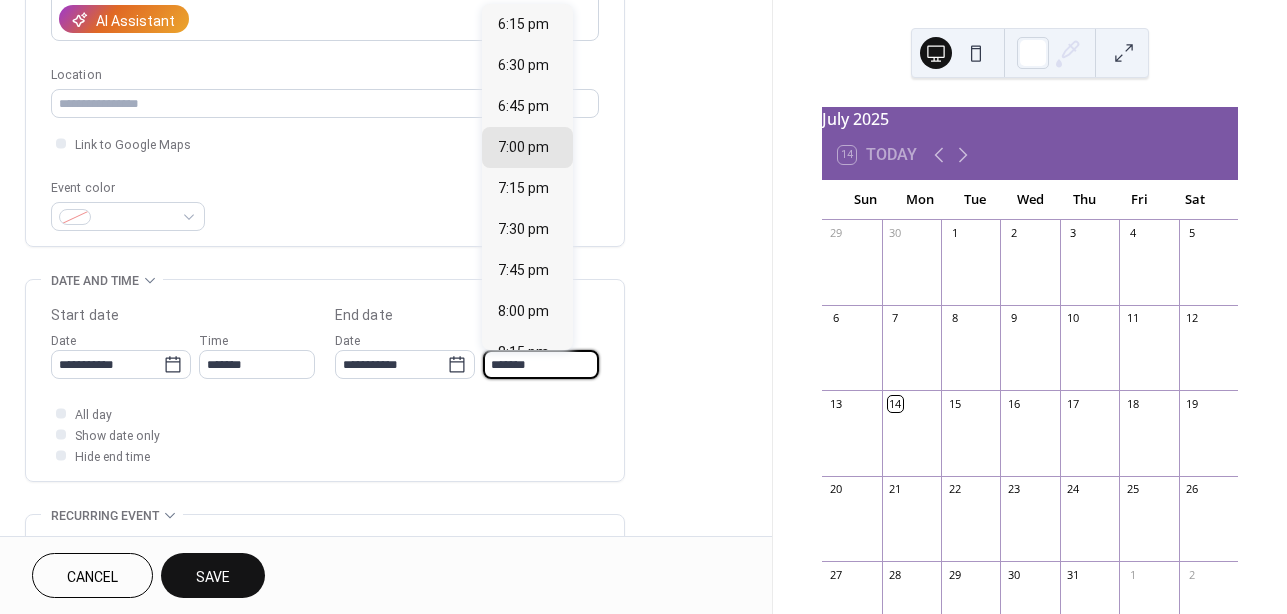 click on "*******" at bounding box center [541, 364] 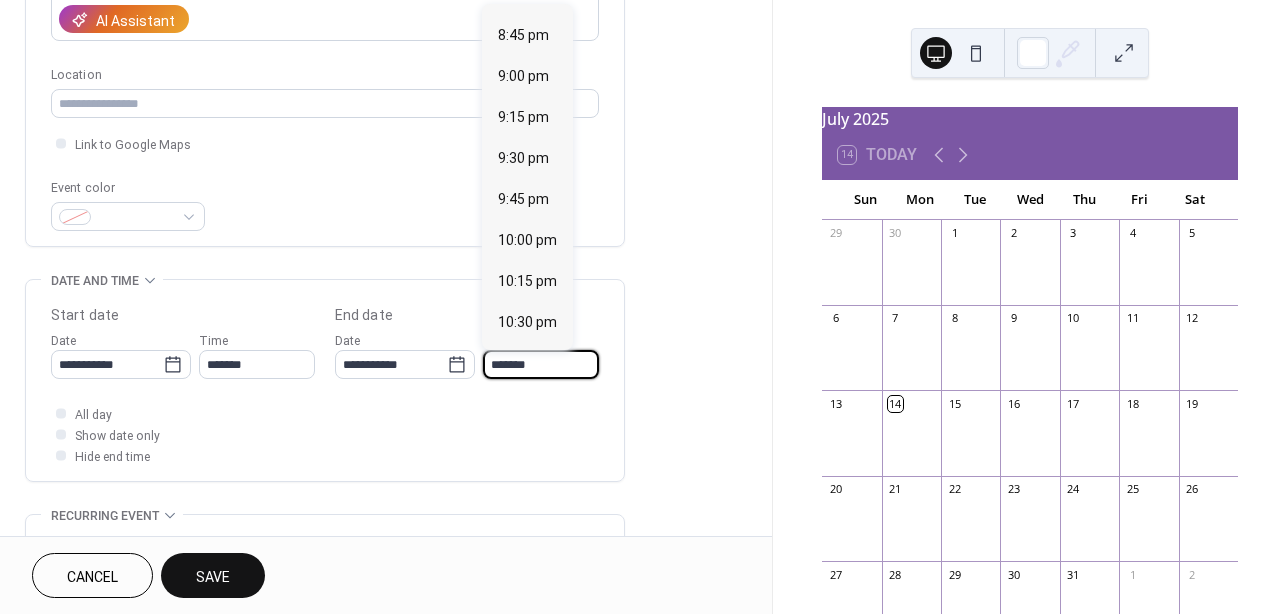scroll, scrollTop: 391, scrollLeft: 0, axis: vertical 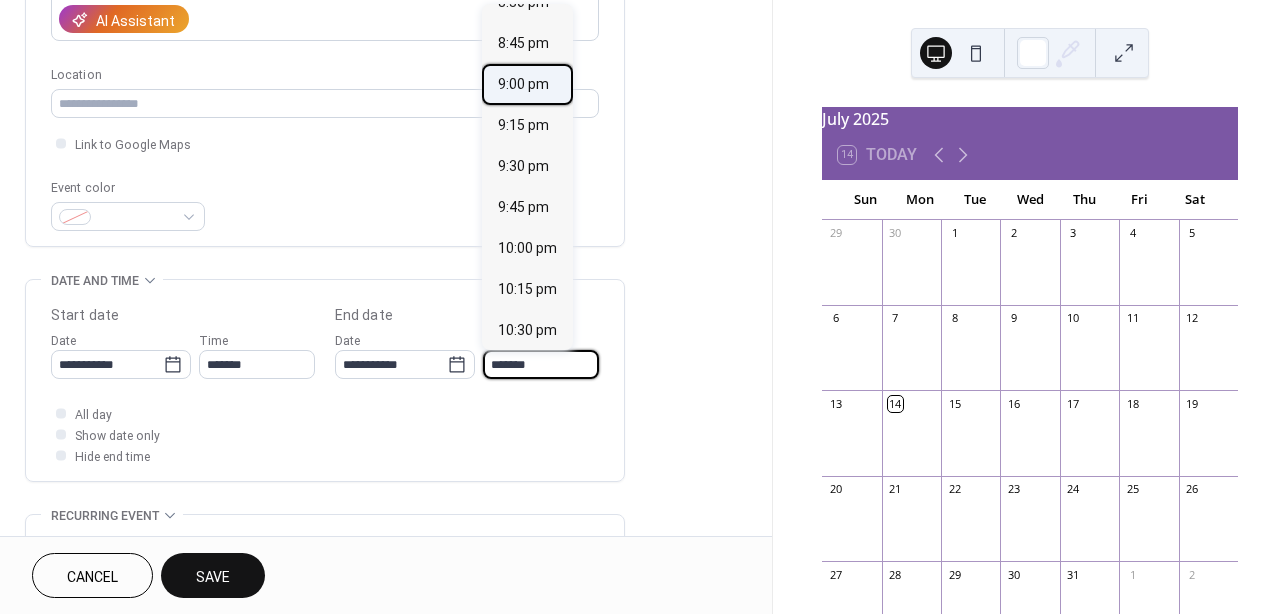 click on "9:00 pm" at bounding box center (523, 84) 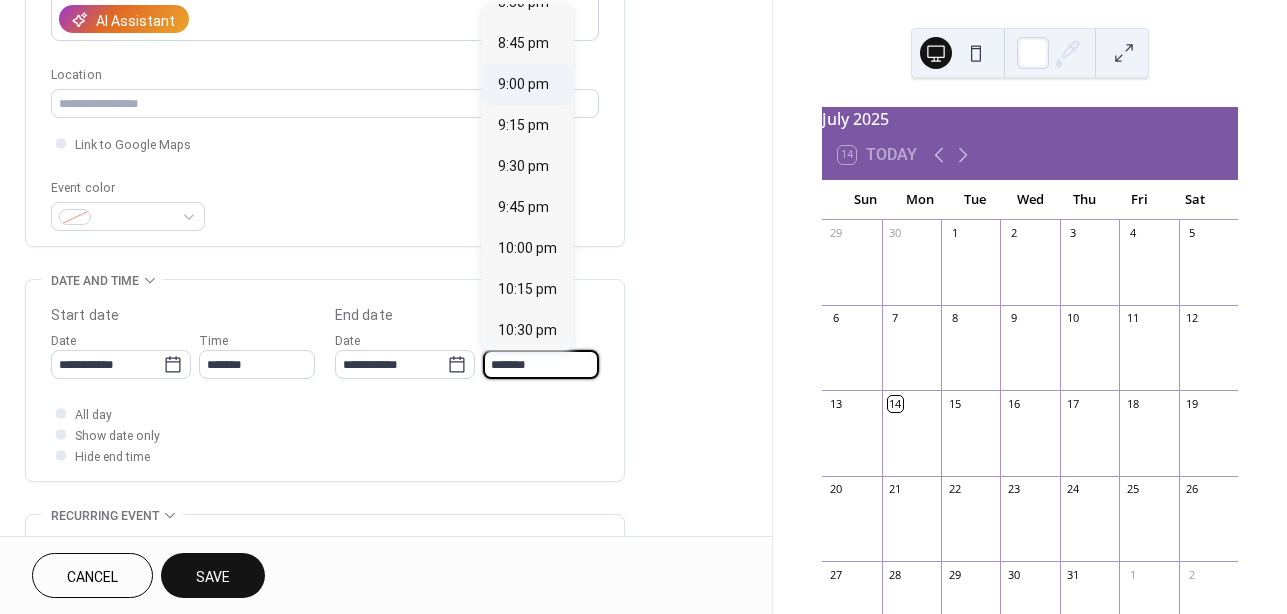 type on "*******" 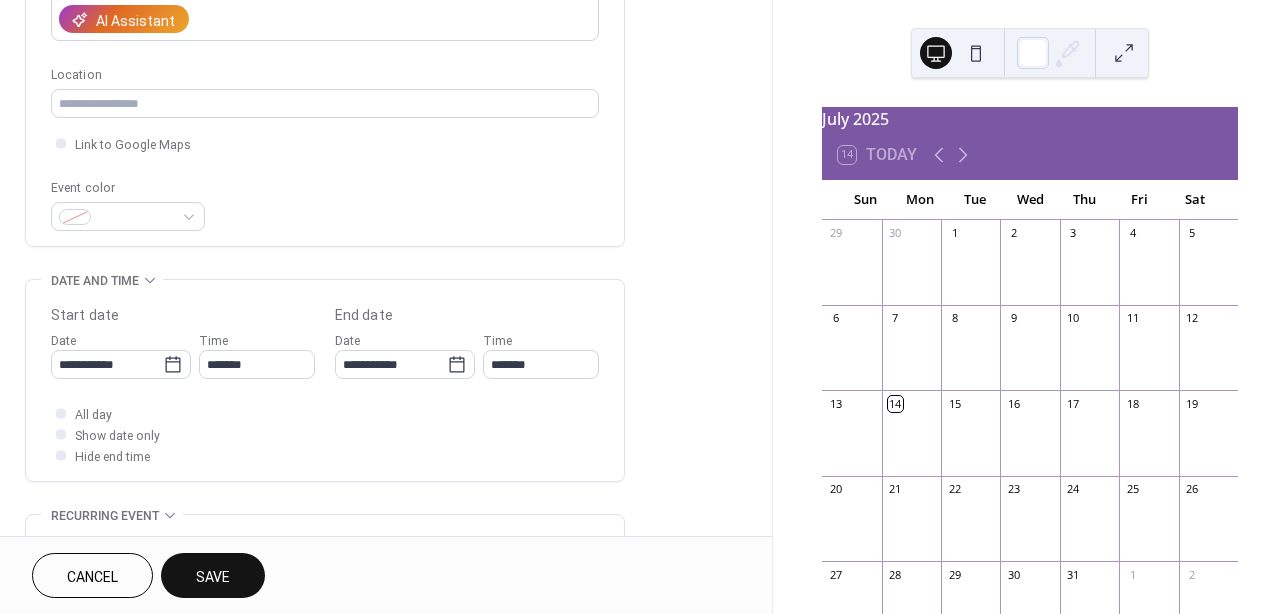 click on "Save" at bounding box center (213, 577) 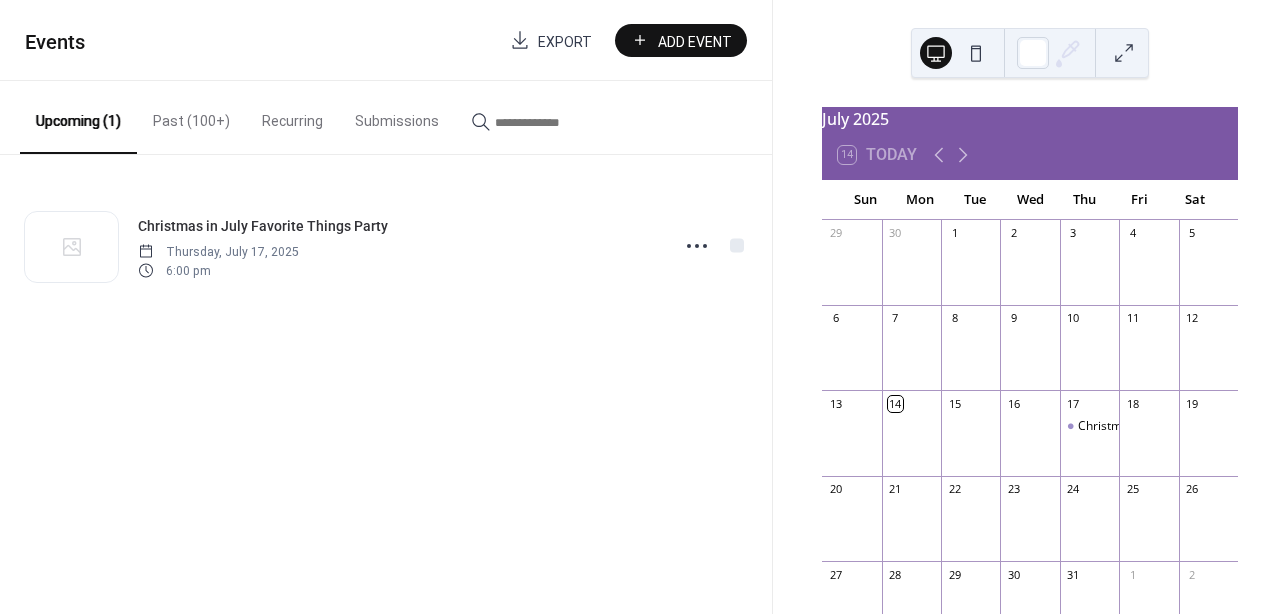 click on "Add Event" at bounding box center (681, 40) 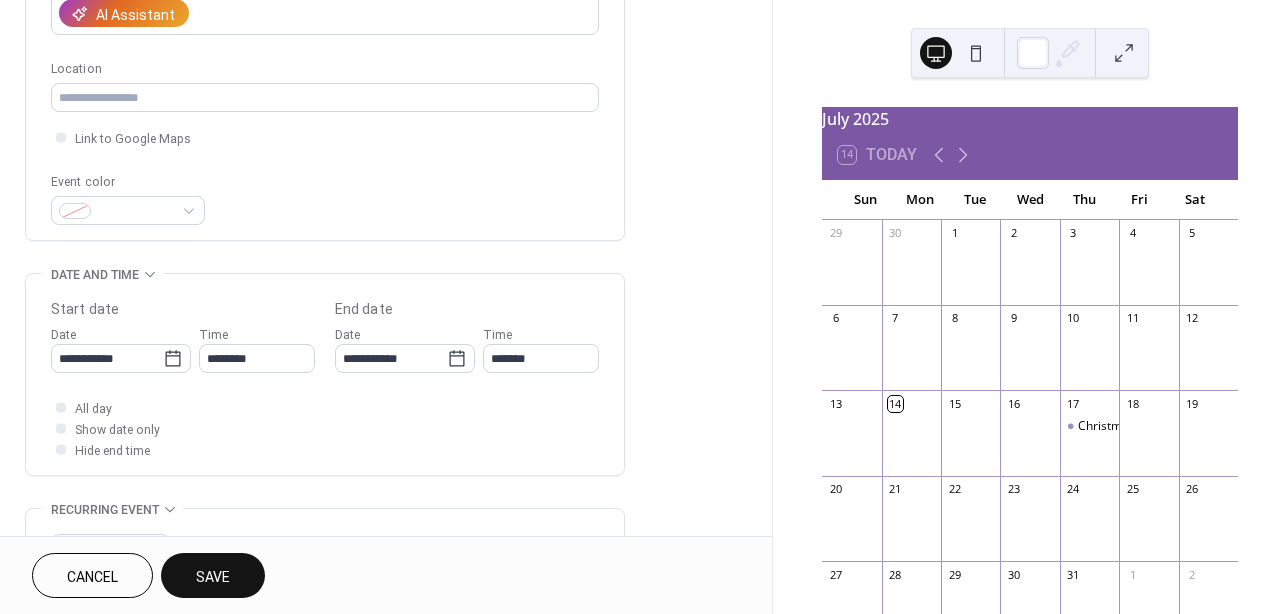 scroll, scrollTop: 383, scrollLeft: 0, axis: vertical 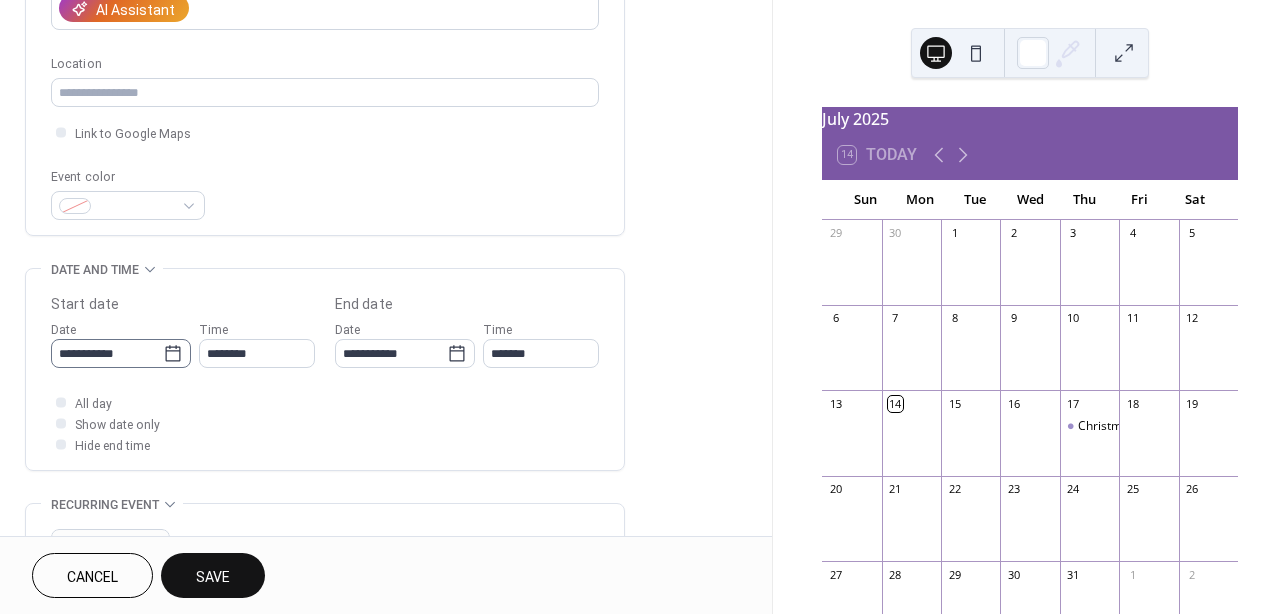 type on "**********" 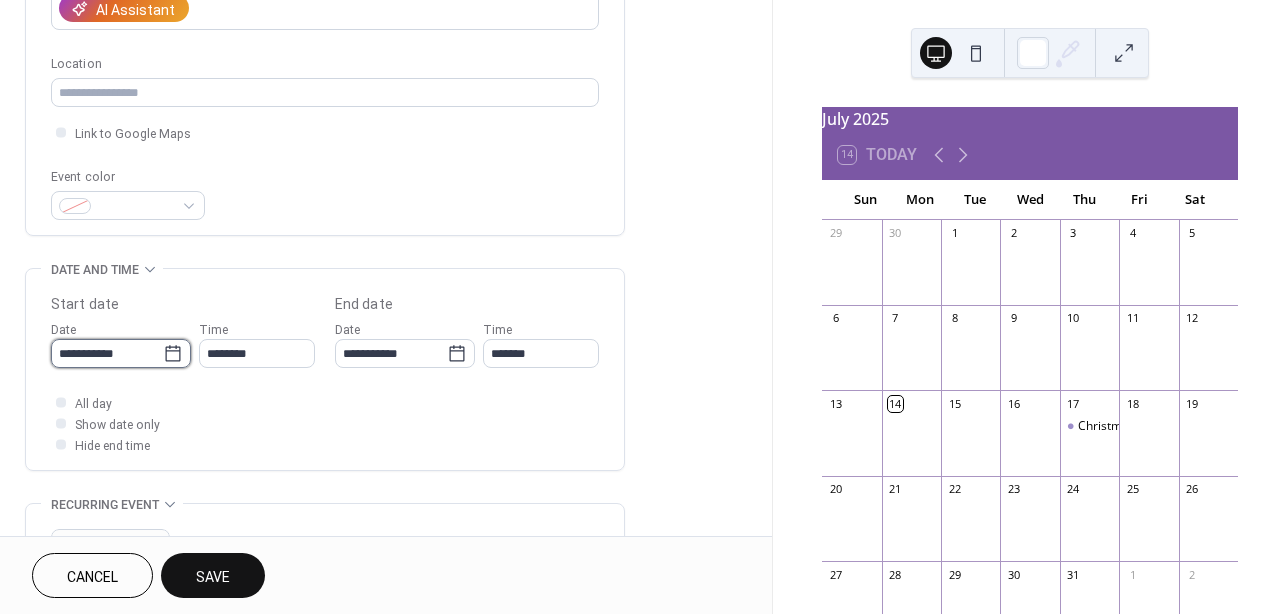 click on "**********" at bounding box center [107, 353] 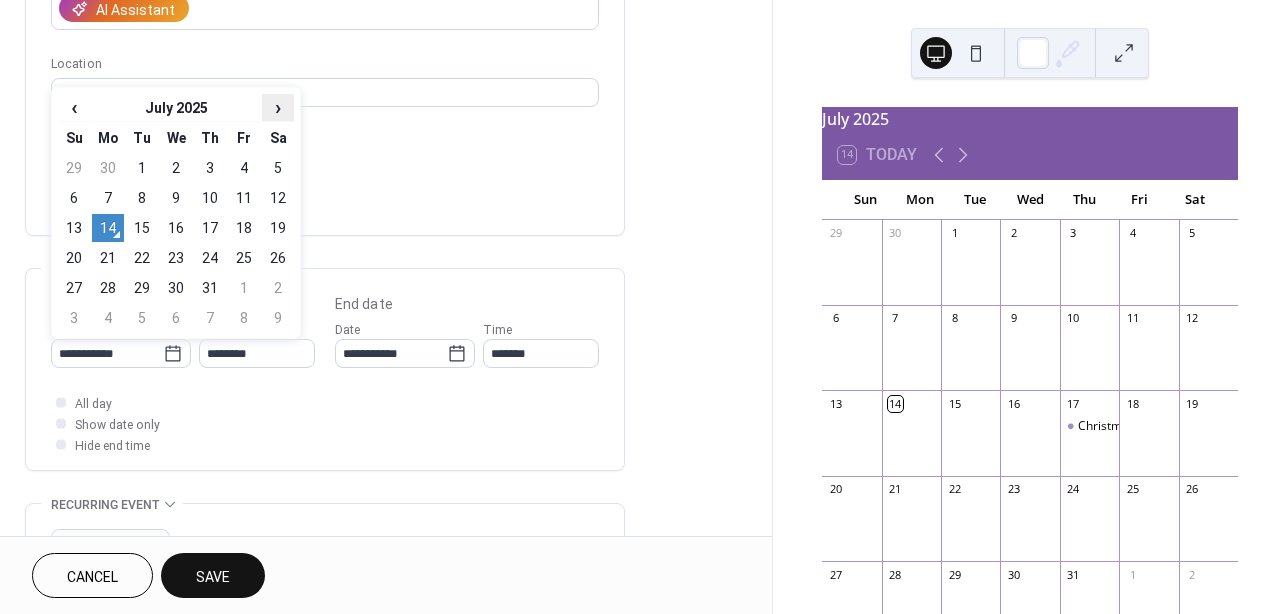 click on "›" at bounding box center [278, 107] 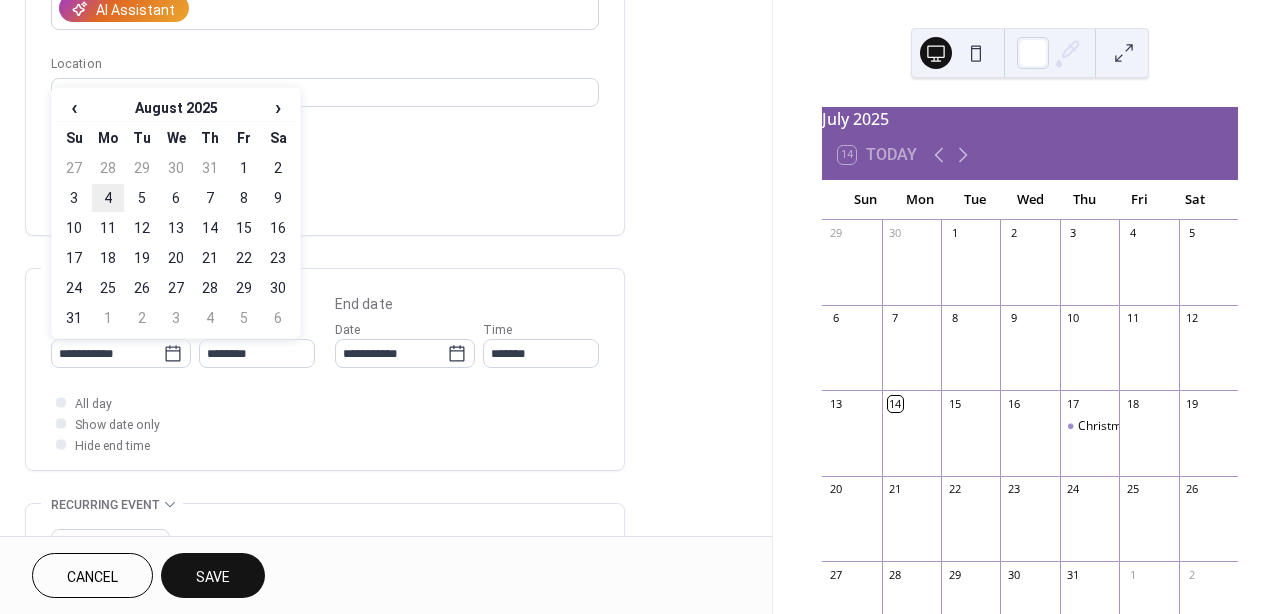 click on "4" at bounding box center (108, 198) 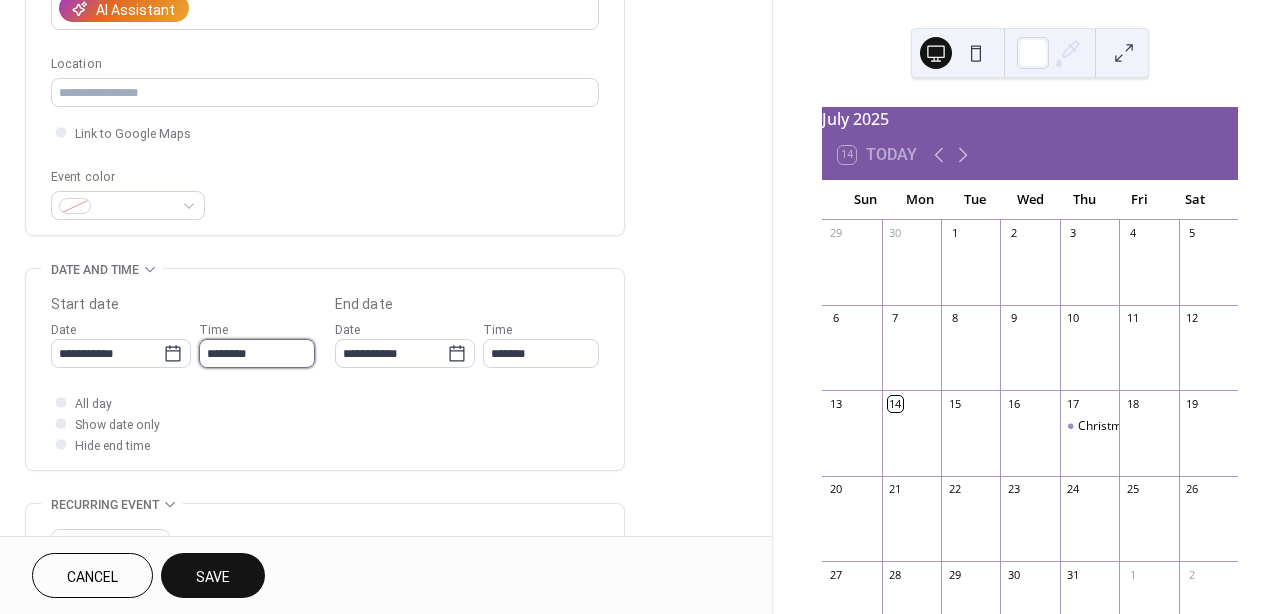 click on "********" at bounding box center [257, 353] 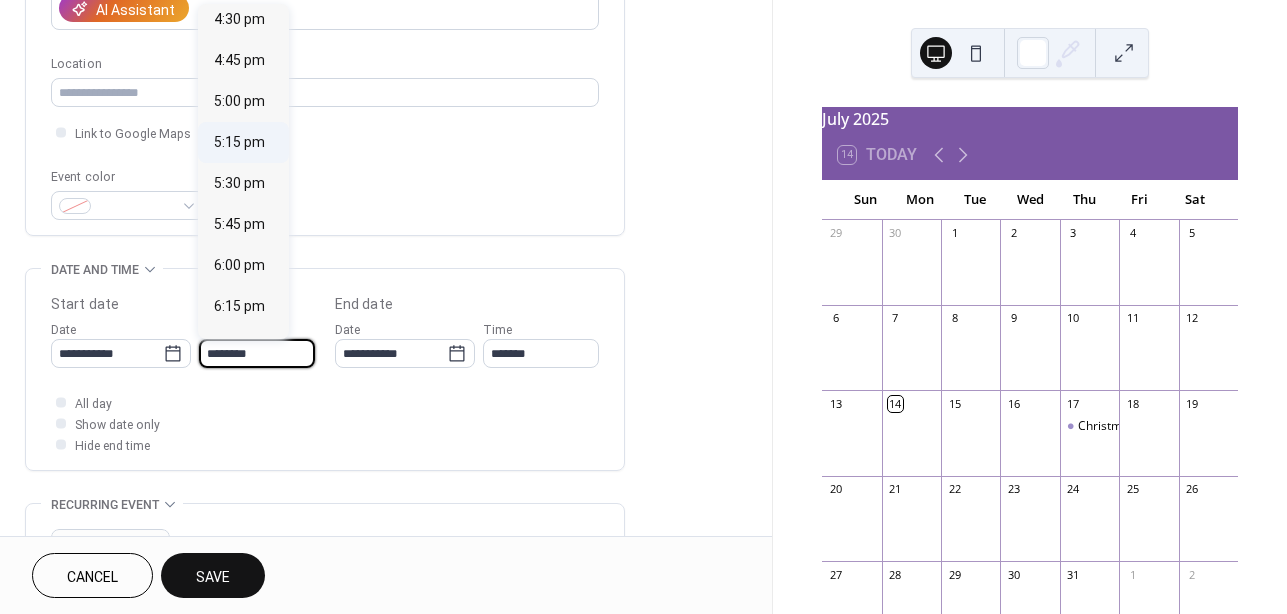 scroll, scrollTop: 2714, scrollLeft: 0, axis: vertical 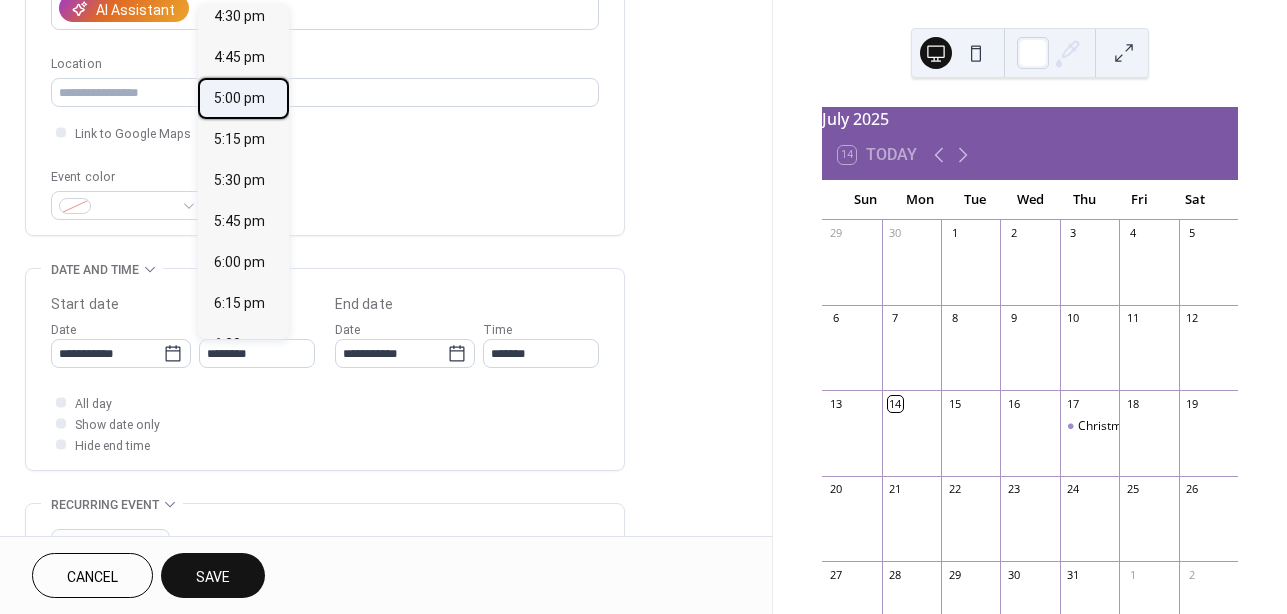 click on "5:00 pm" at bounding box center (239, 98) 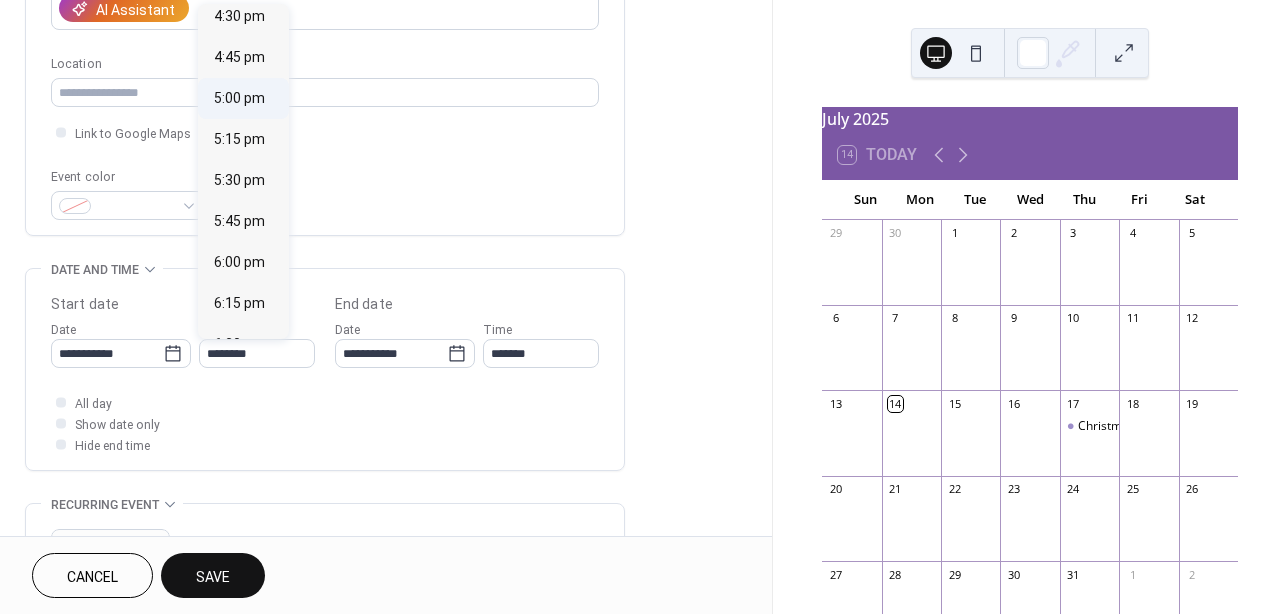 type on "*******" 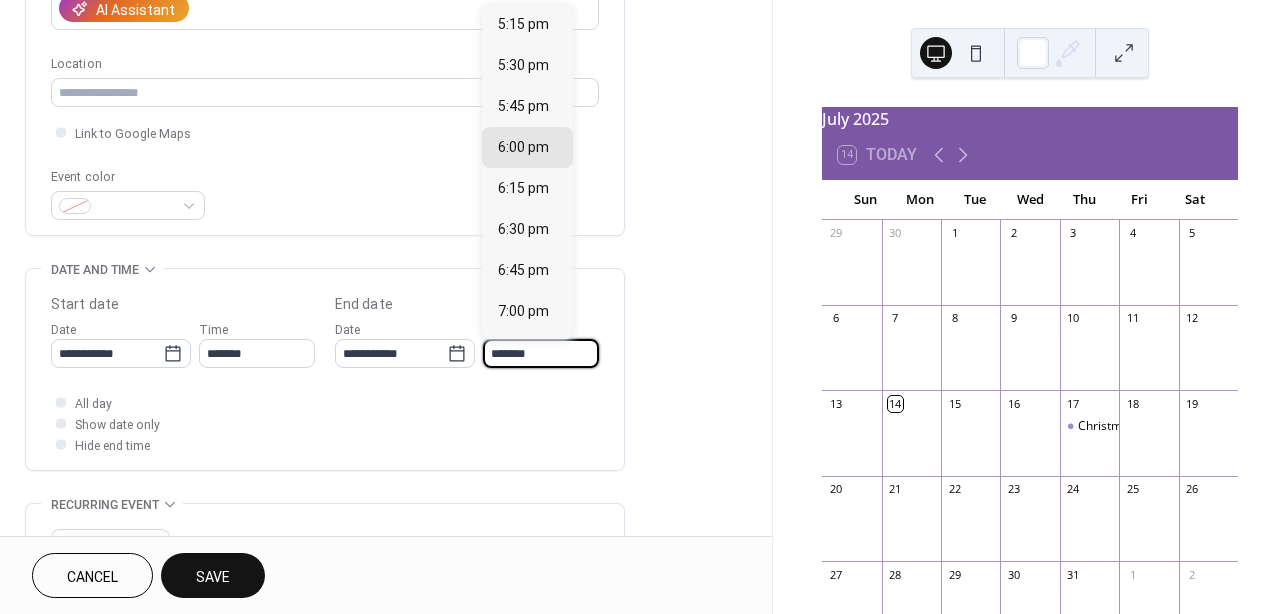click on "*******" at bounding box center [541, 353] 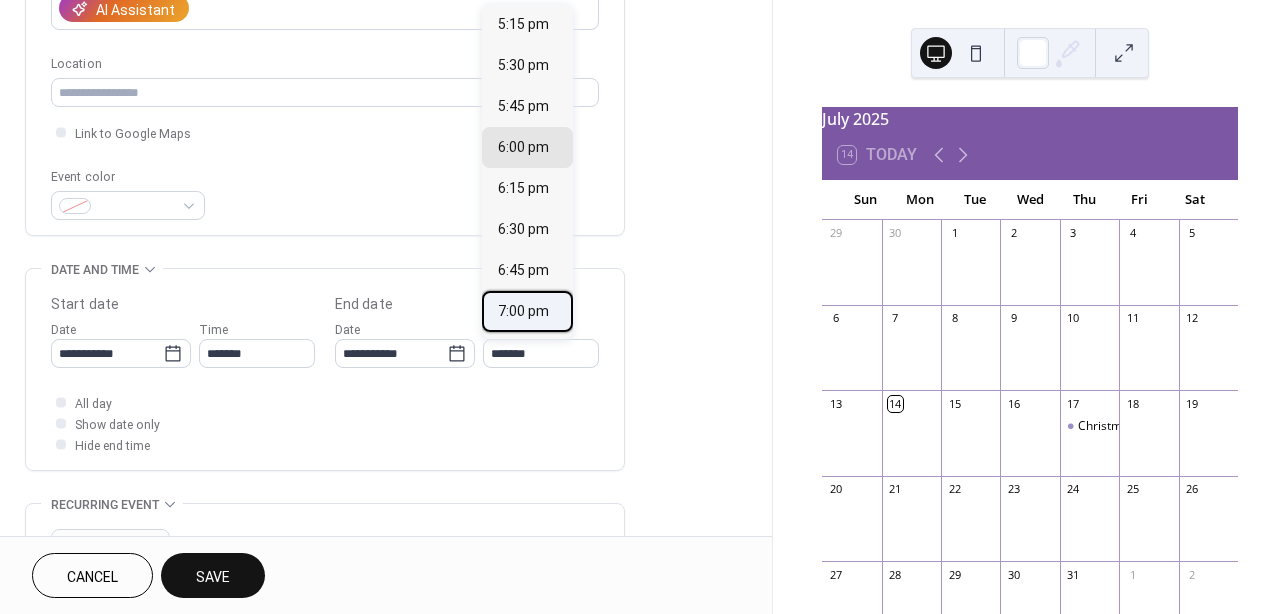 click on "7:00 pm" at bounding box center [523, 311] 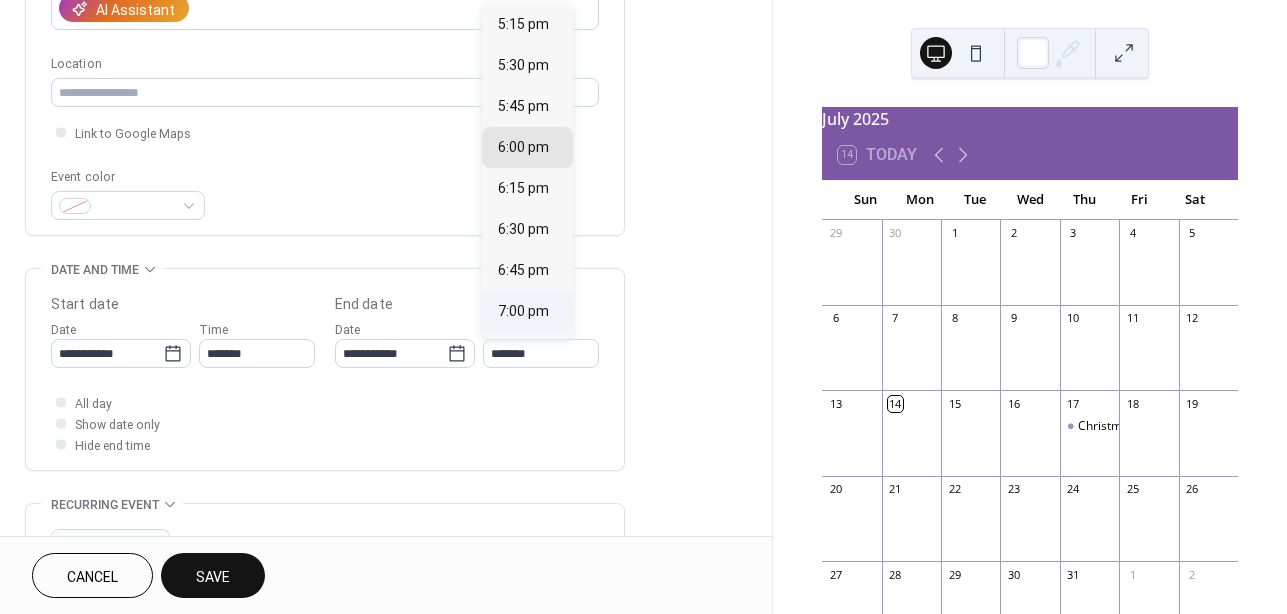 type on "*******" 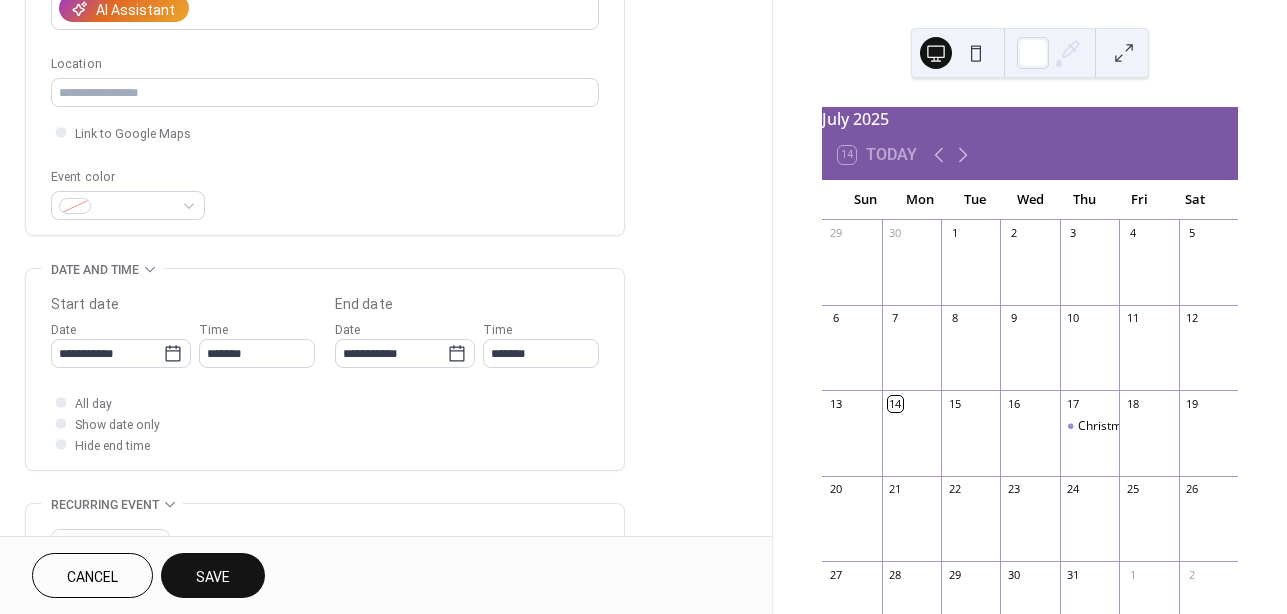click on "Save" at bounding box center [213, 577] 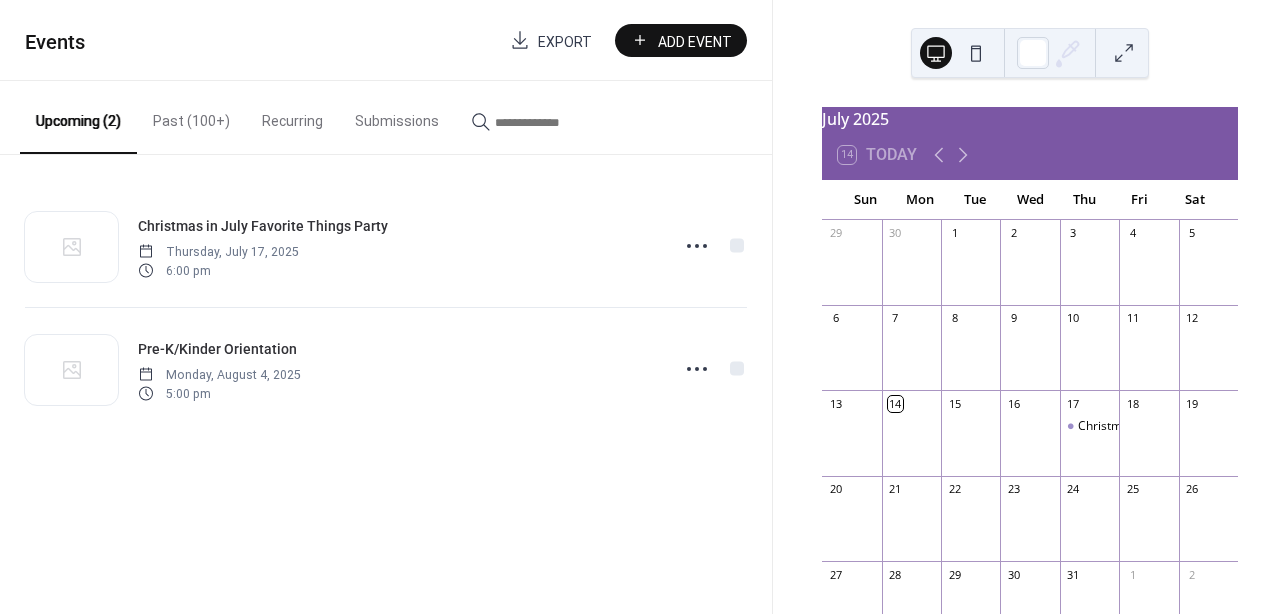 click on "Add Event" at bounding box center [695, 41] 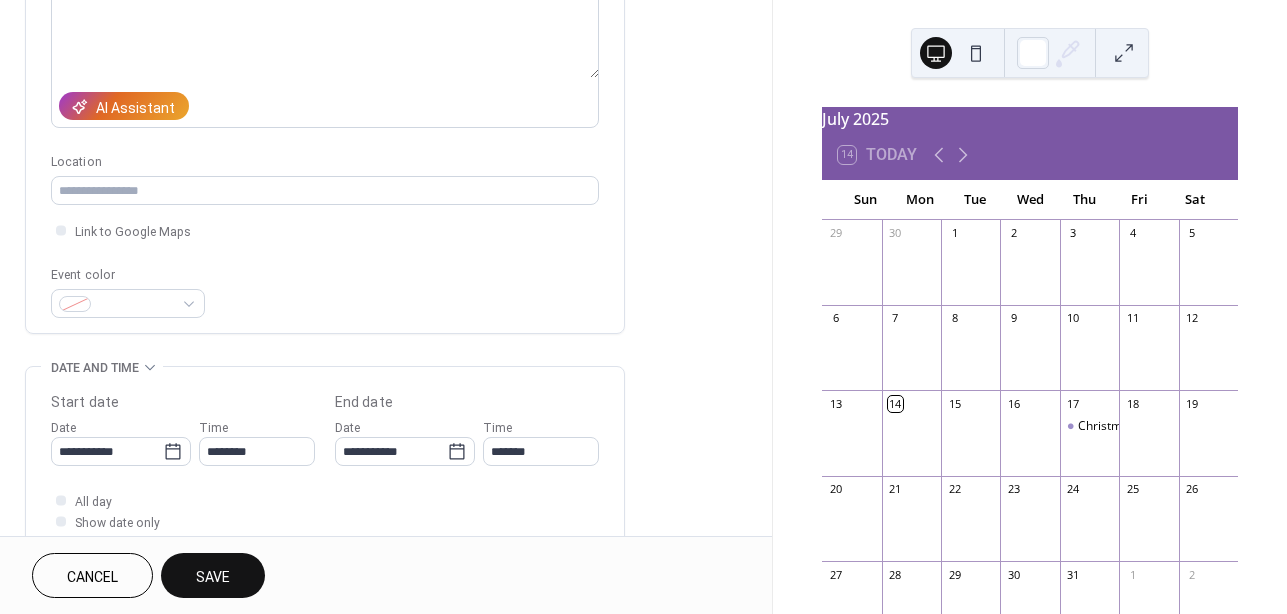 scroll, scrollTop: 298, scrollLeft: 0, axis: vertical 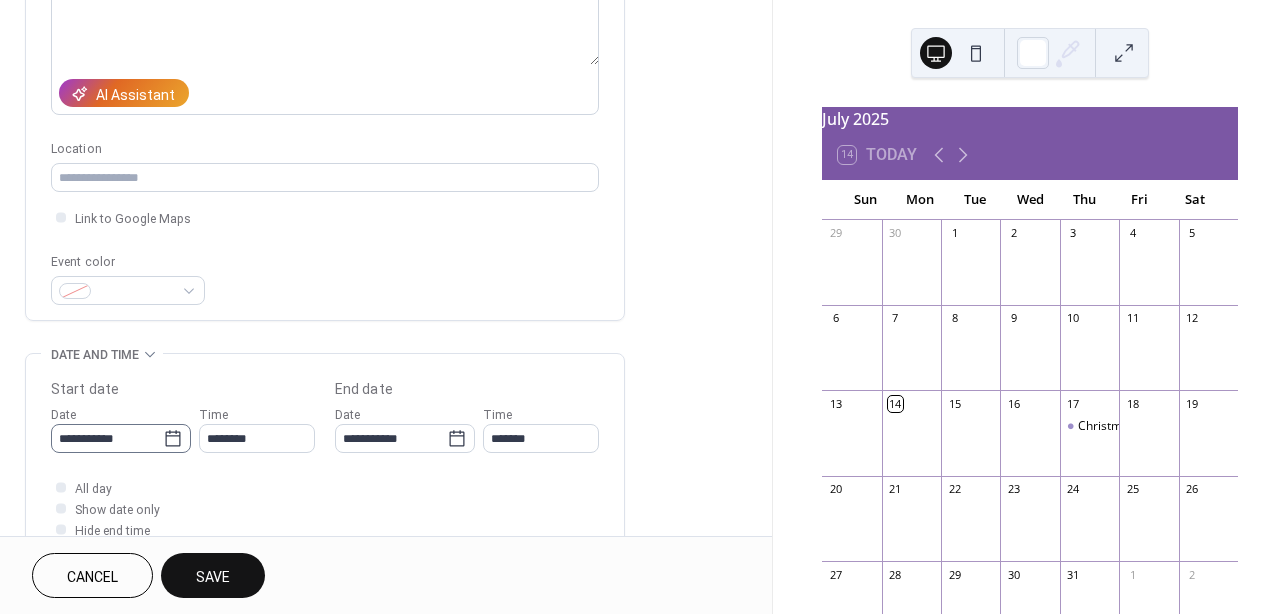 type on "**********" 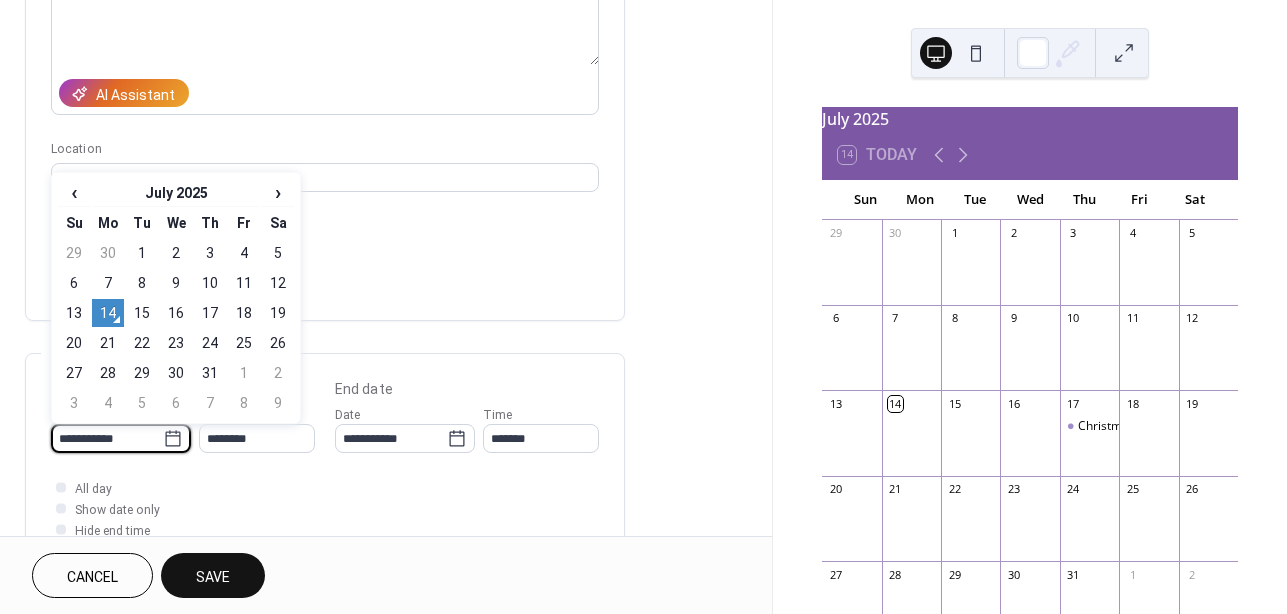 click on "**********" at bounding box center (107, 438) 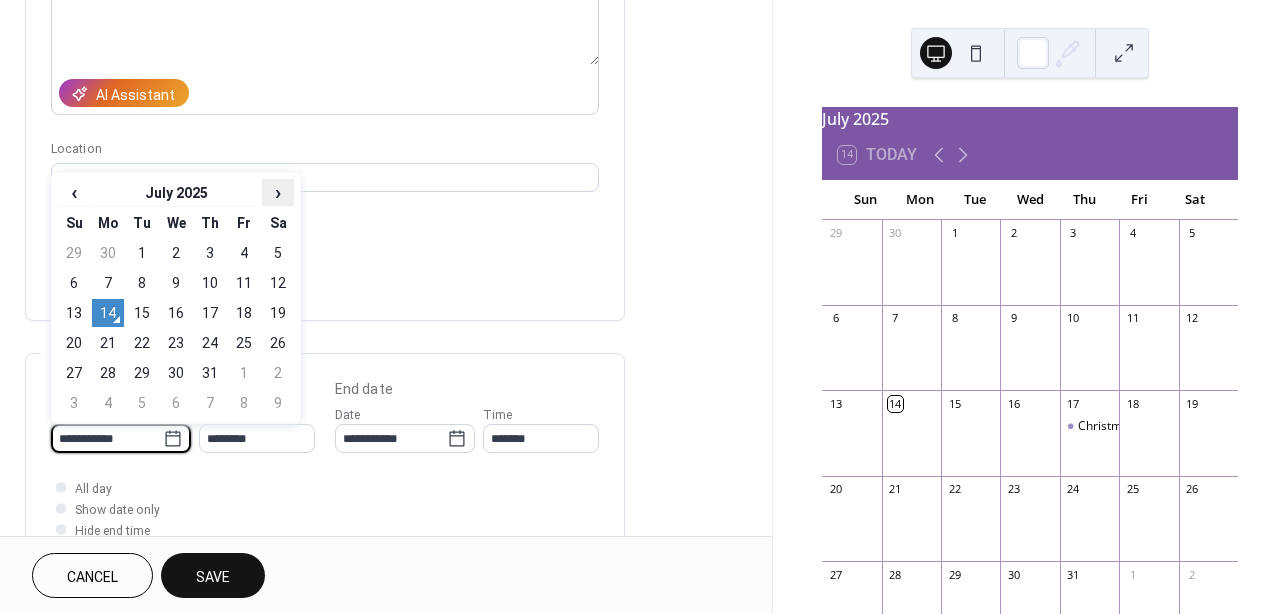 click on "›" at bounding box center (278, 192) 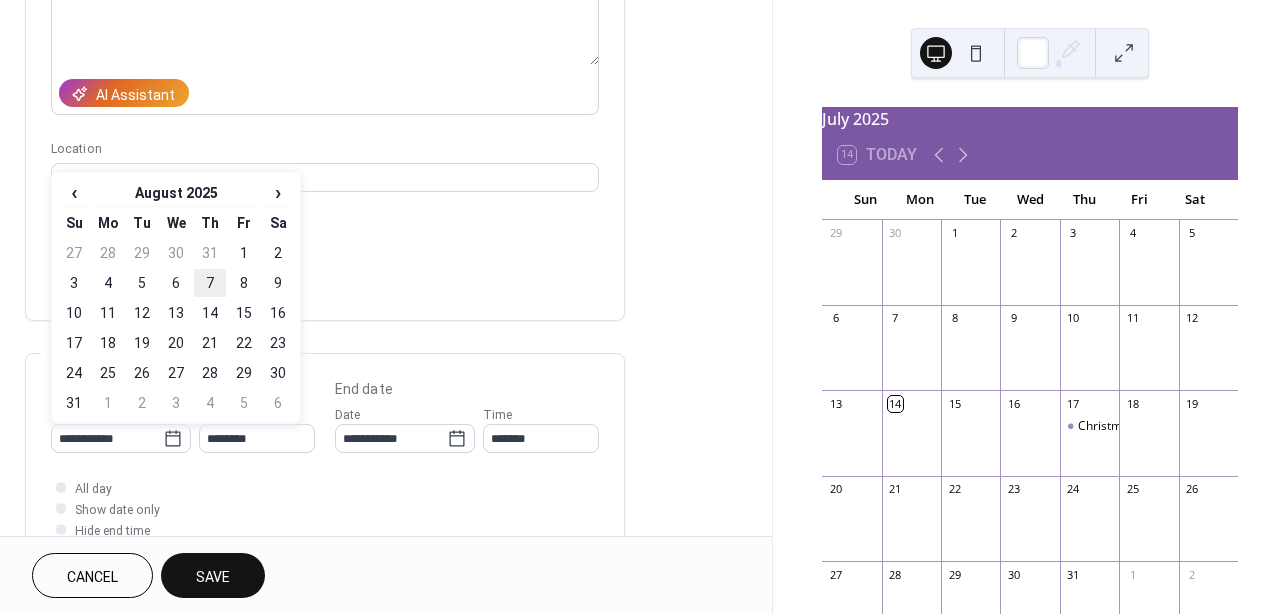 click on "7" at bounding box center (210, 283) 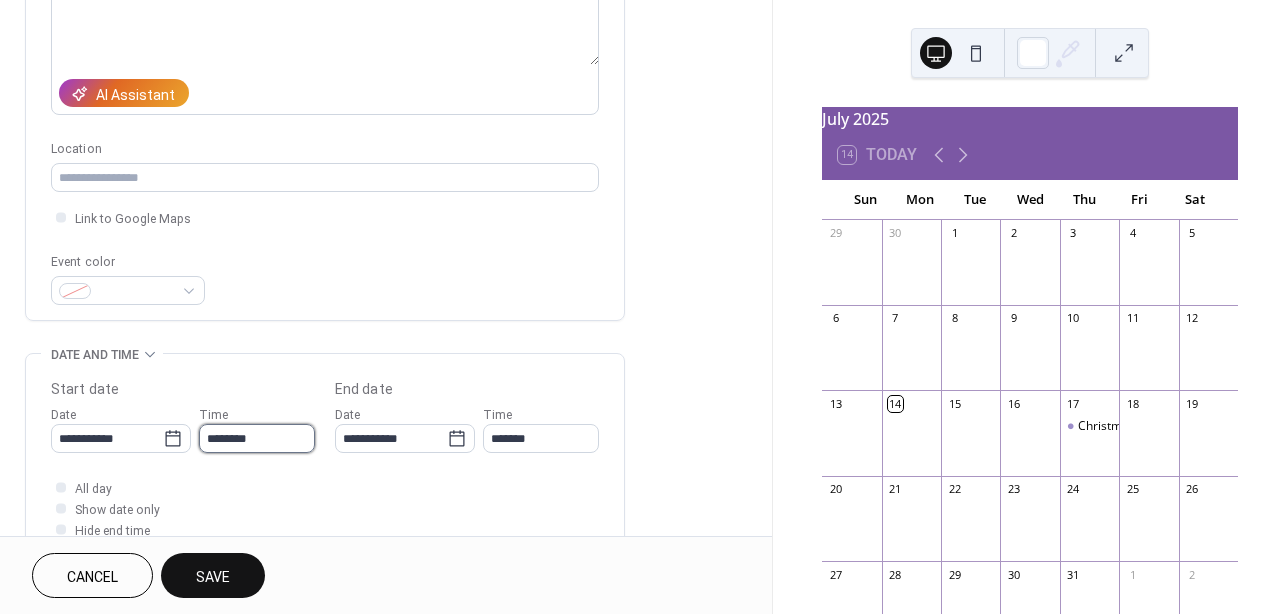 click on "********" at bounding box center (257, 438) 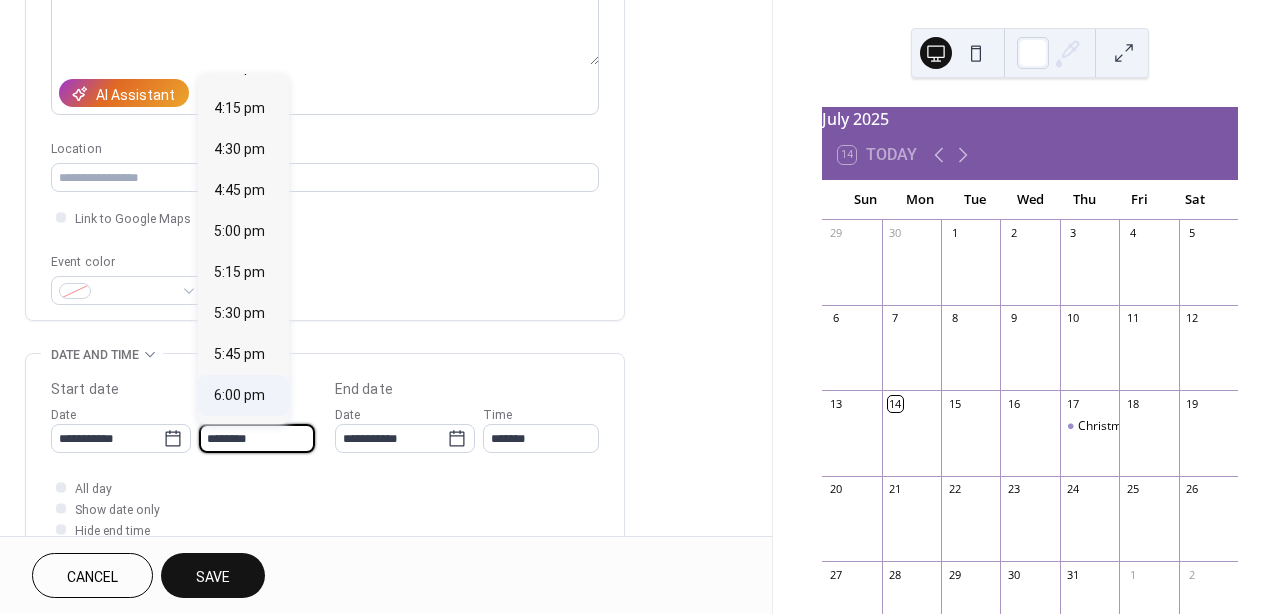 scroll, scrollTop: 2650, scrollLeft: 0, axis: vertical 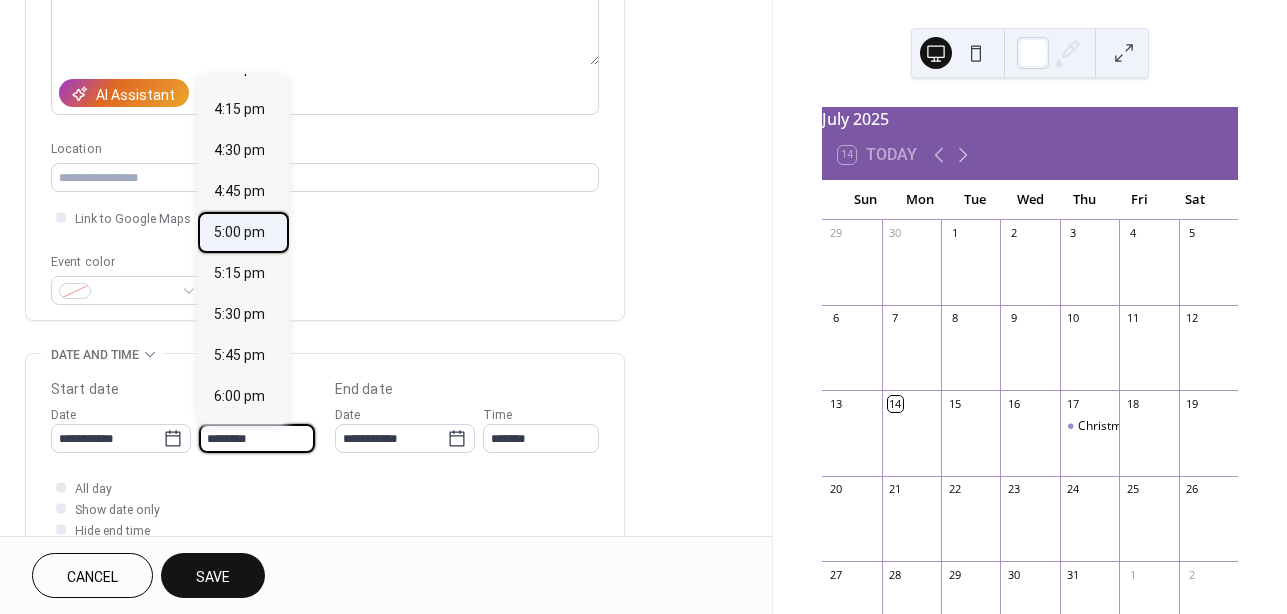 click on "5:00 pm" at bounding box center (239, 232) 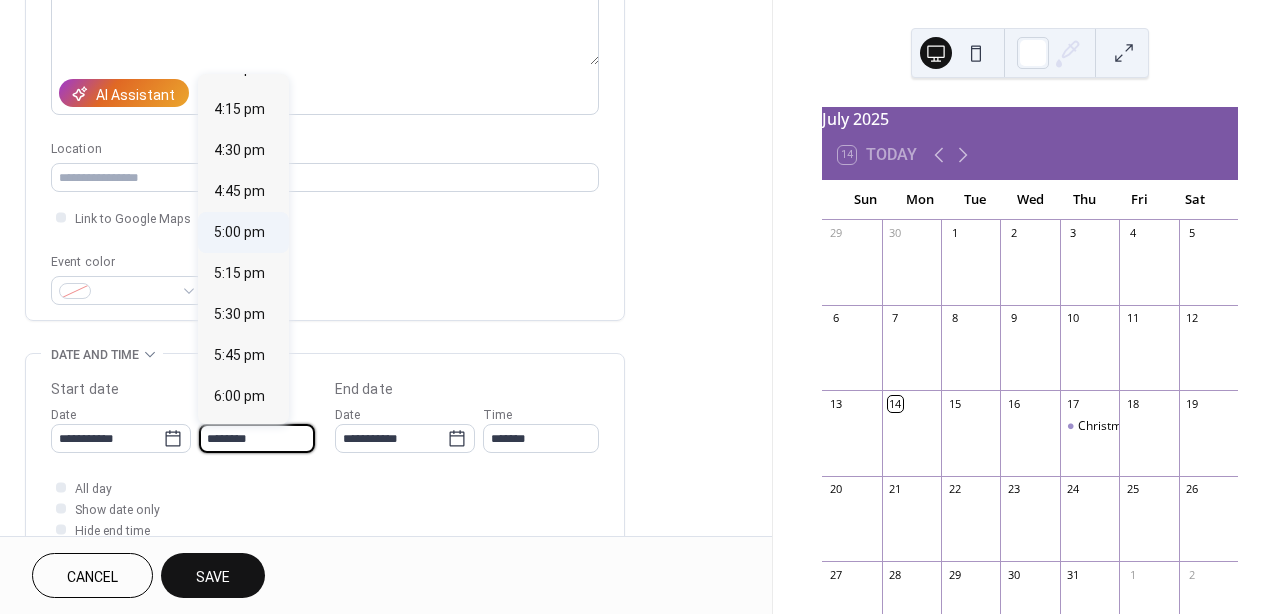 type on "*******" 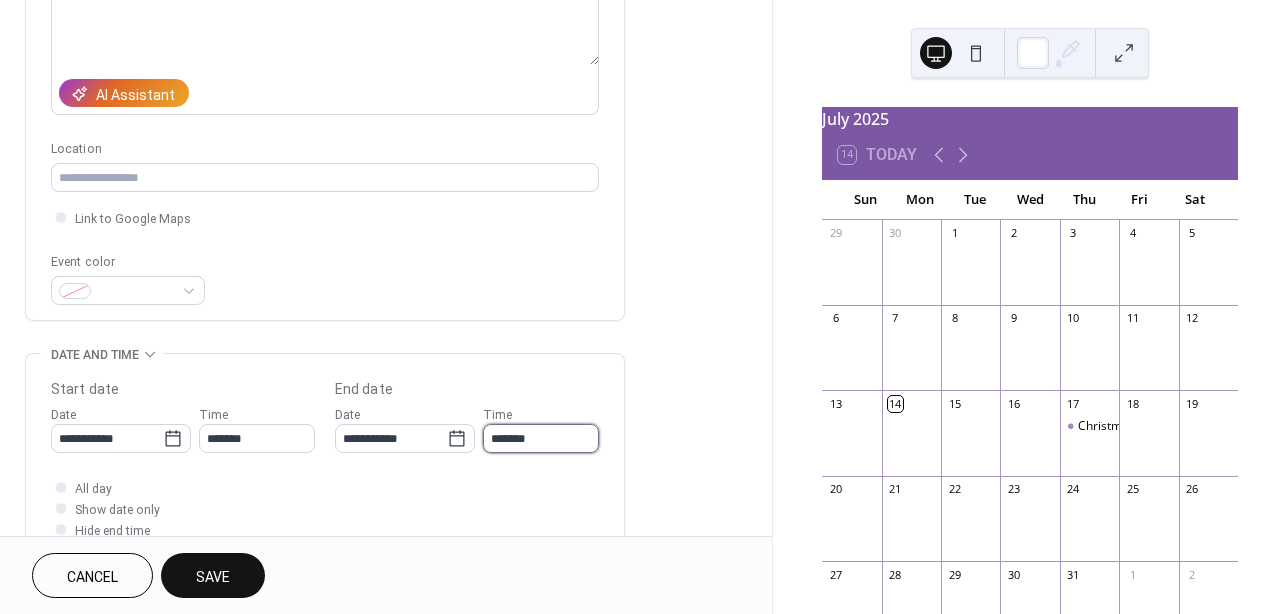 click on "*******" at bounding box center [541, 438] 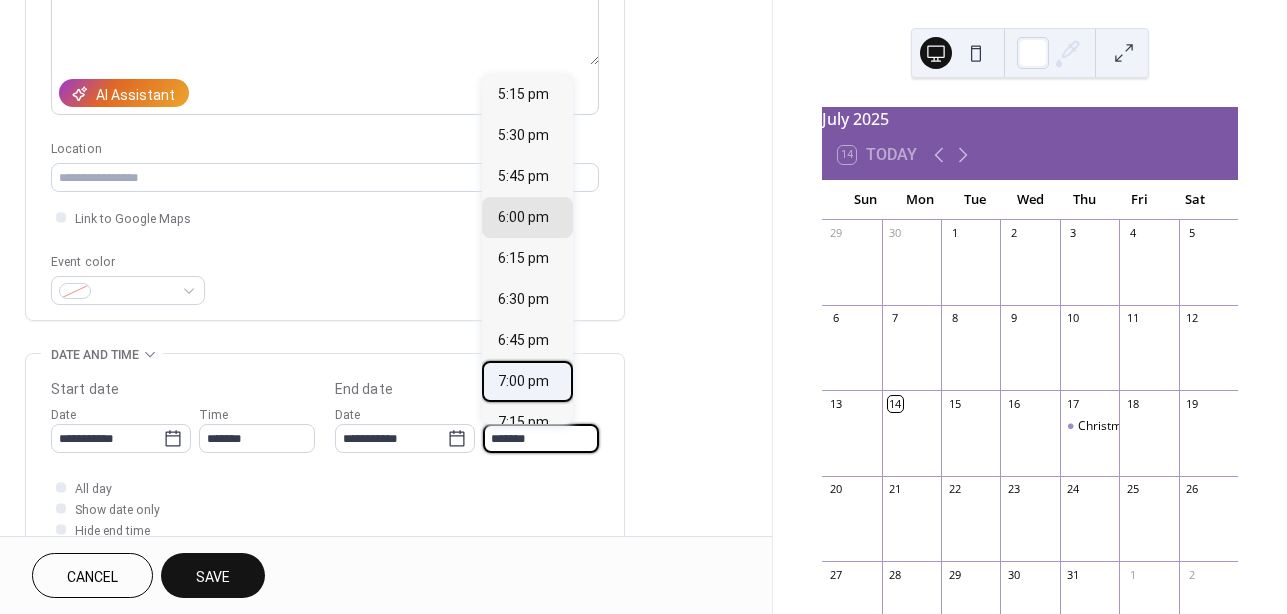 click on "7:00 pm" at bounding box center [523, 381] 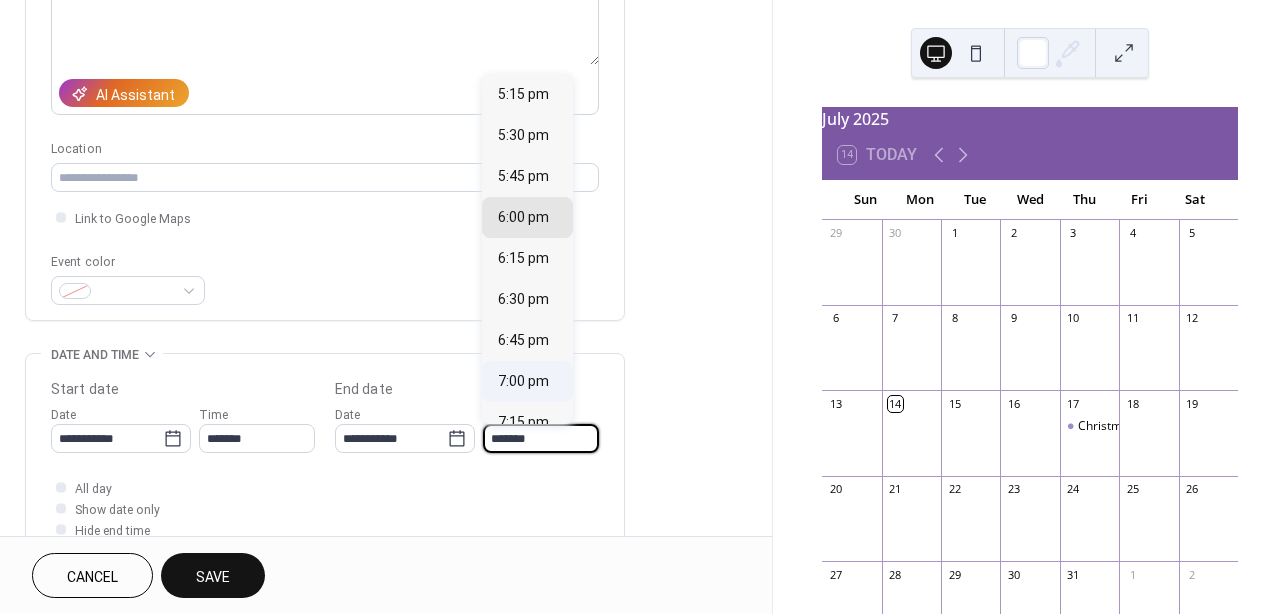 type on "*******" 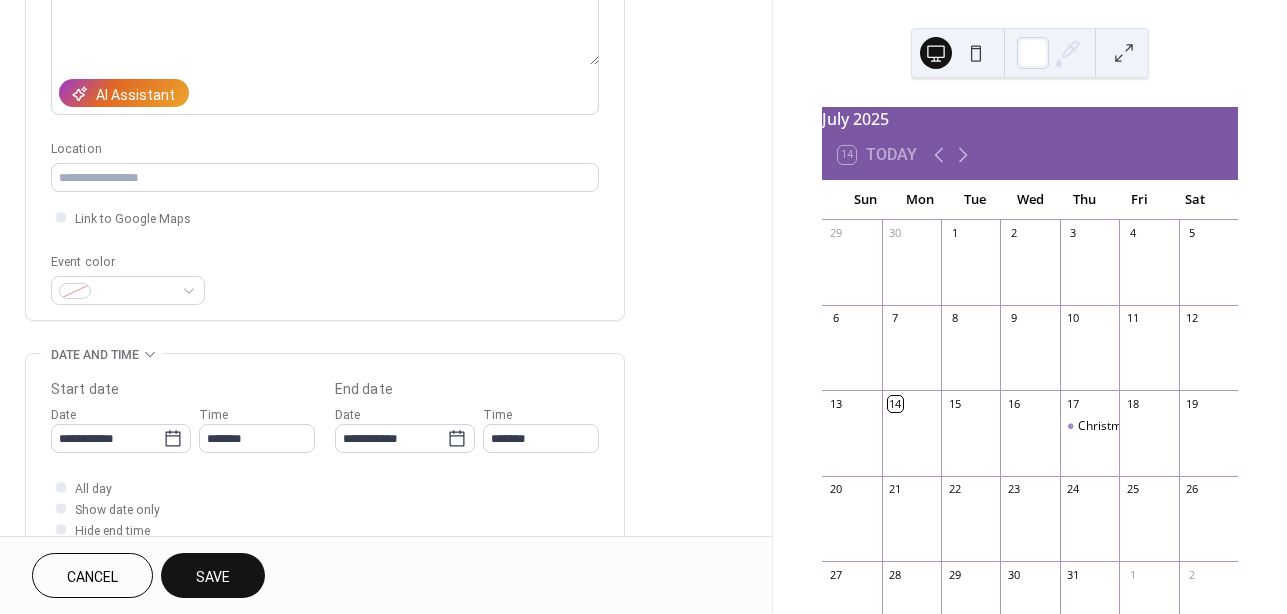 click on "Save" at bounding box center (213, 575) 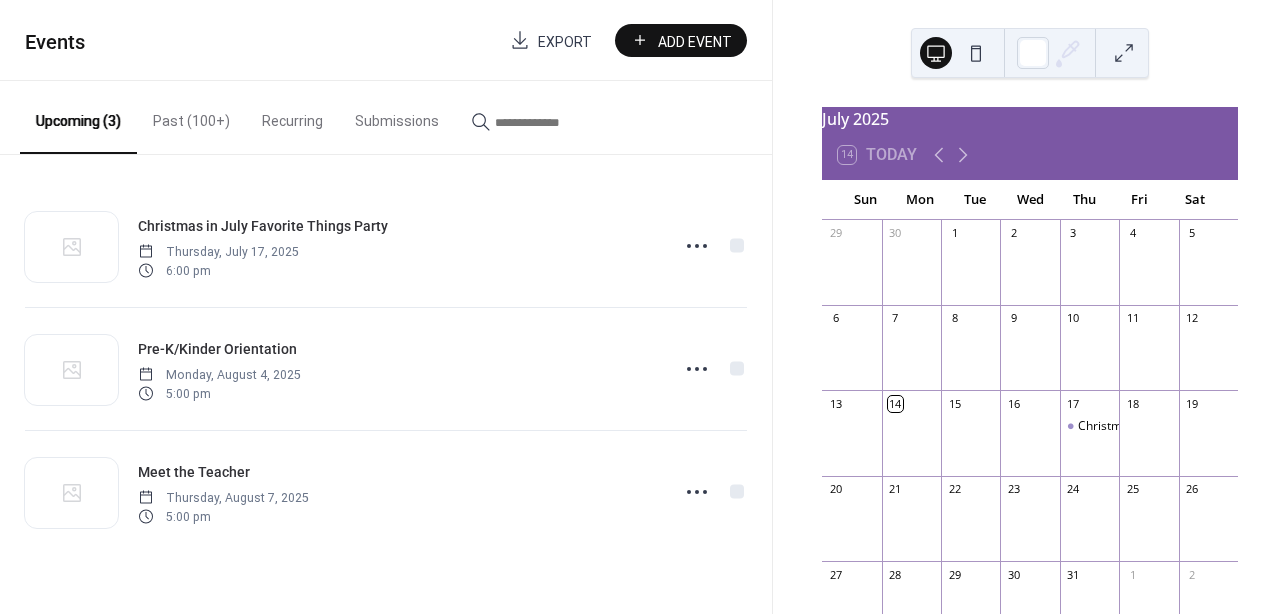 click on "Add Event" at bounding box center (681, 40) 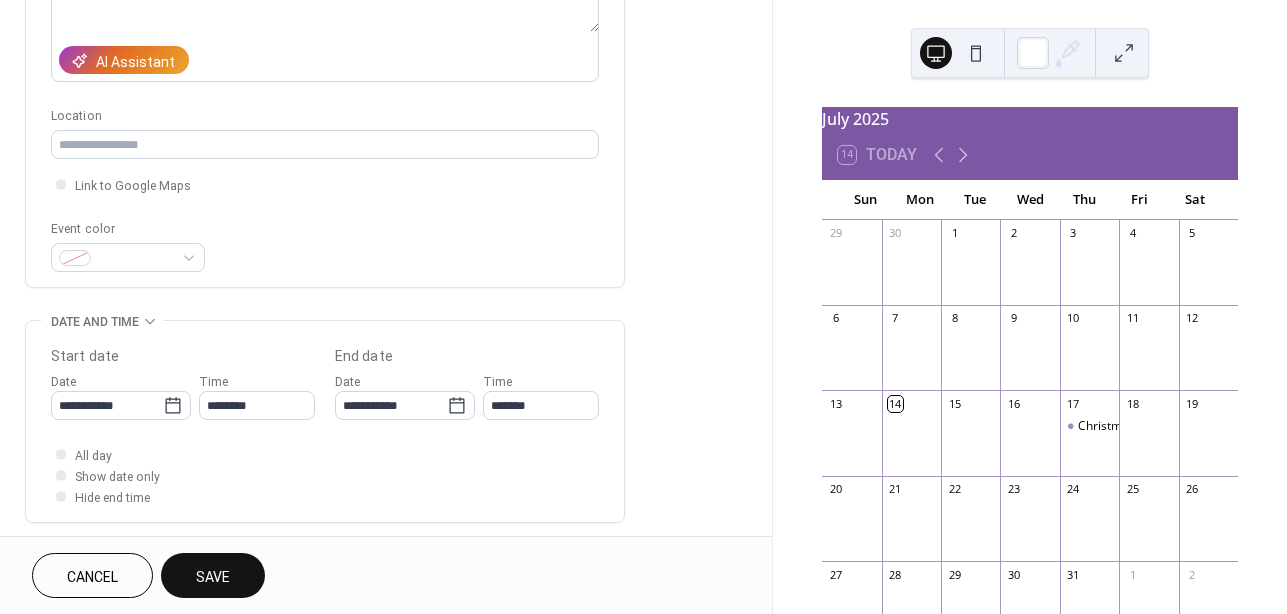 scroll, scrollTop: 511, scrollLeft: 0, axis: vertical 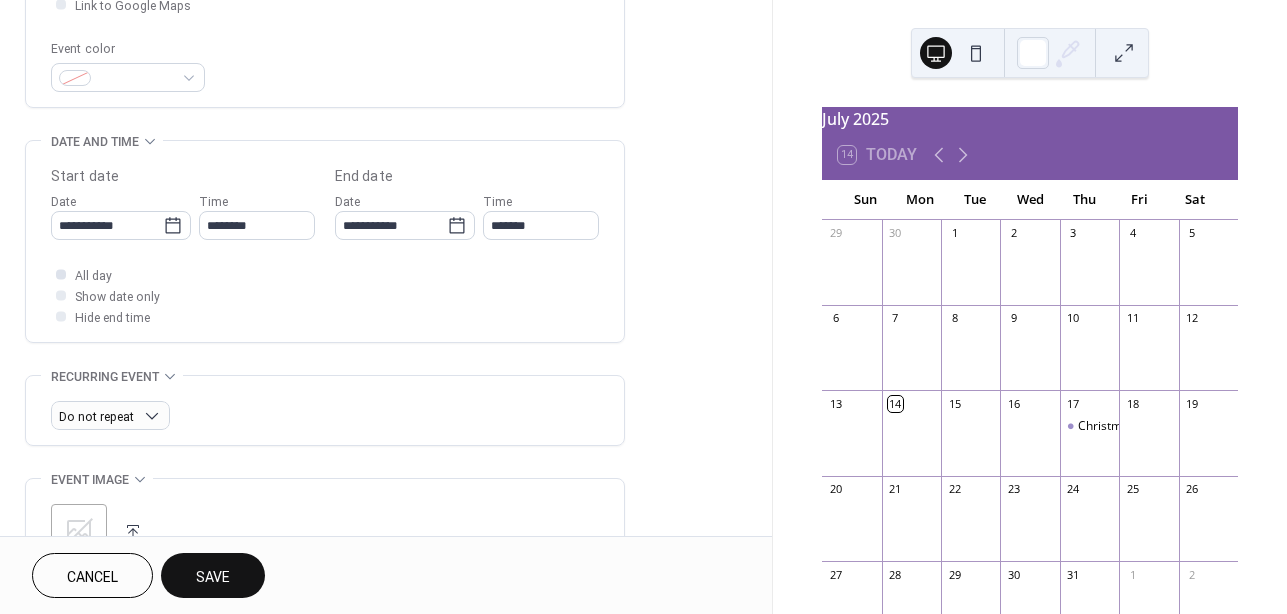 type on "**********" 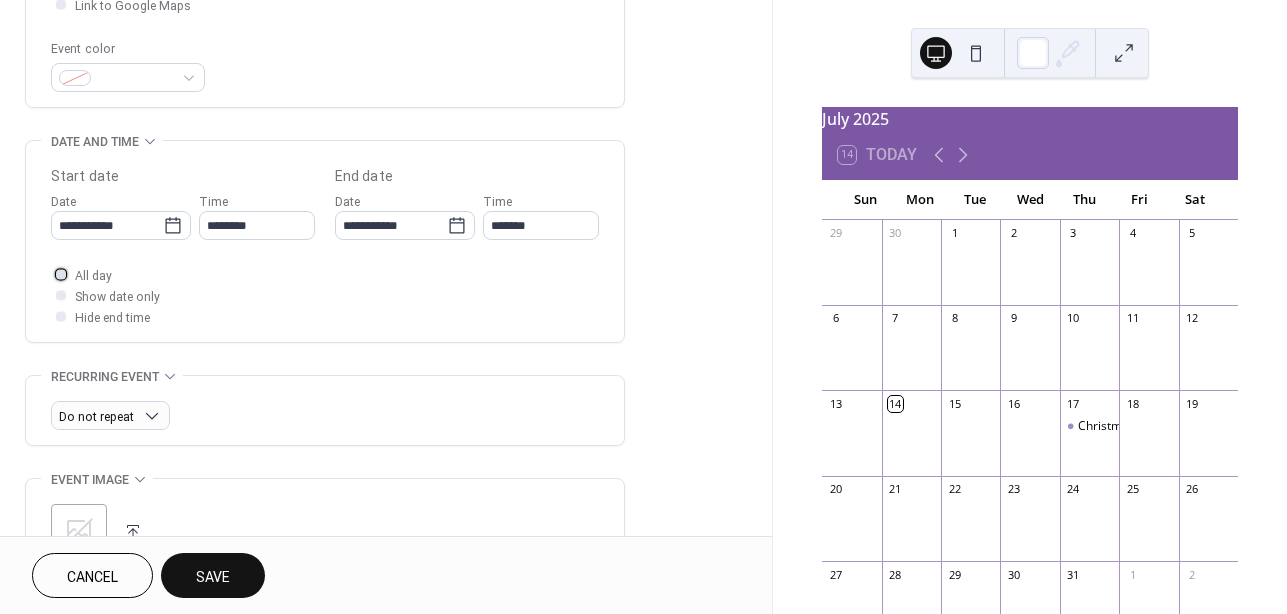 click on "All day" at bounding box center [93, 276] 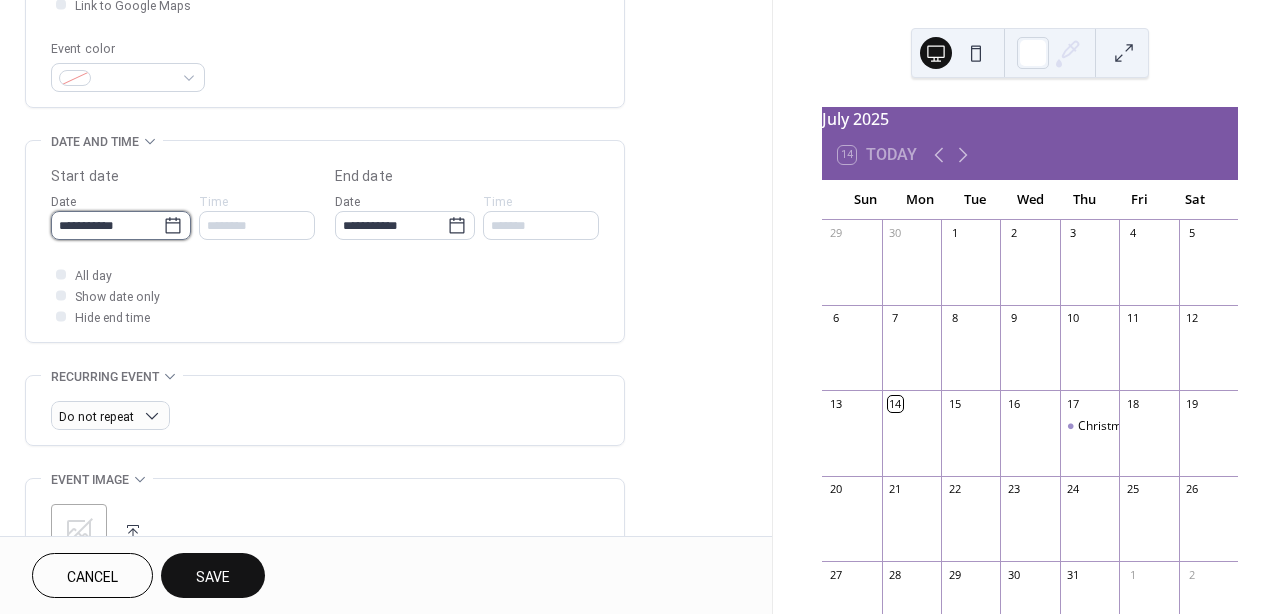 click on "**********" at bounding box center [107, 225] 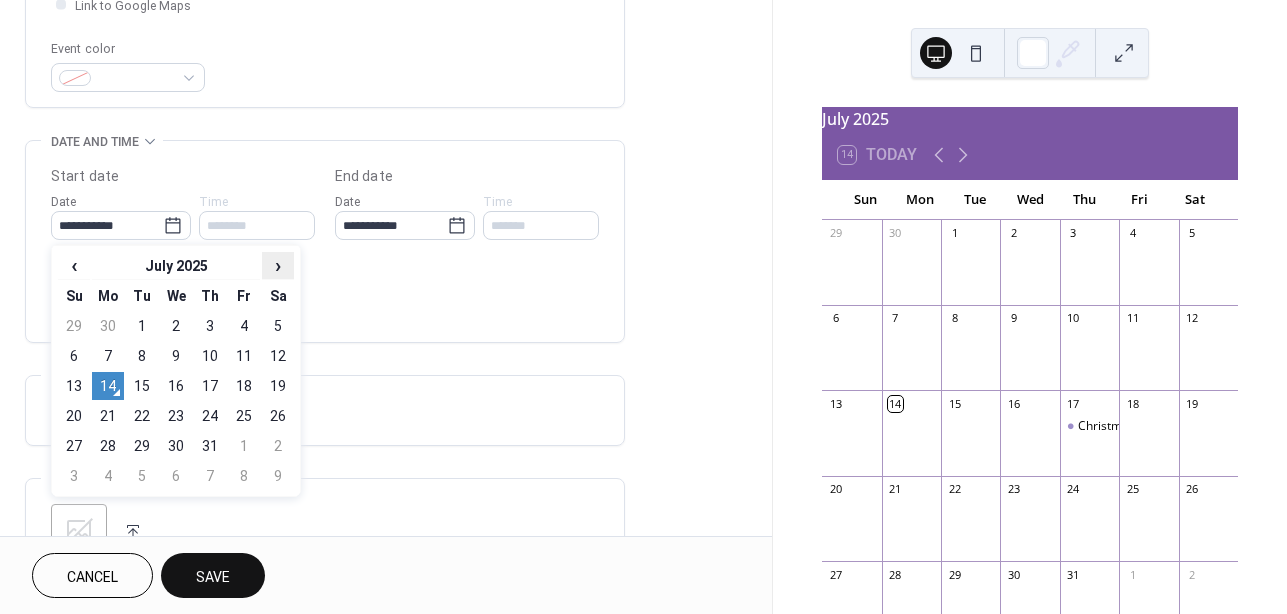 click on "›" at bounding box center (278, 265) 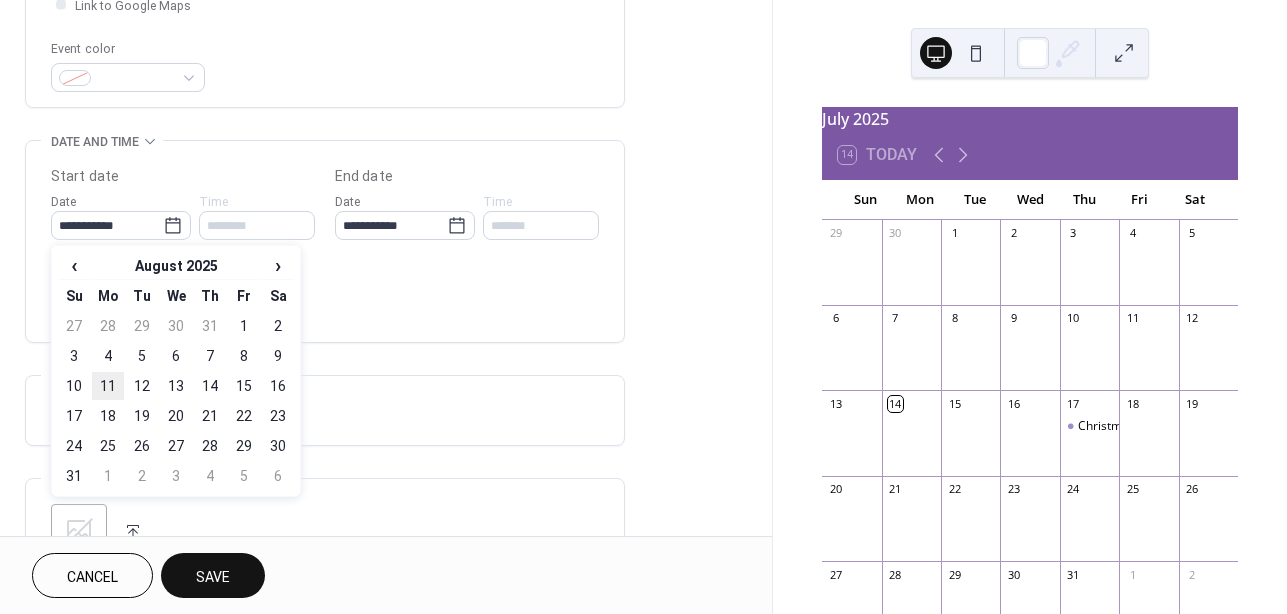 click on "11" at bounding box center (108, 386) 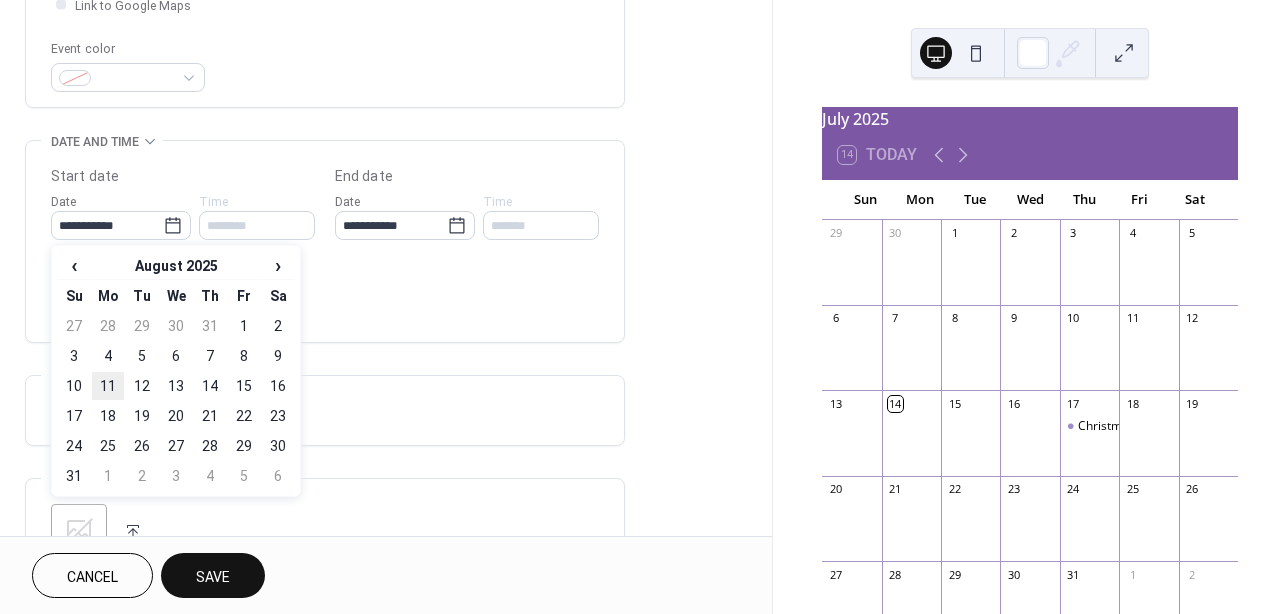 type on "**********" 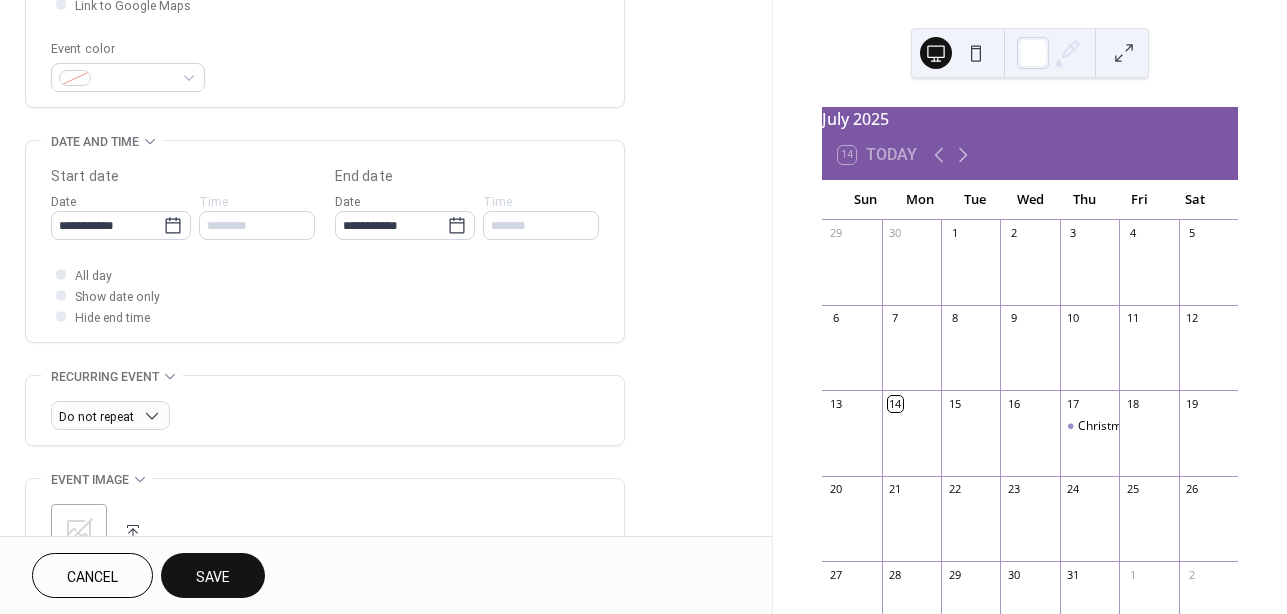 click on "Save" at bounding box center [213, 575] 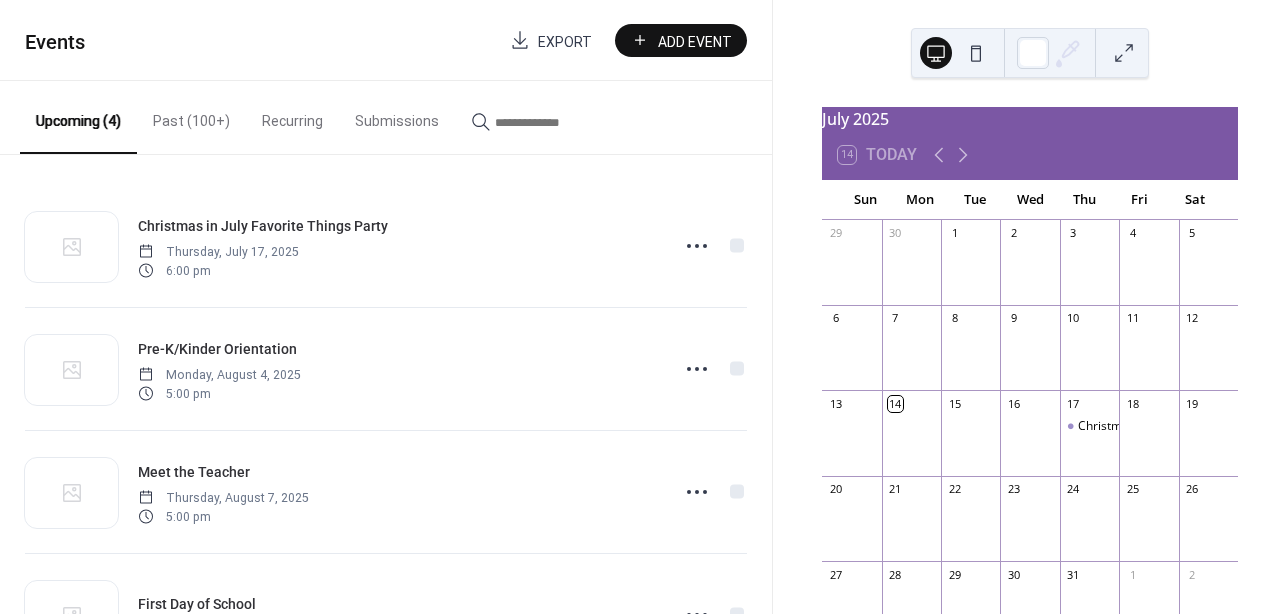 click on "Add Event" at bounding box center (681, 40) 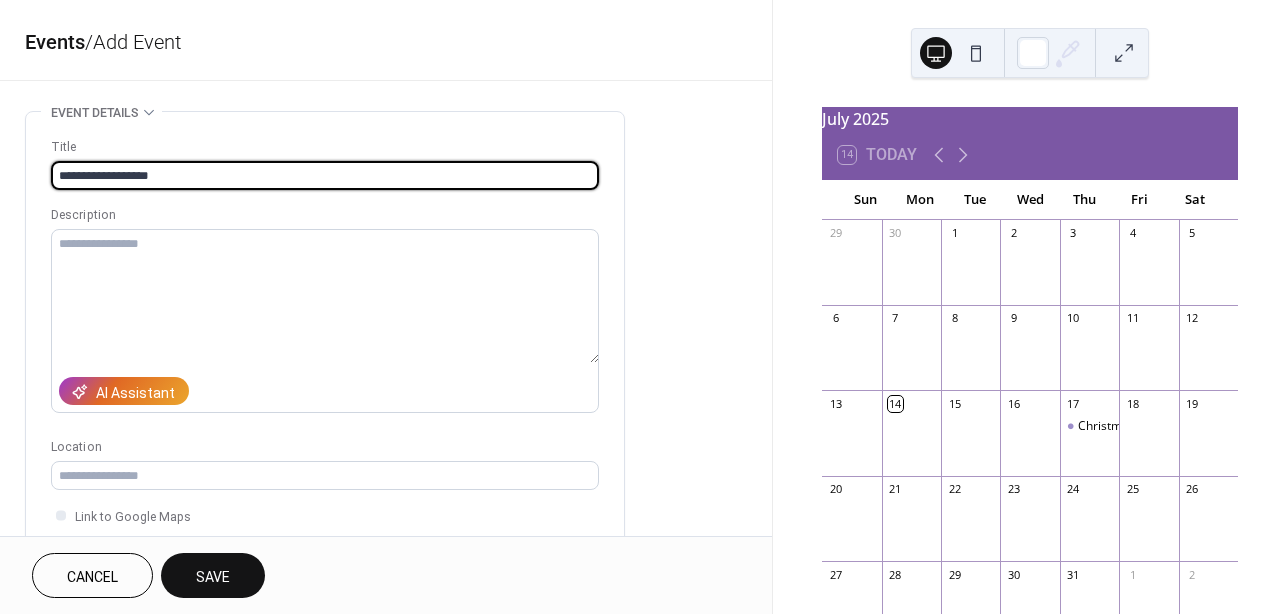 type on "**********" 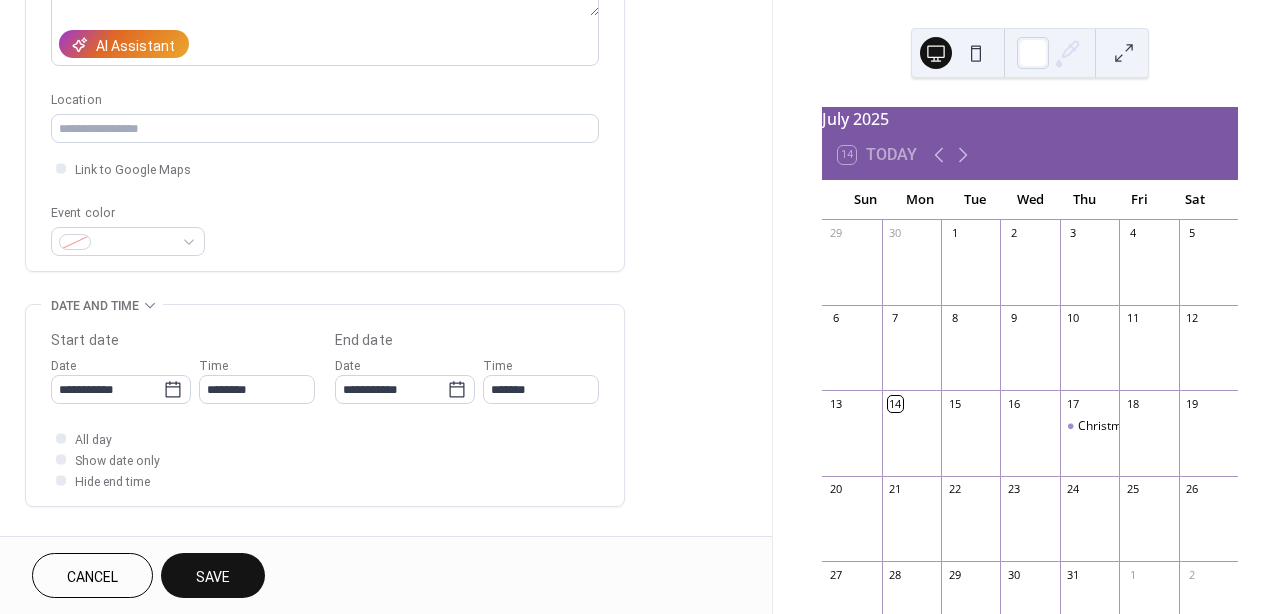 scroll, scrollTop: 504, scrollLeft: 0, axis: vertical 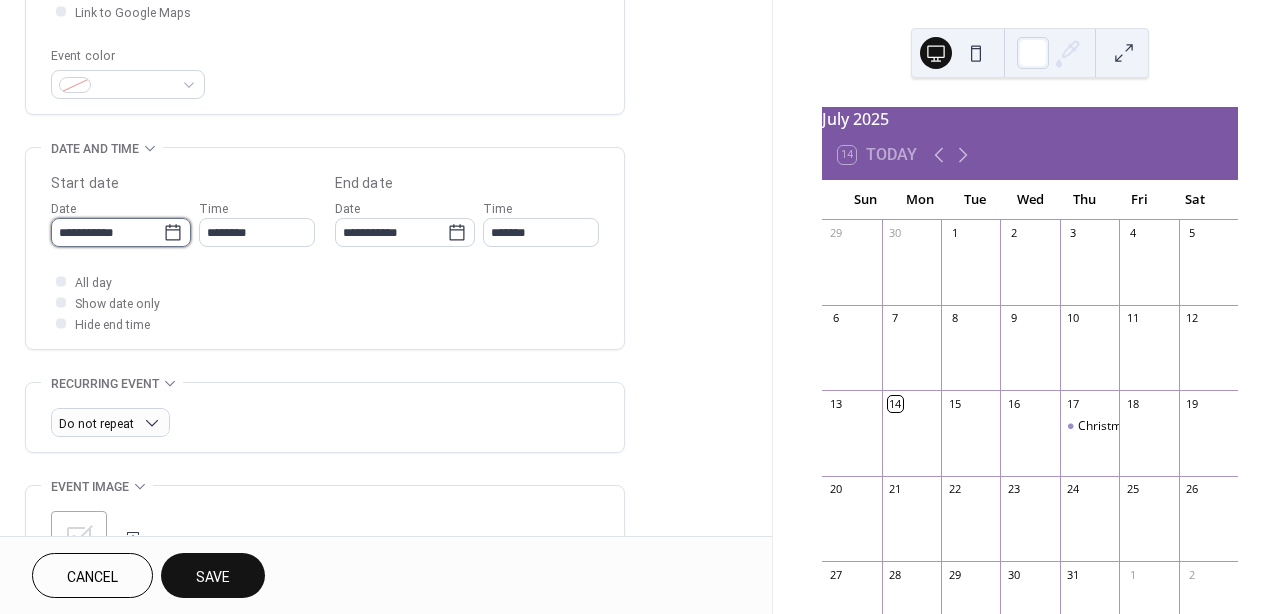 click on "**********" at bounding box center (107, 232) 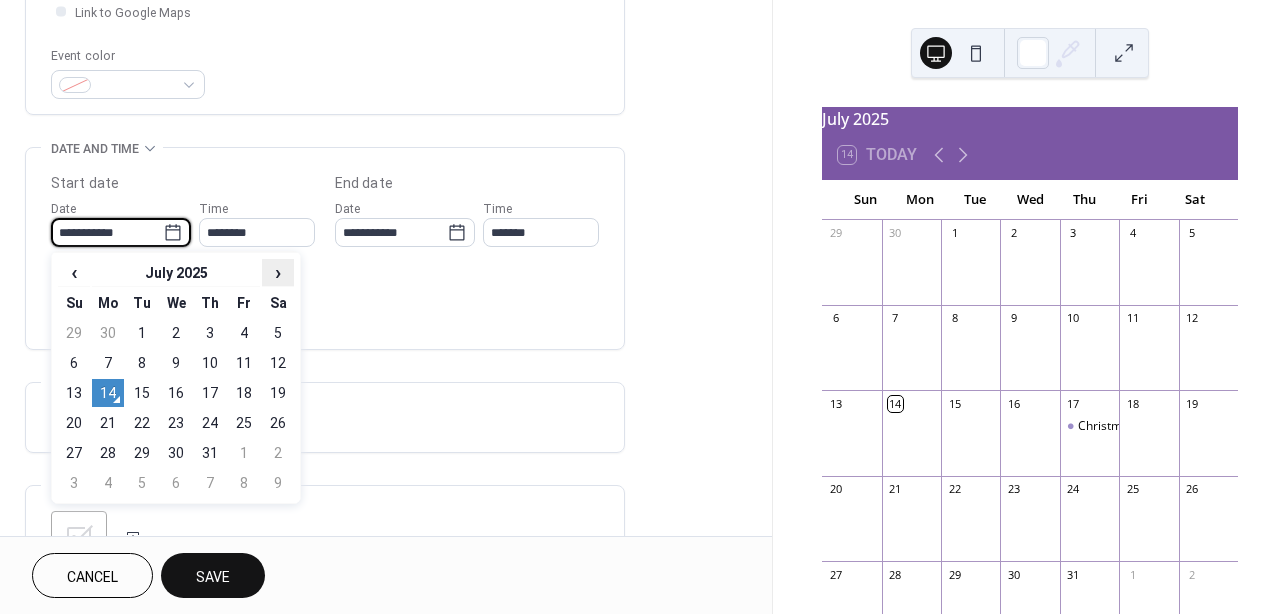 click on "›" at bounding box center (278, 272) 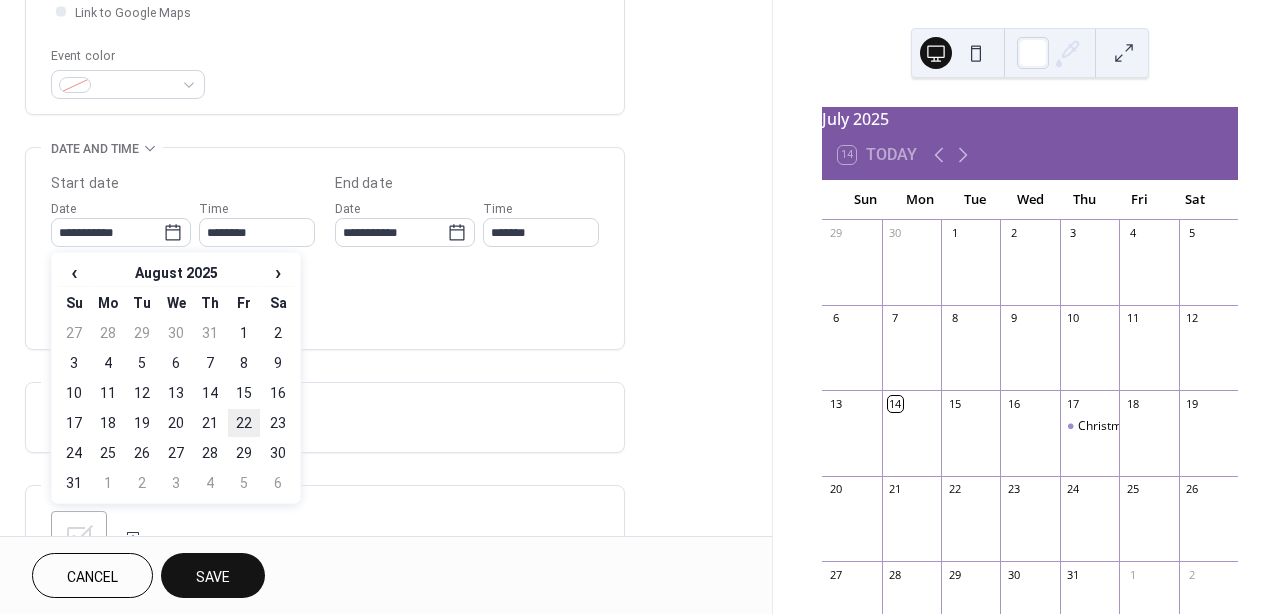 click on "22" at bounding box center (244, 423) 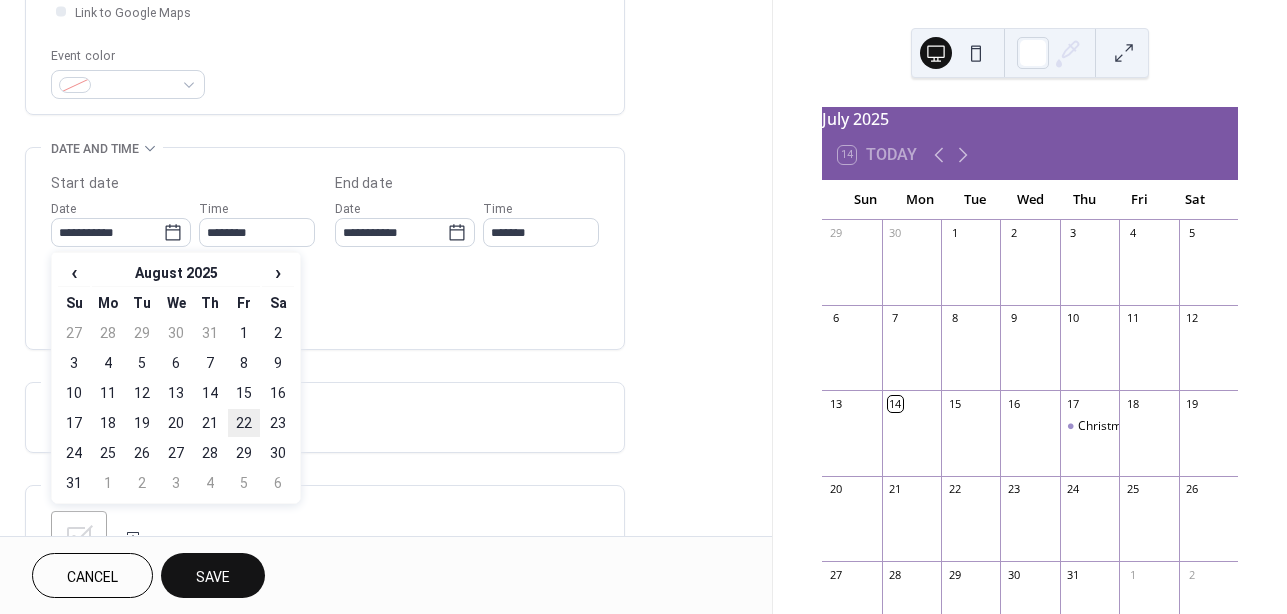 type on "**********" 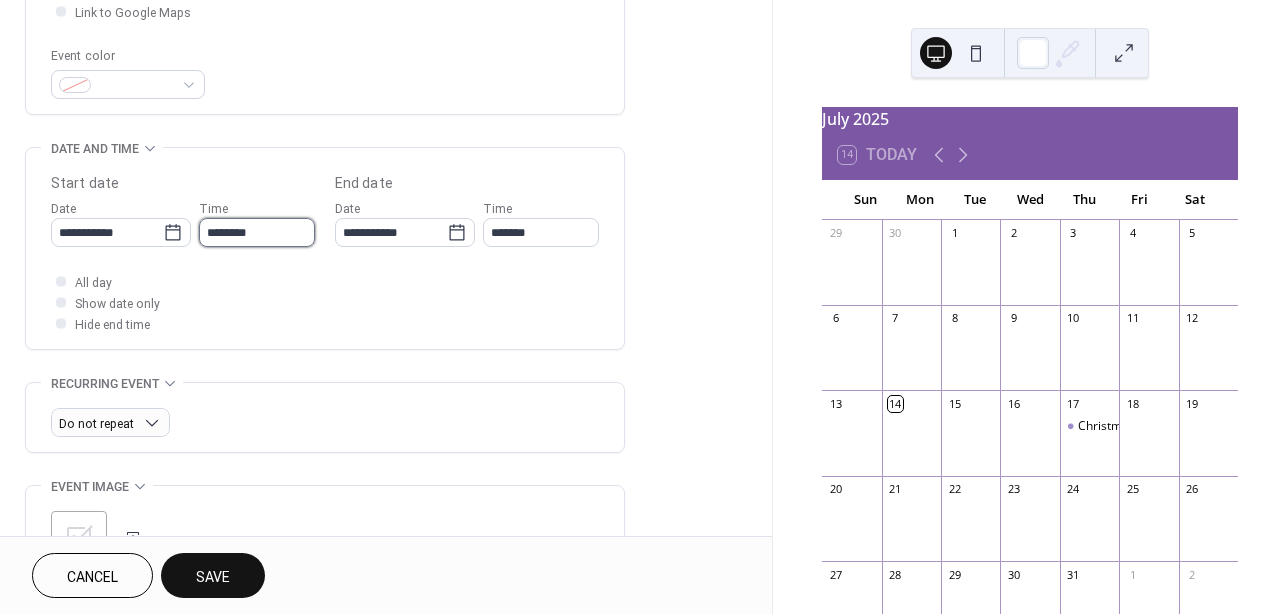 click on "********" at bounding box center (257, 232) 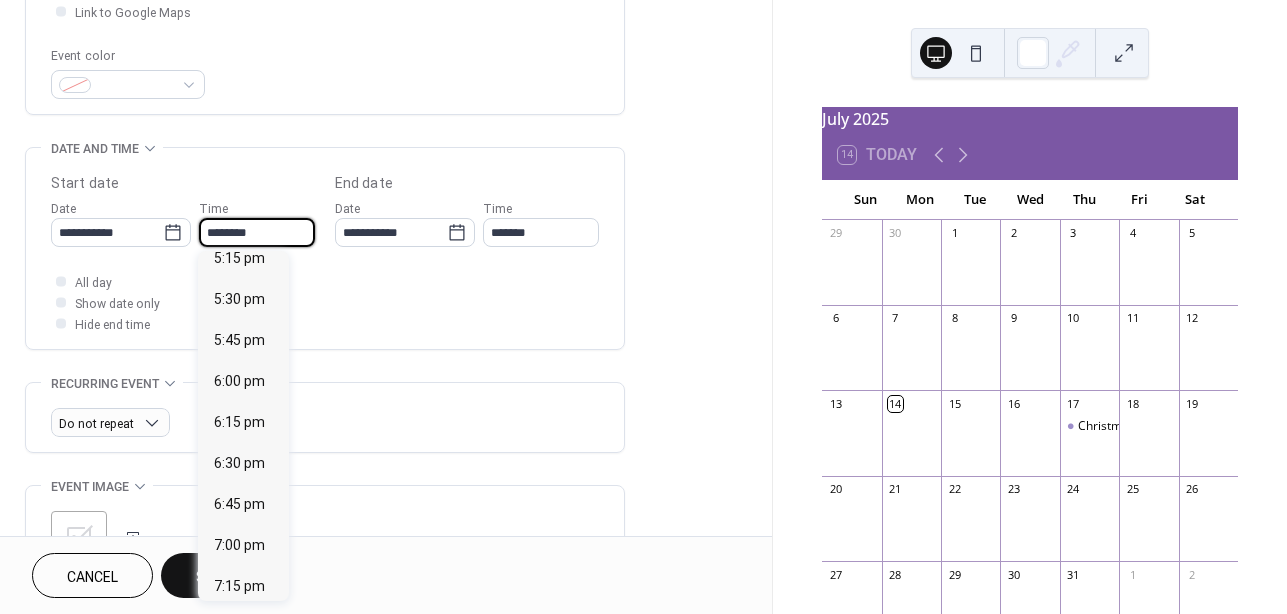 scroll, scrollTop: 2851, scrollLeft: 0, axis: vertical 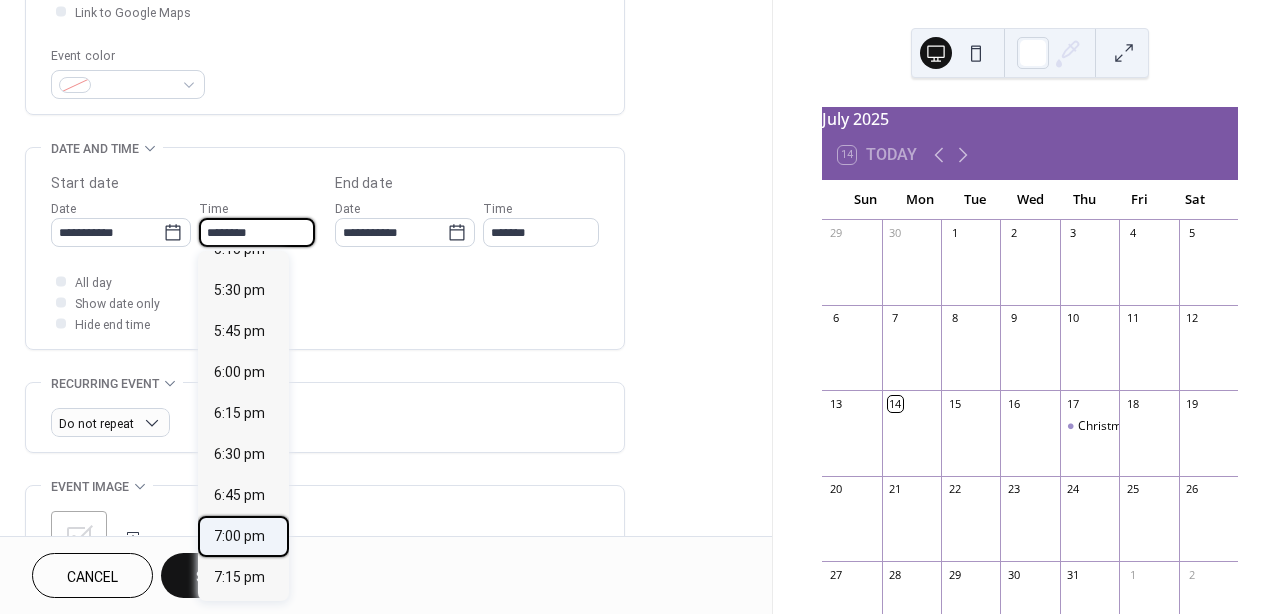 click on "7:00 pm" at bounding box center [239, 536] 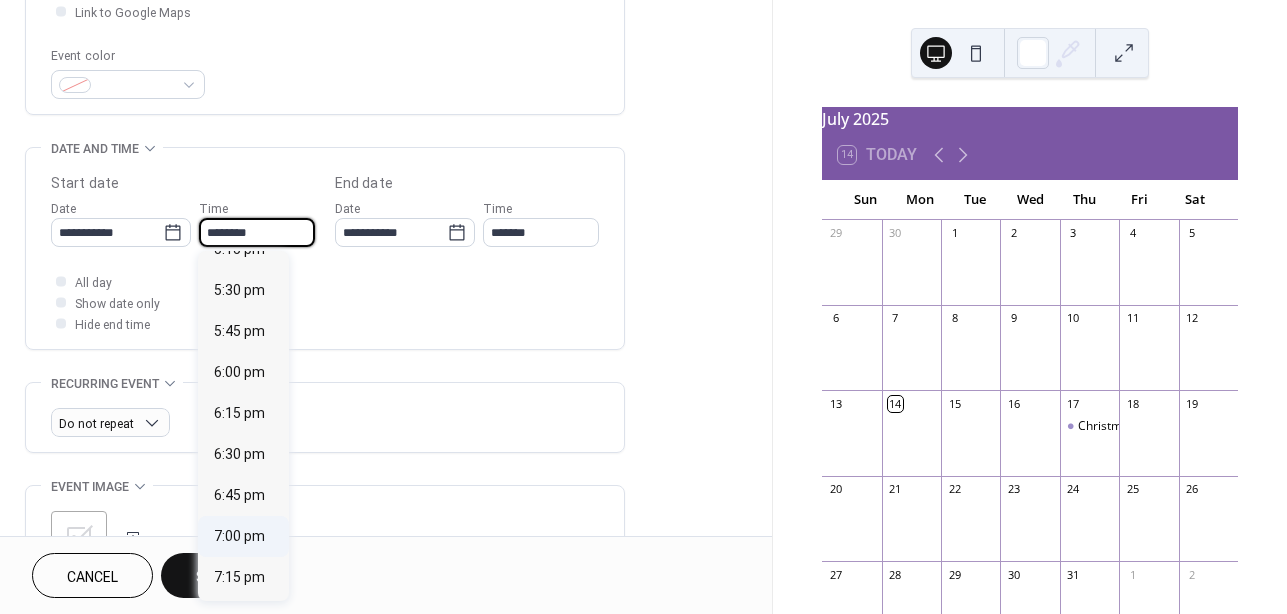 type on "*******" 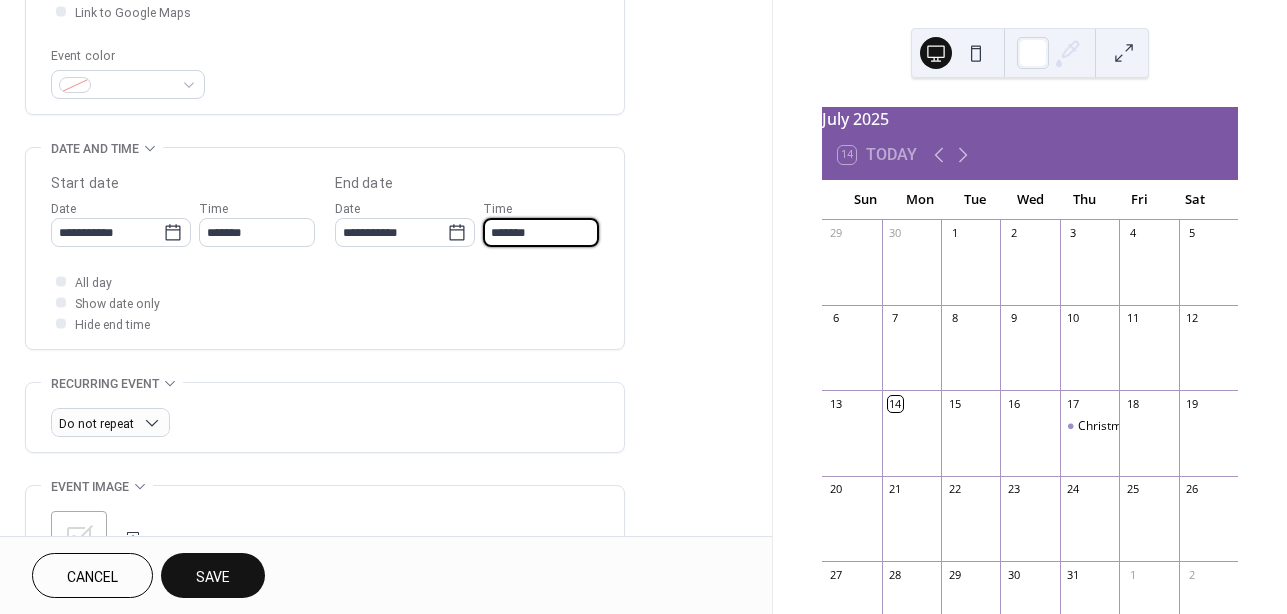 click on "*******" at bounding box center [541, 232] 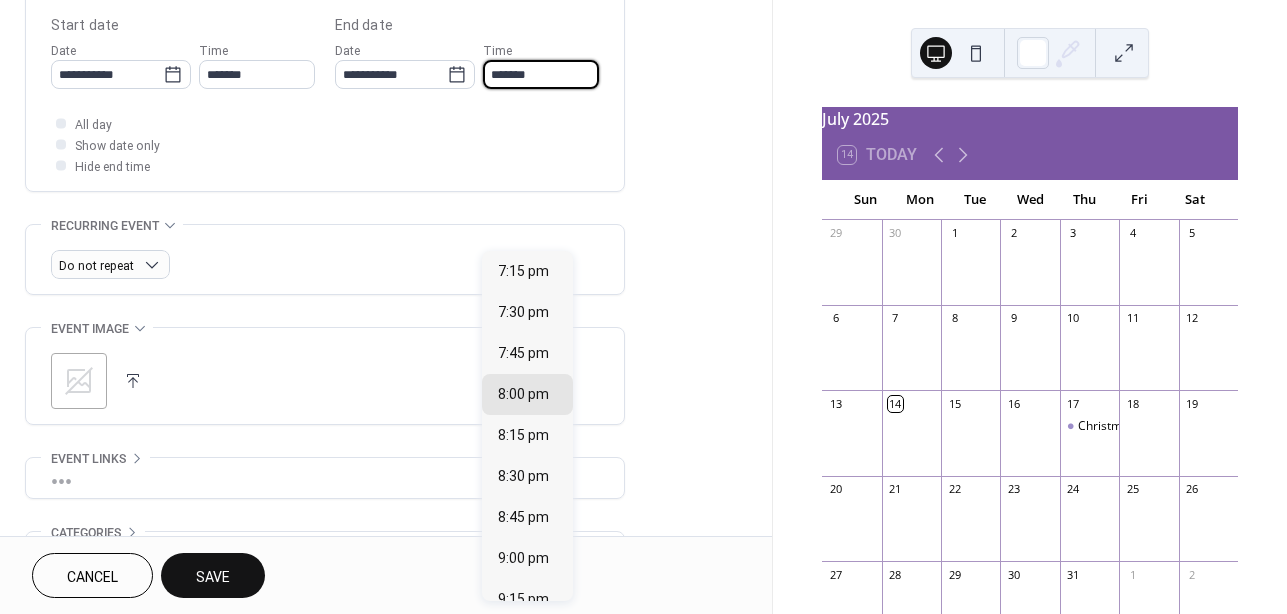 scroll, scrollTop: 793, scrollLeft: 0, axis: vertical 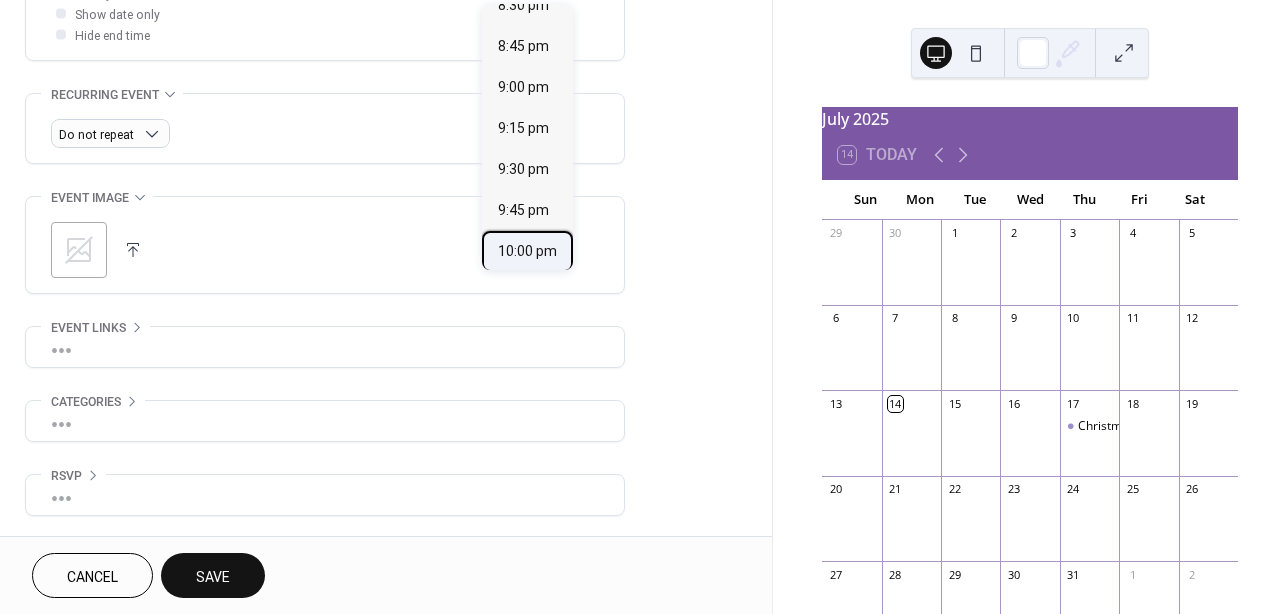 click on "10:00 pm" at bounding box center (527, 251) 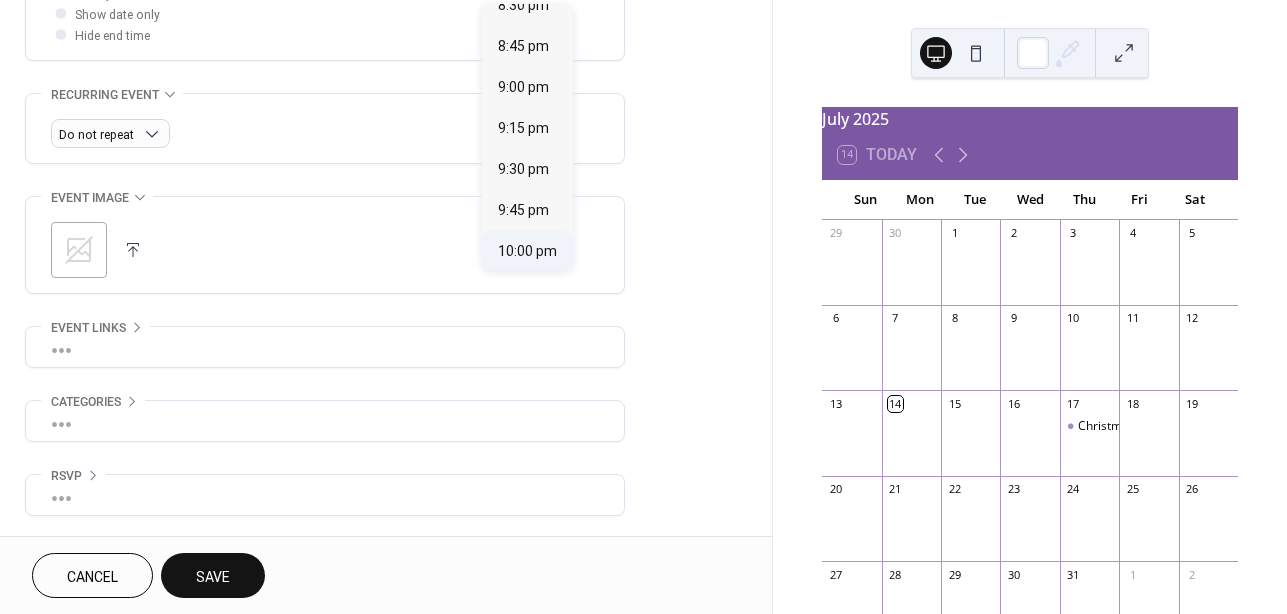 type on "********" 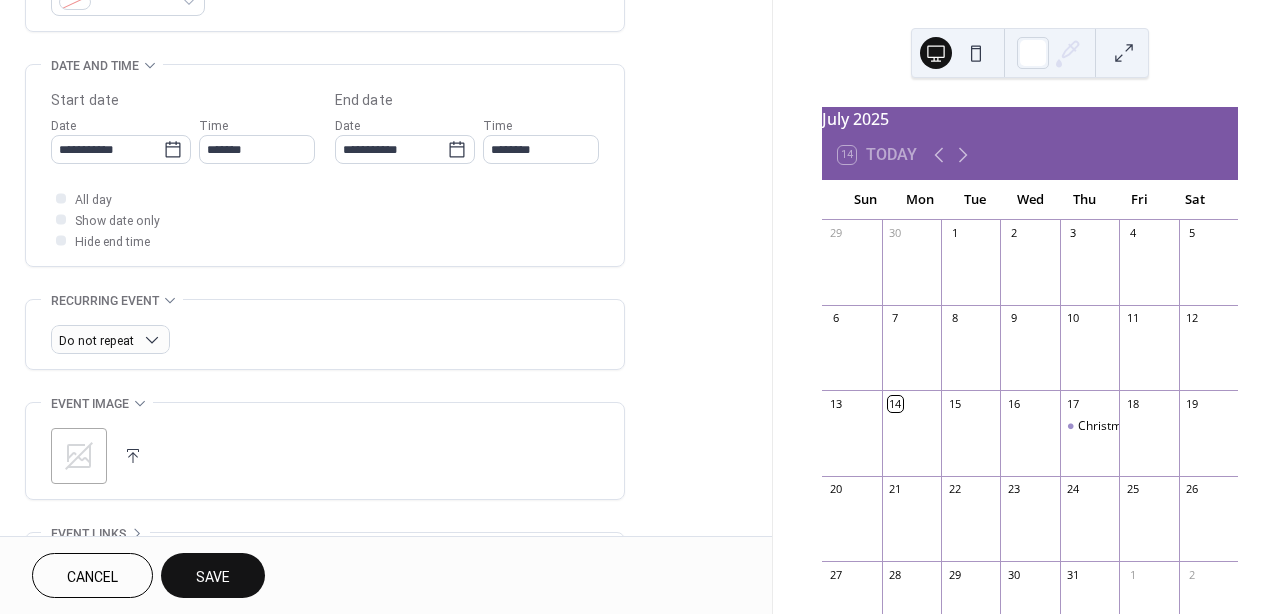 scroll, scrollTop: 583, scrollLeft: 0, axis: vertical 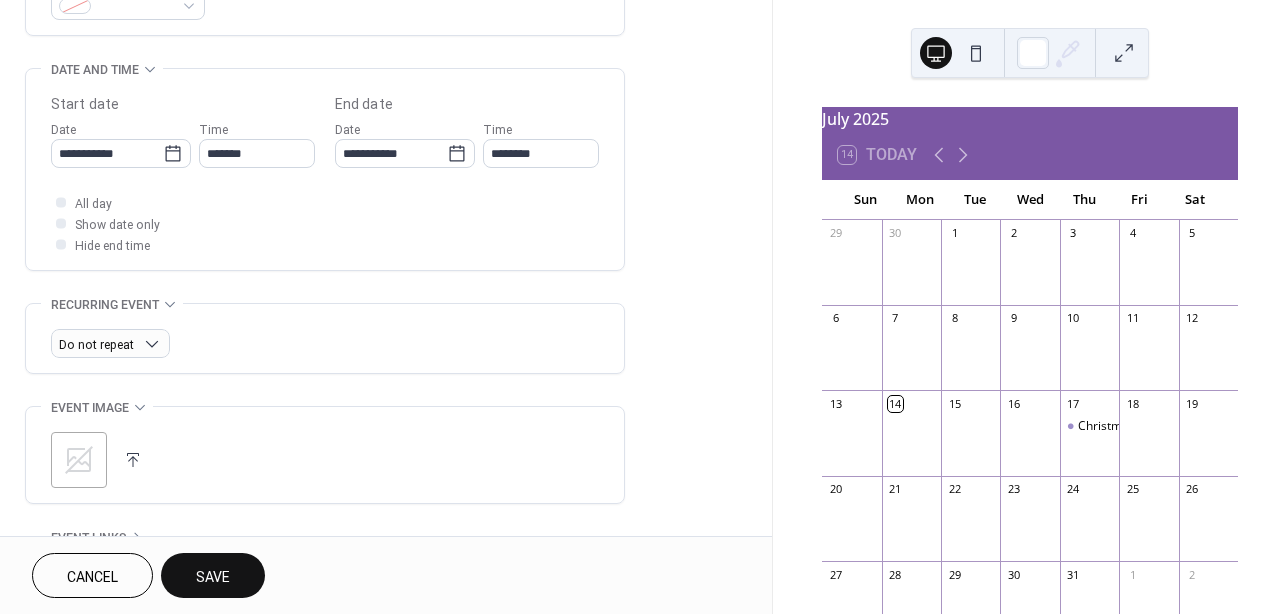 click on "Save" at bounding box center [213, 575] 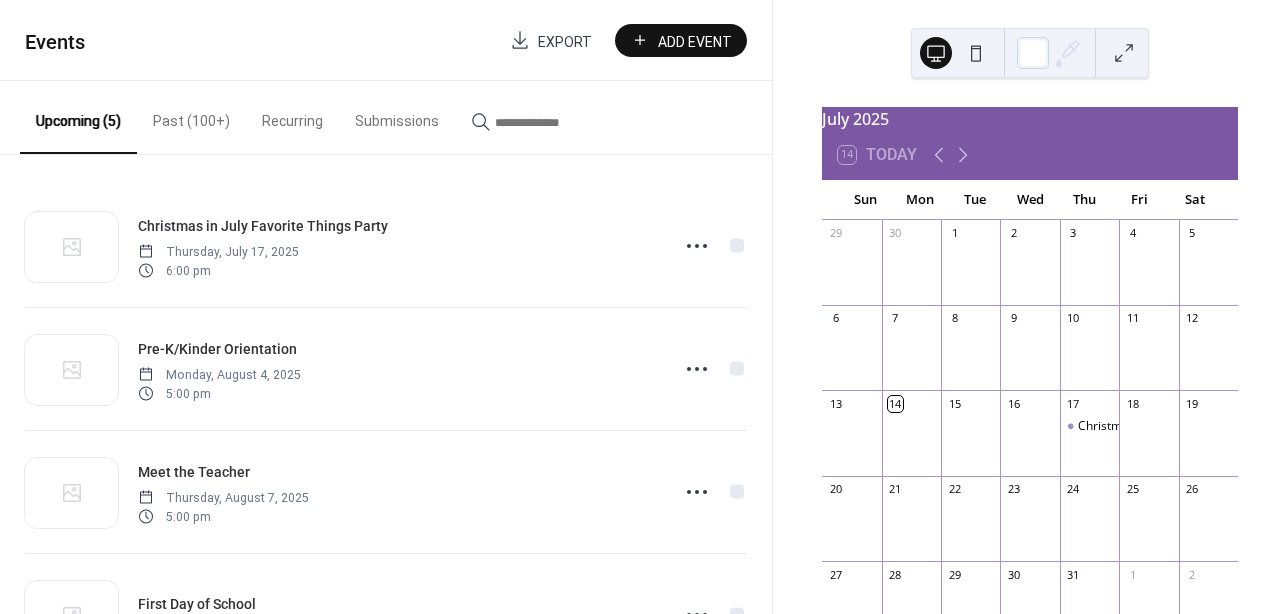 click on "Add Event" at bounding box center (695, 41) 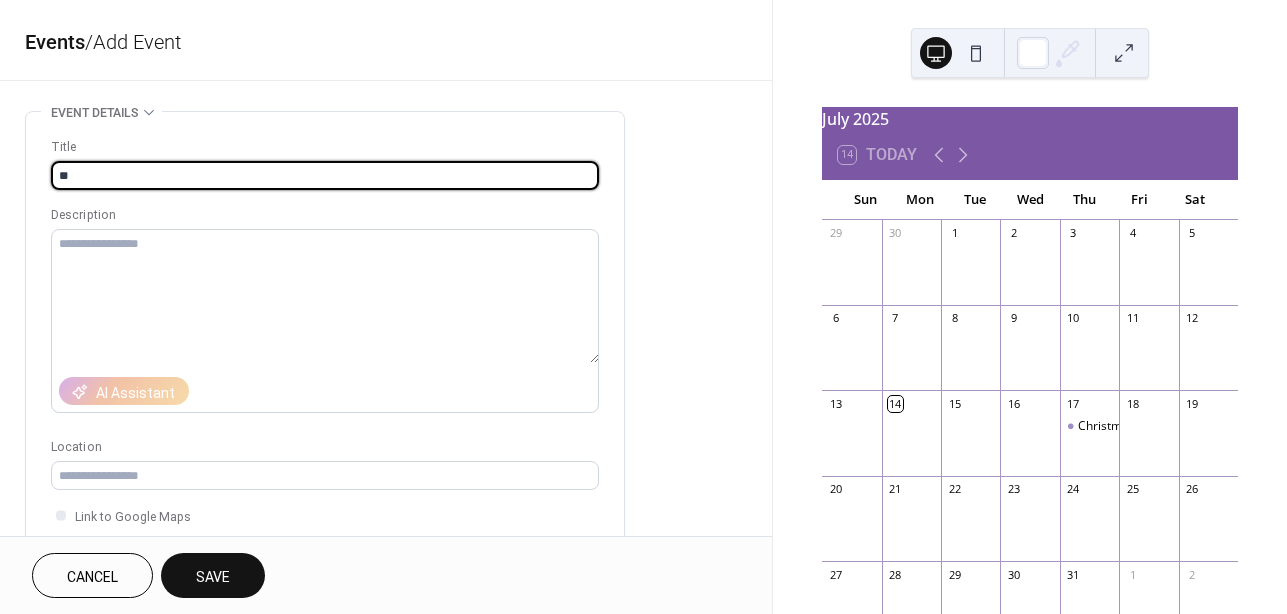 type on "*" 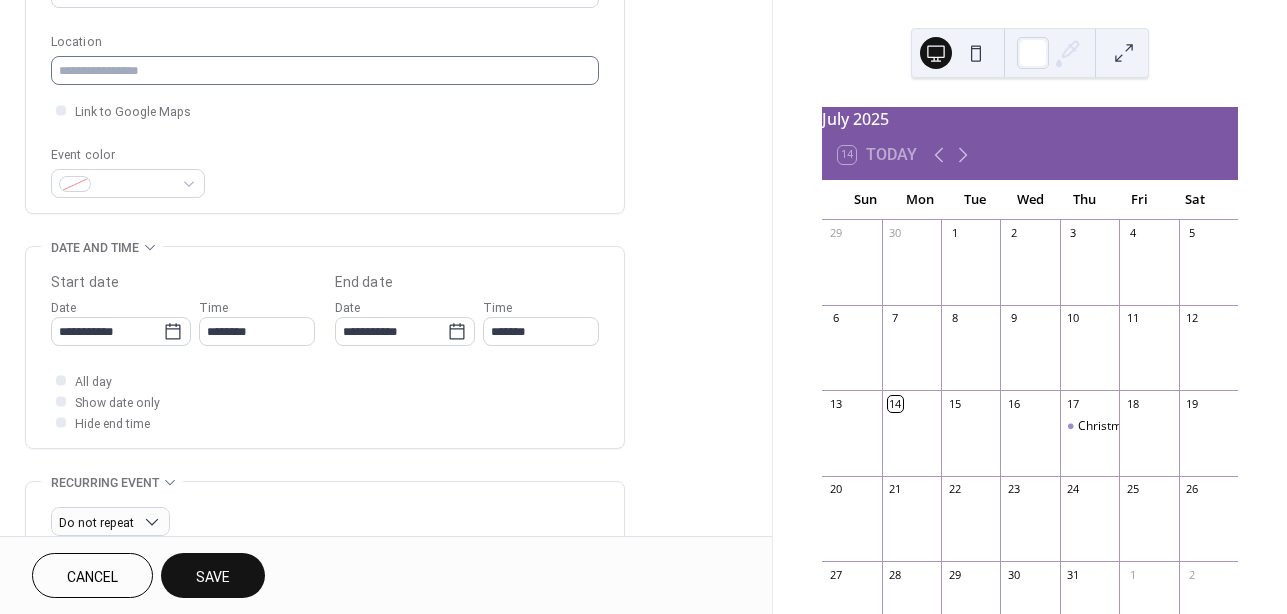 scroll, scrollTop: 426, scrollLeft: 0, axis: vertical 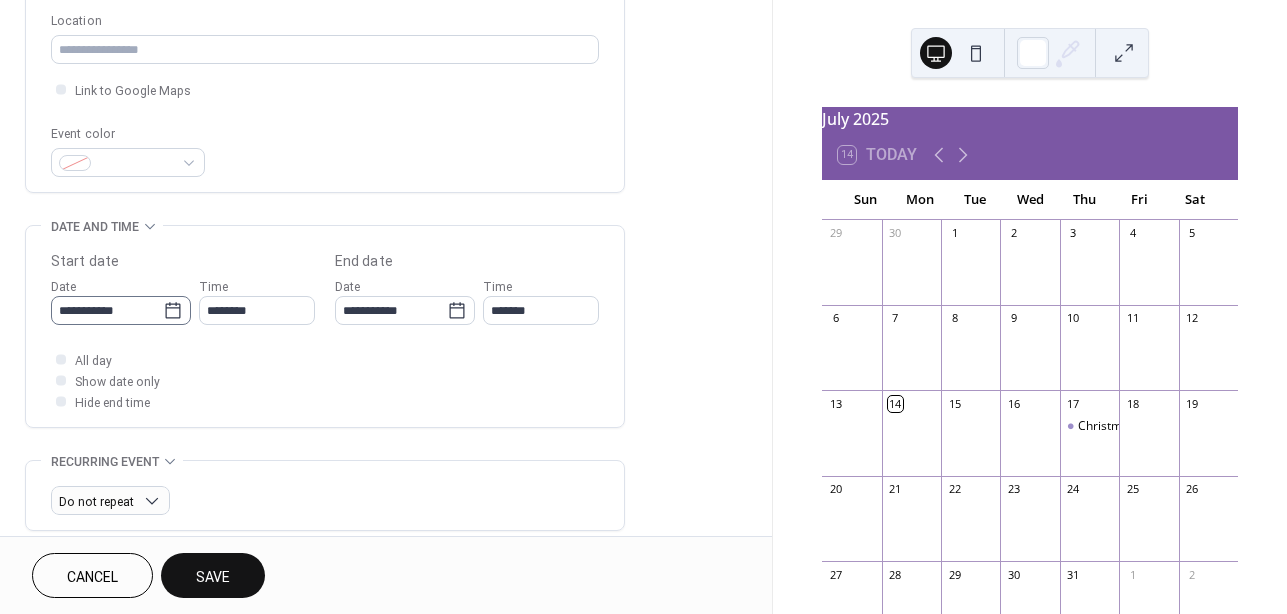 type on "**********" 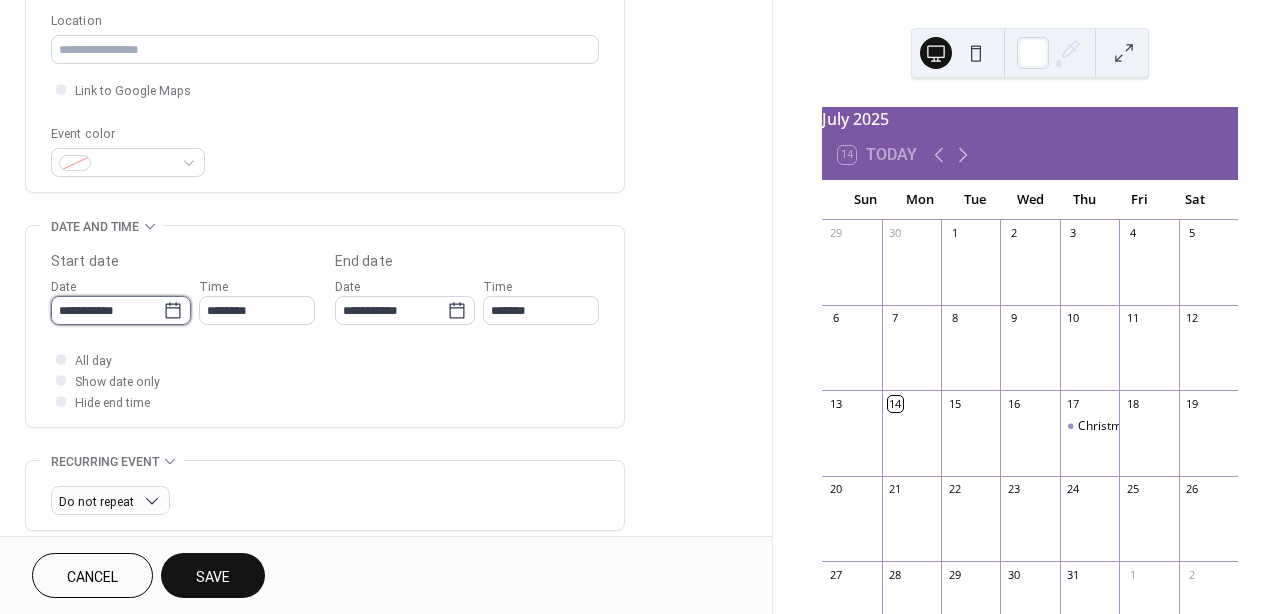 click on "**********" at bounding box center (107, 310) 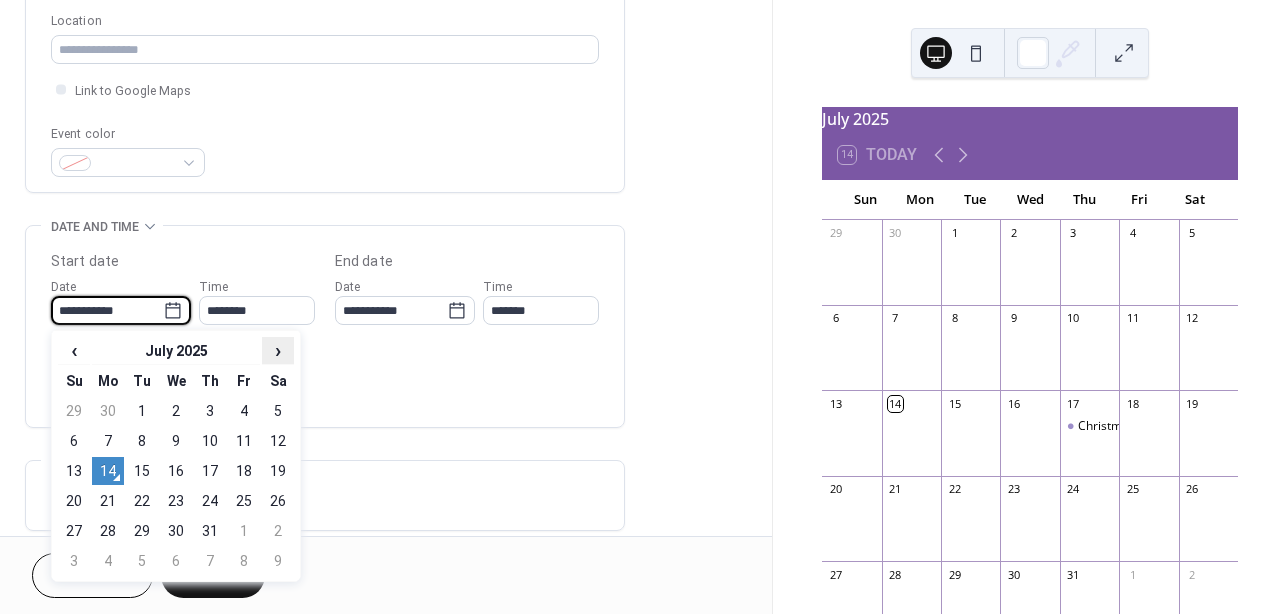 click on "›" at bounding box center [278, 350] 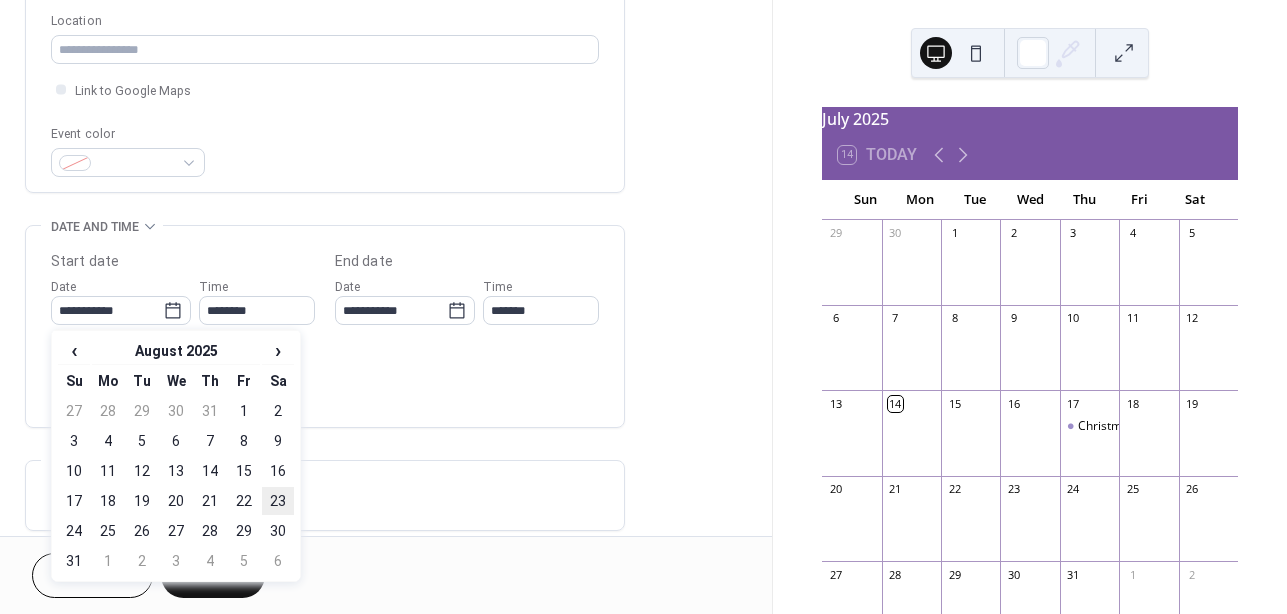 click on "23" at bounding box center (278, 501) 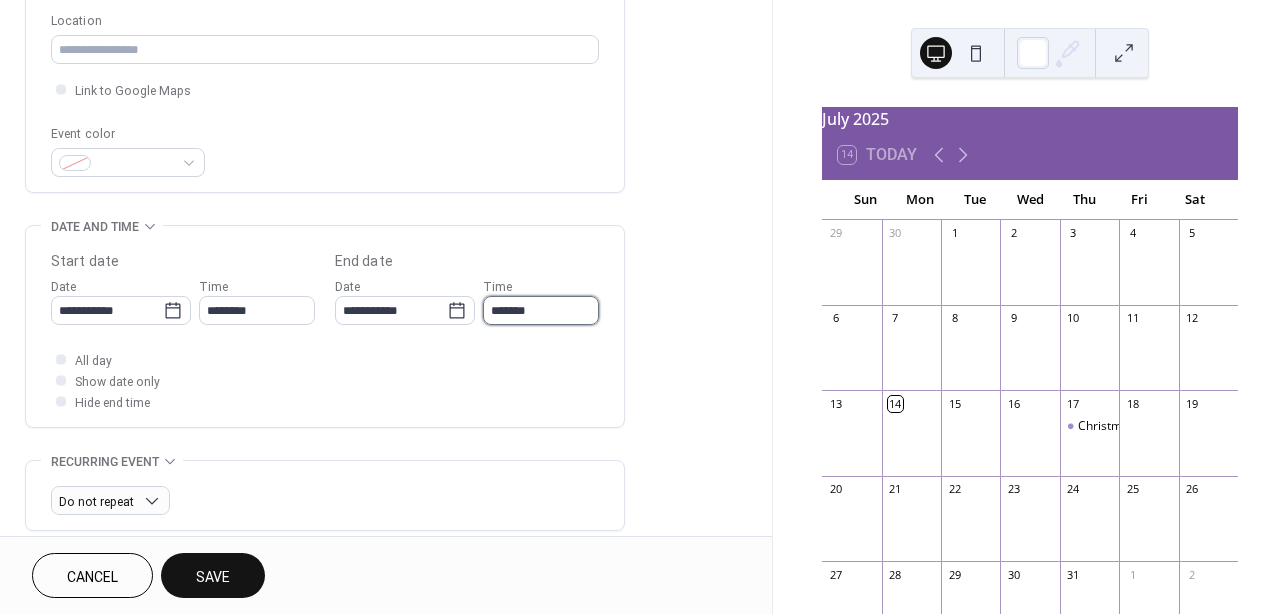 click on "*******" at bounding box center [541, 310] 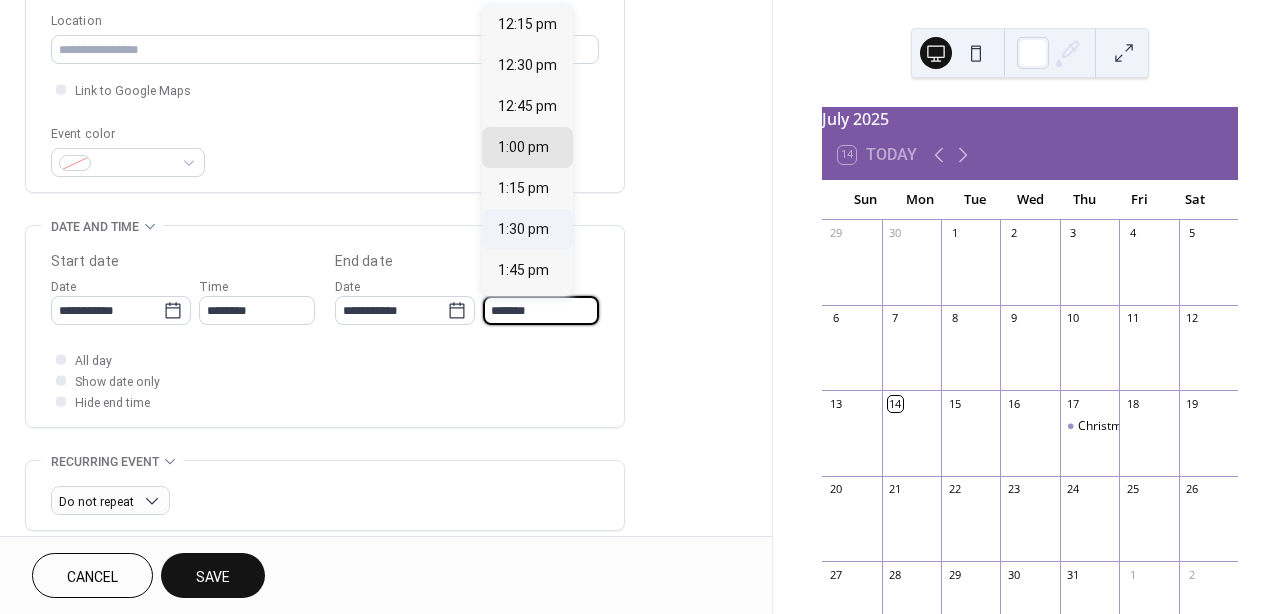 scroll, scrollTop: 65, scrollLeft: 0, axis: vertical 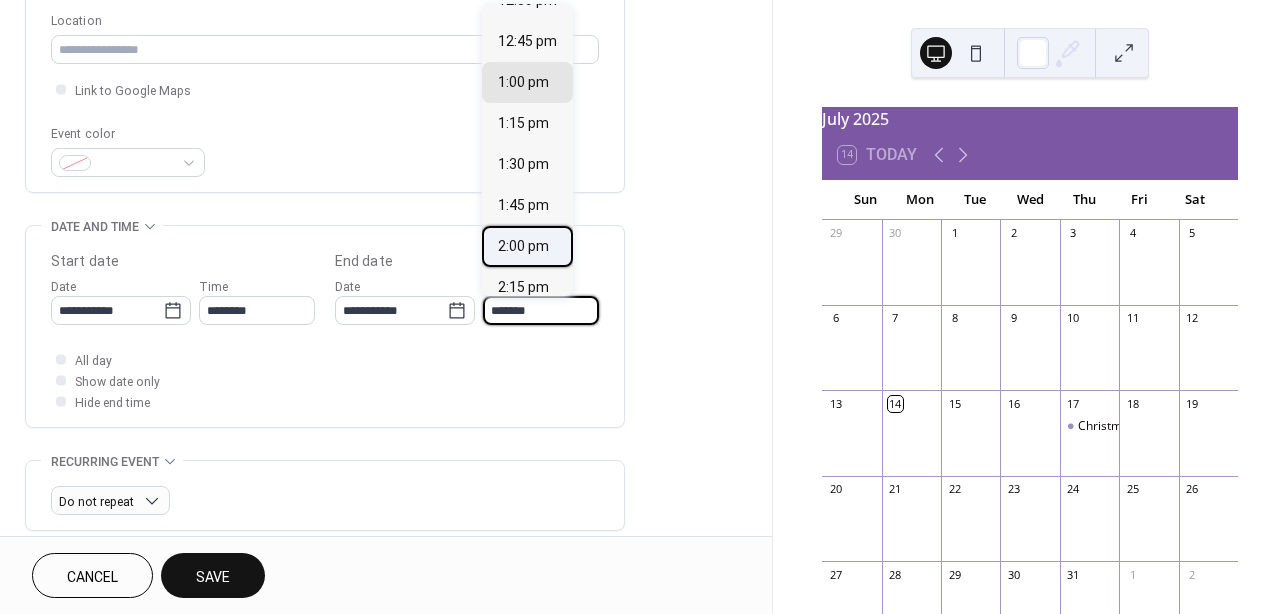 click on "2:00 pm" at bounding box center (523, 246) 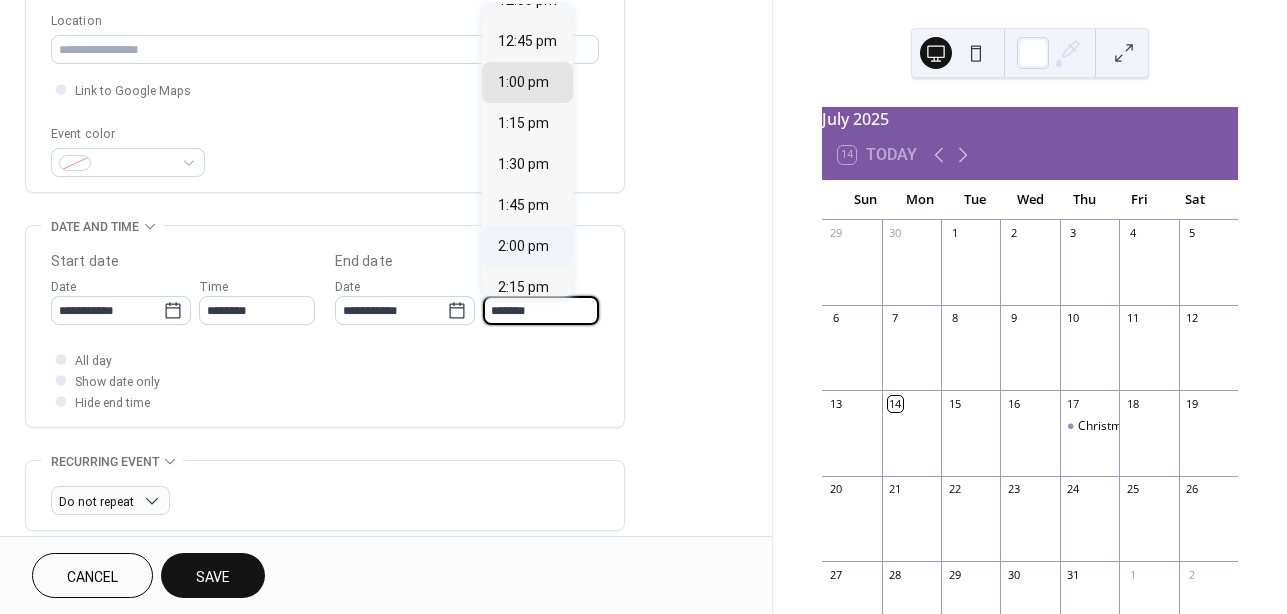 type on "*******" 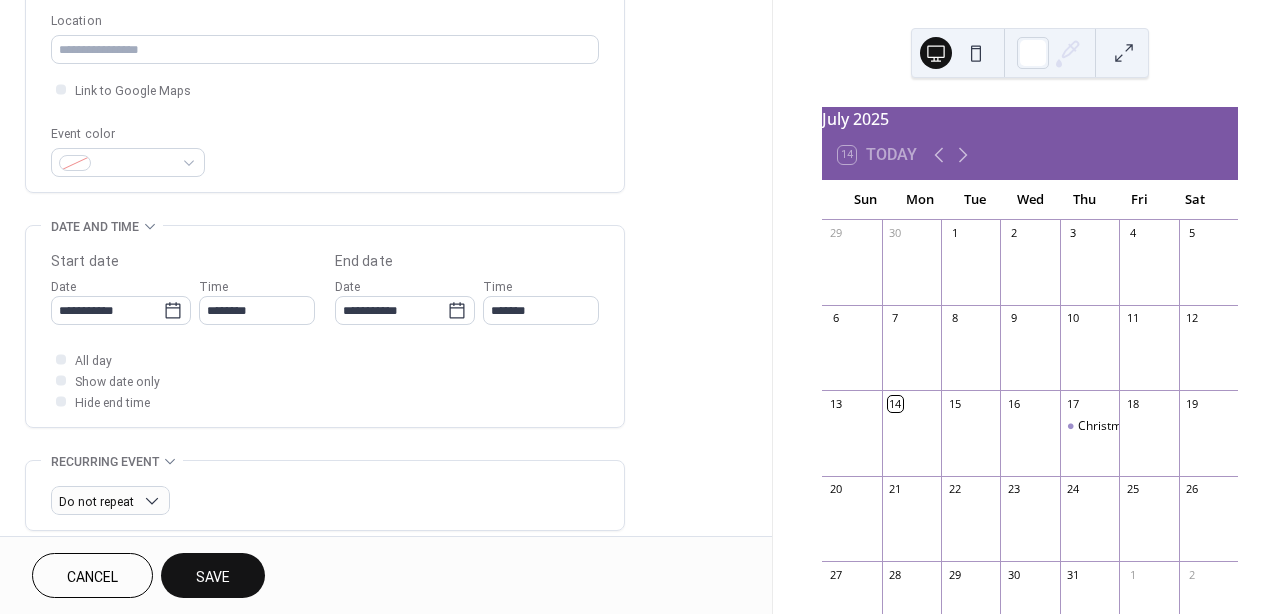 click on "Save" at bounding box center (213, 577) 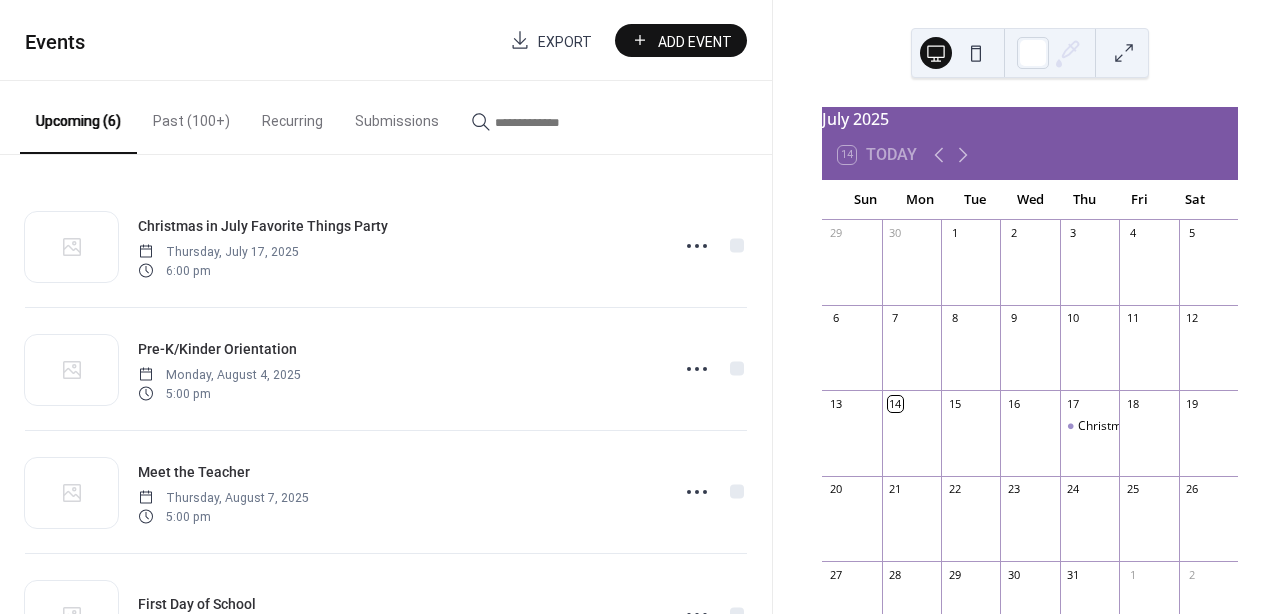 click on "Add Event" at bounding box center [695, 41] 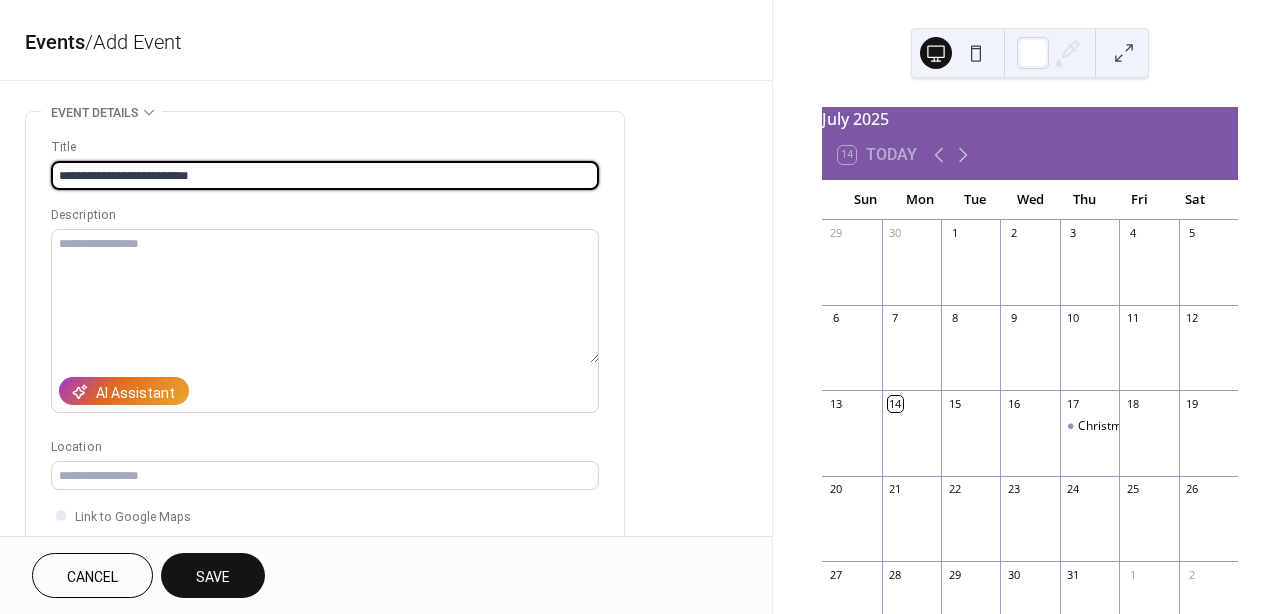 type on "**********" 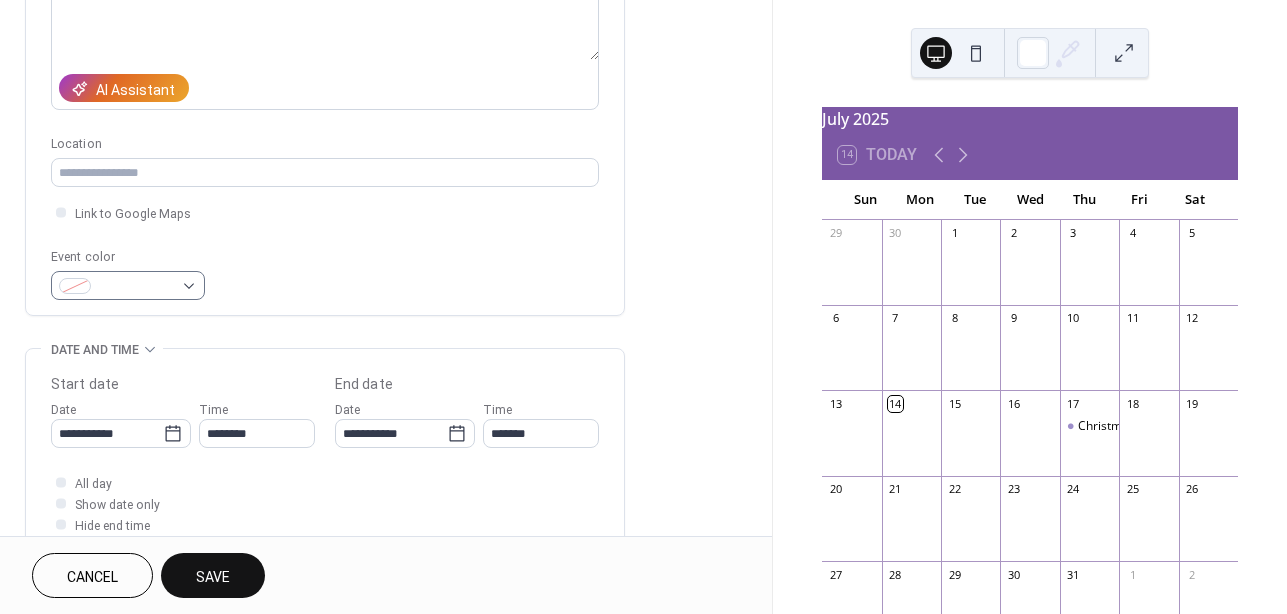 scroll, scrollTop: 361, scrollLeft: 0, axis: vertical 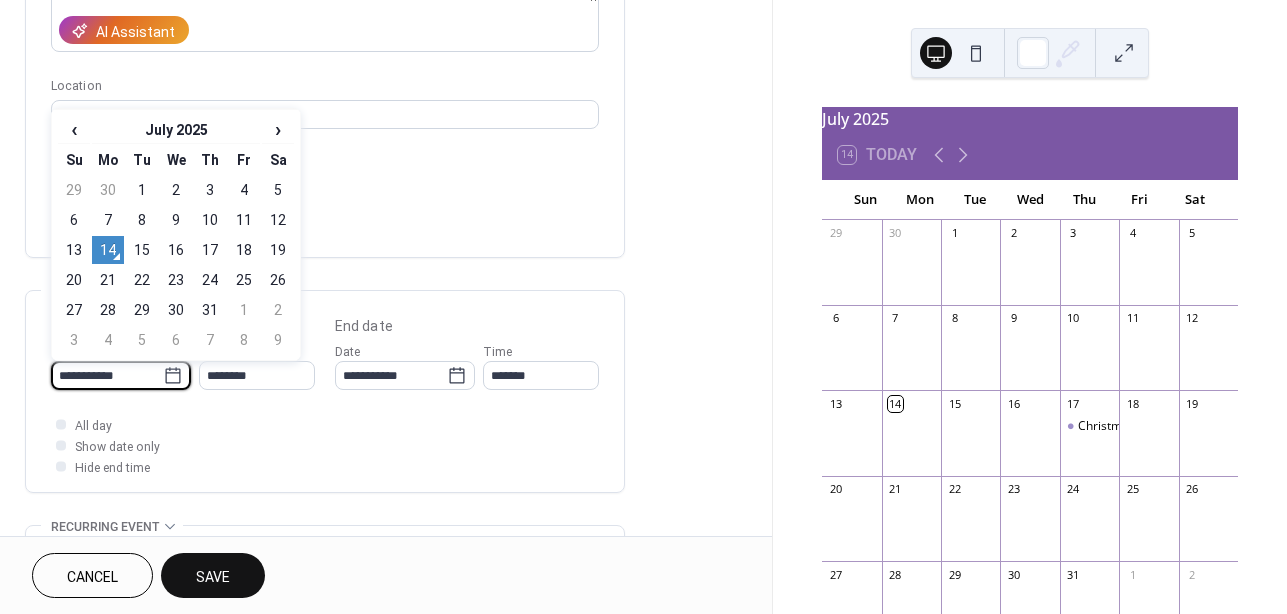 click on "**********" at bounding box center (107, 375) 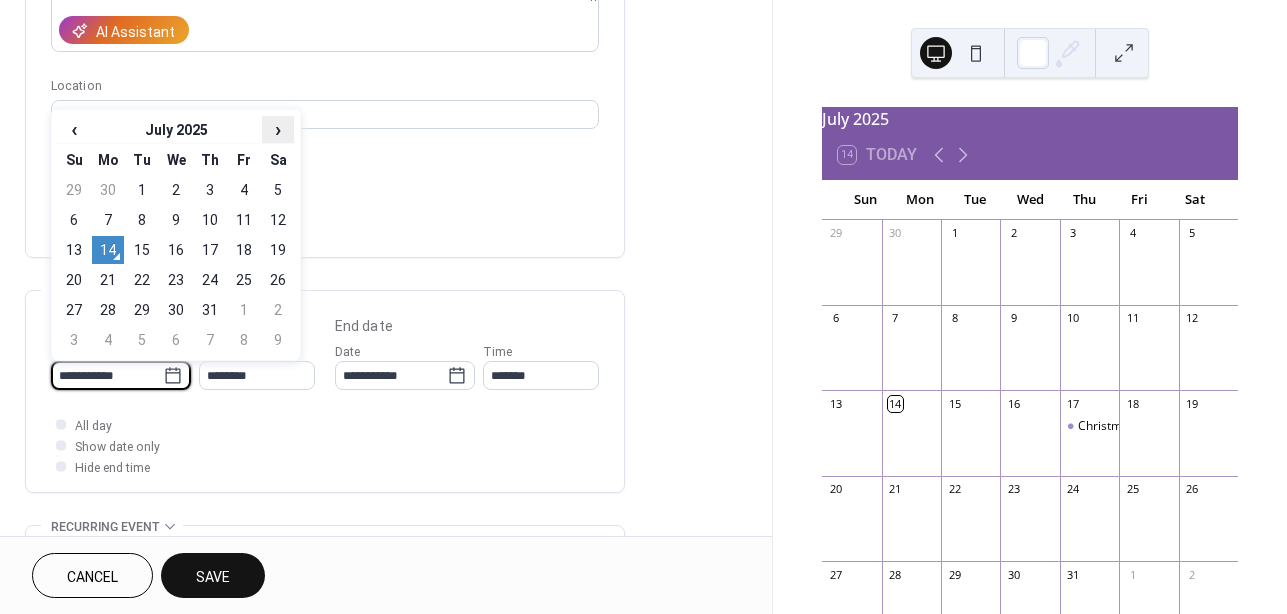 click on "›" at bounding box center (278, 129) 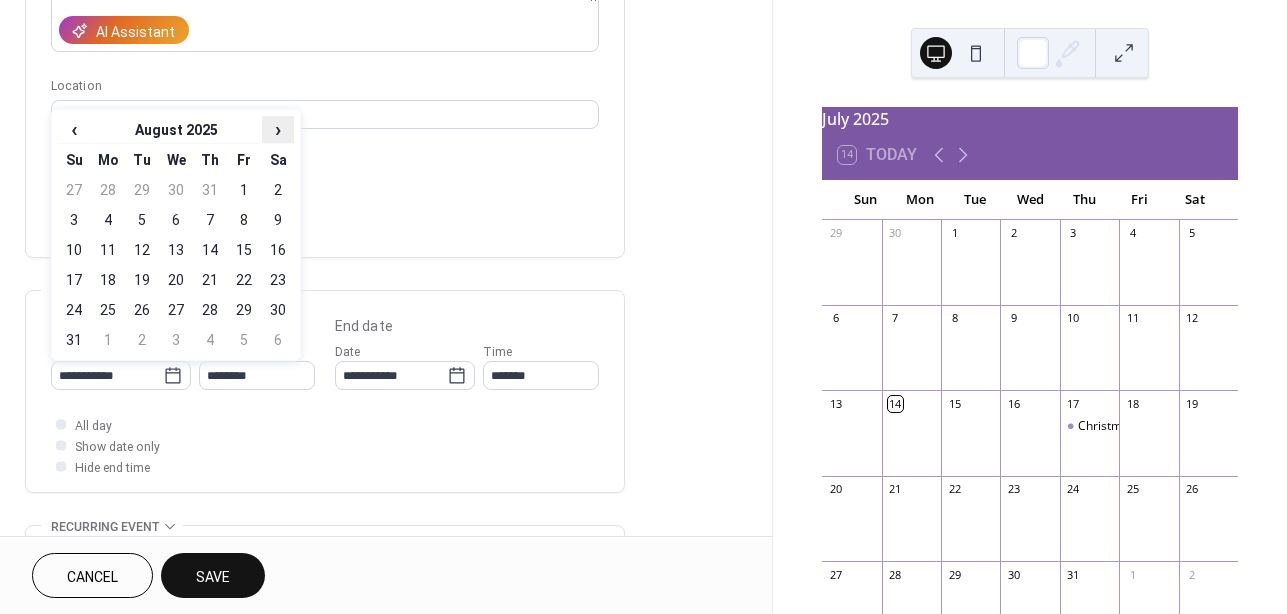 click on "›" at bounding box center (278, 129) 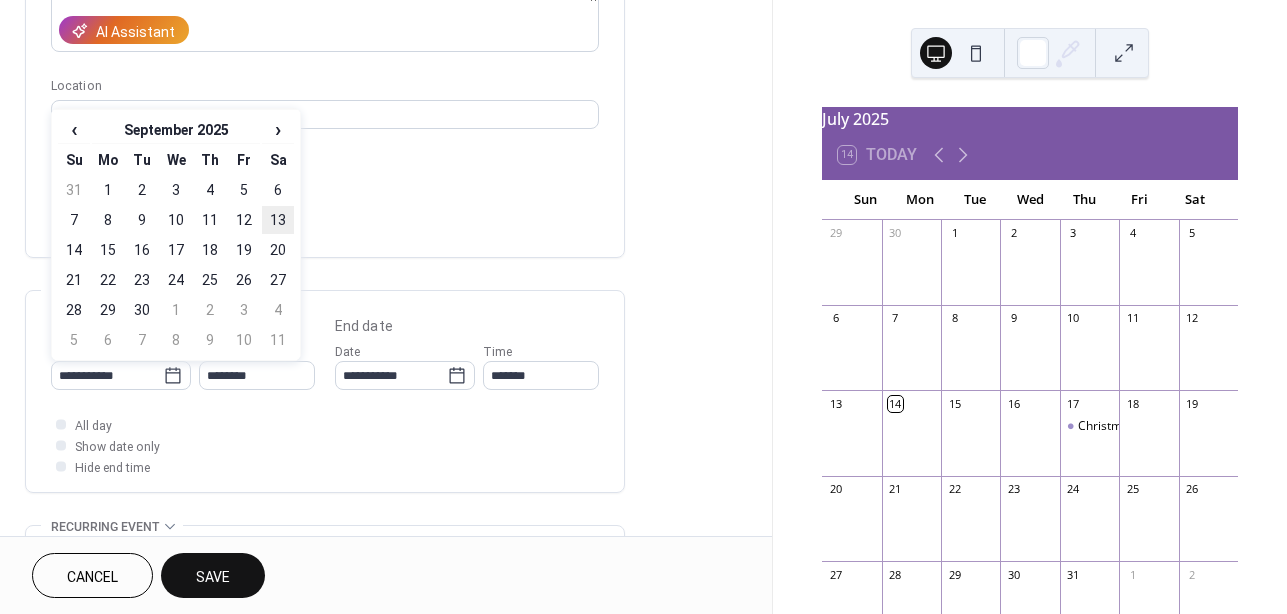 click on "13" at bounding box center (278, 220) 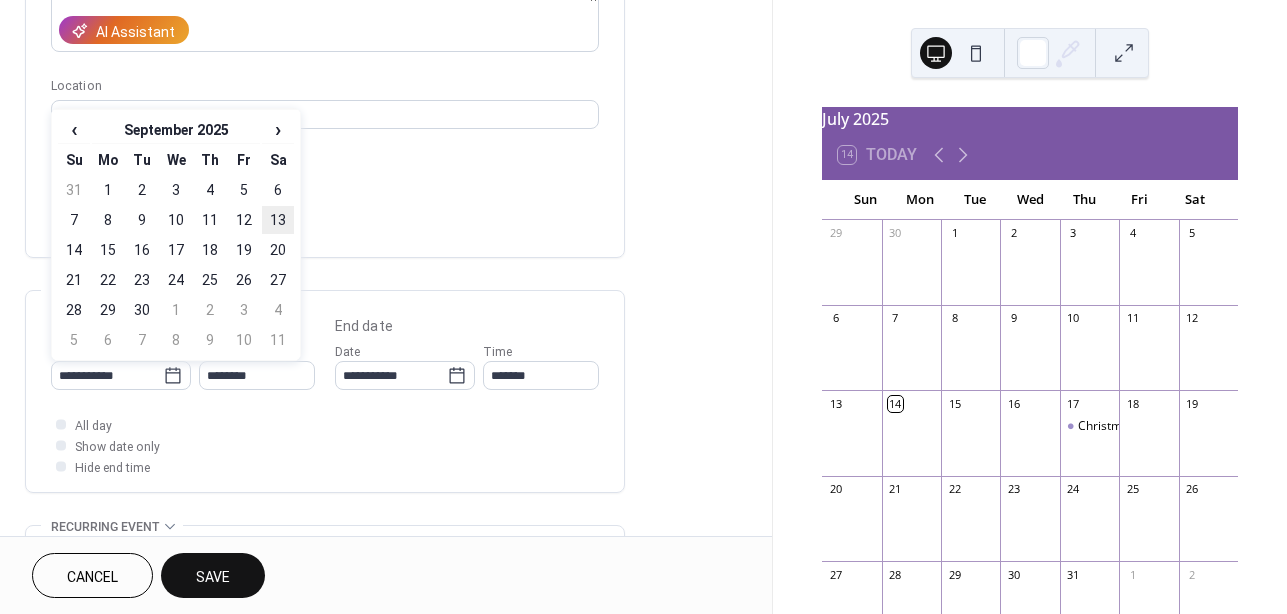 type on "**********" 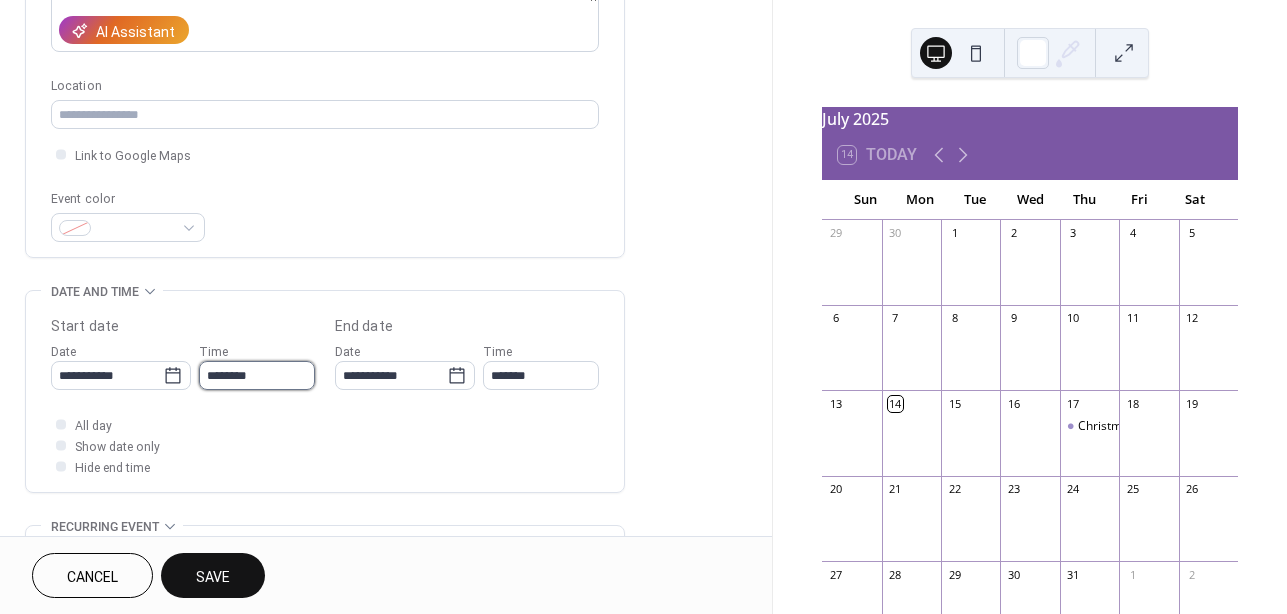 click on "********" at bounding box center (257, 375) 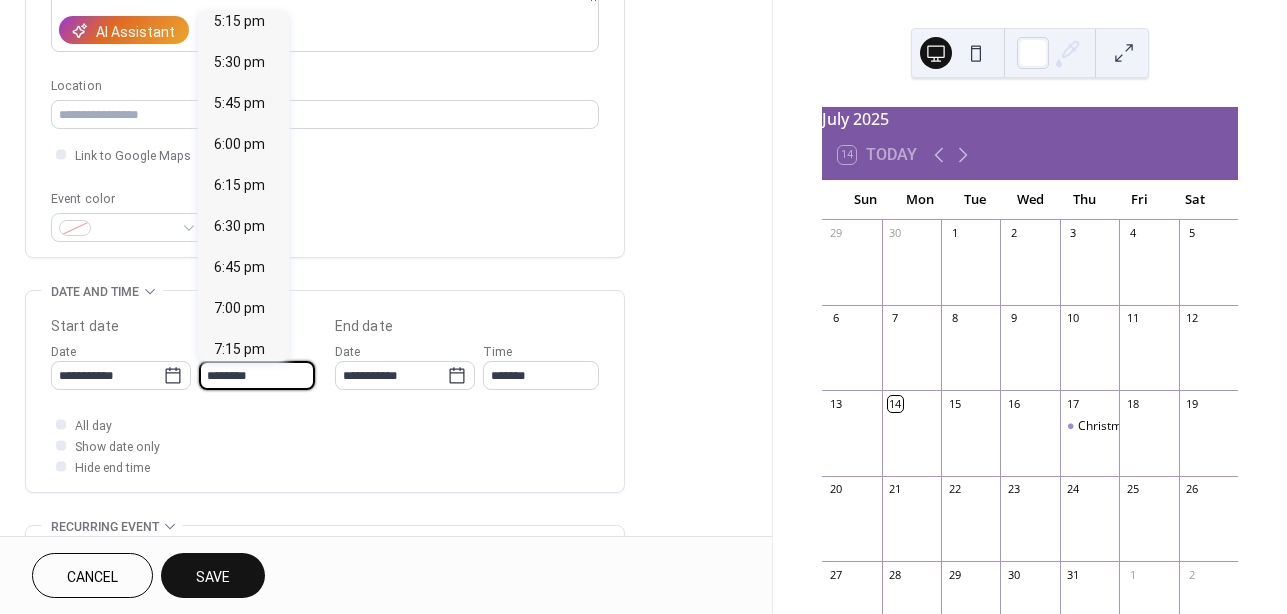 scroll, scrollTop: 2847, scrollLeft: 0, axis: vertical 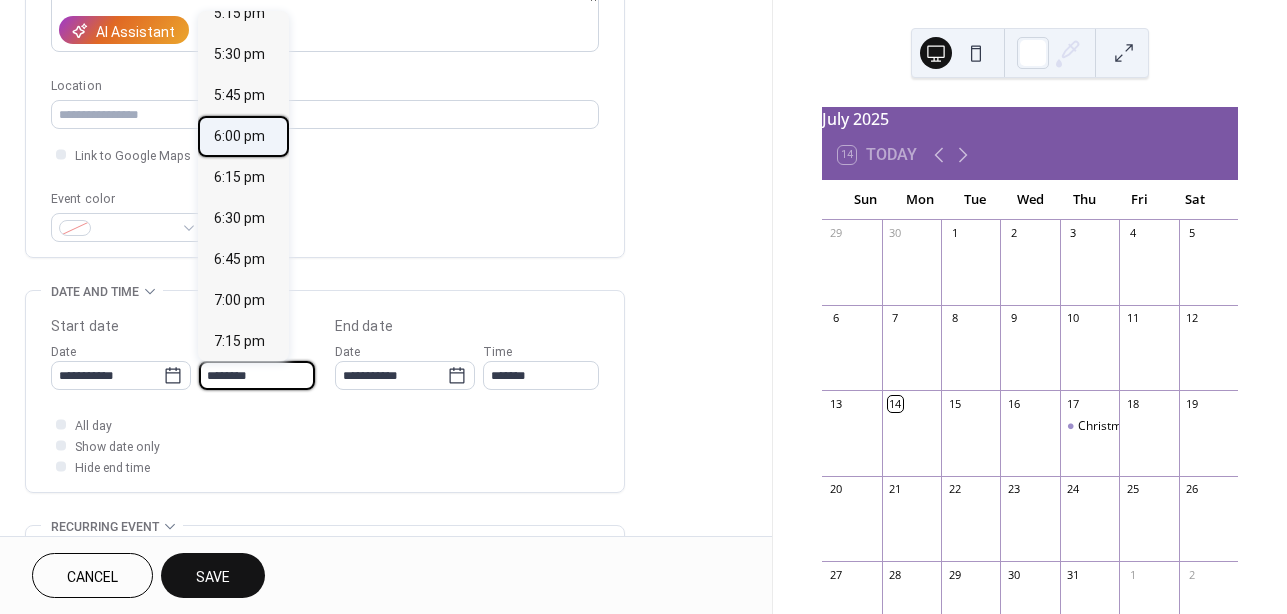 click on "6:00 pm" at bounding box center (239, 136) 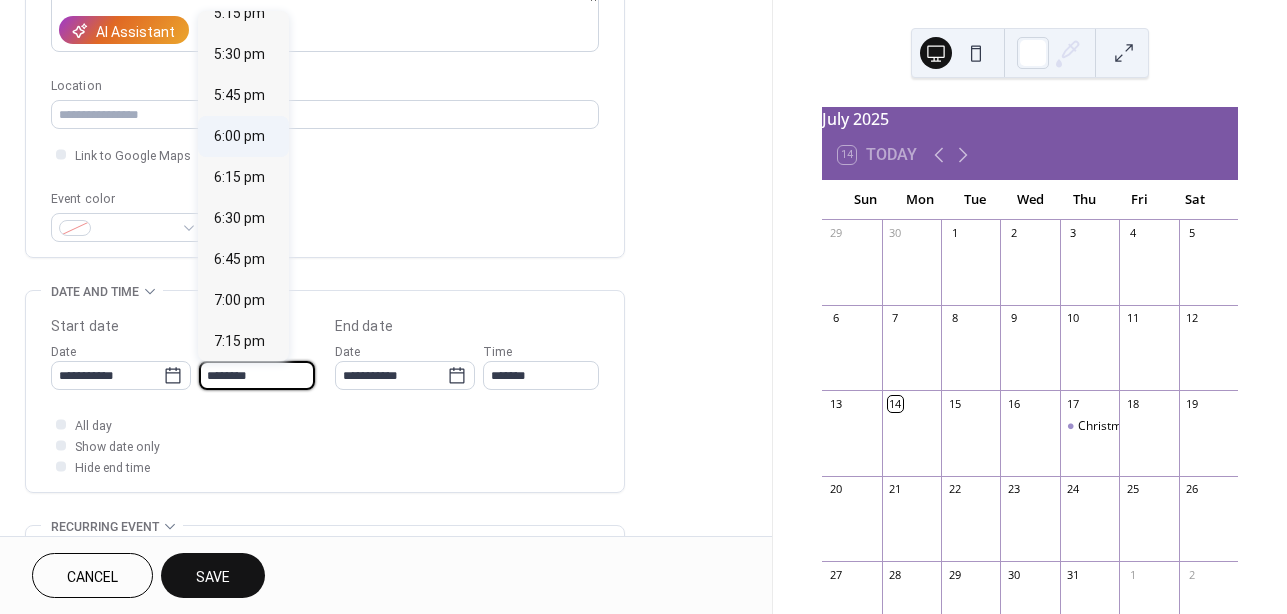 type on "*******" 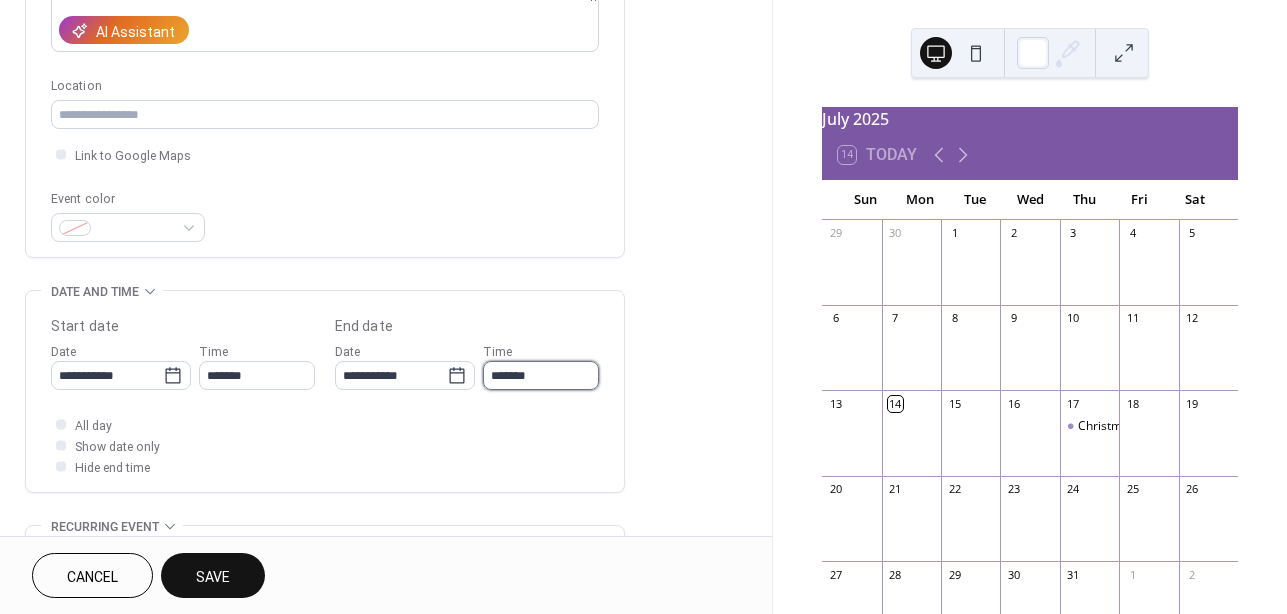 click on "*******" at bounding box center (541, 375) 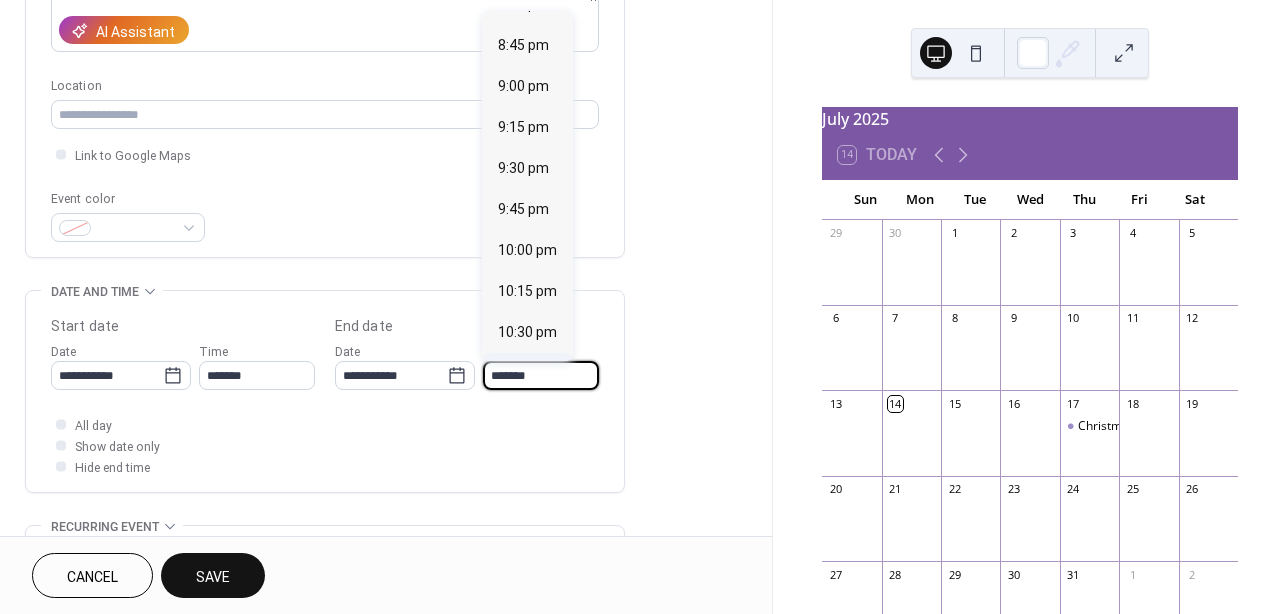 scroll, scrollTop: 357, scrollLeft: 0, axis: vertical 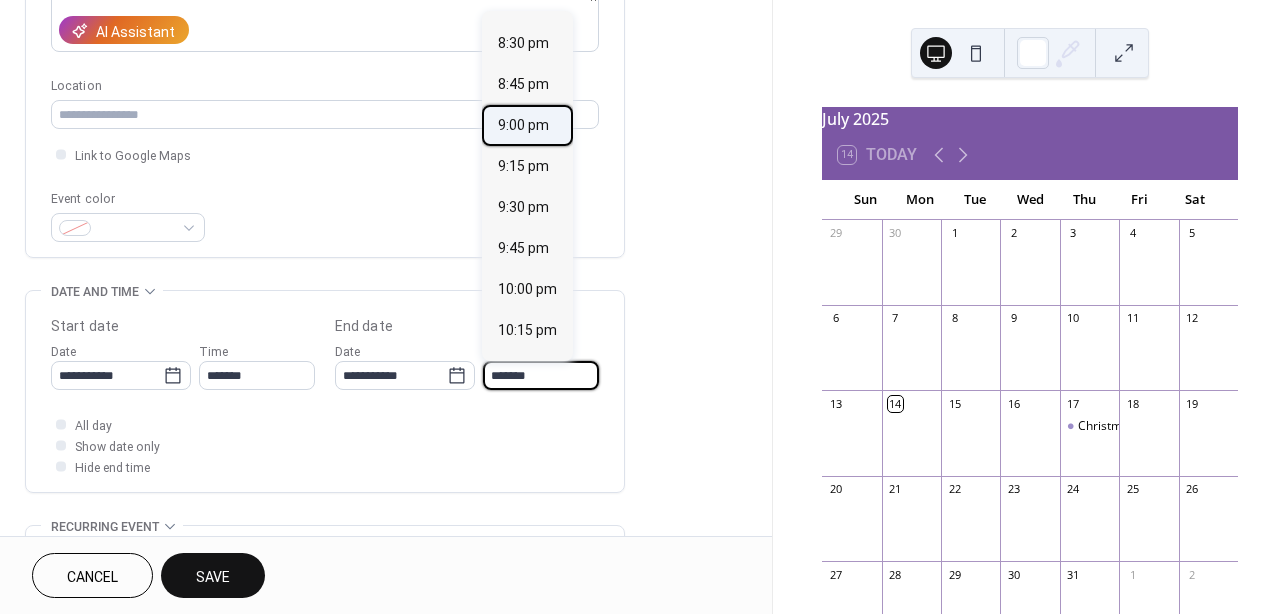 click on "9:00 pm" at bounding box center [523, 125] 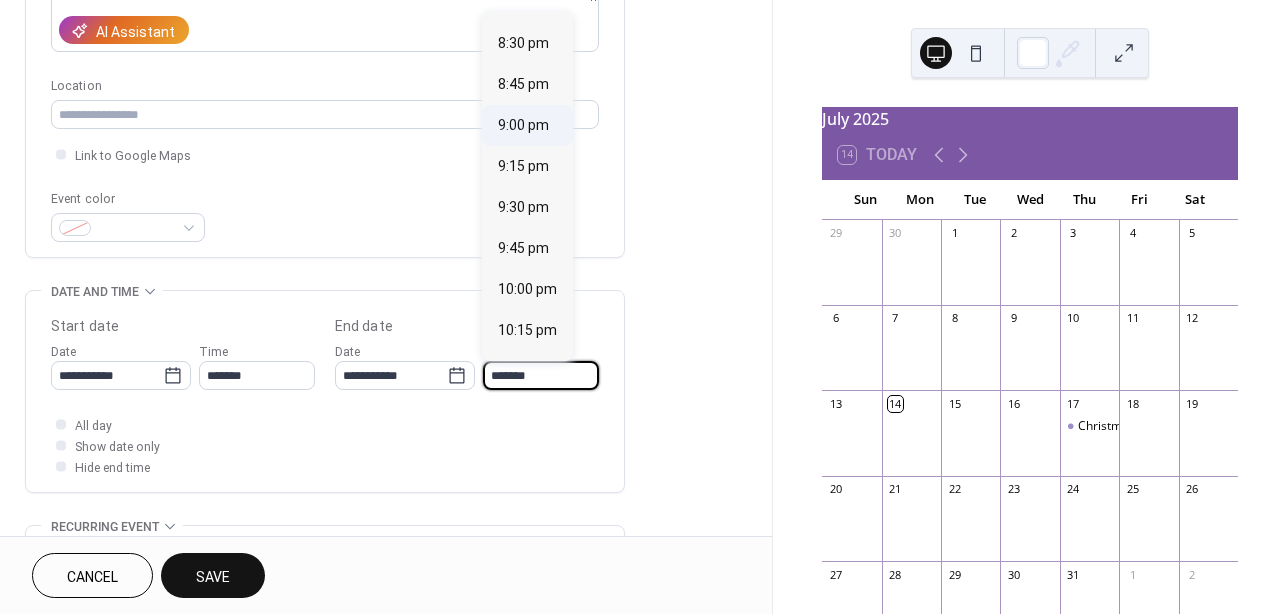 type on "*******" 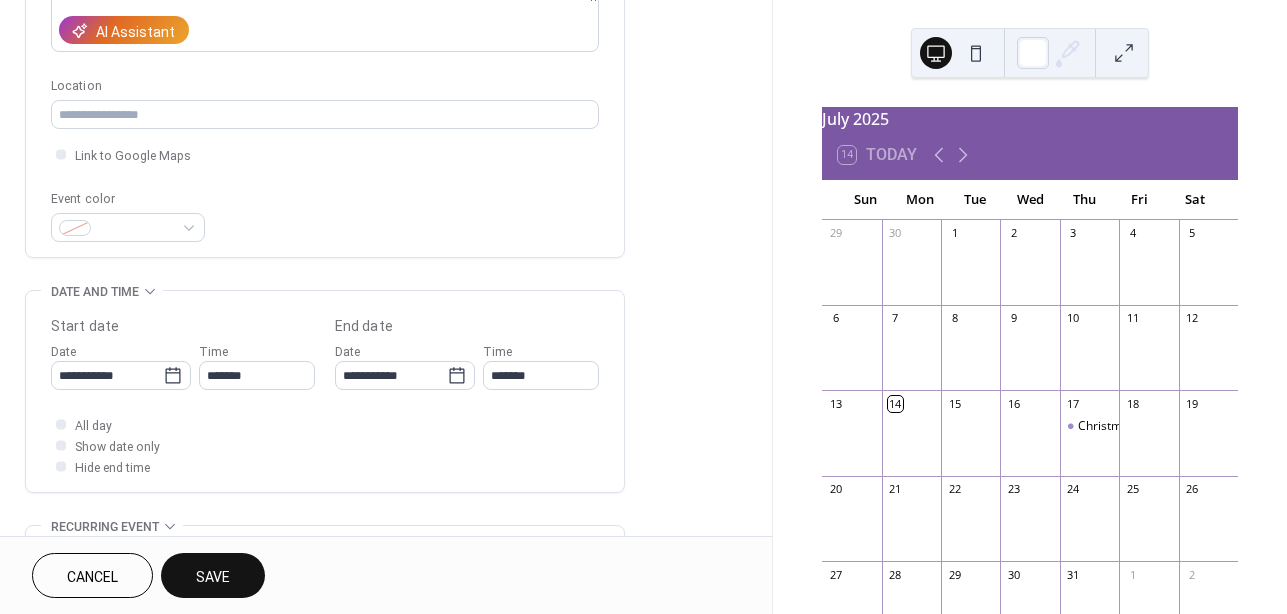 click on "Save" at bounding box center (213, 575) 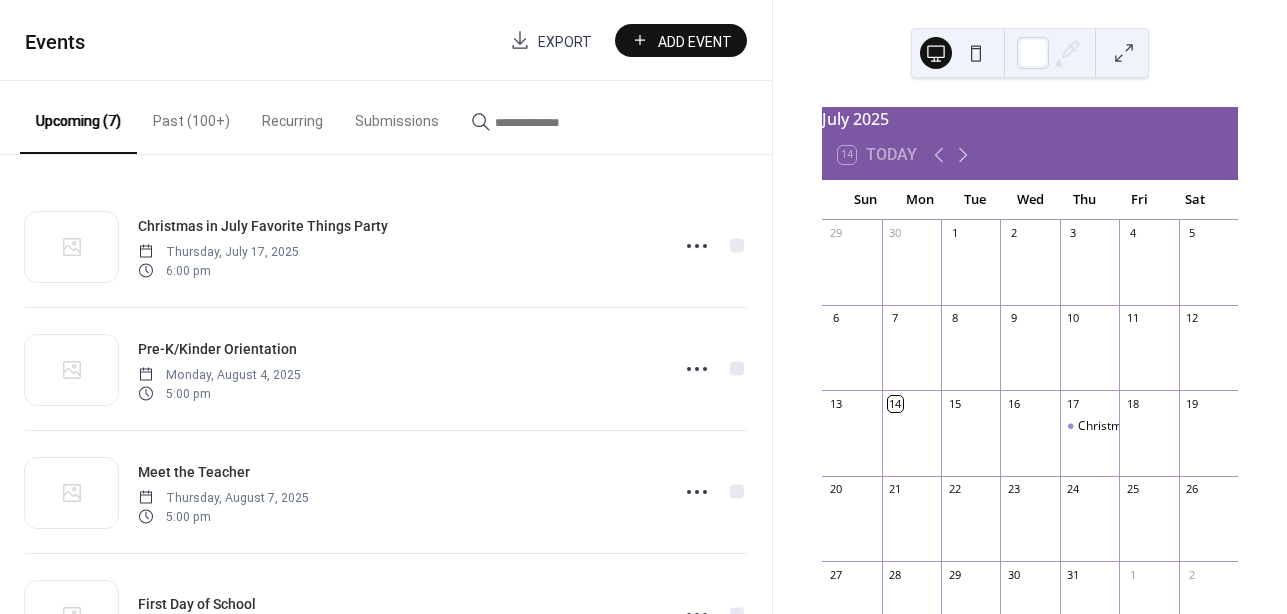 click on "Add Event" at bounding box center (695, 41) 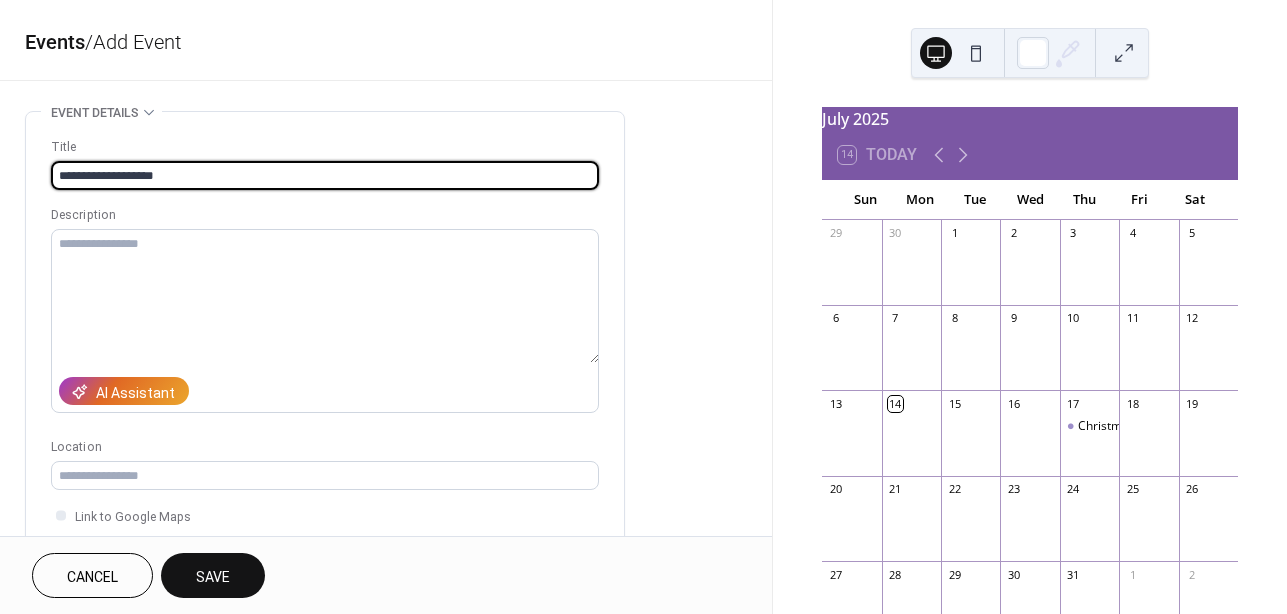 type on "**********" 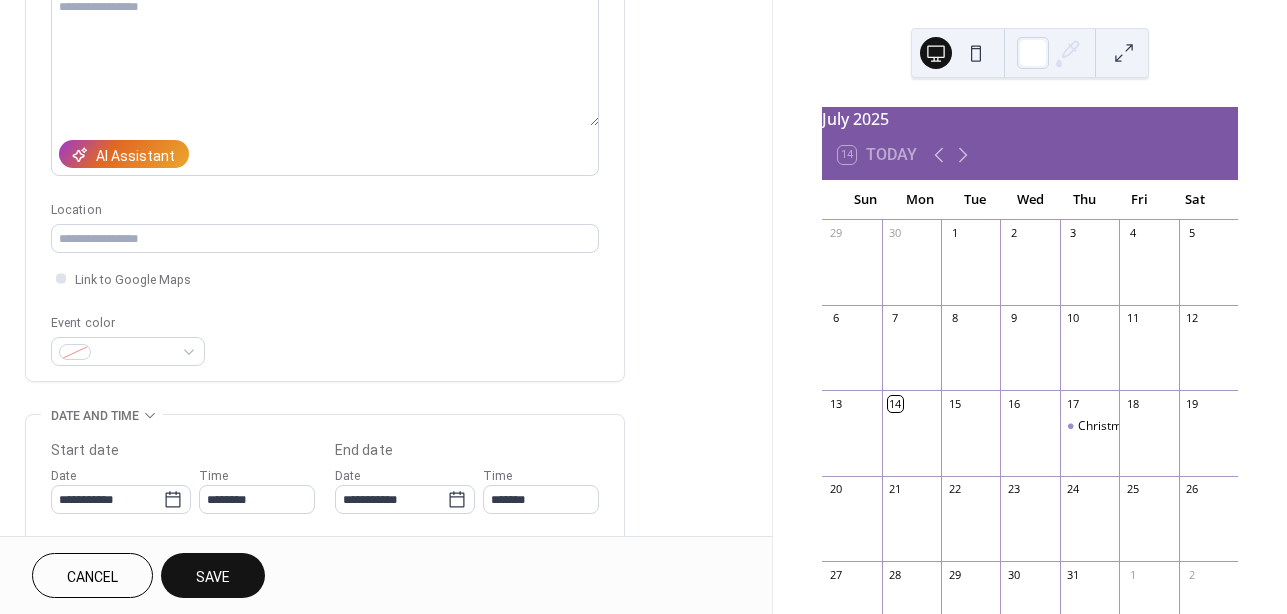 scroll, scrollTop: 414, scrollLeft: 0, axis: vertical 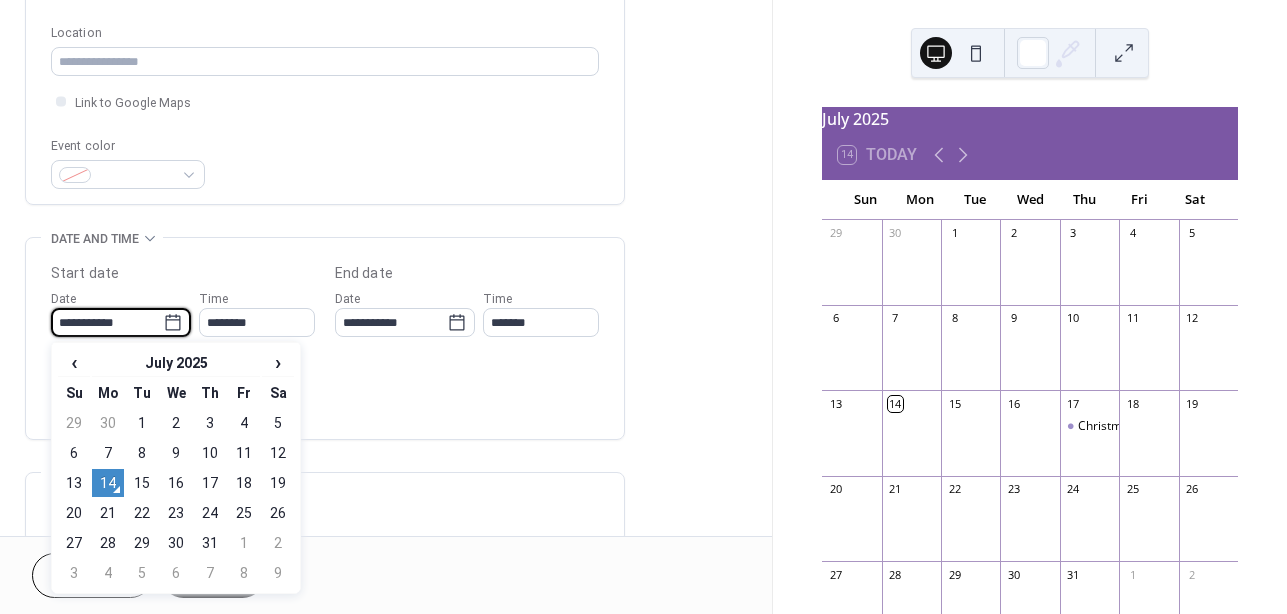 click on "**********" at bounding box center (107, 322) 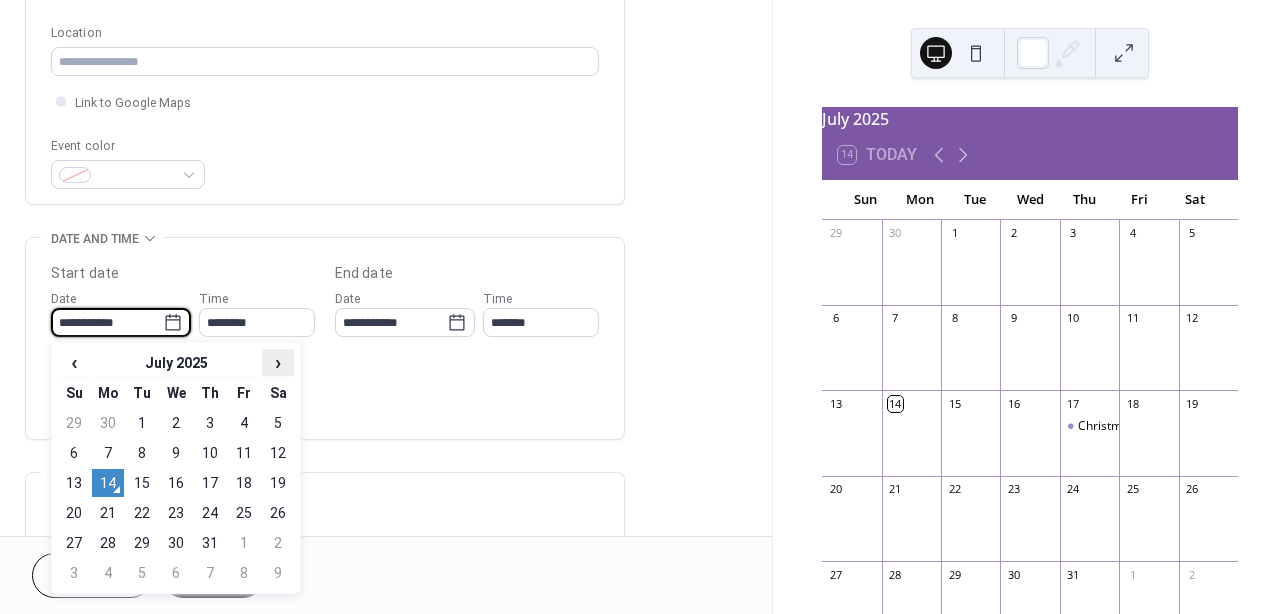 click on "›" at bounding box center [278, 362] 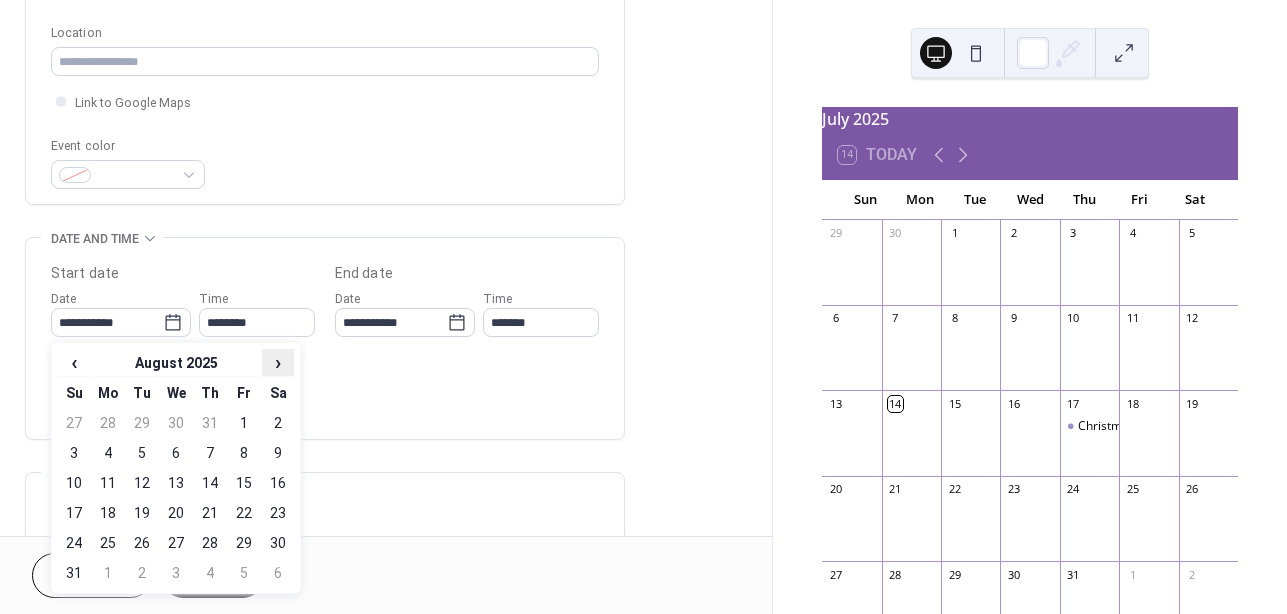 click on "›" at bounding box center [278, 362] 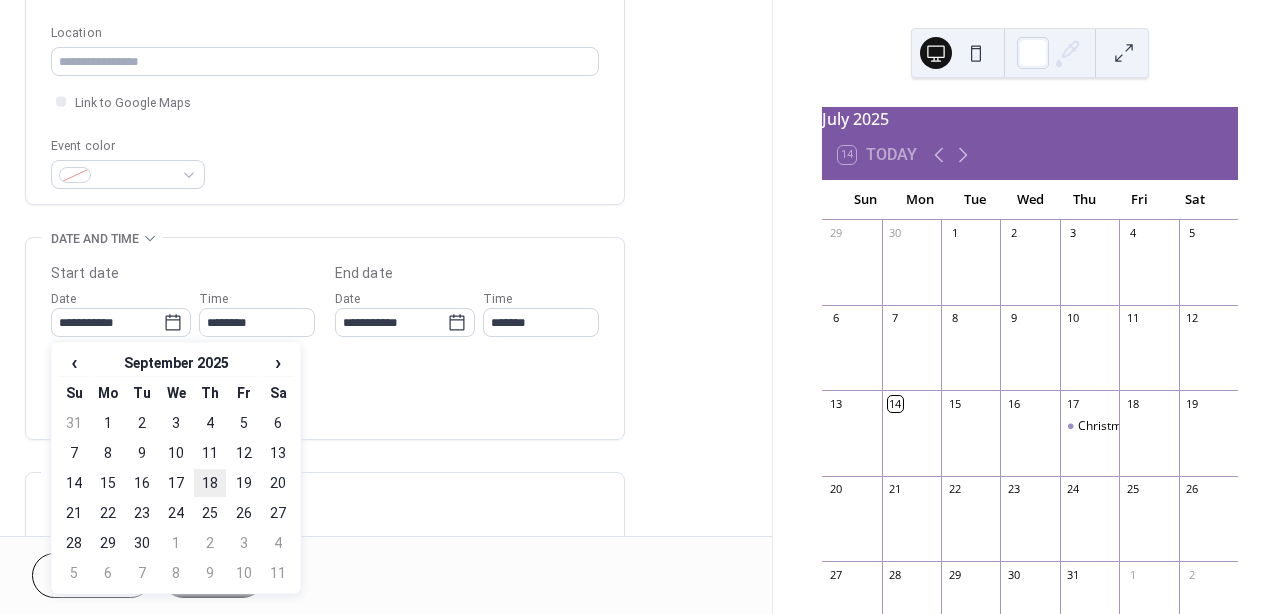 click on "18" at bounding box center [210, 483] 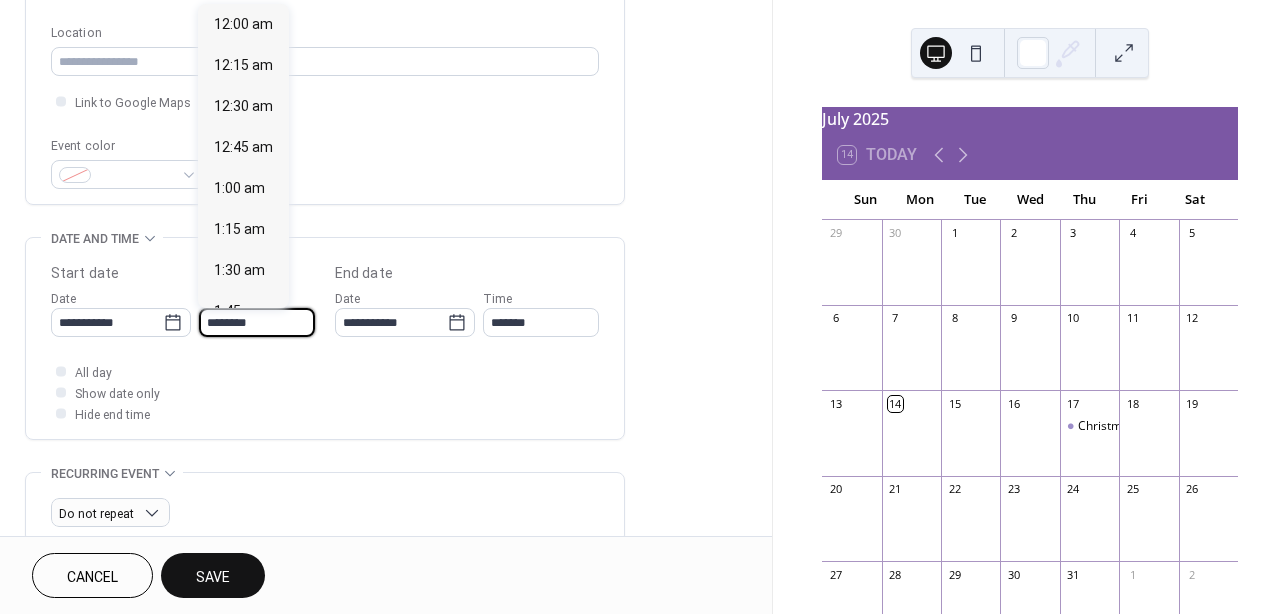 click on "********" at bounding box center (257, 322) 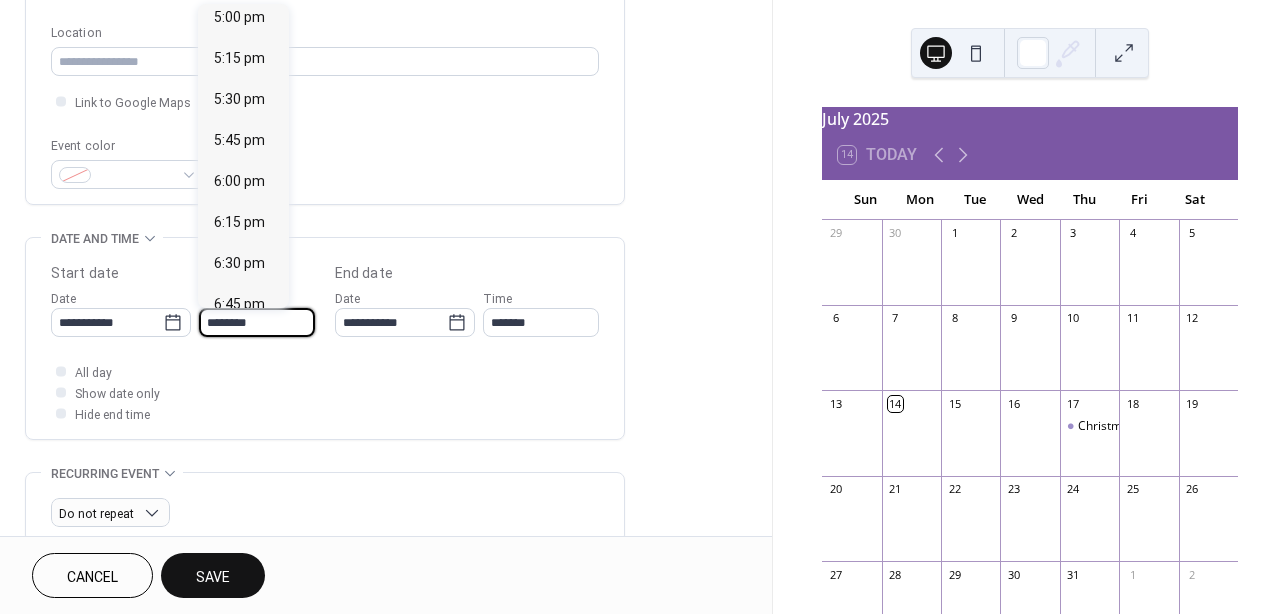 scroll, scrollTop: 2830, scrollLeft: 0, axis: vertical 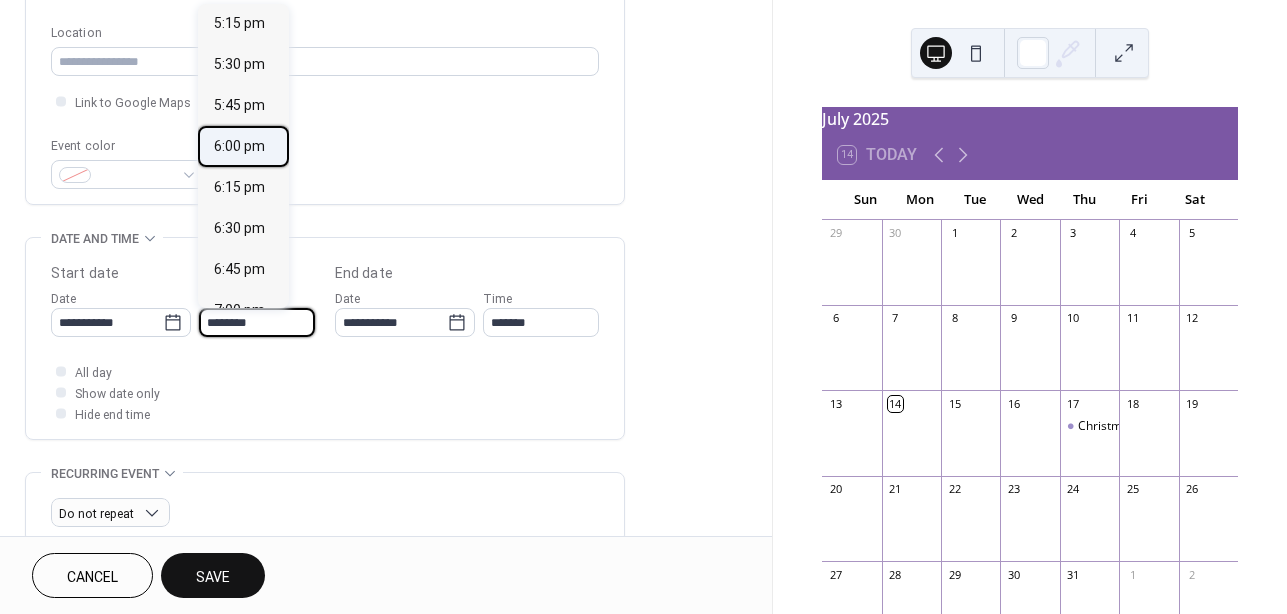 click on "6:00 pm" at bounding box center (239, 146) 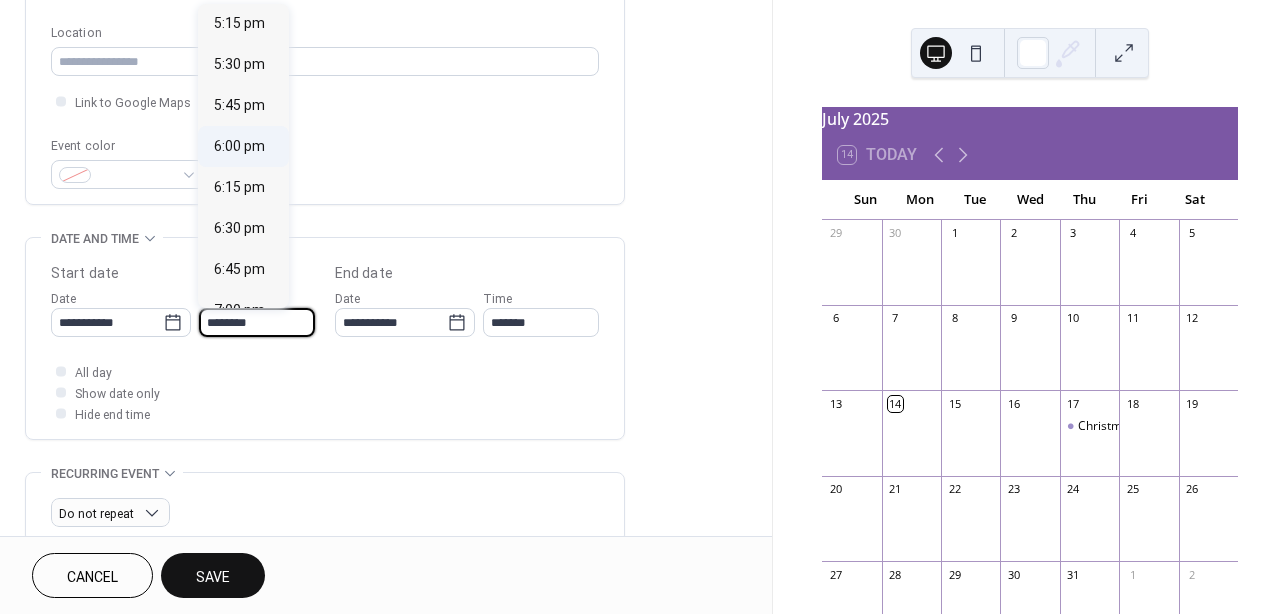 type on "*******" 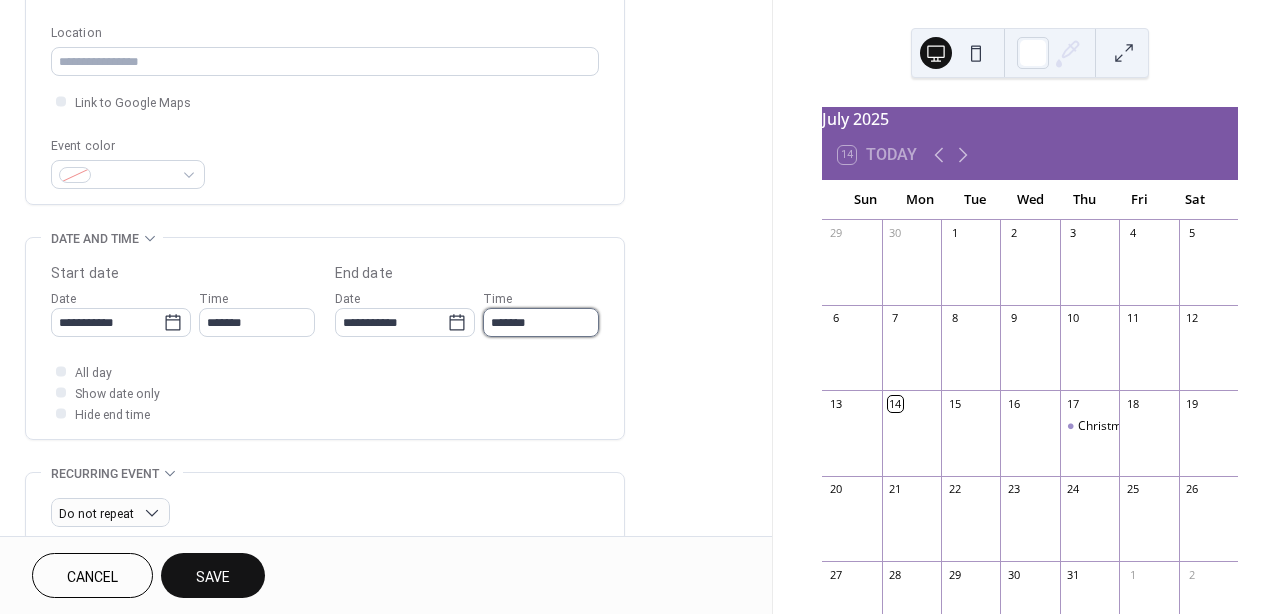 click on "*******" at bounding box center [541, 322] 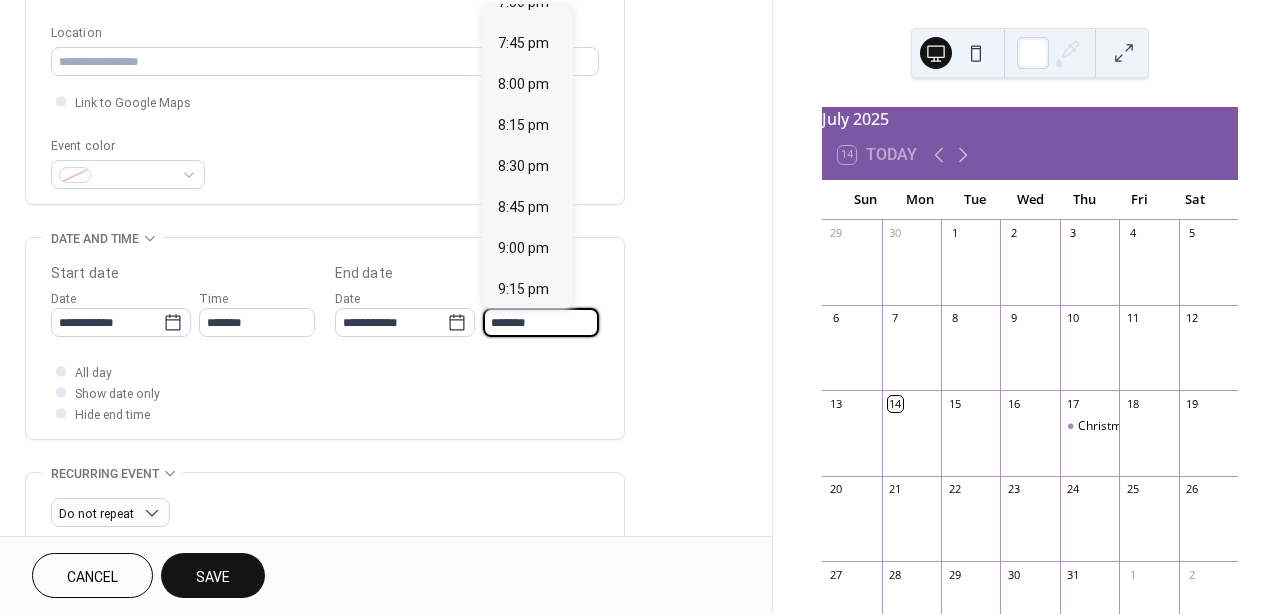 scroll, scrollTop: 230, scrollLeft: 0, axis: vertical 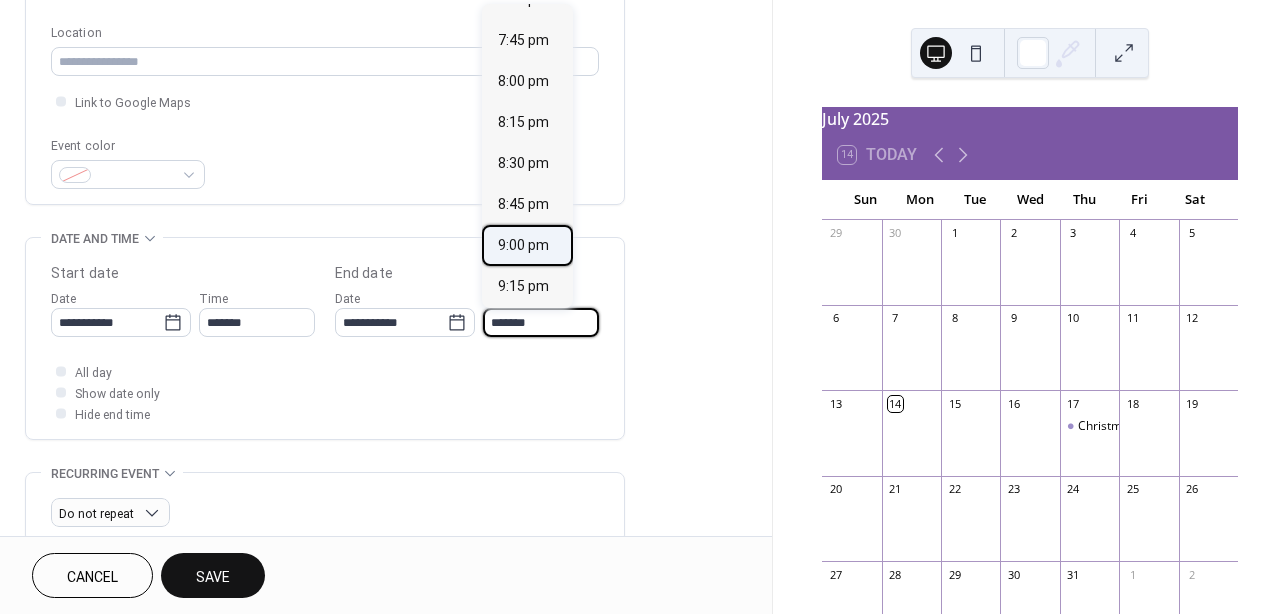 click on "9:00 pm" at bounding box center (527, 245) 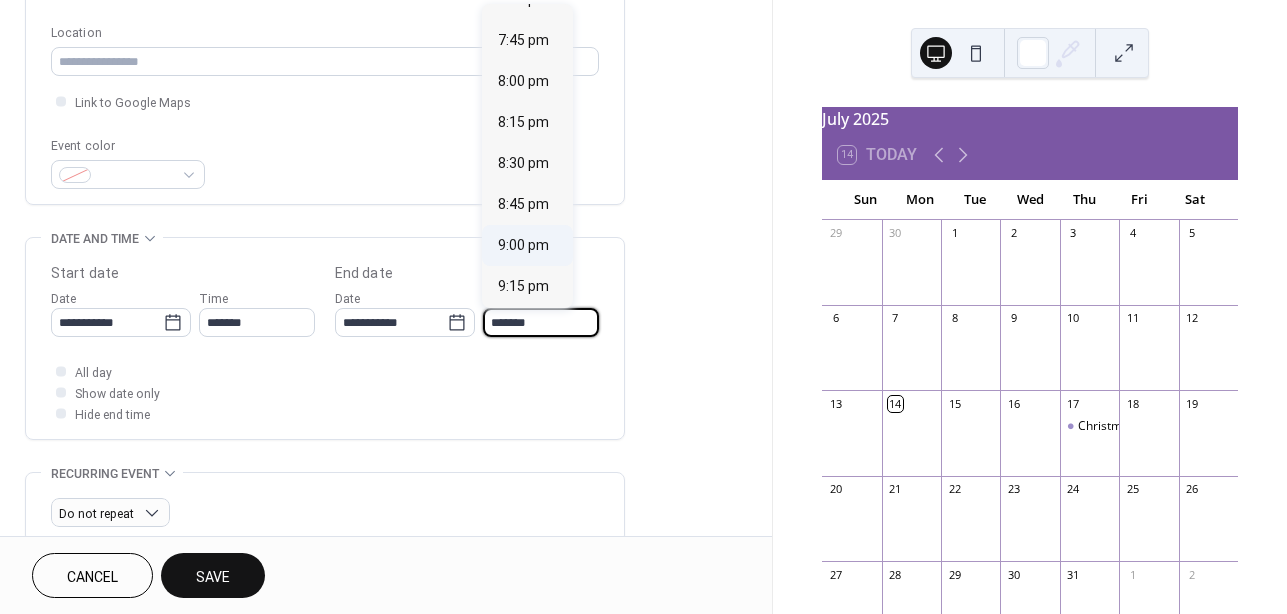type on "*******" 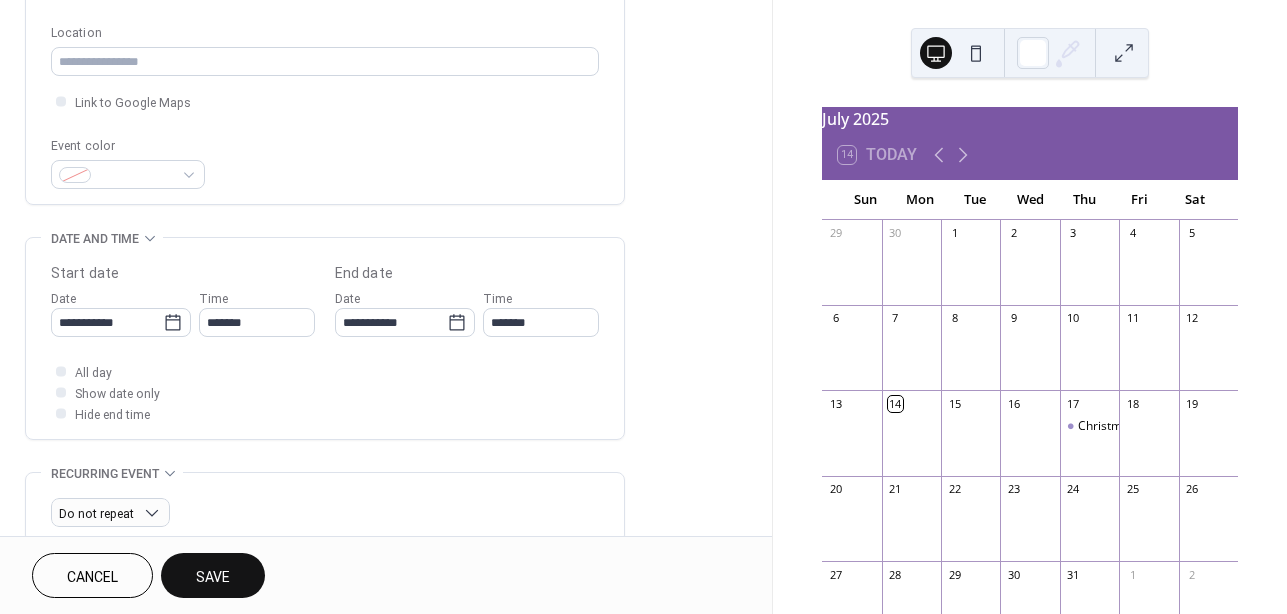 click on "Save" at bounding box center (213, 575) 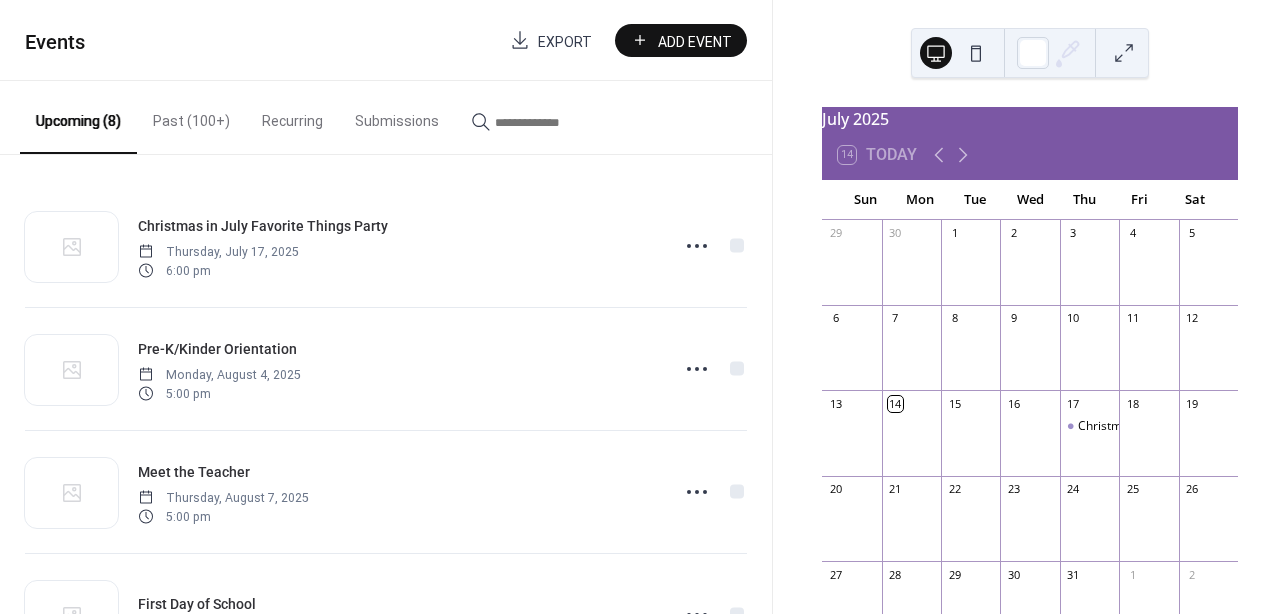 click on "Add Event" at bounding box center (695, 41) 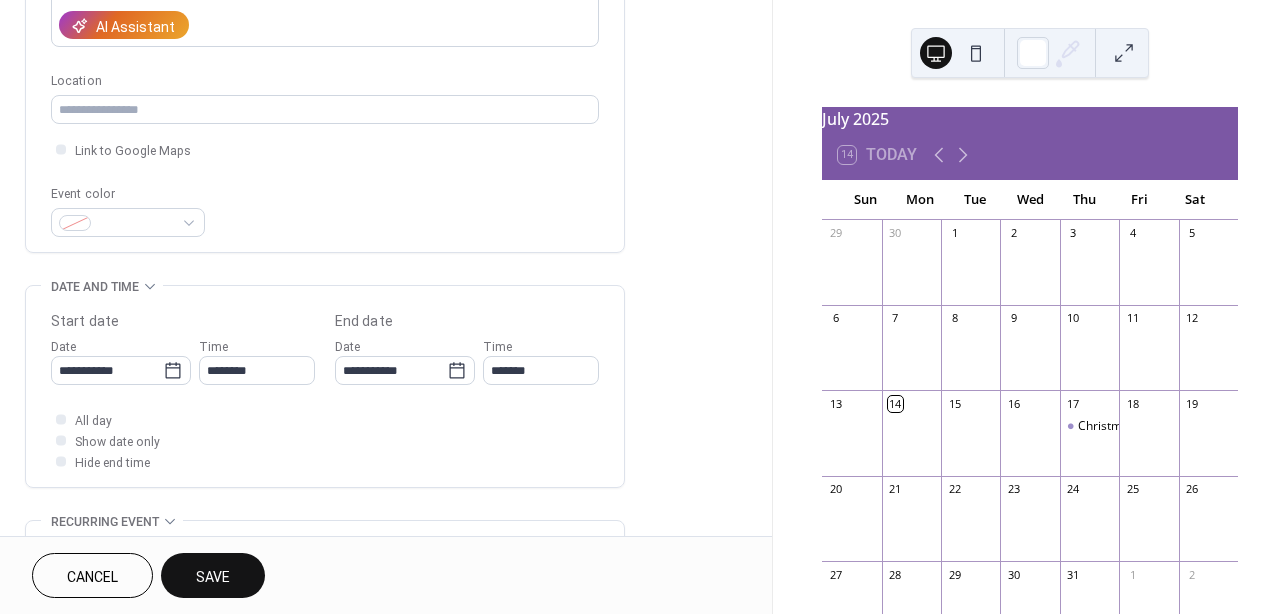 scroll, scrollTop: 369, scrollLeft: 0, axis: vertical 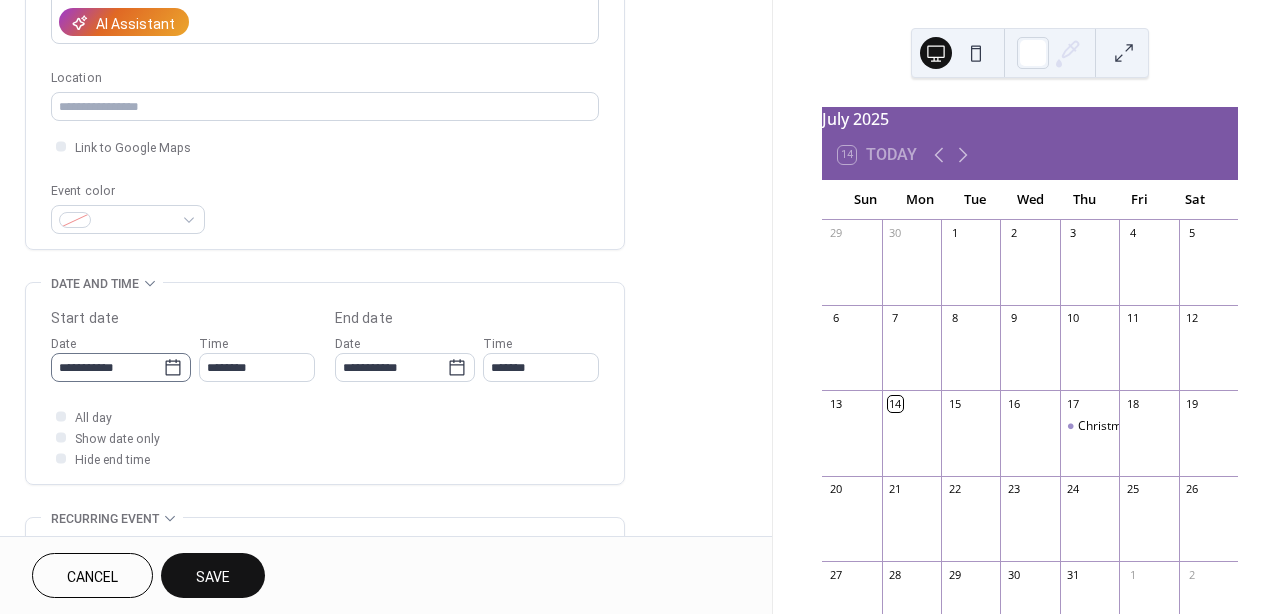 type on "**********" 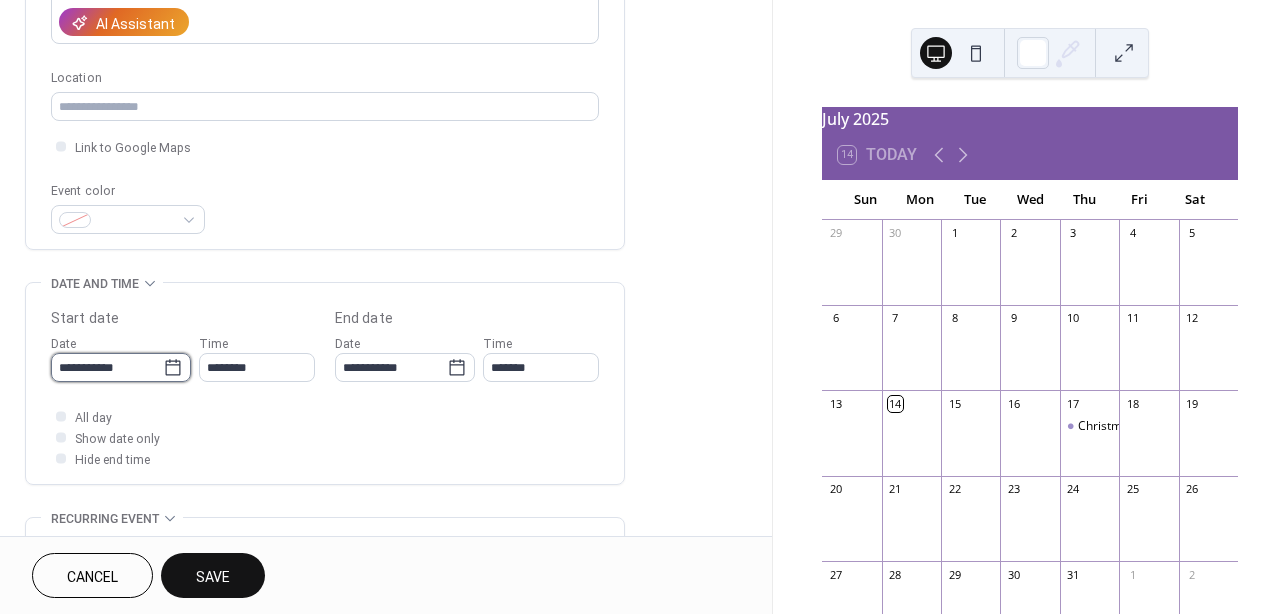 click on "**********" at bounding box center (107, 367) 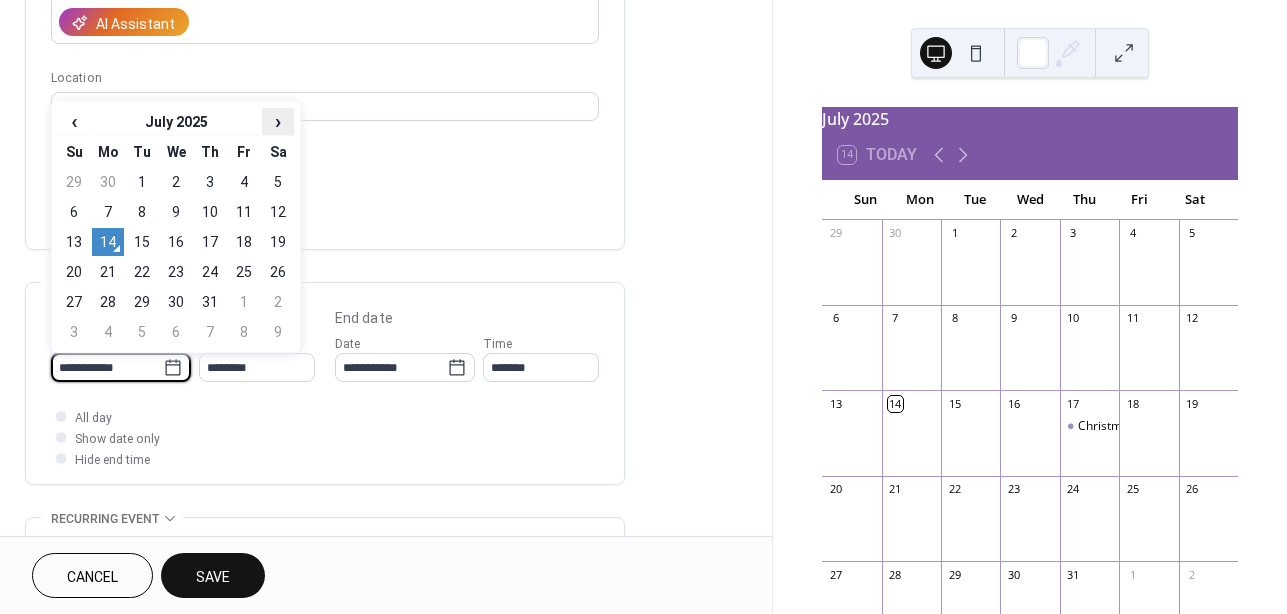 click on "›" at bounding box center (278, 121) 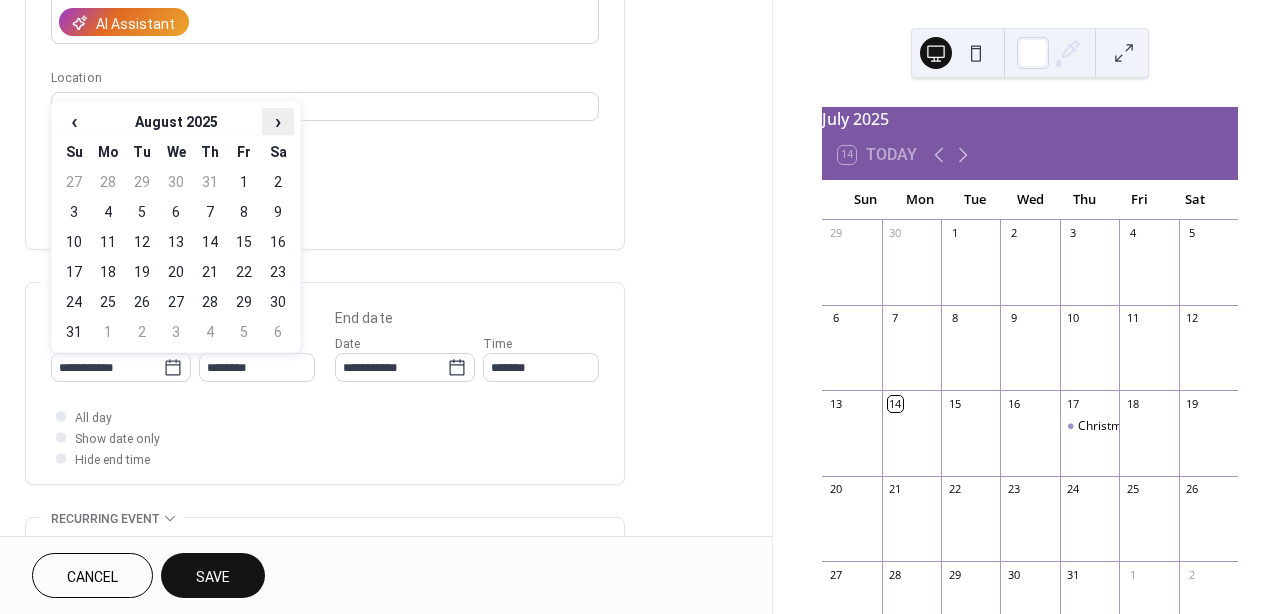 click on "›" at bounding box center [278, 121] 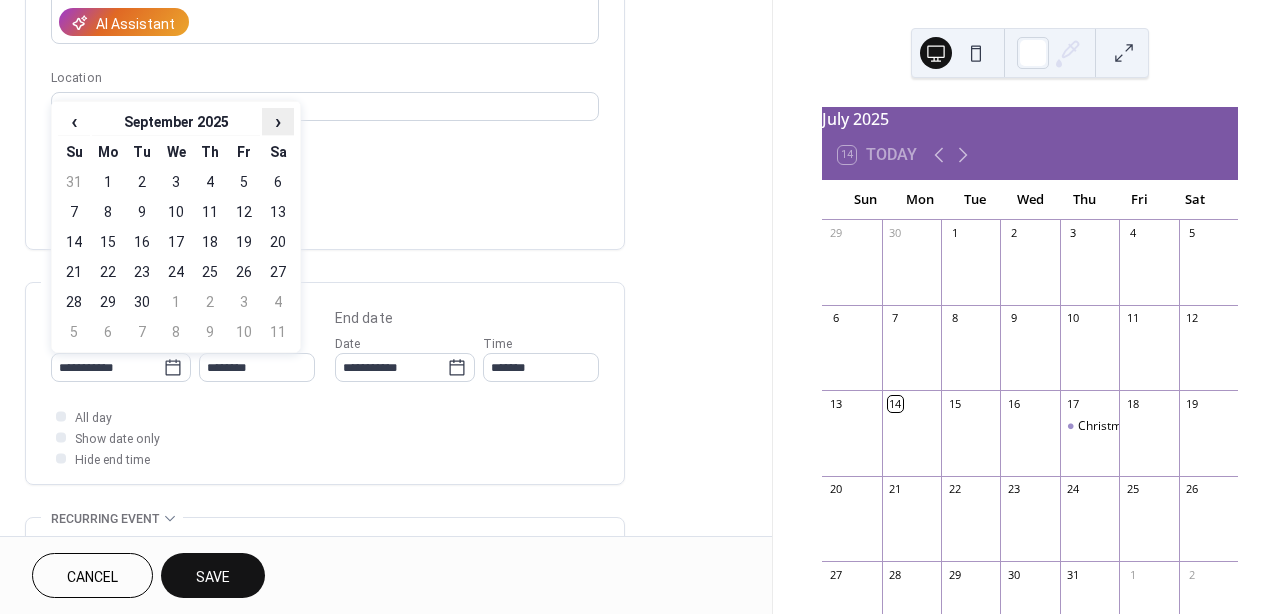 click on "›" at bounding box center (278, 121) 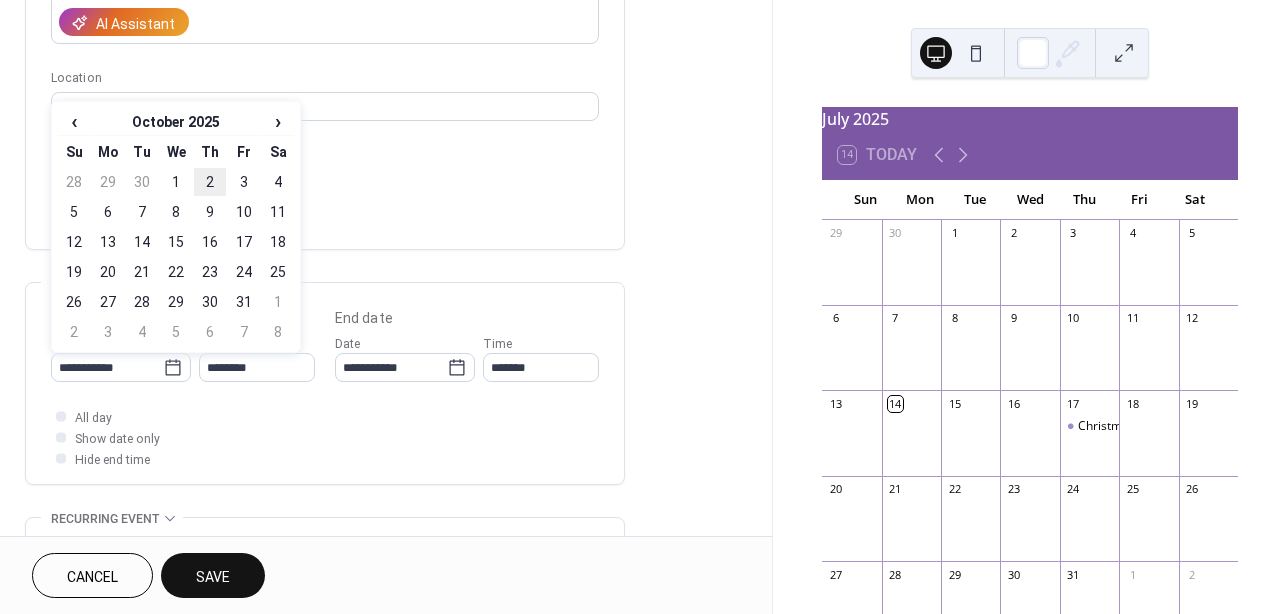 click on "2" at bounding box center (210, 182) 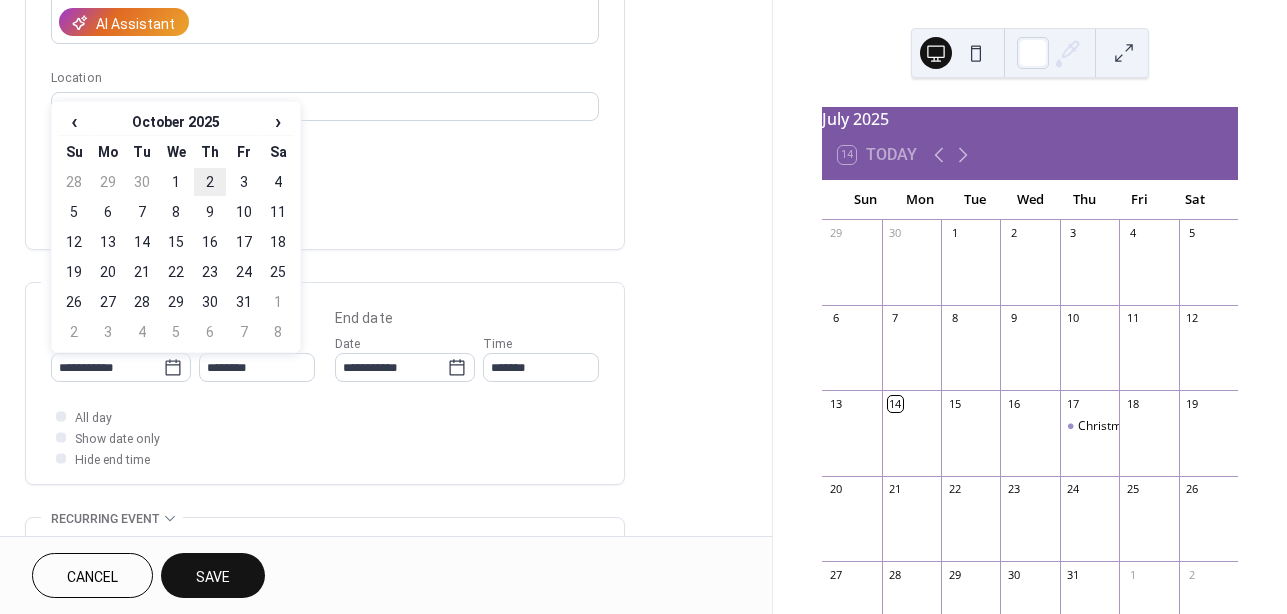 type on "**********" 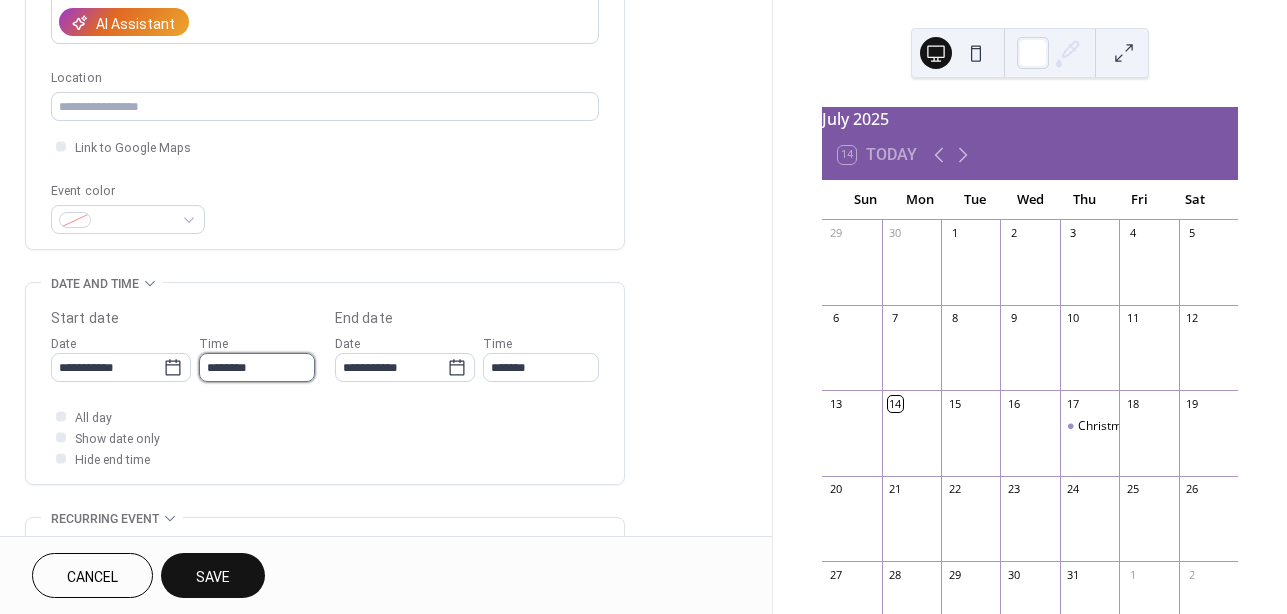 click on "********" at bounding box center (257, 367) 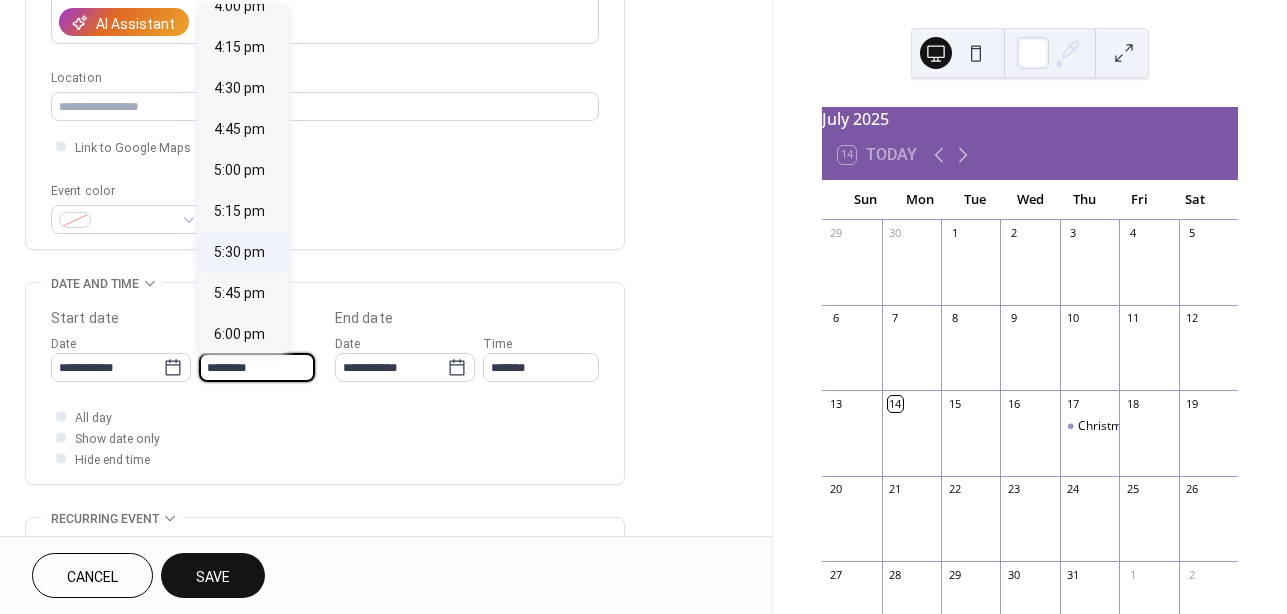 scroll, scrollTop: 2646, scrollLeft: 0, axis: vertical 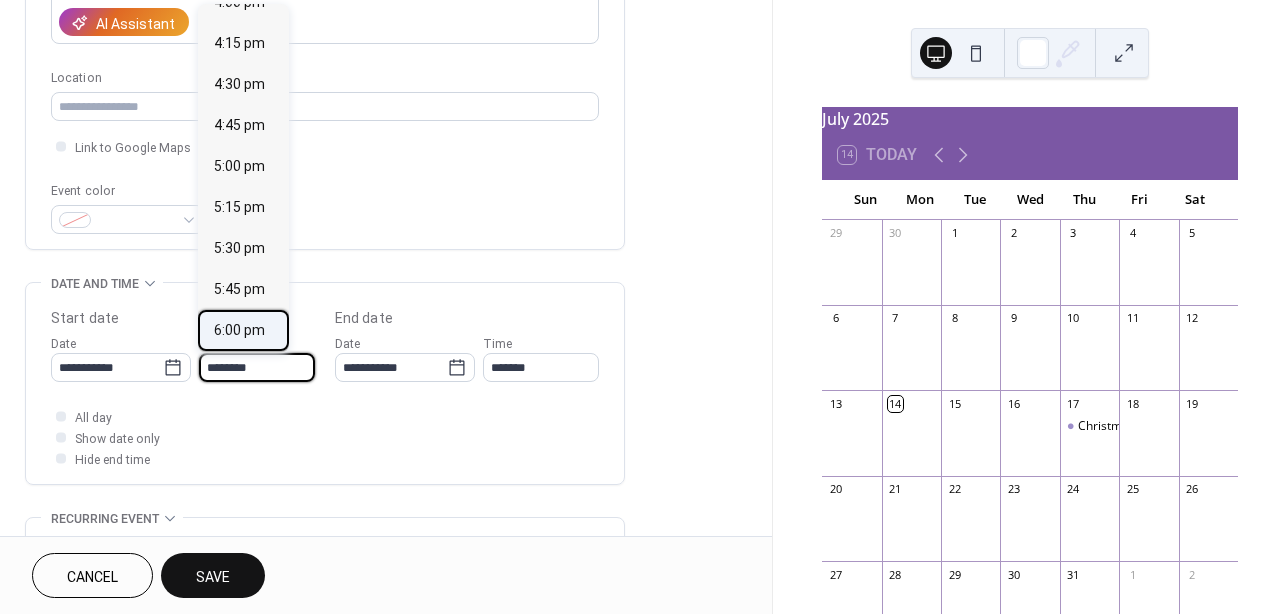 click on "6:00 pm" at bounding box center (239, 330) 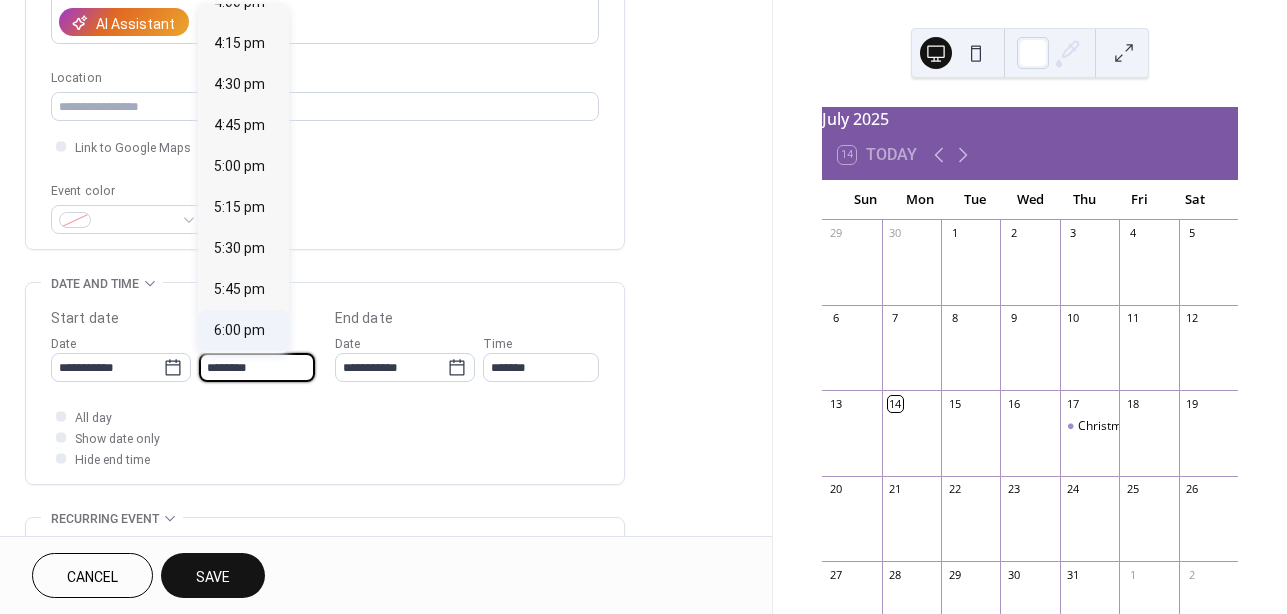 type on "*******" 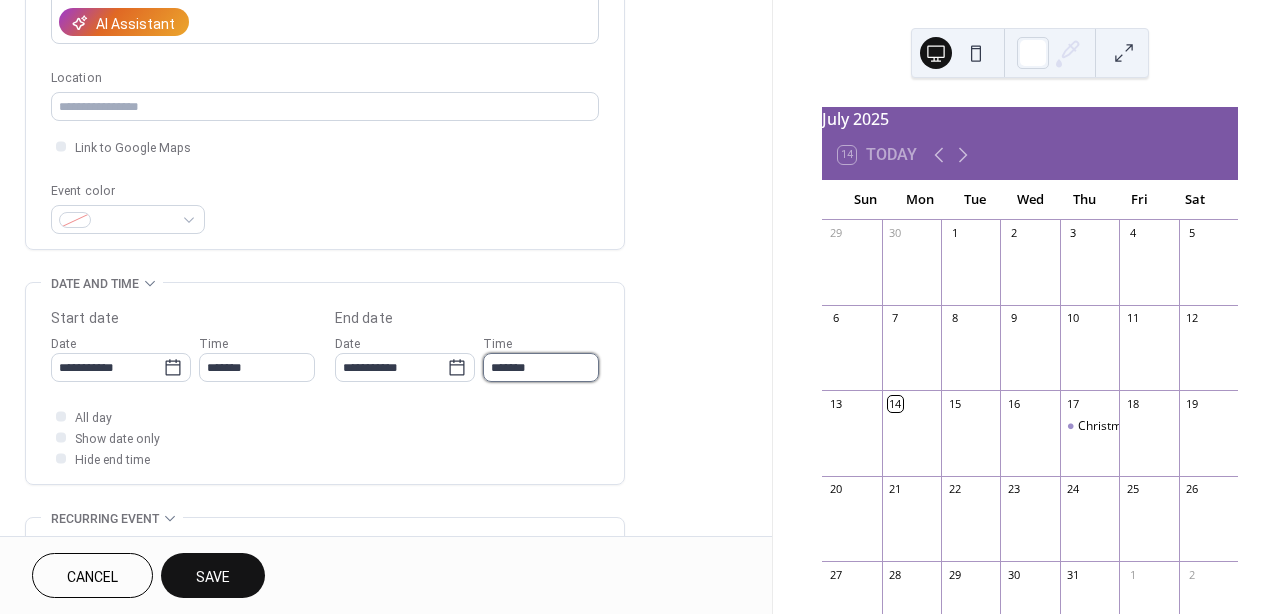 click on "*******" at bounding box center (541, 367) 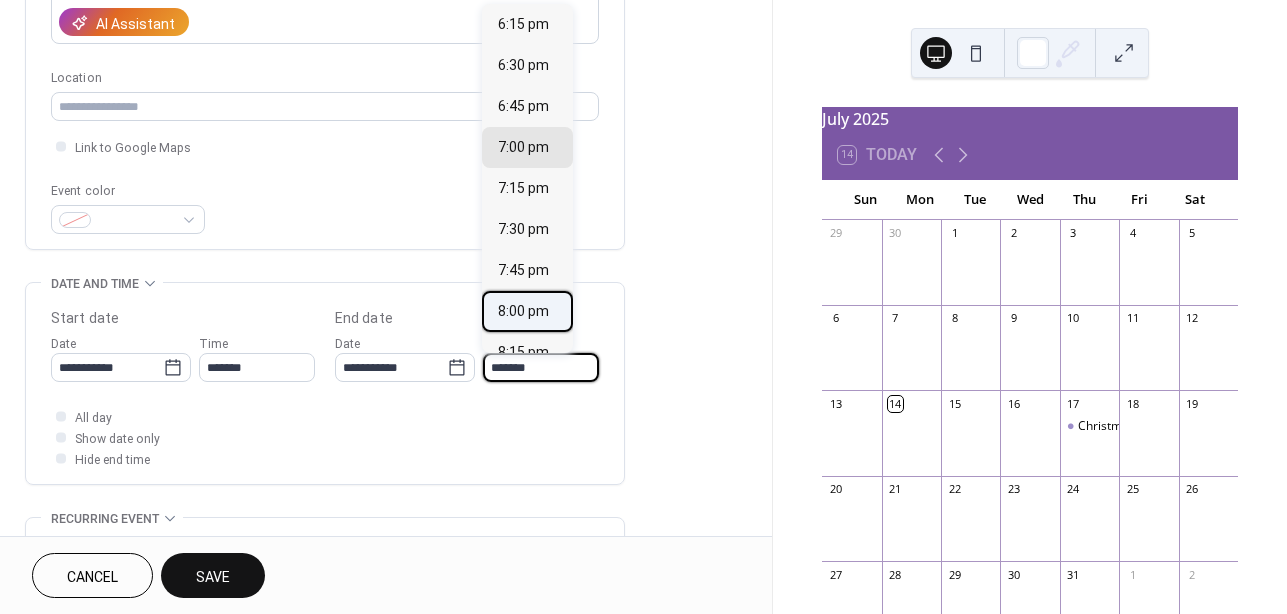 click on "8:00 pm" at bounding box center [523, 311] 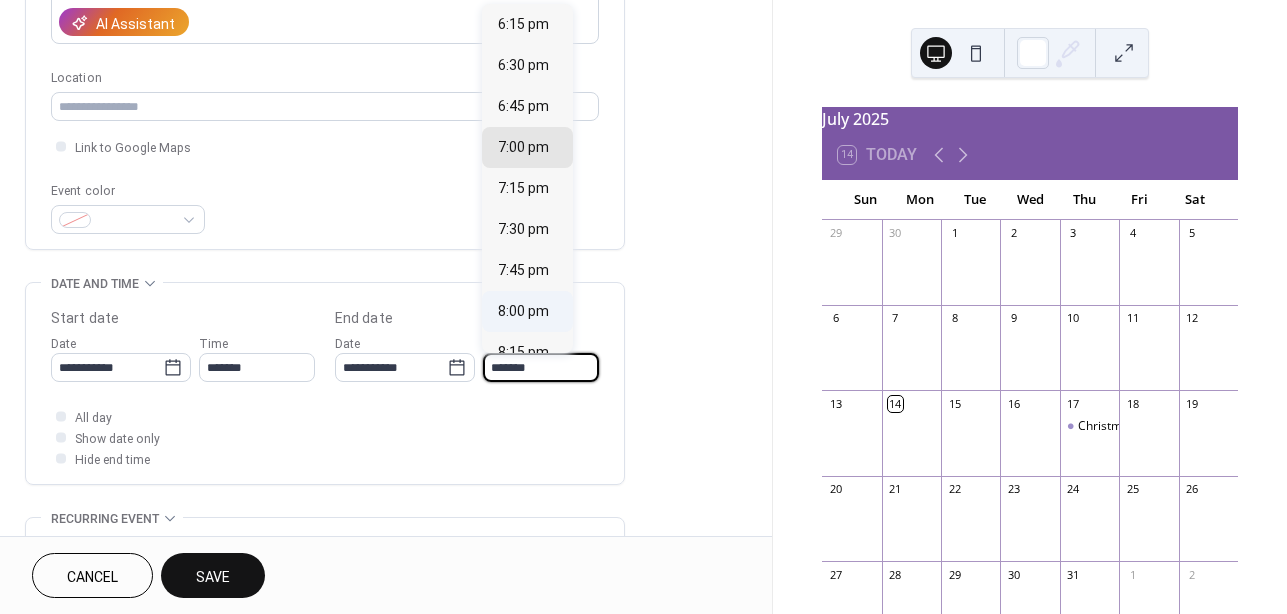 type on "*******" 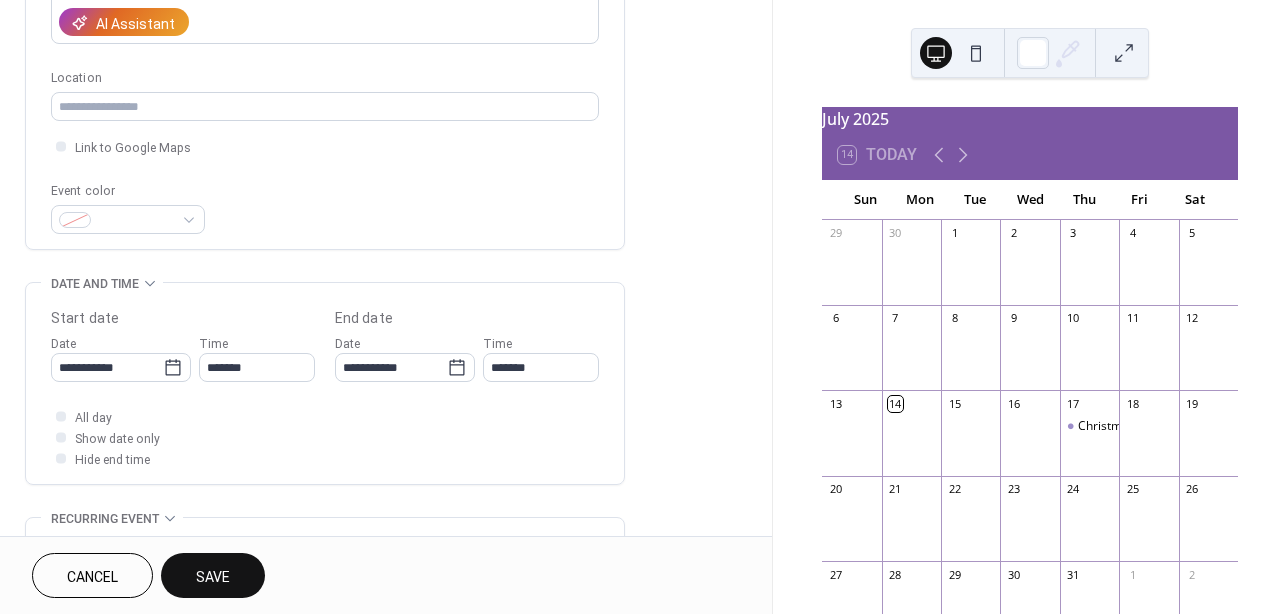 click on "Save" at bounding box center (213, 575) 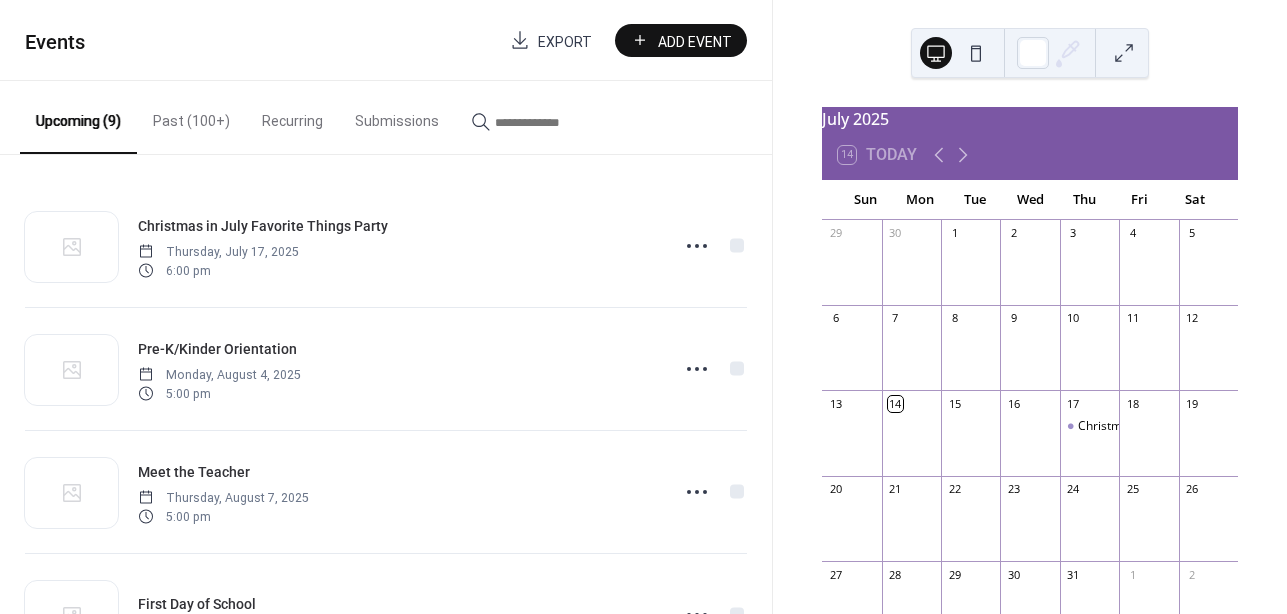 click on "Add Event" at bounding box center (695, 41) 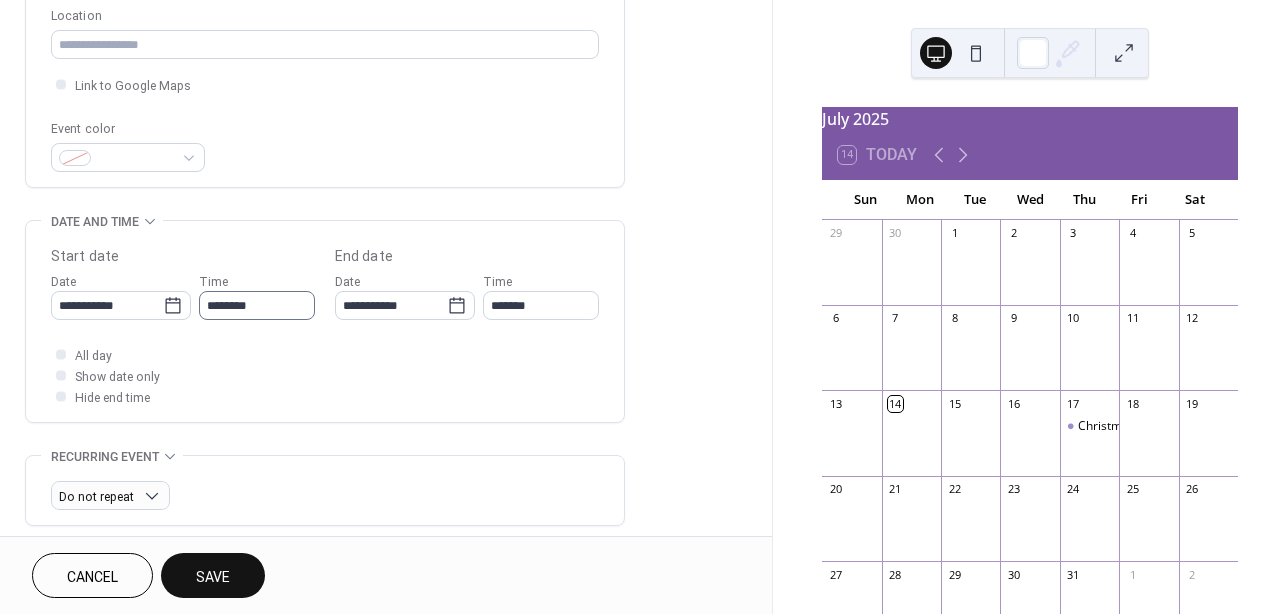 scroll, scrollTop: 433, scrollLeft: 0, axis: vertical 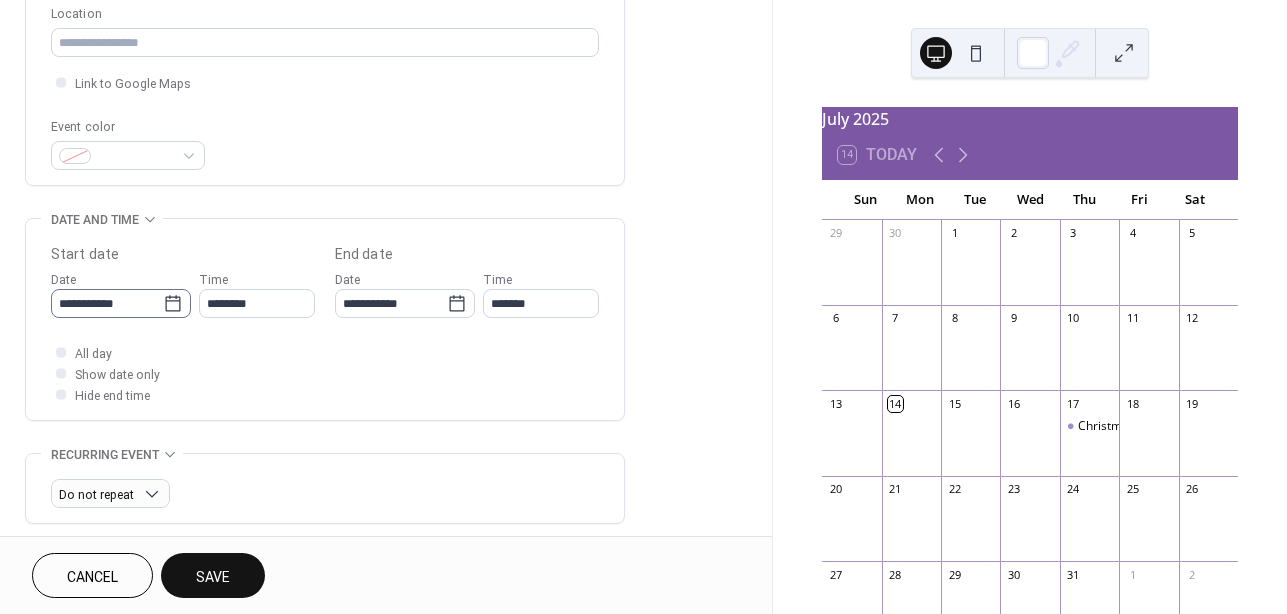type on "**********" 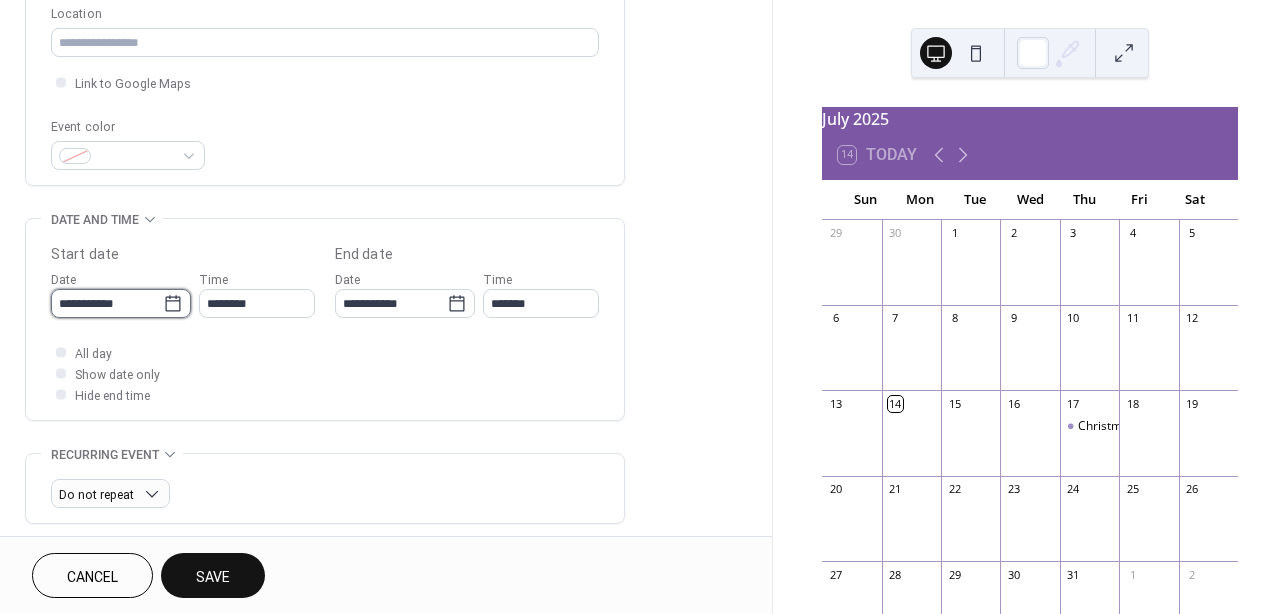 click on "**********" at bounding box center (107, 303) 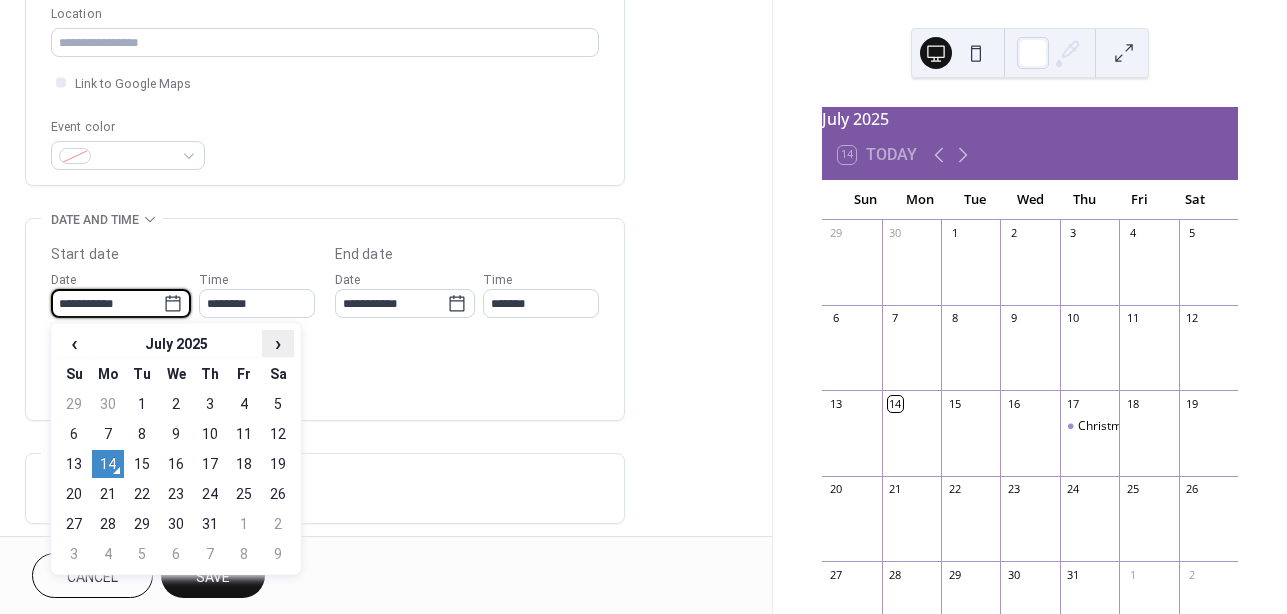 click on "›" at bounding box center [278, 343] 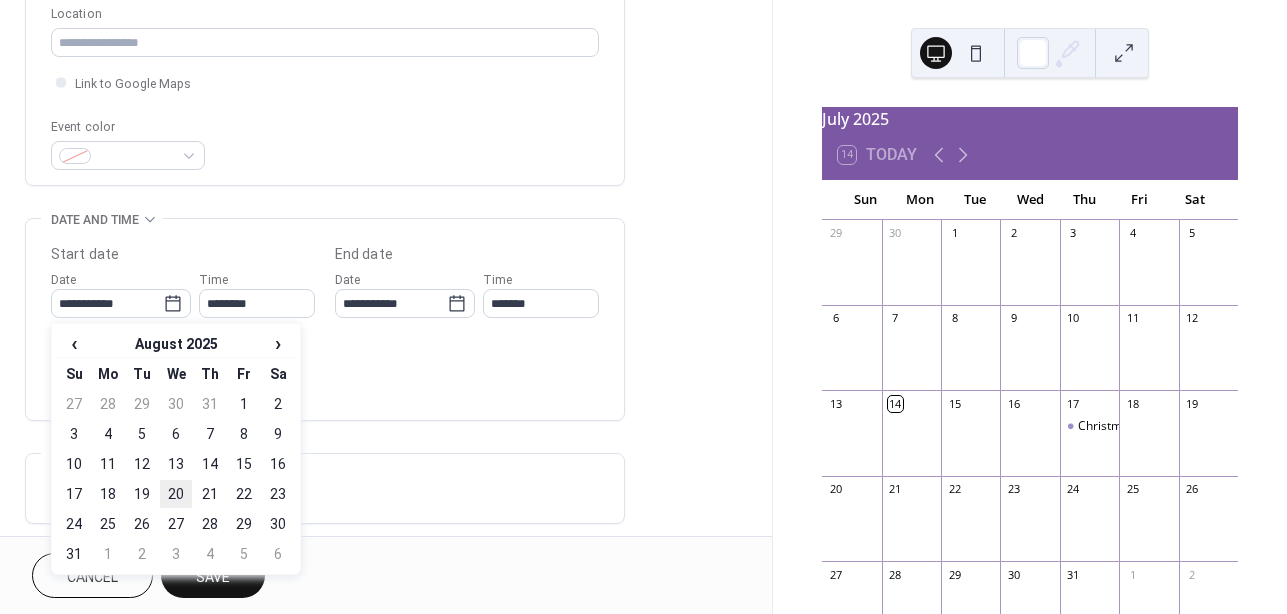 click on "20" at bounding box center (176, 494) 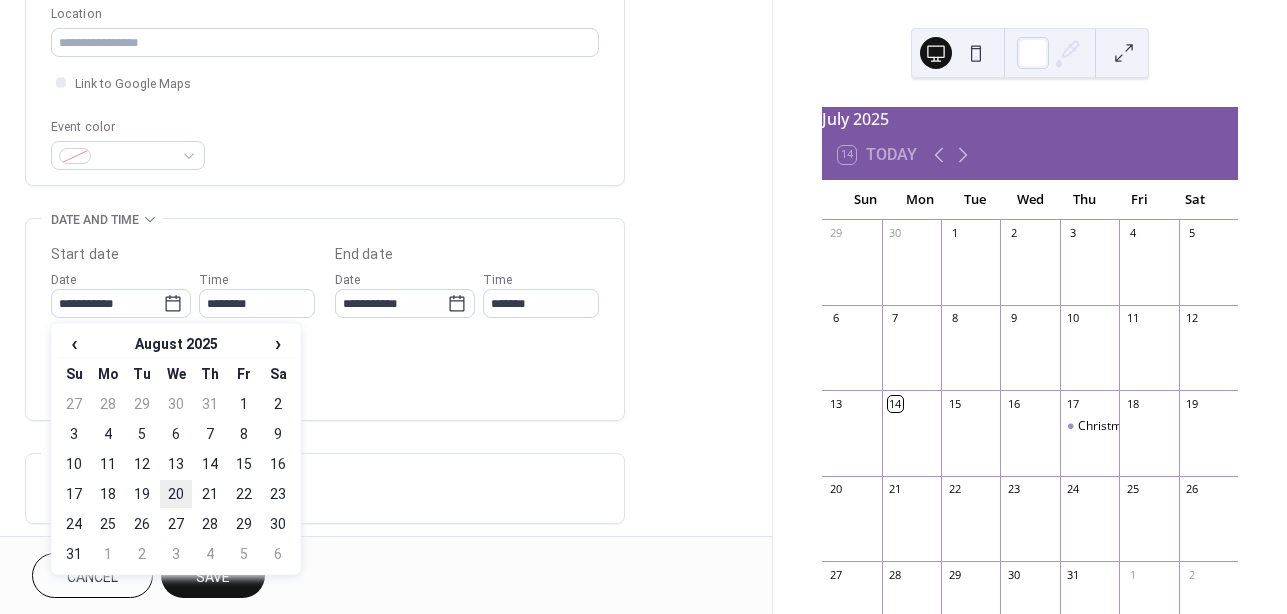 type on "**********" 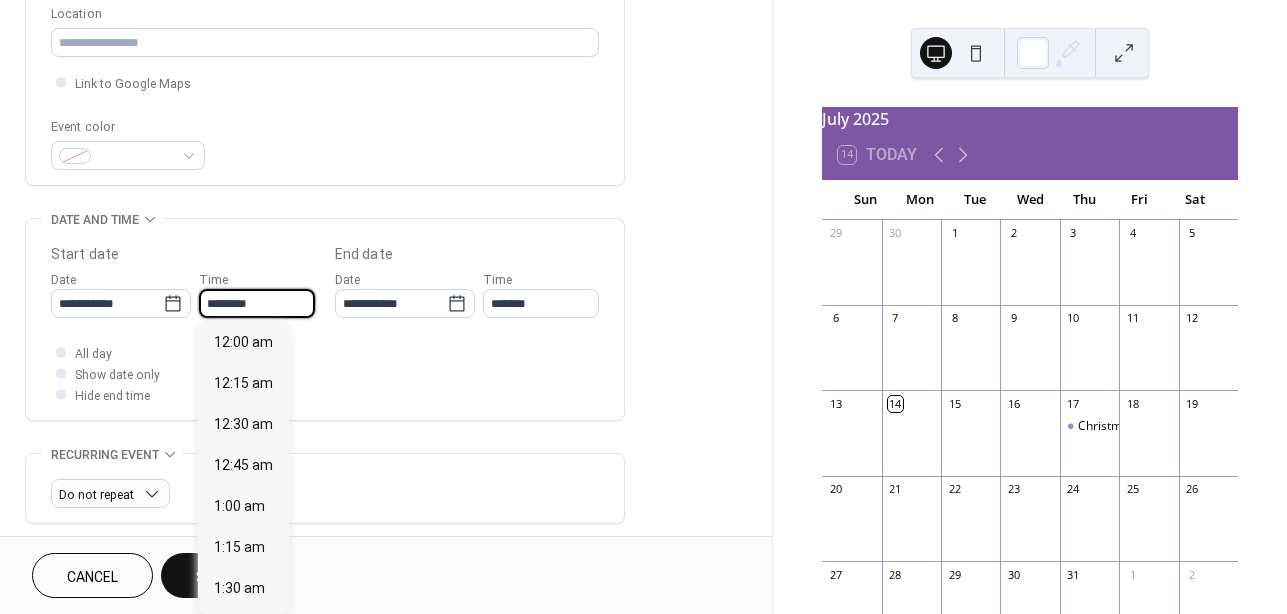 click on "********" at bounding box center (257, 303) 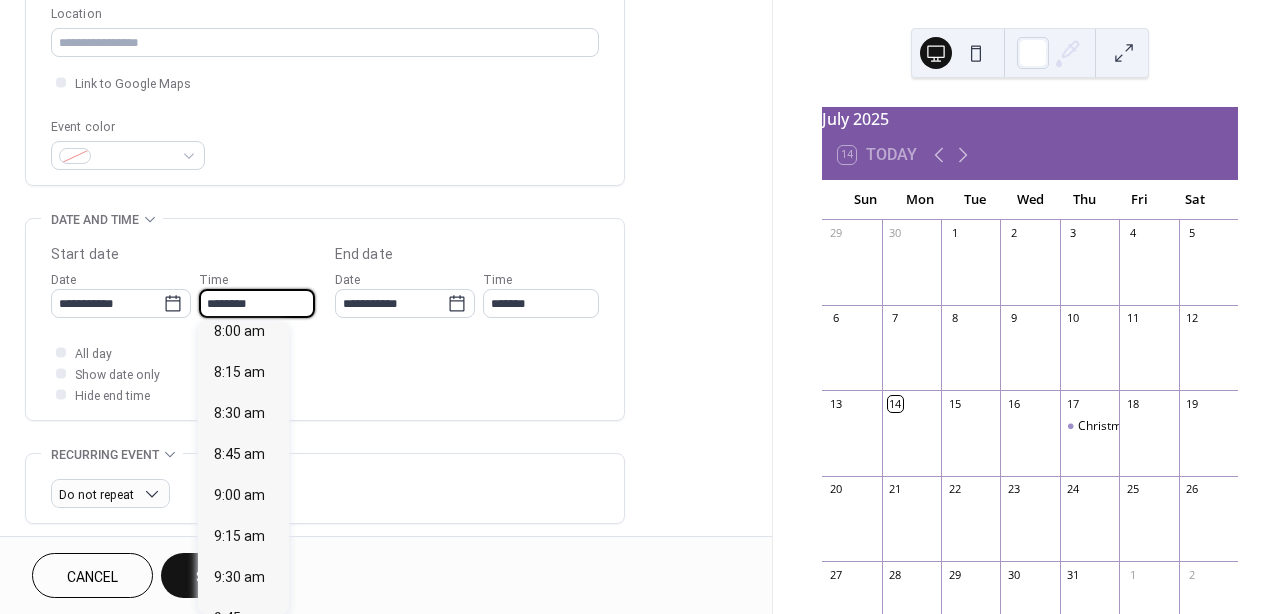 scroll, scrollTop: 1336, scrollLeft: 0, axis: vertical 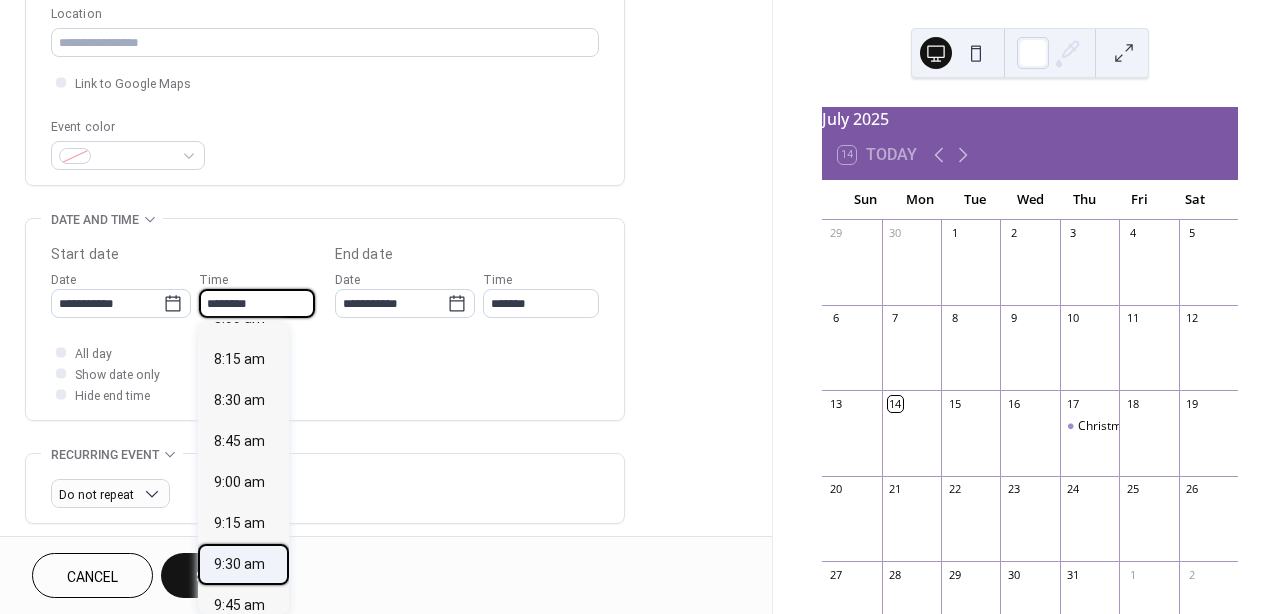 click on "9:30 am" at bounding box center (239, 564) 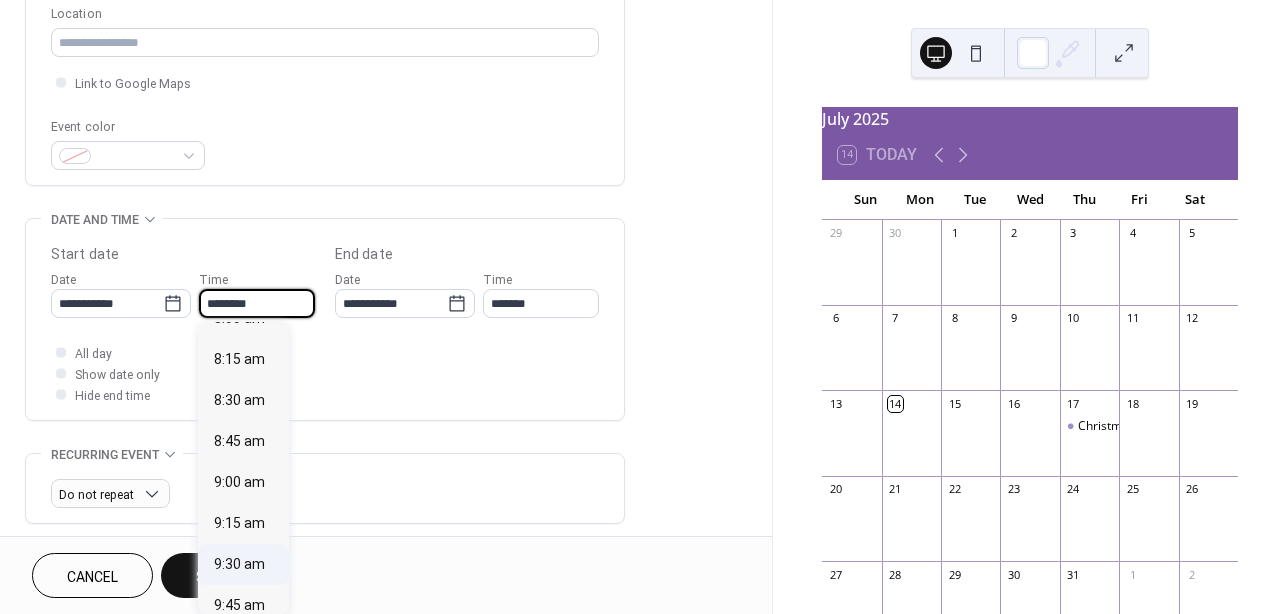 type on "*******" 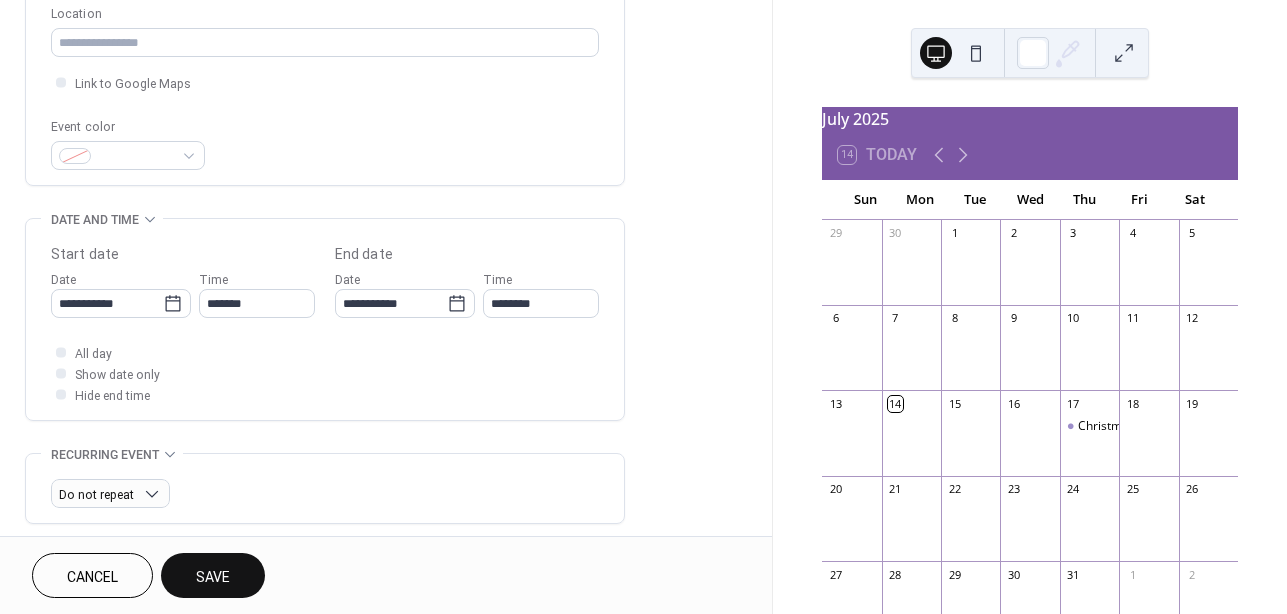 click on "Save" at bounding box center [213, 577] 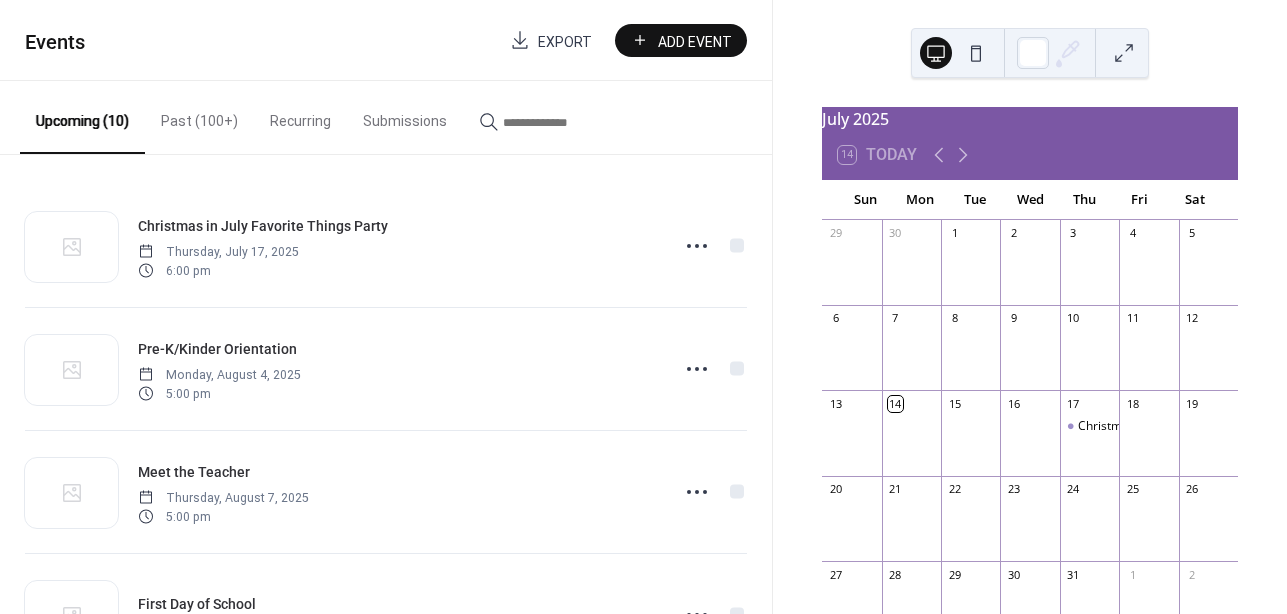 click on "Add Event" at bounding box center (695, 41) 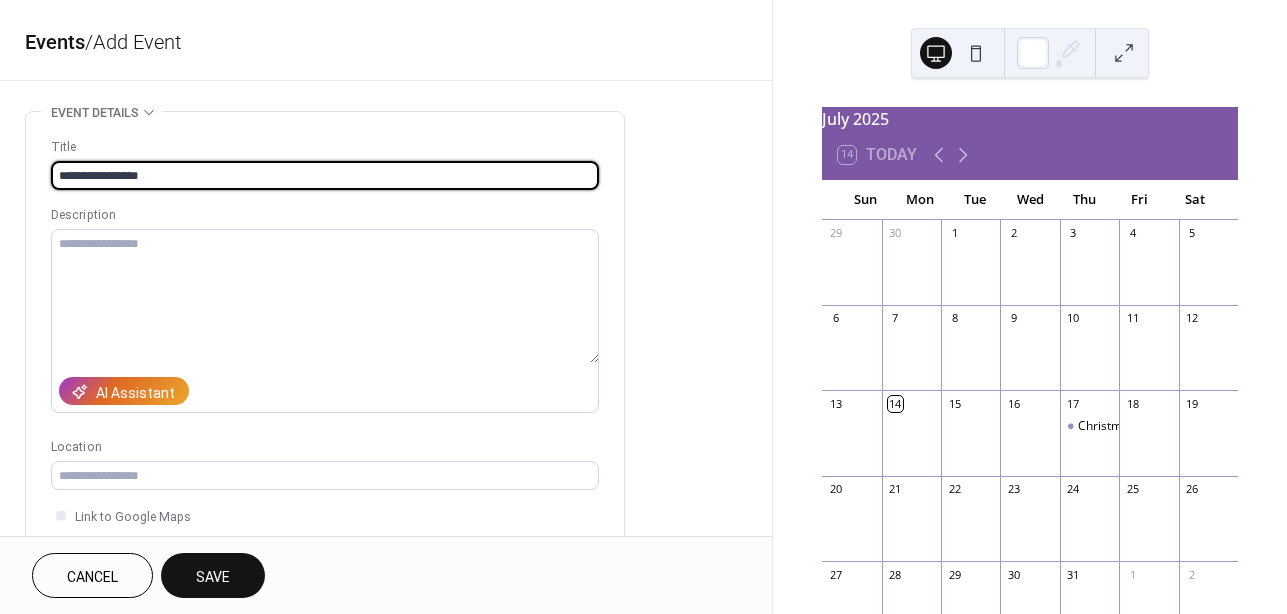 click on "**********" at bounding box center (325, 175) 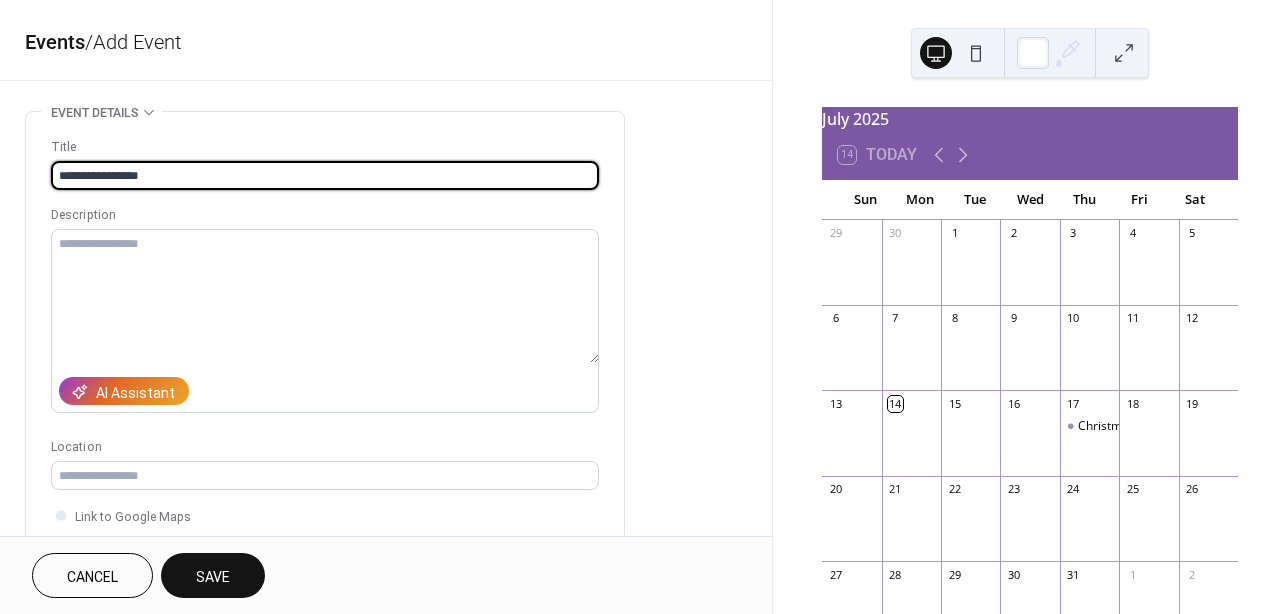 type on "**********" 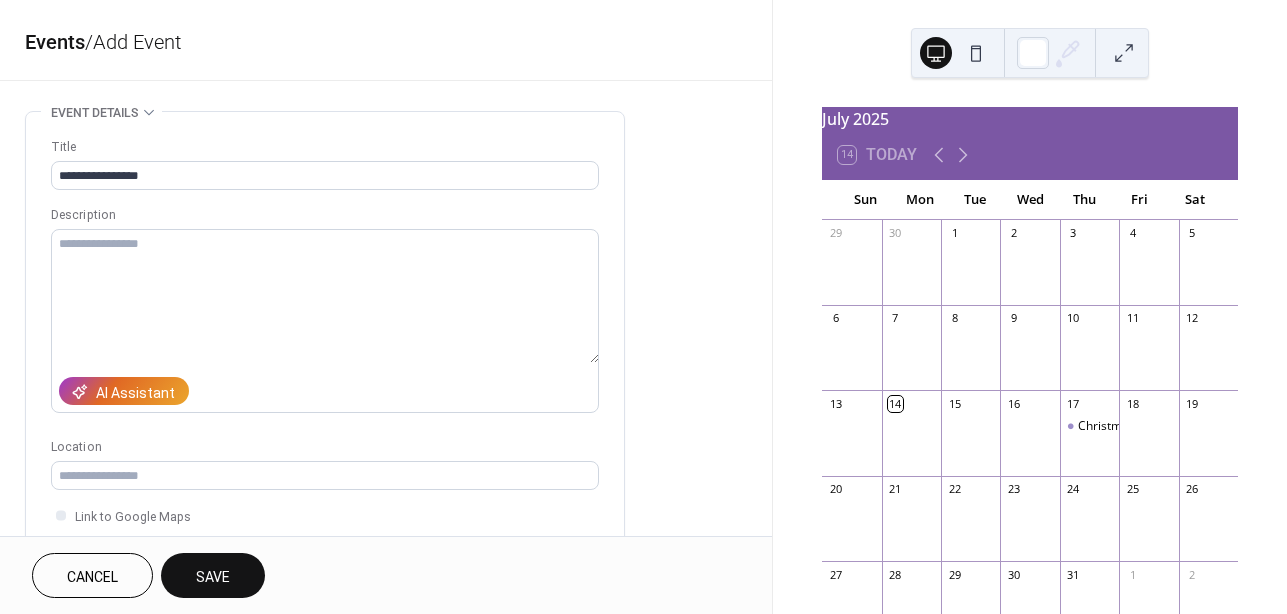 click on "**********" at bounding box center (325, 365) 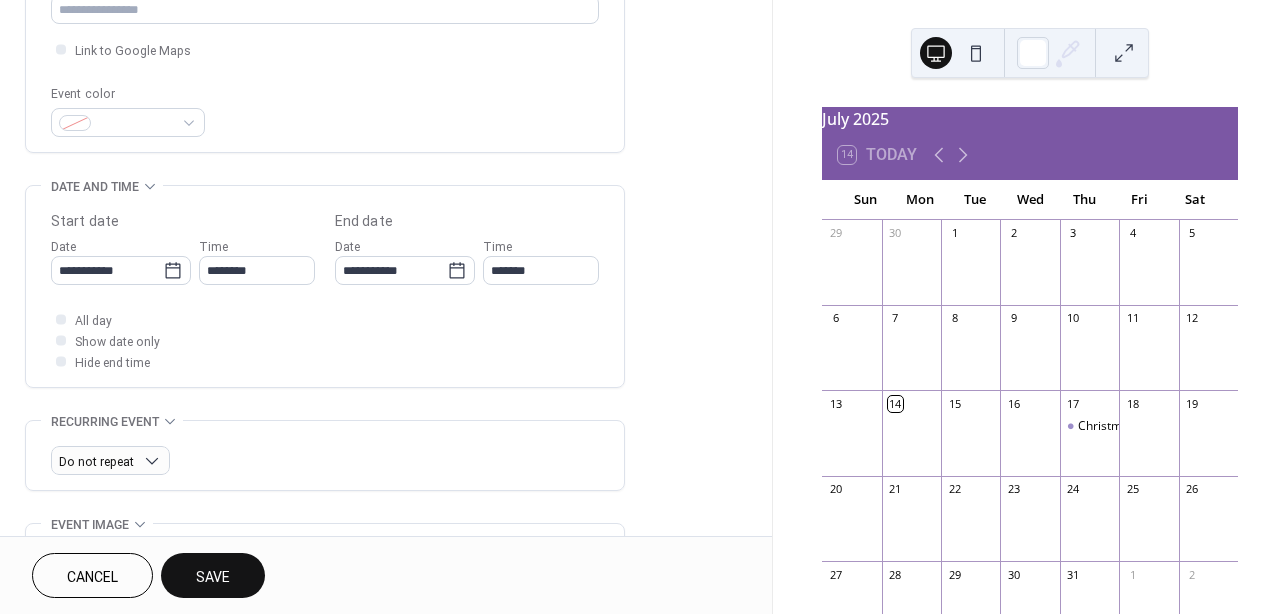 scroll, scrollTop: 470, scrollLeft: 0, axis: vertical 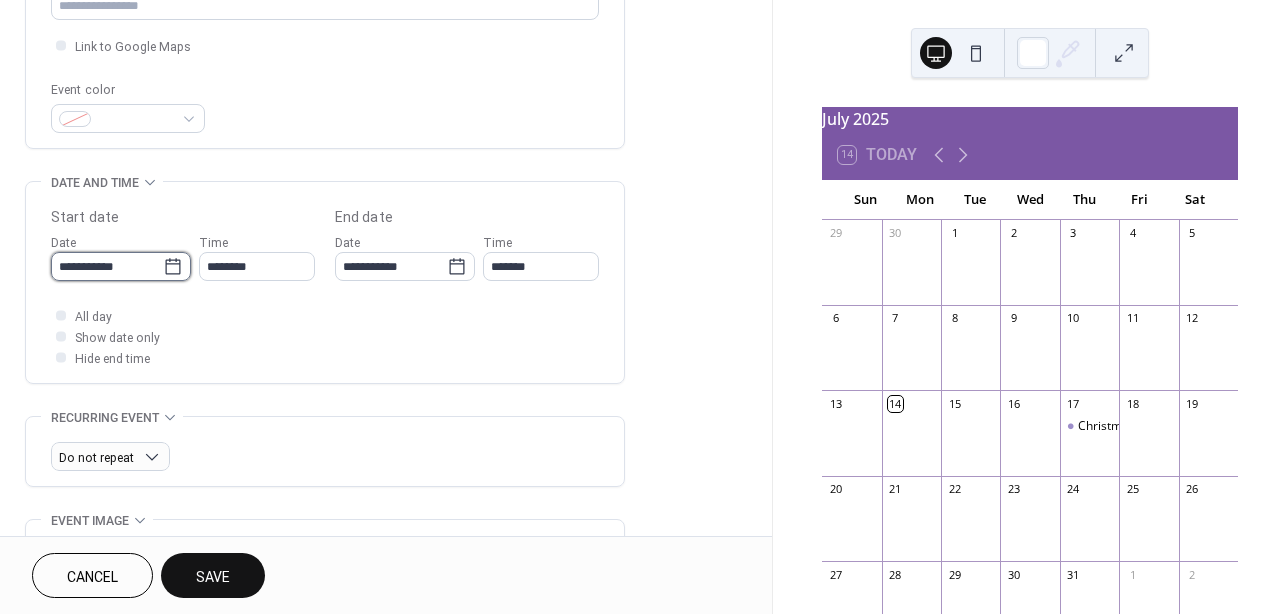 click on "**********" at bounding box center [107, 266] 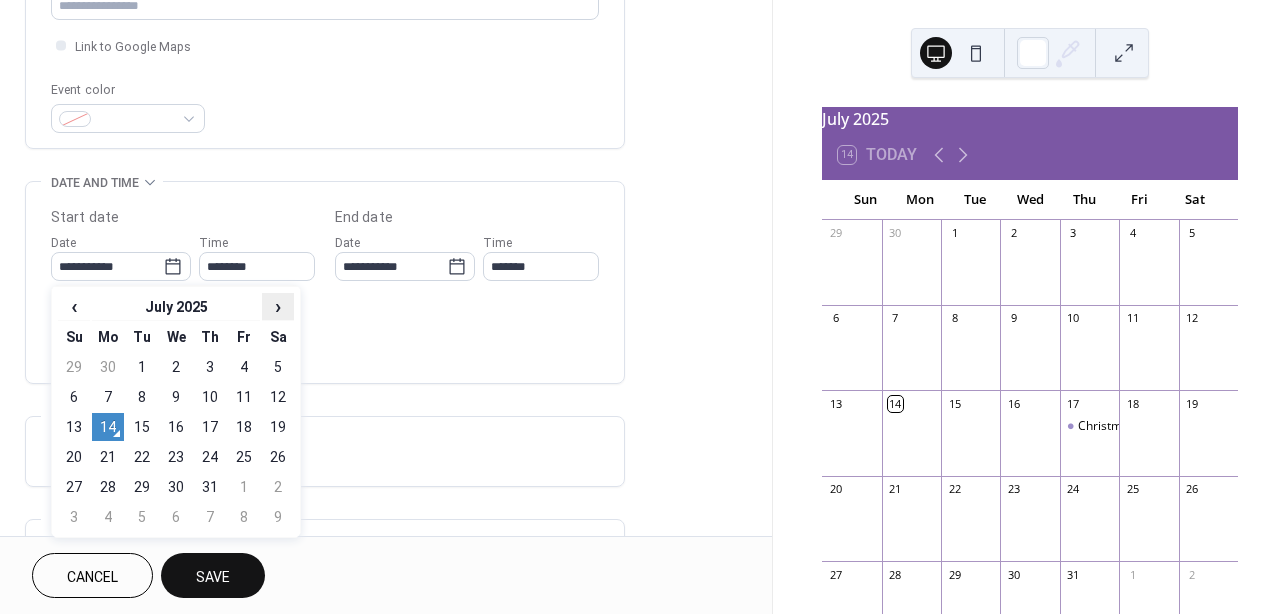 click on "›" at bounding box center [278, 306] 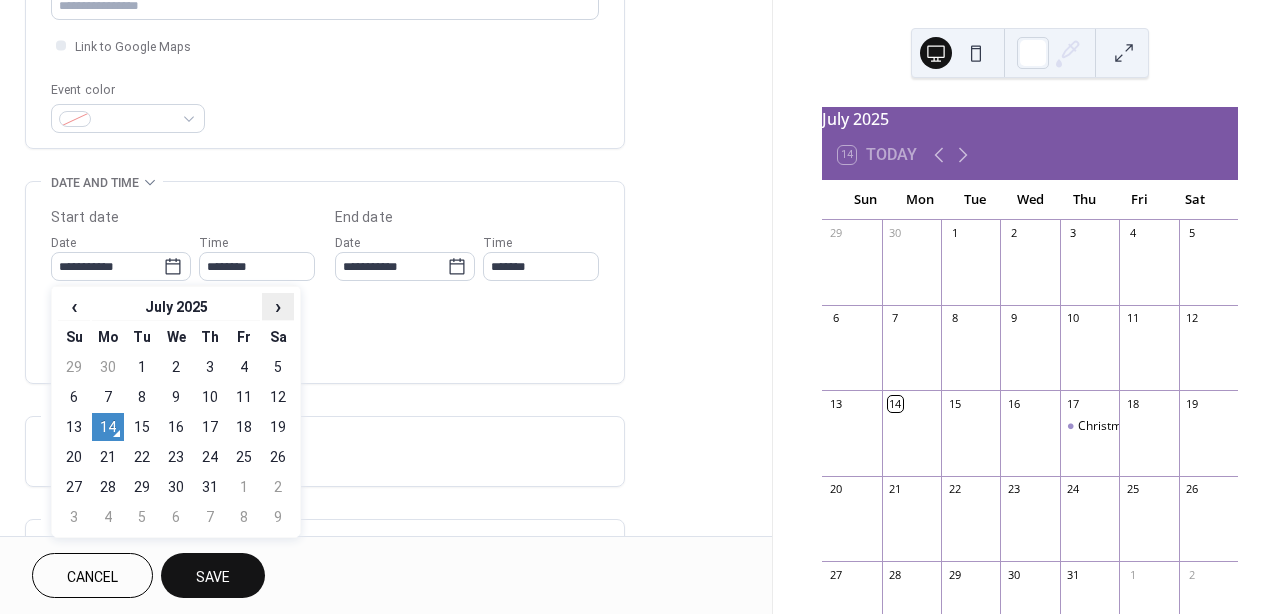 click on "›" at bounding box center (278, 306) 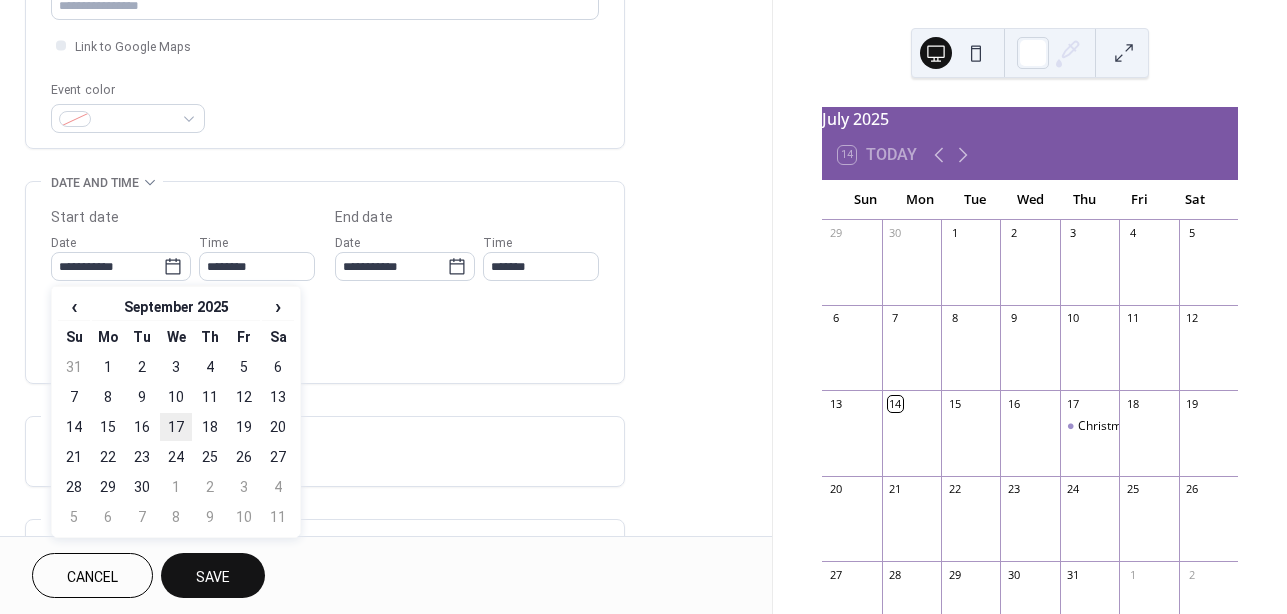click on "17" at bounding box center [176, 427] 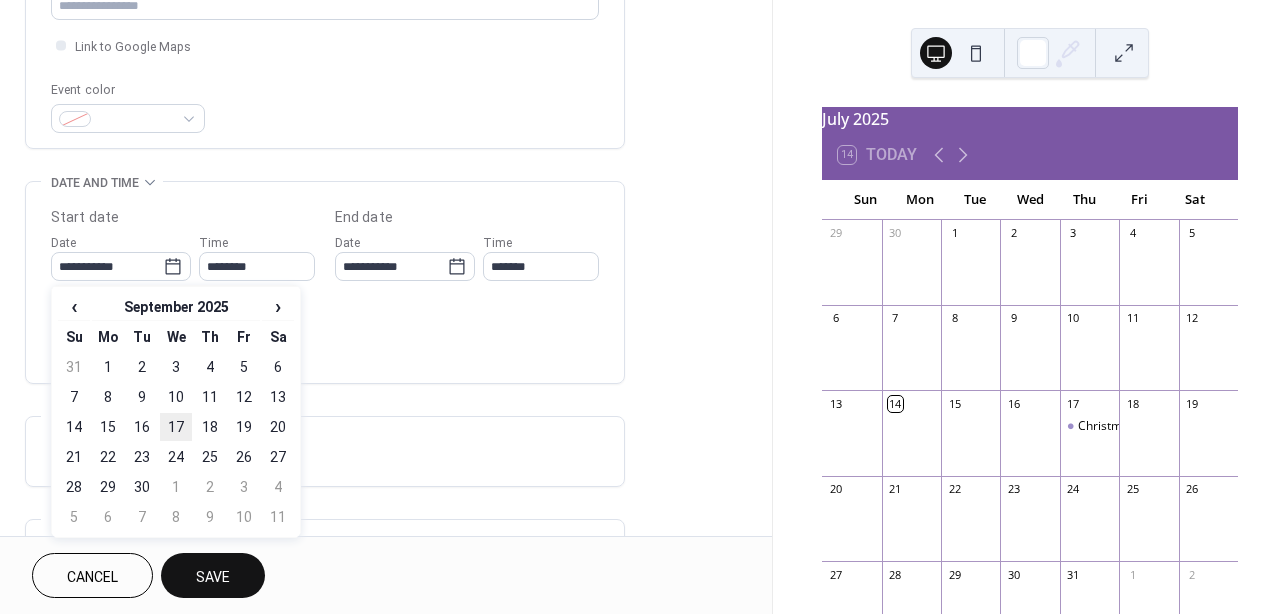type on "**********" 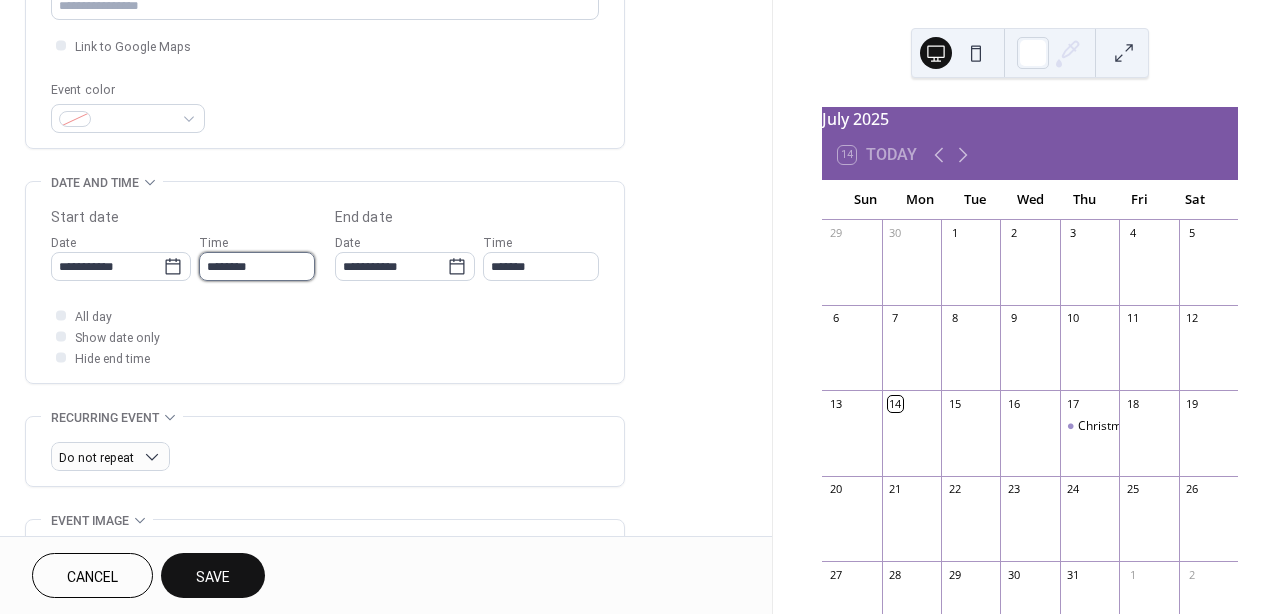 click on "********" at bounding box center [257, 266] 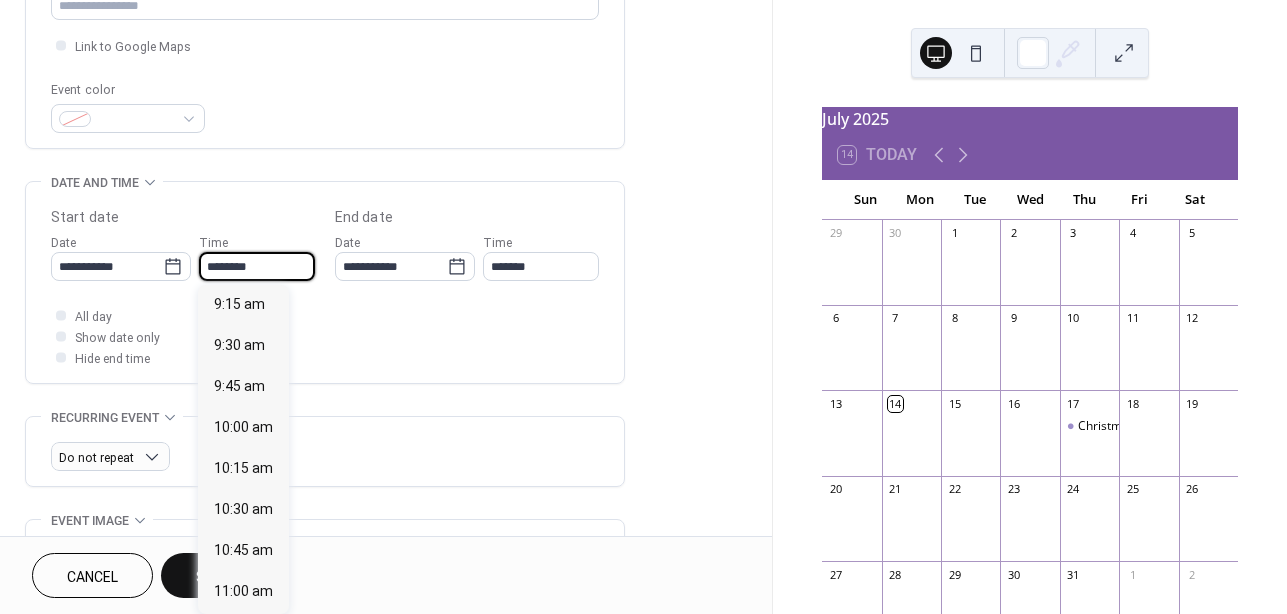 scroll, scrollTop: 1517, scrollLeft: 0, axis: vertical 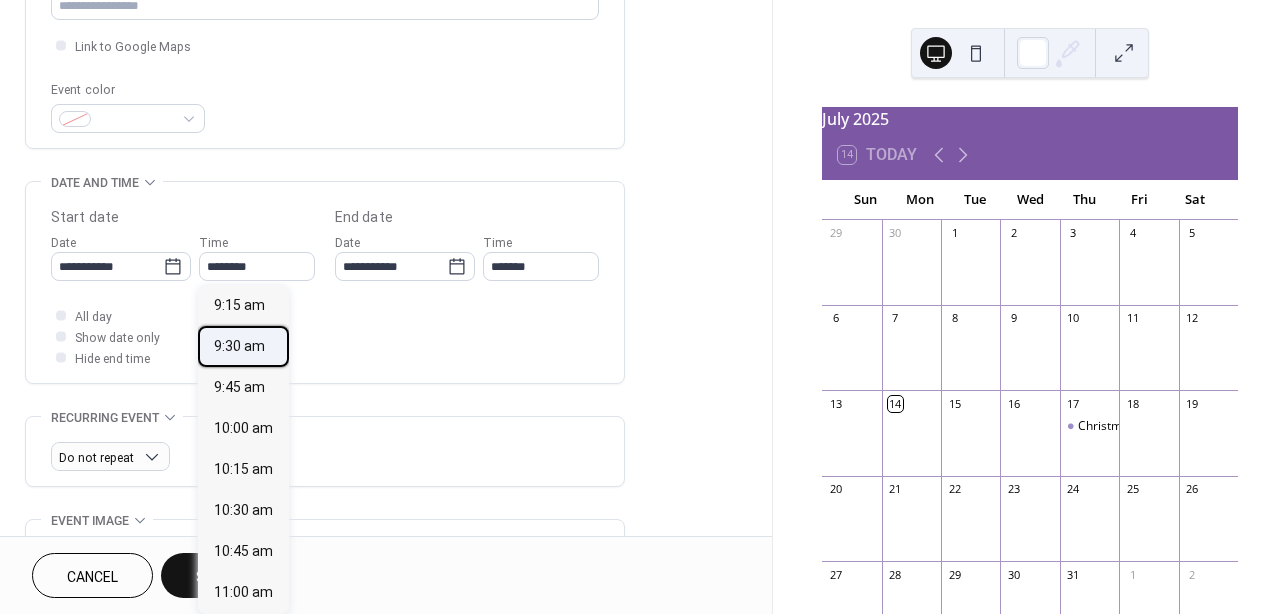 click on "9:30 am" at bounding box center (239, 346) 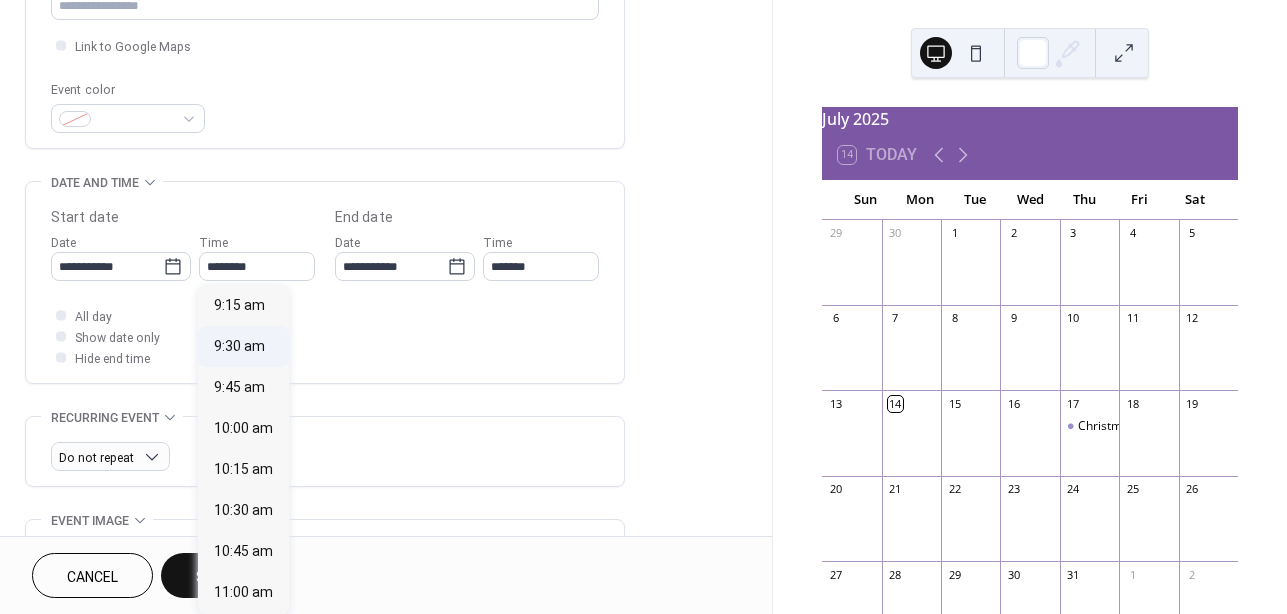 type on "*******" 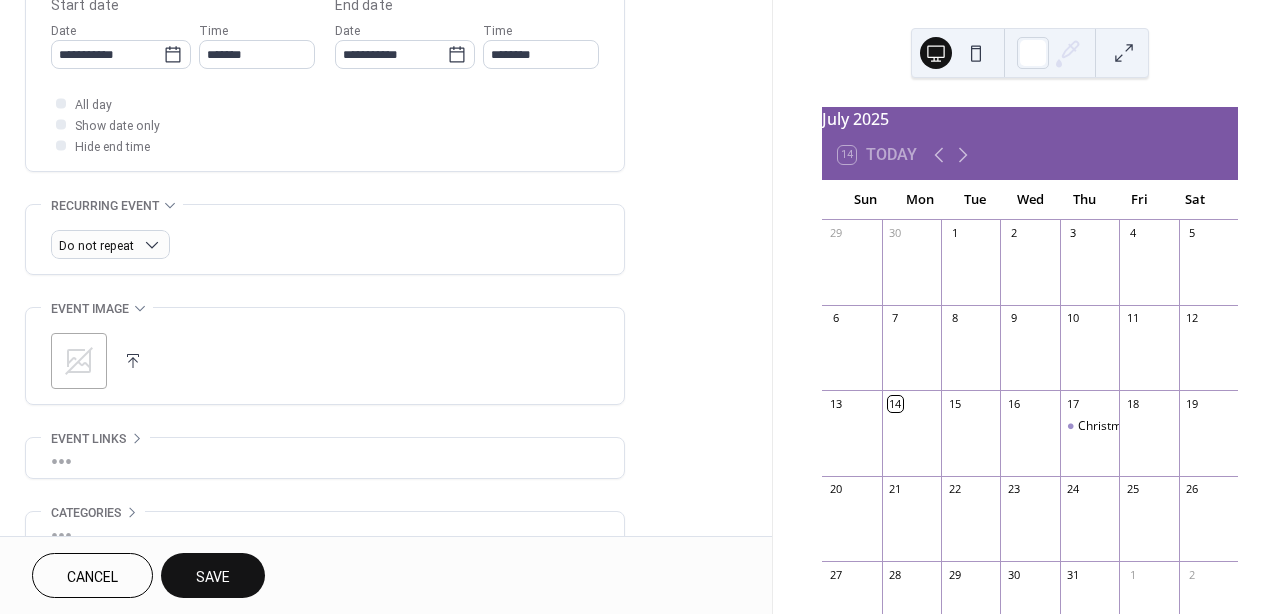 scroll, scrollTop: 691, scrollLeft: 0, axis: vertical 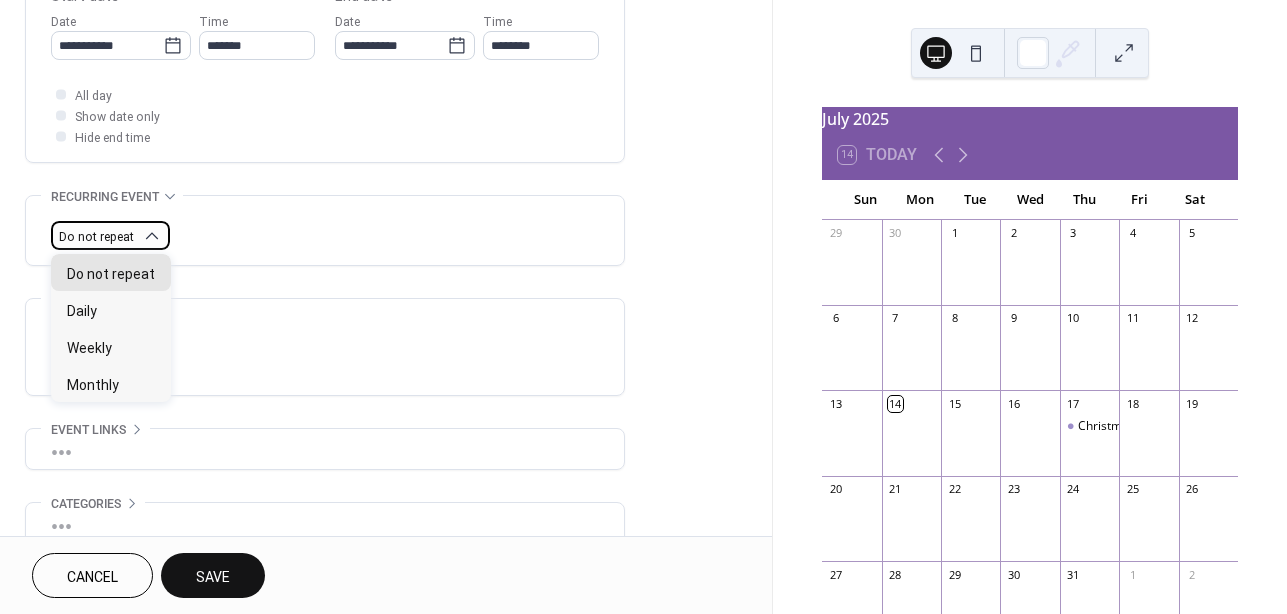 click on "Do not repeat" at bounding box center [96, 237] 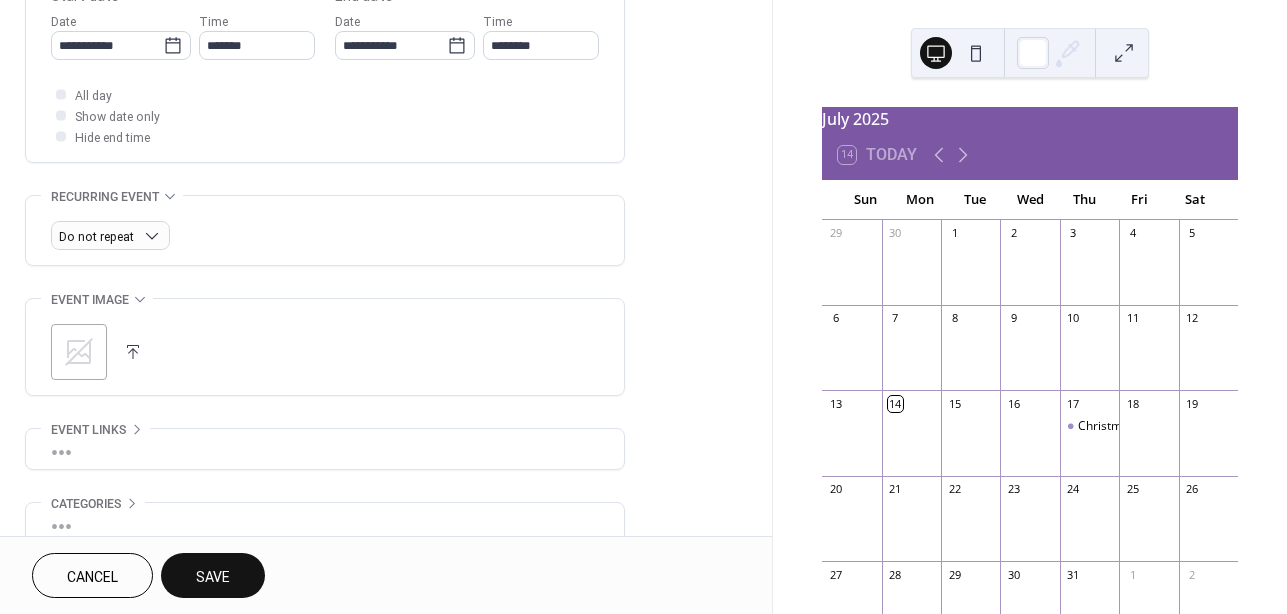click on "Save" at bounding box center (213, 575) 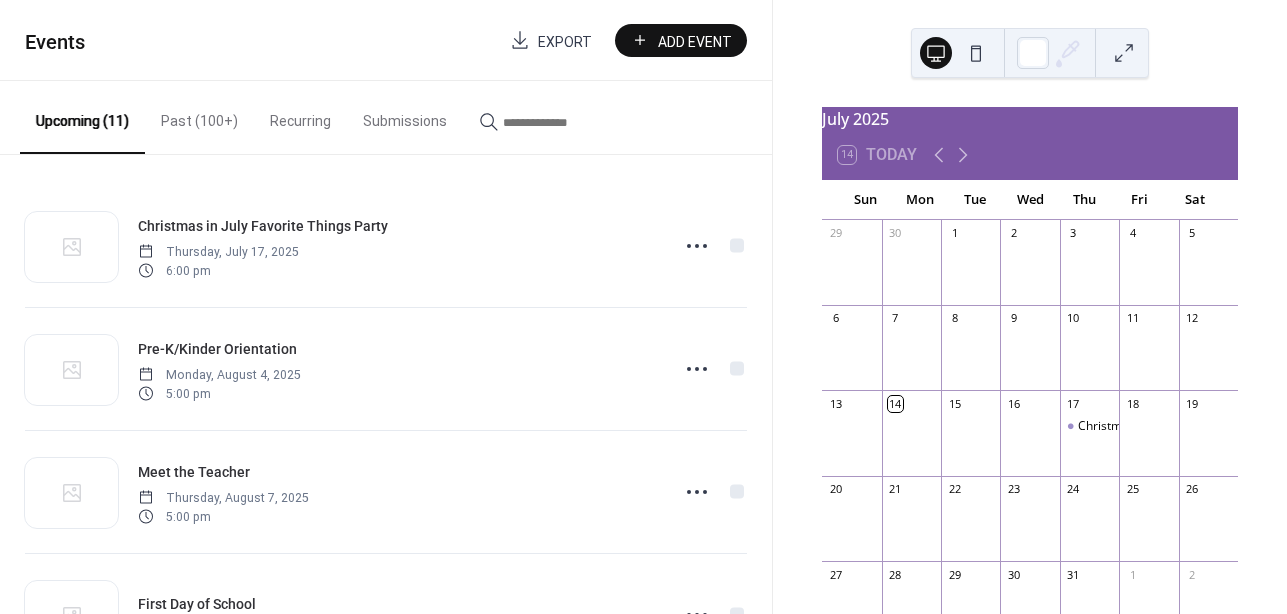click on "Add Event" at bounding box center [695, 41] 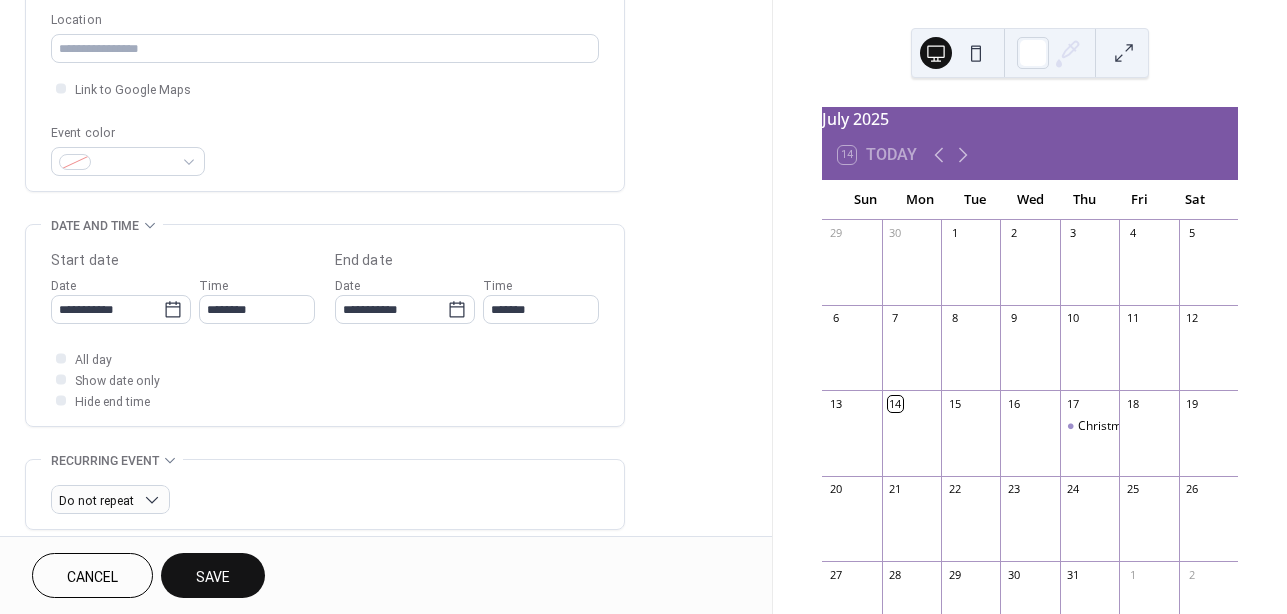 scroll, scrollTop: 449, scrollLeft: 0, axis: vertical 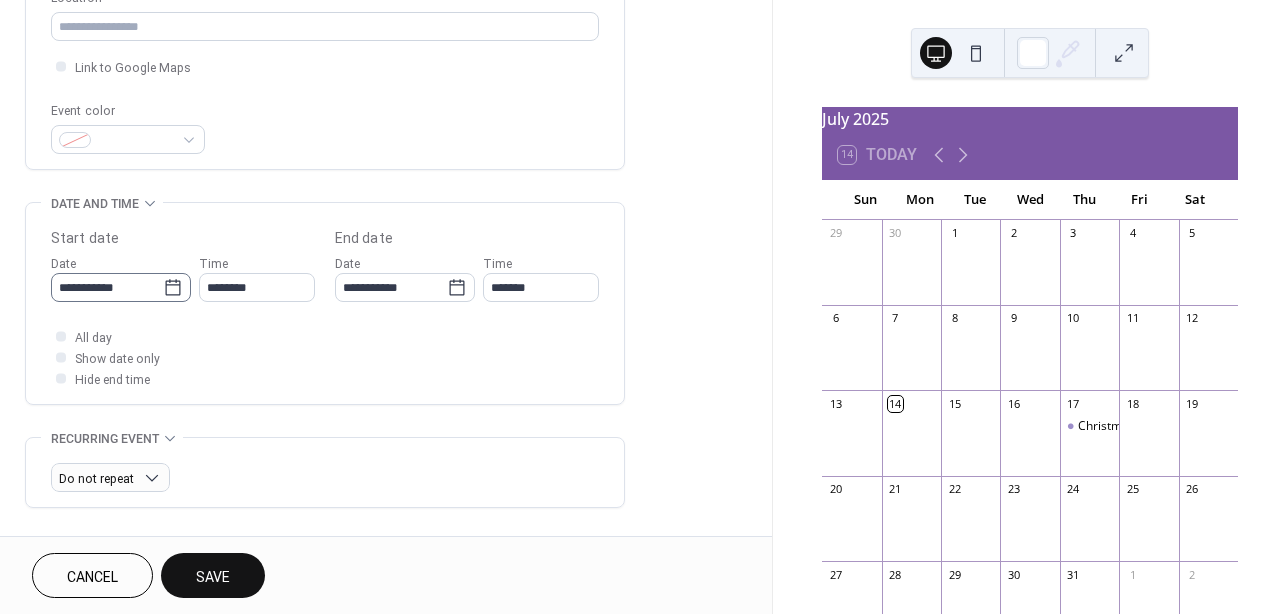 type on "**********" 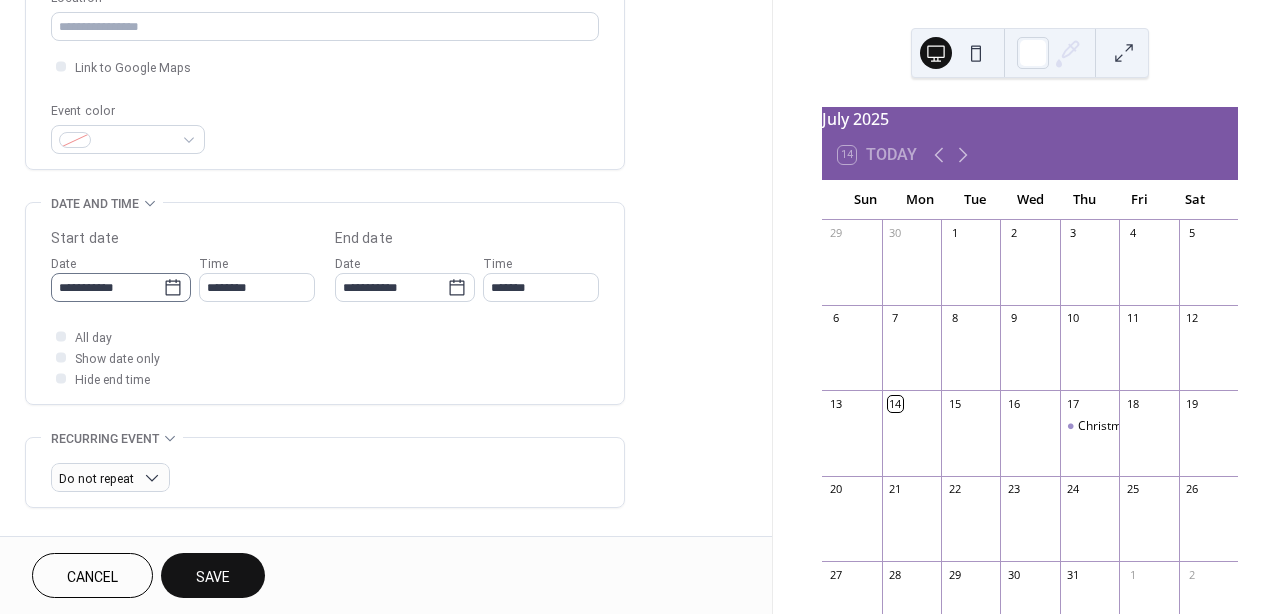 click 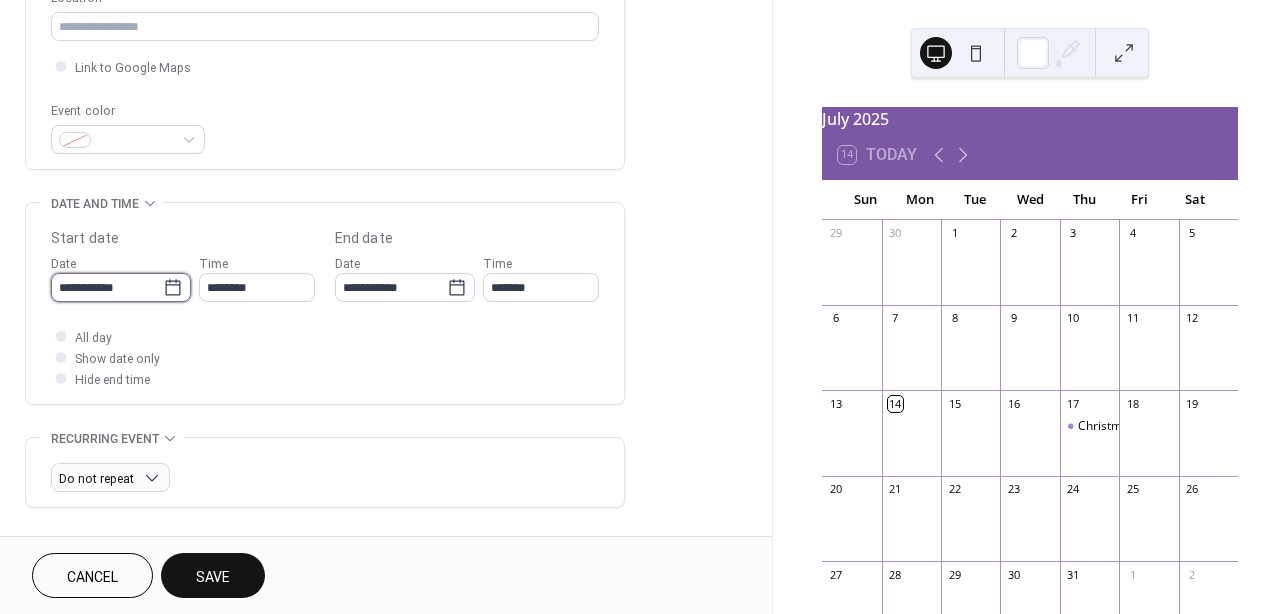 click on "**********" at bounding box center (107, 287) 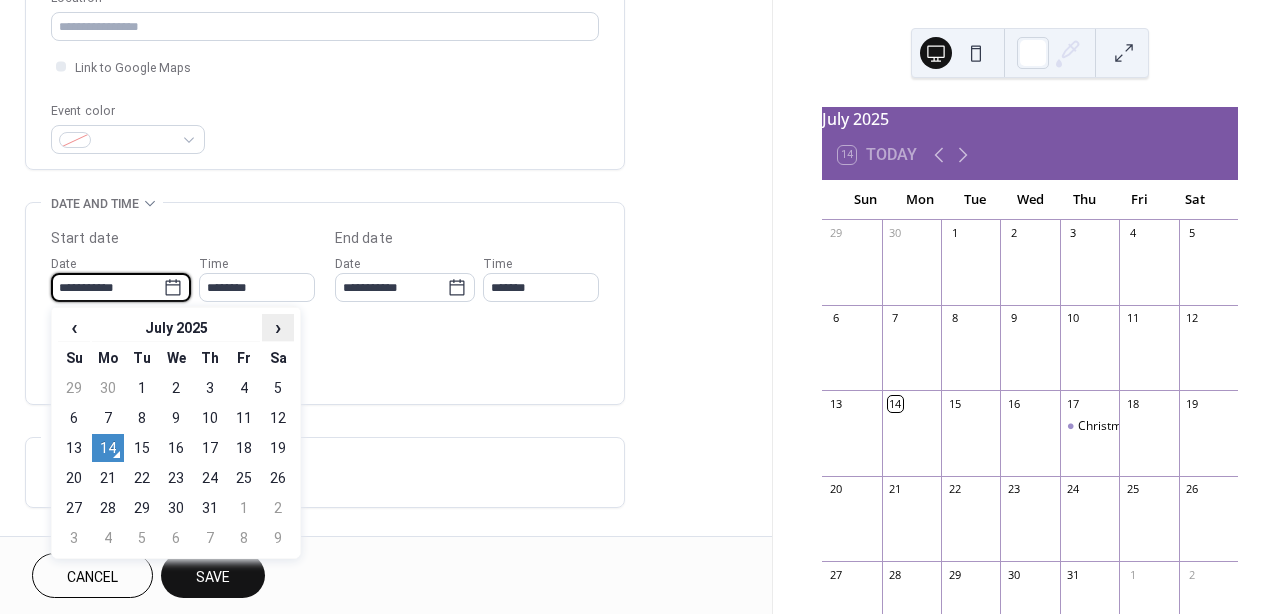 click on "›" at bounding box center (278, 327) 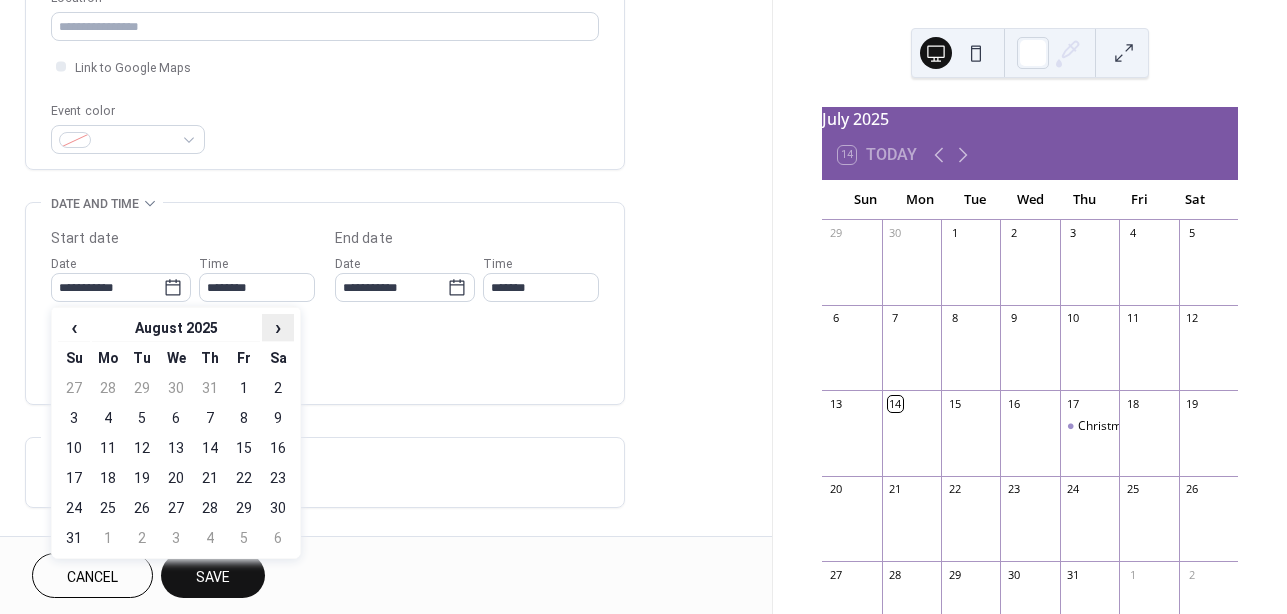 click on "›" at bounding box center (278, 327) 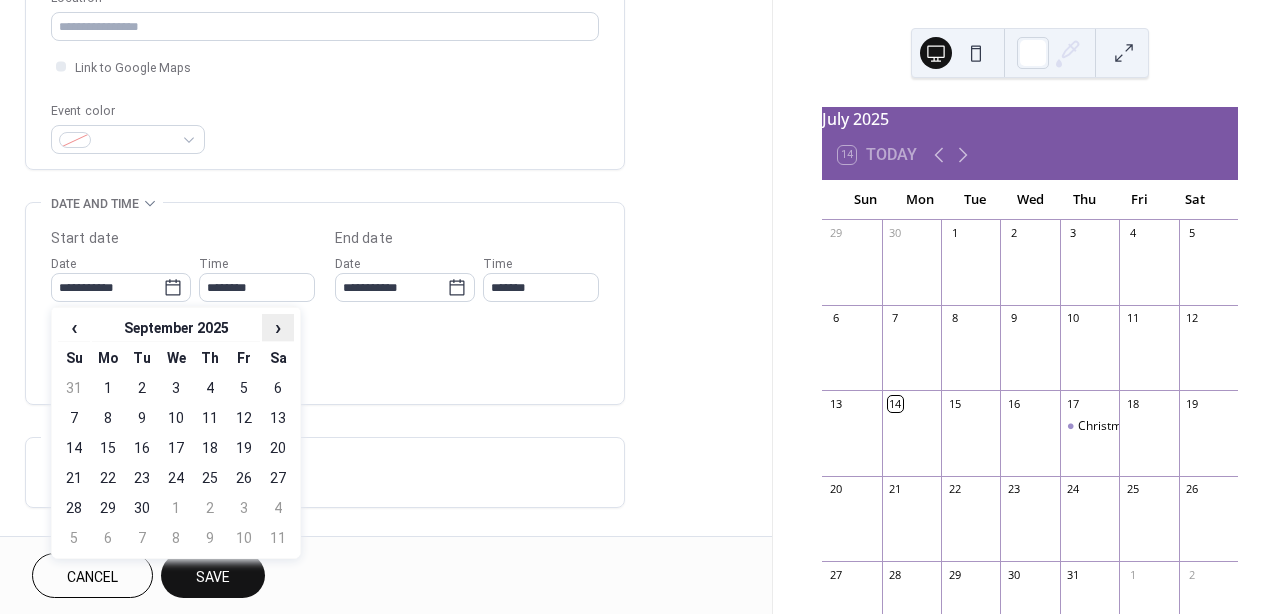 click on "›" at bounding box center [278, 327] 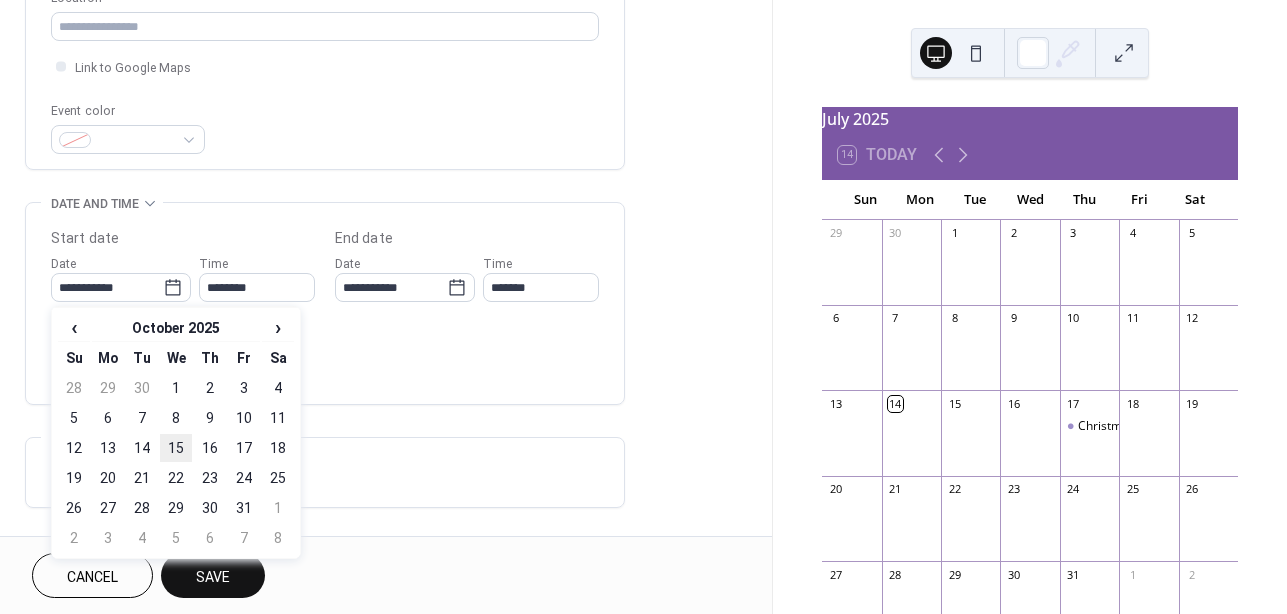 click on "15" at bounding box center (176, 448) 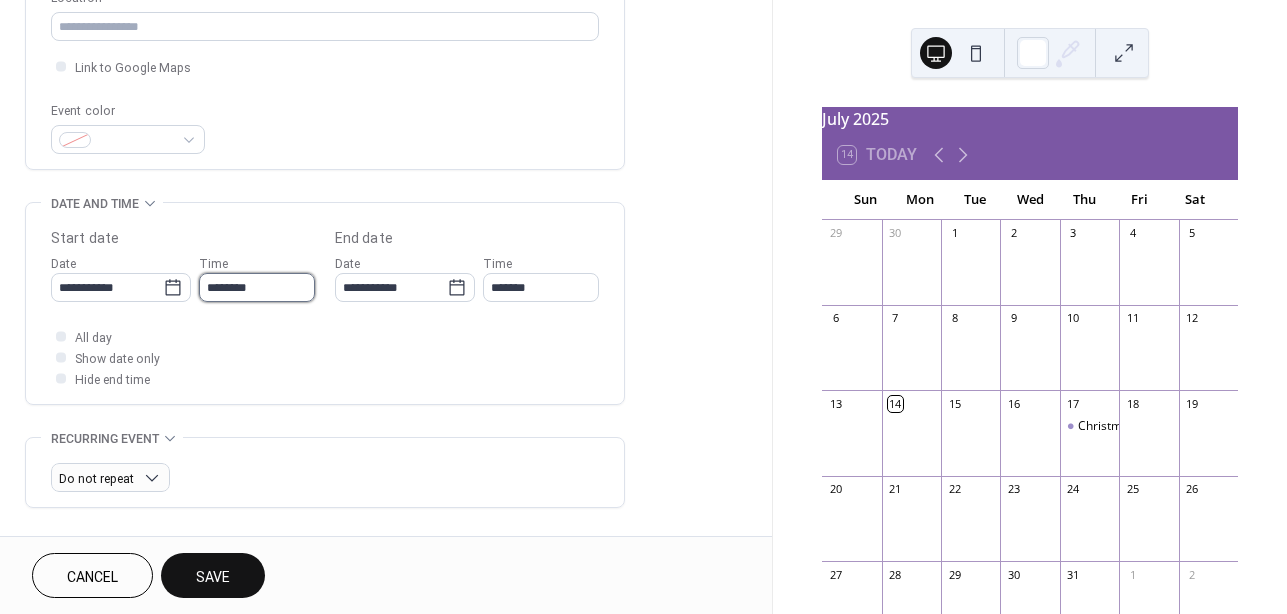 click on "********" at bounding box center [257, 287] 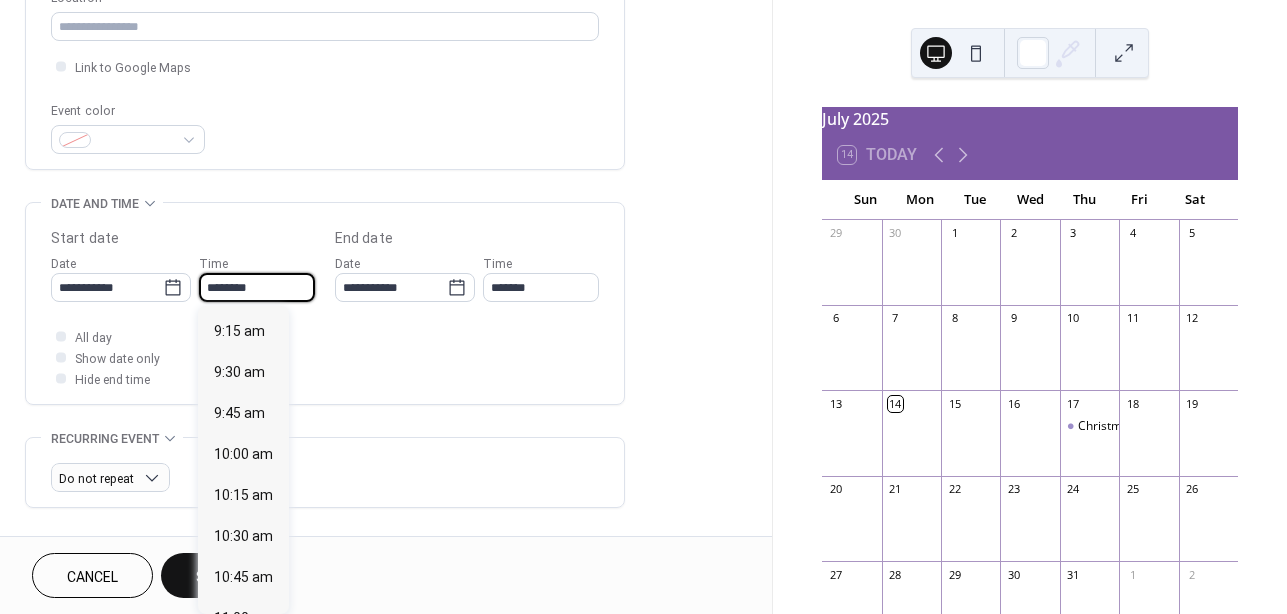 scroll, scrollTop: 1511, scrollLeft: 0, axis: vertical 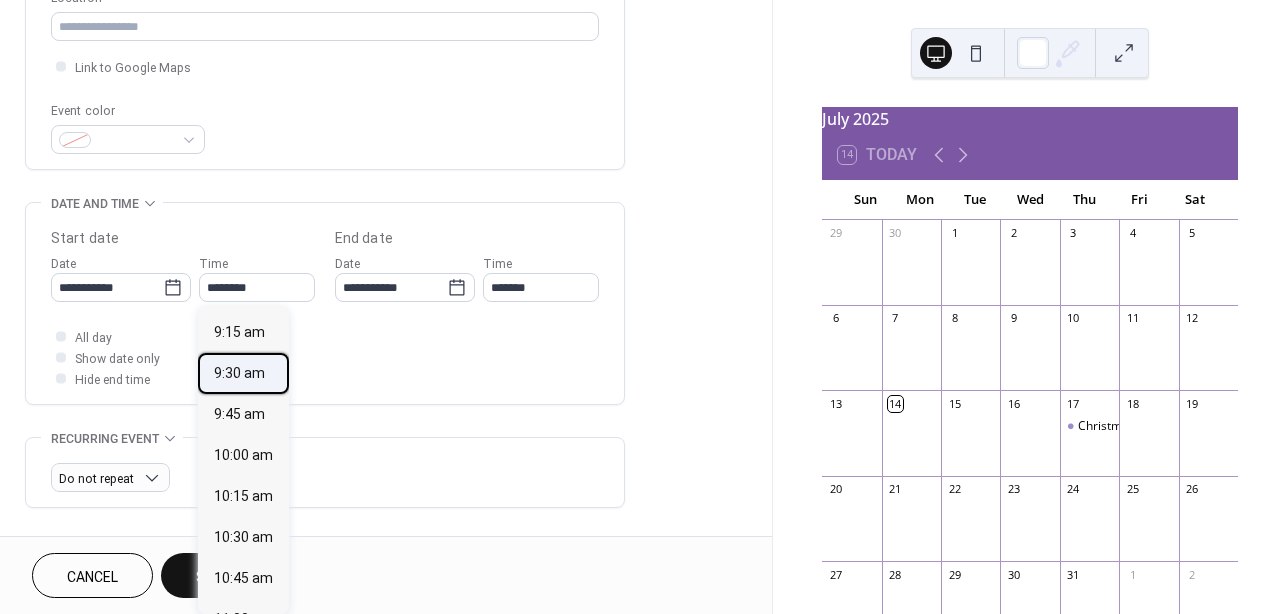 click on "9:30 am" at bounding box center [239, 373] 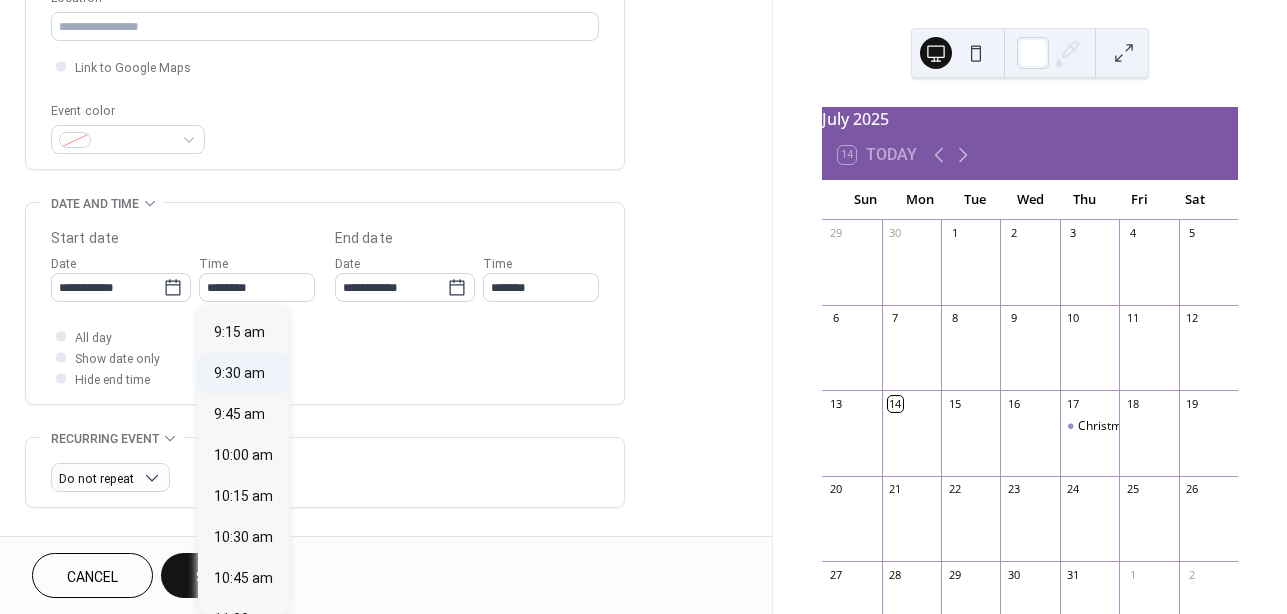 type on "*******" 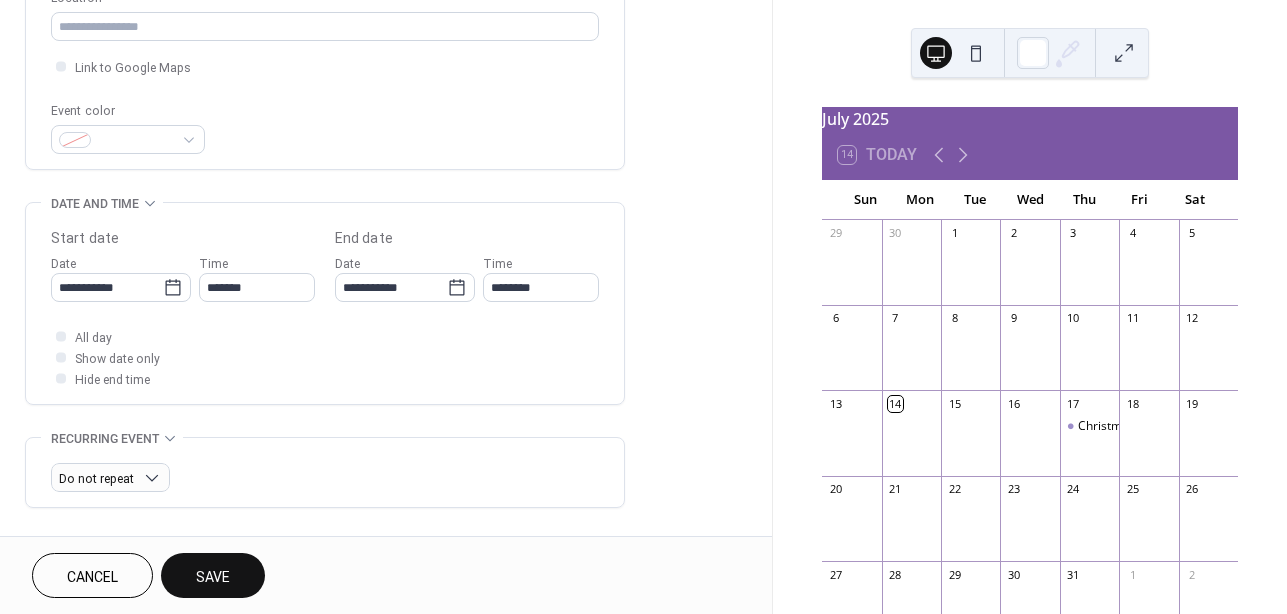 click on "Save" at bounding box center (213, 575) 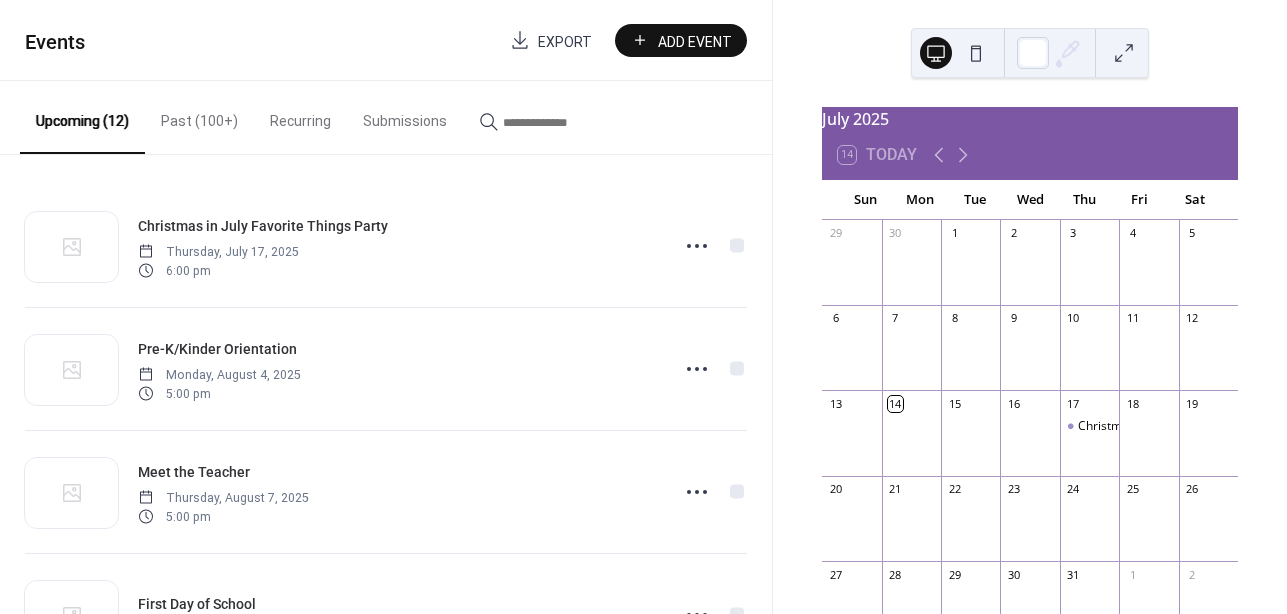 click on "Add Event" at bounding box center [681, 40] 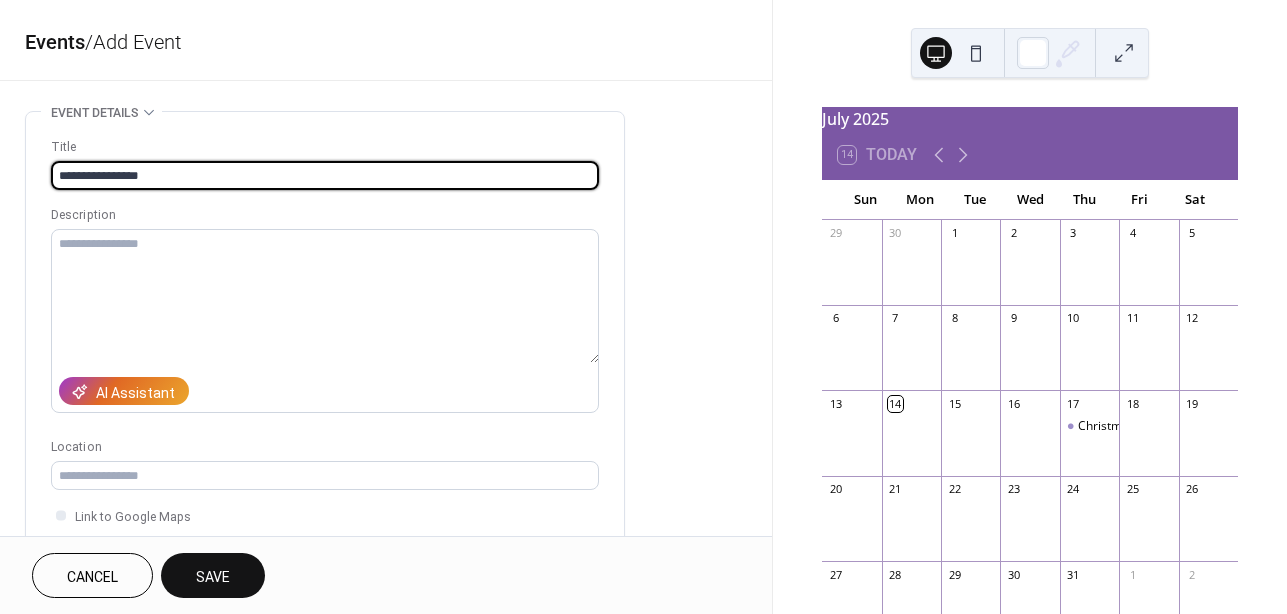 type on "**********" 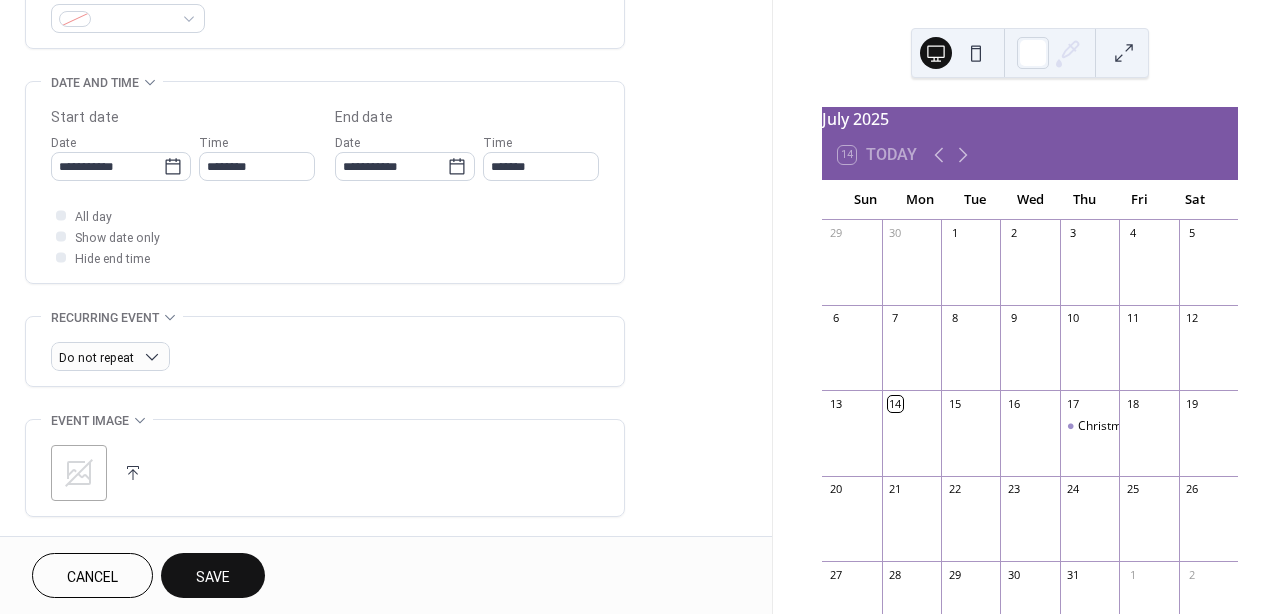 scroll, scrollTop: 543, scrollLeft: 0, axis: vertical 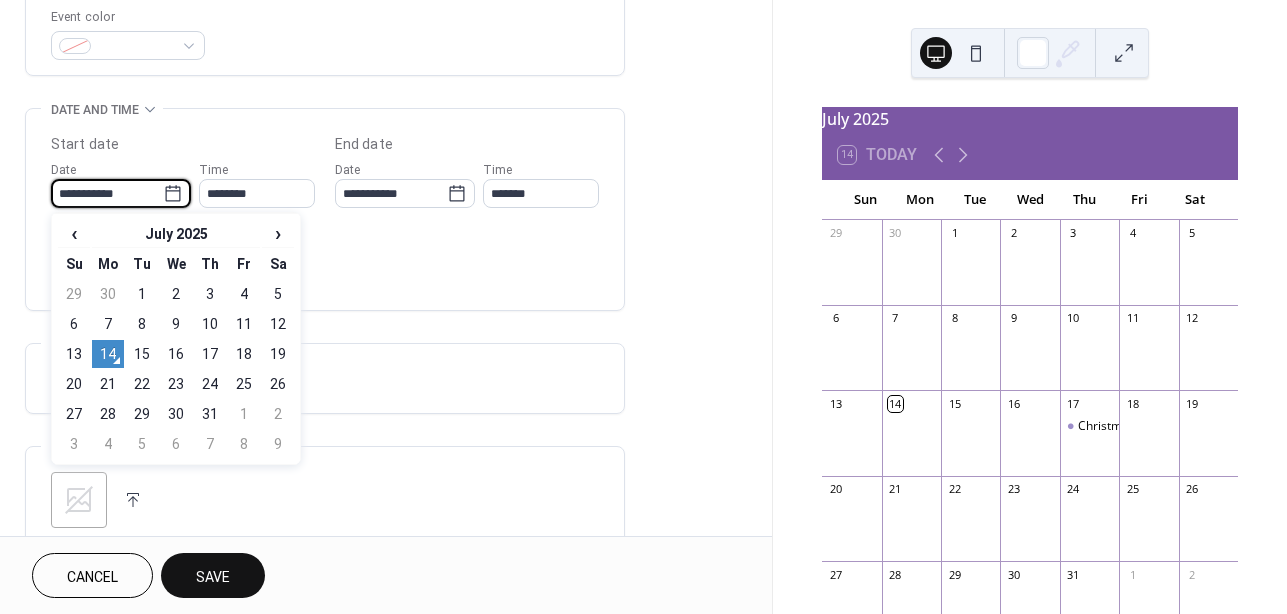 click on "**********" at bounding box center [107, 193] 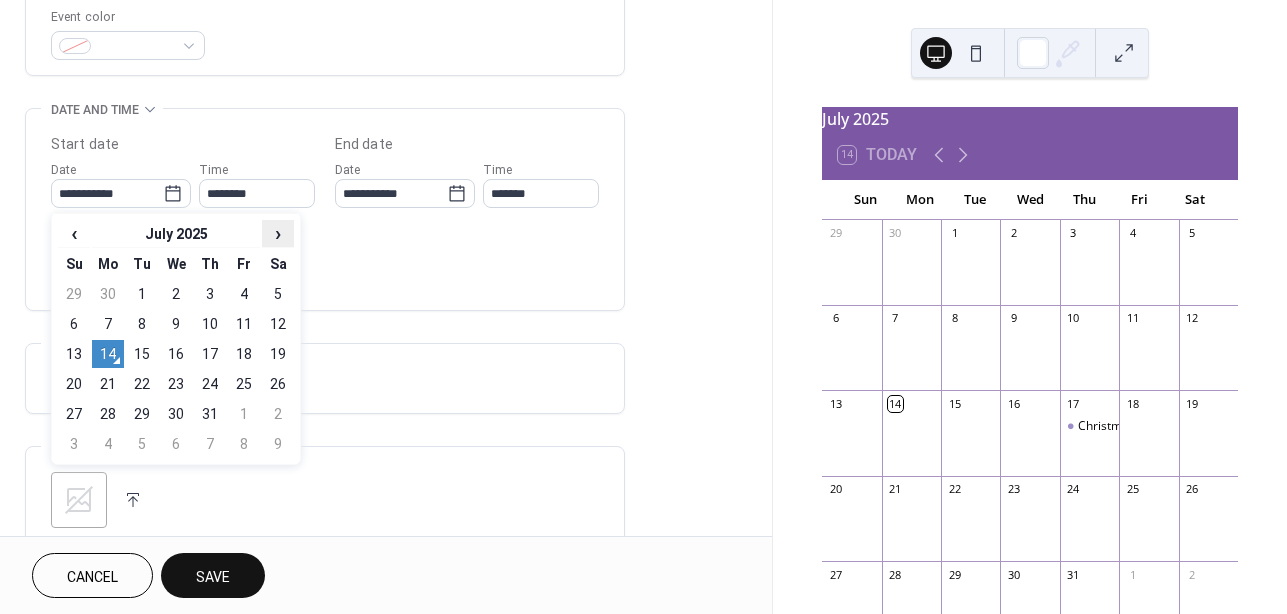click on "›" at bounding box center (278, 233) 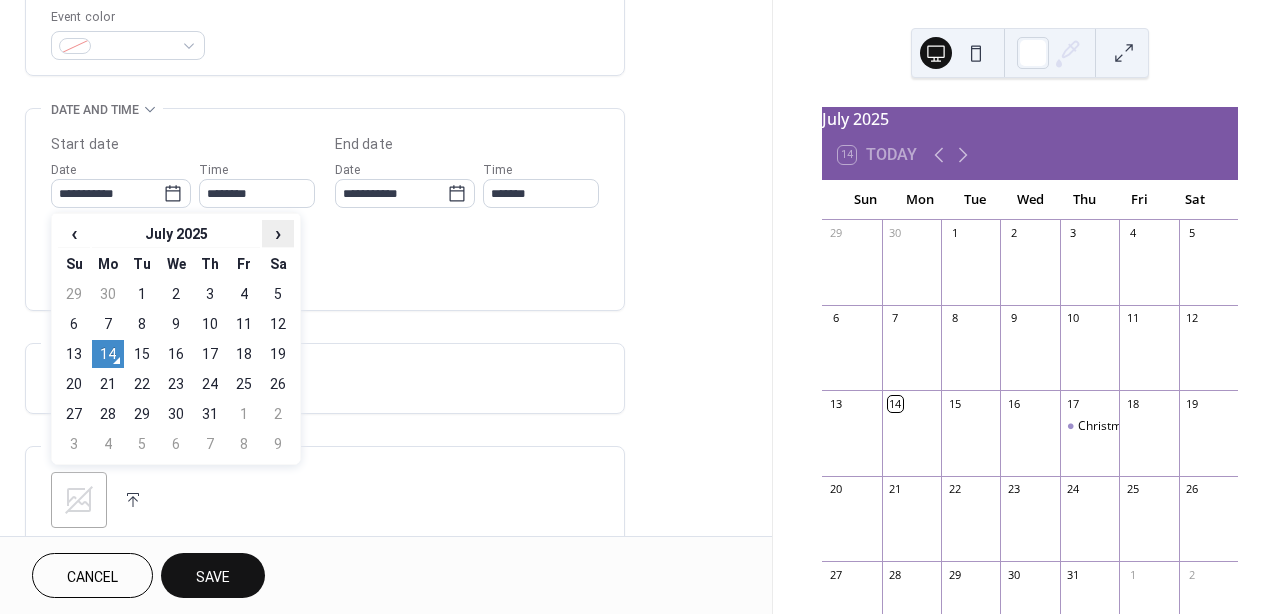 click on "›" at bounding box center [278, 233] 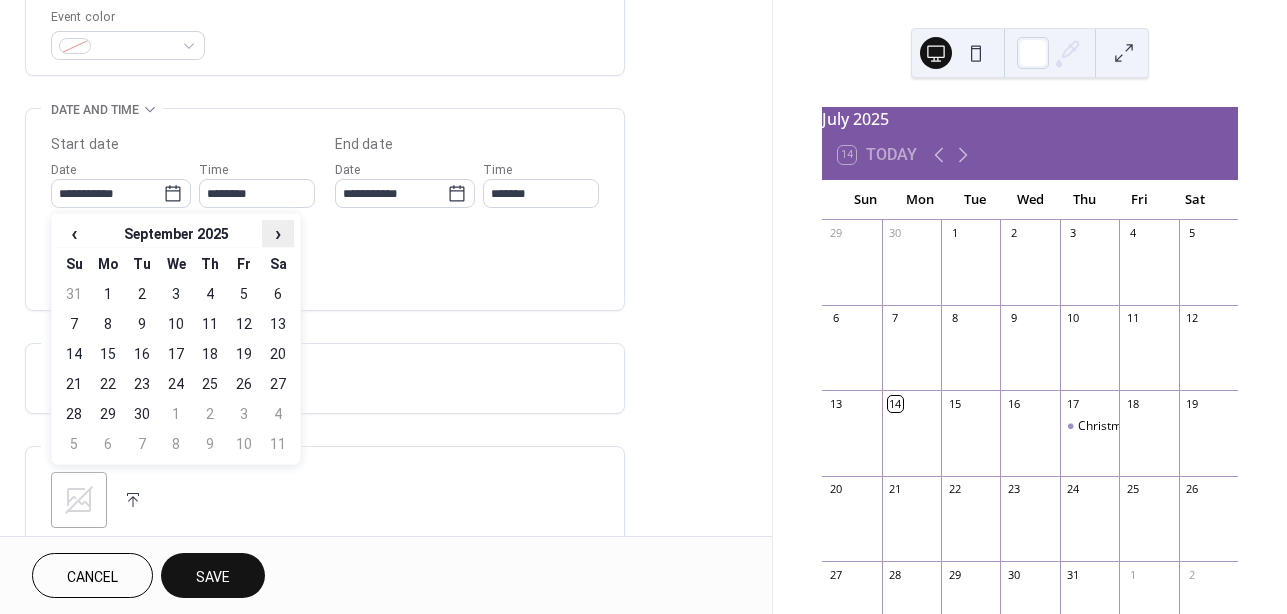 click on "›" at bounding box center [278, 233] 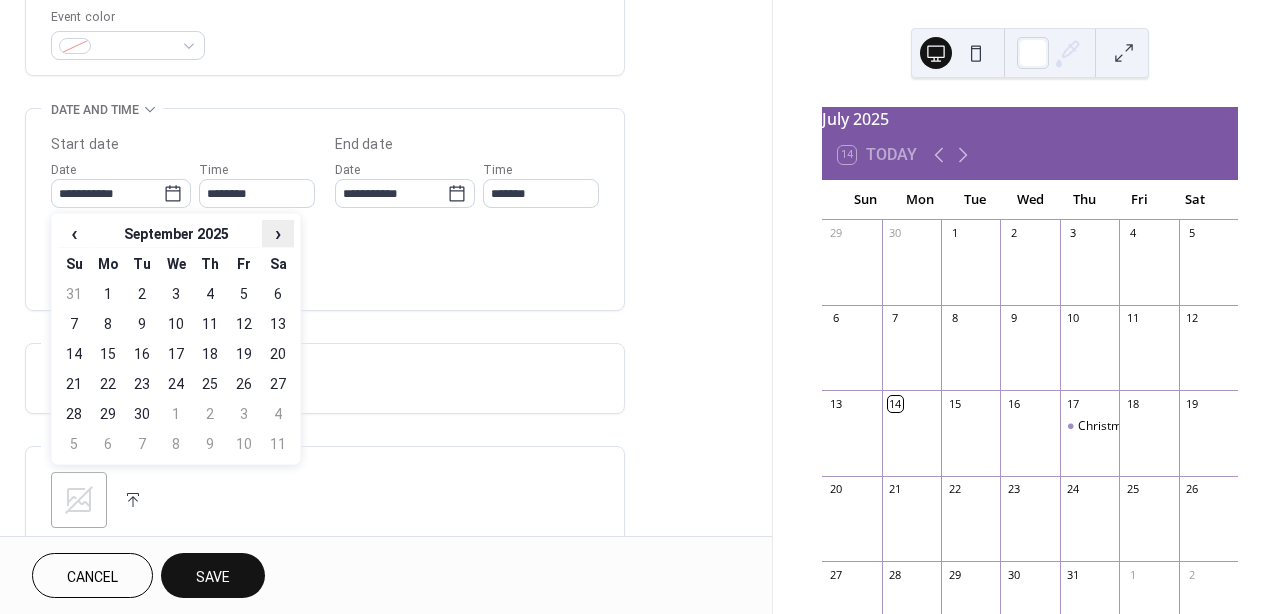 click on "›" at bounding box center (278, 233) 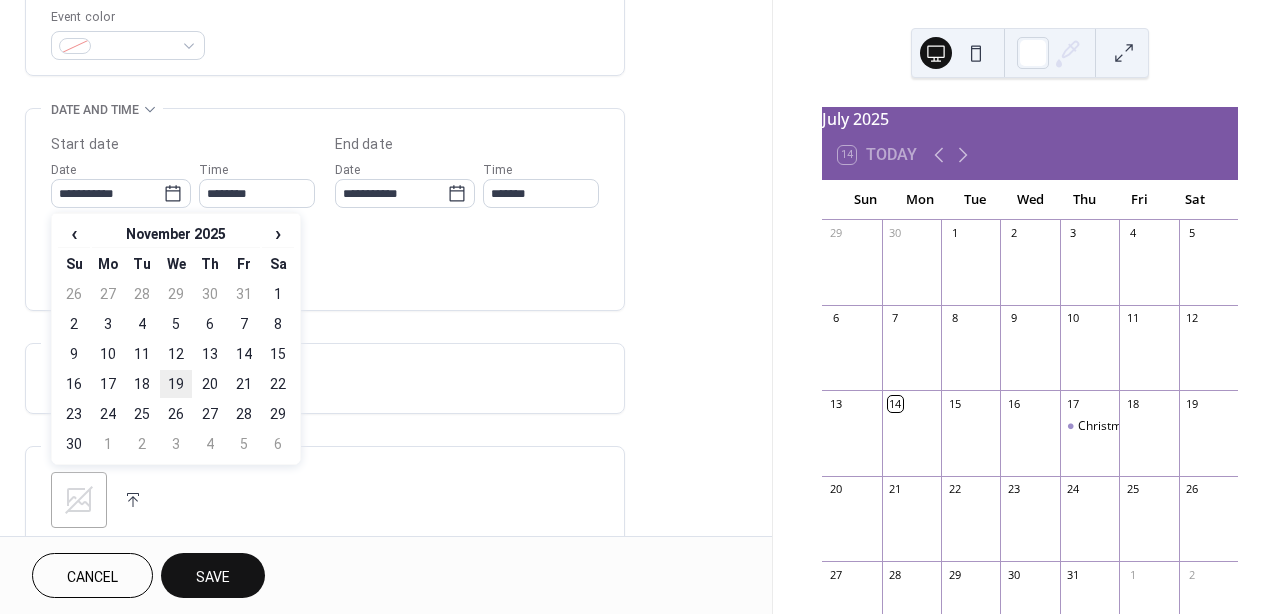 click on "19" at bounding box center [176, 384] 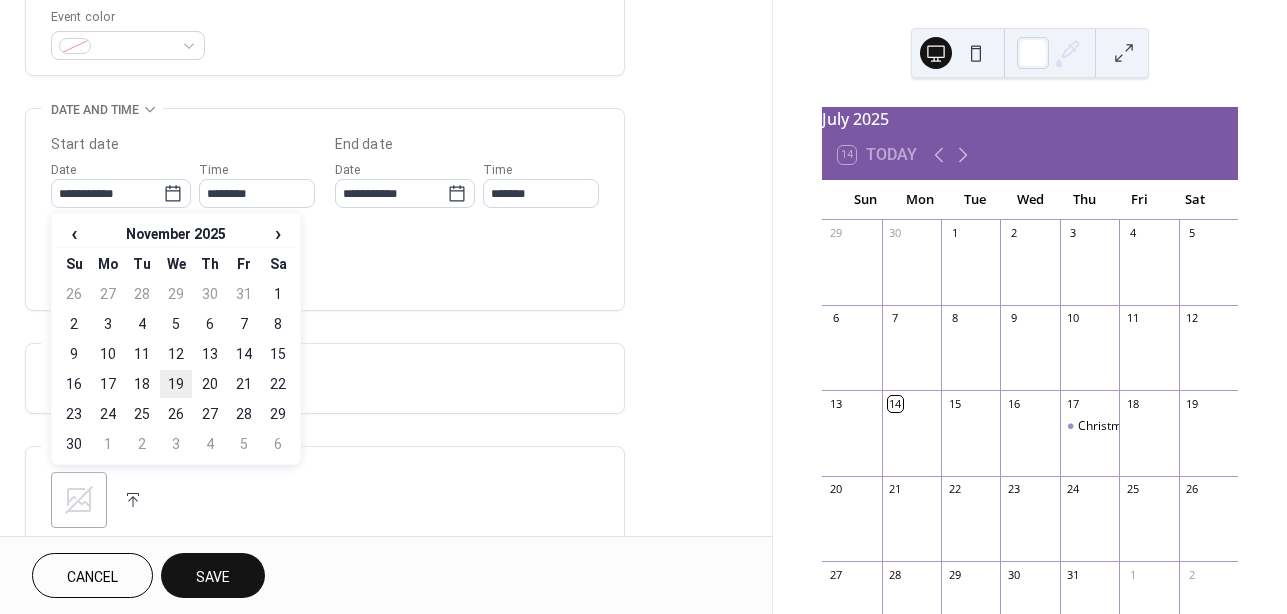 type on "**********" 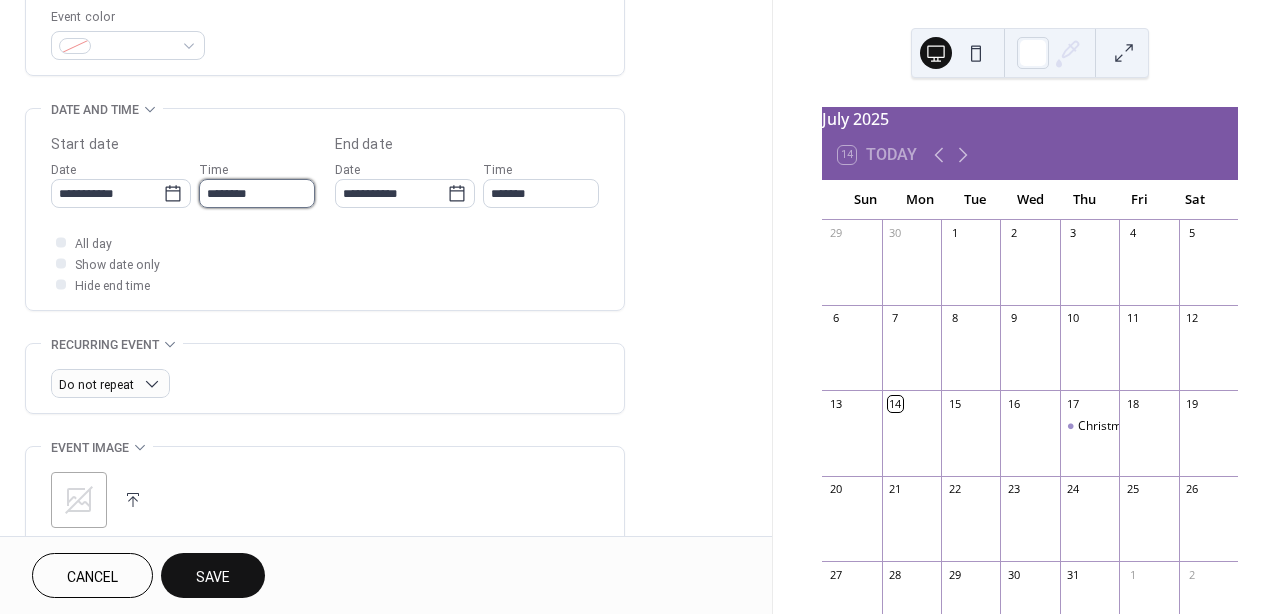 click on "********" at bounding box center (257, 193) 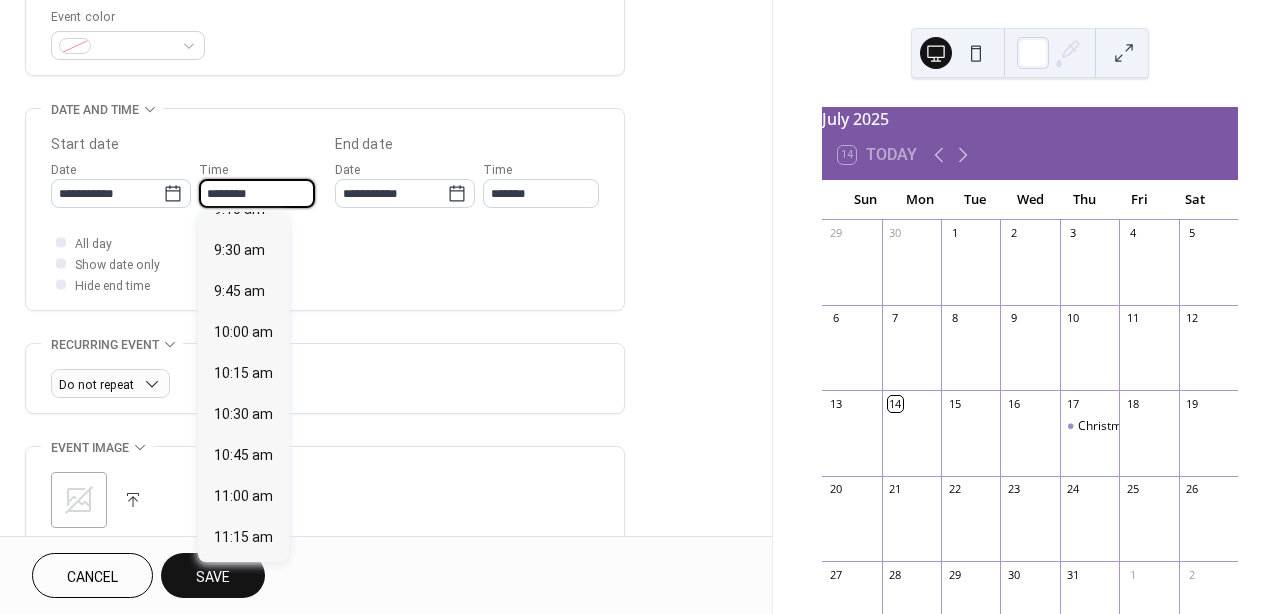 scroll, scrollTop: 1527, scrollLeft: 0, axis: vertical 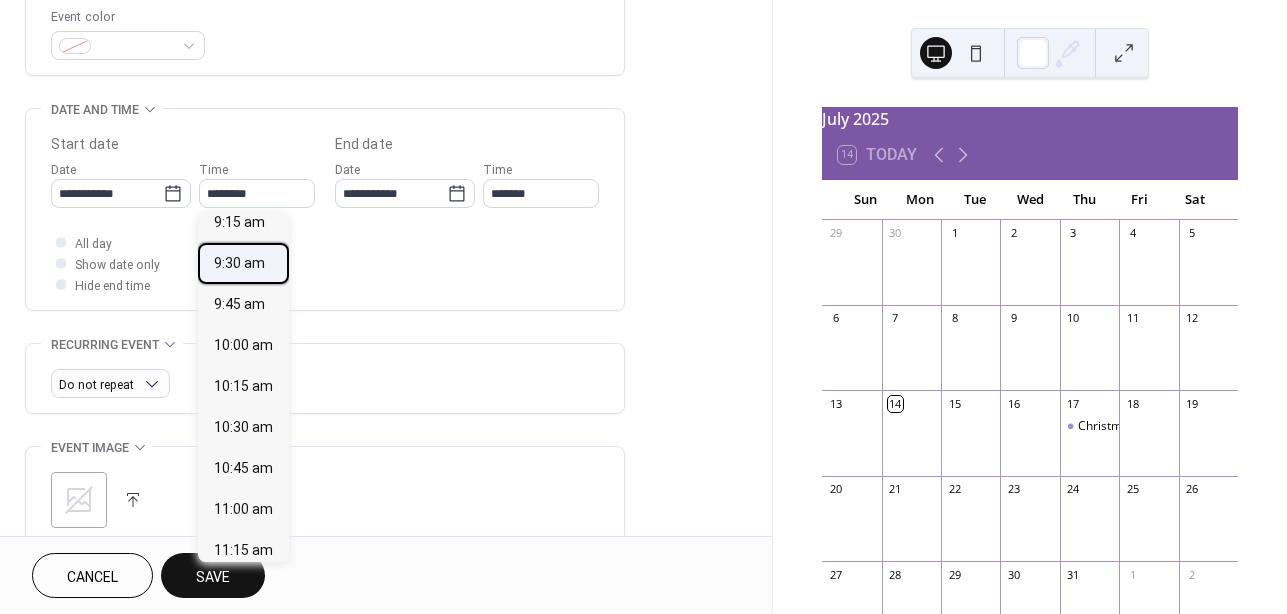 click on "9:30 am" at bounding box center [243, 263] 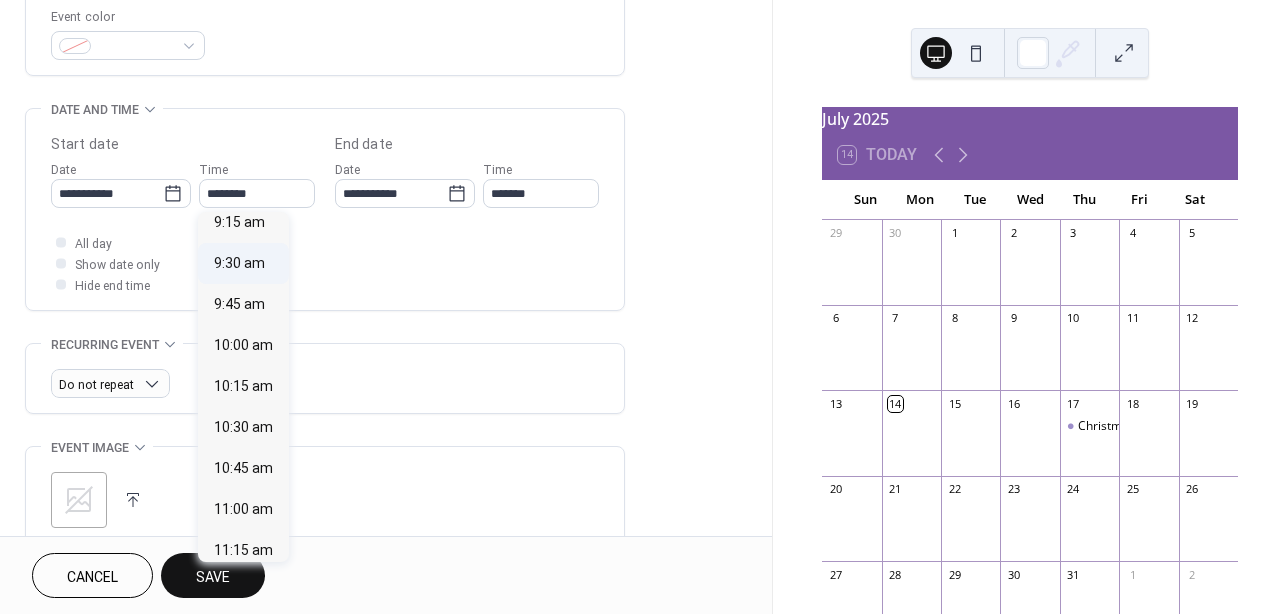 type on "*******" 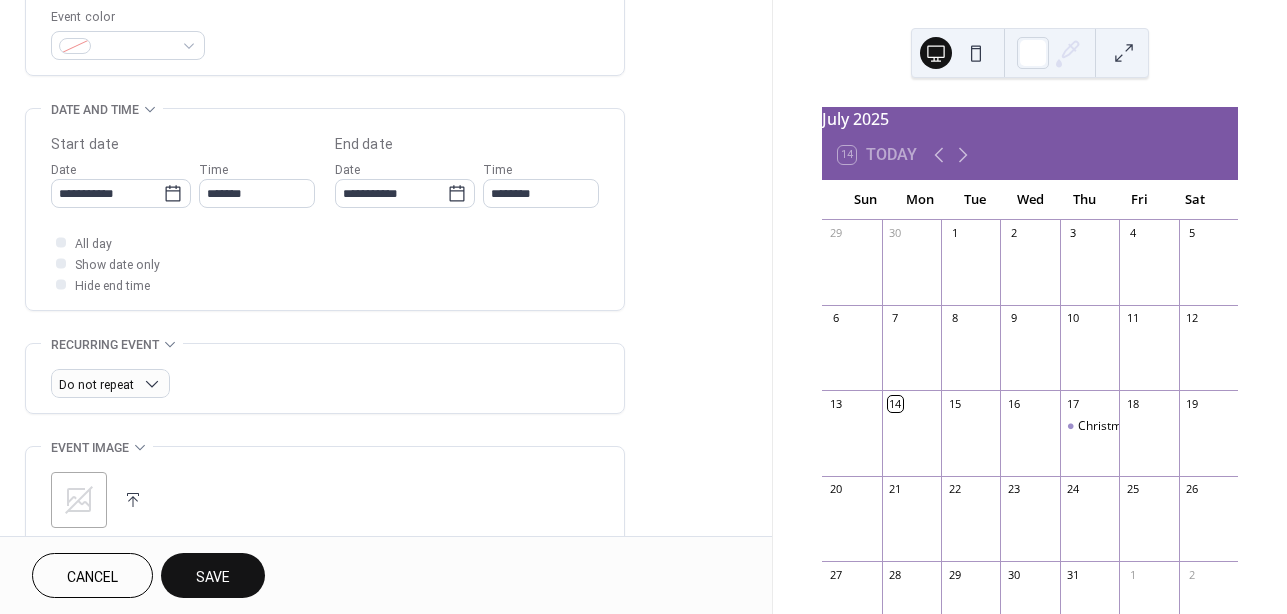 click on "Save" at bounding box center (213, 575) 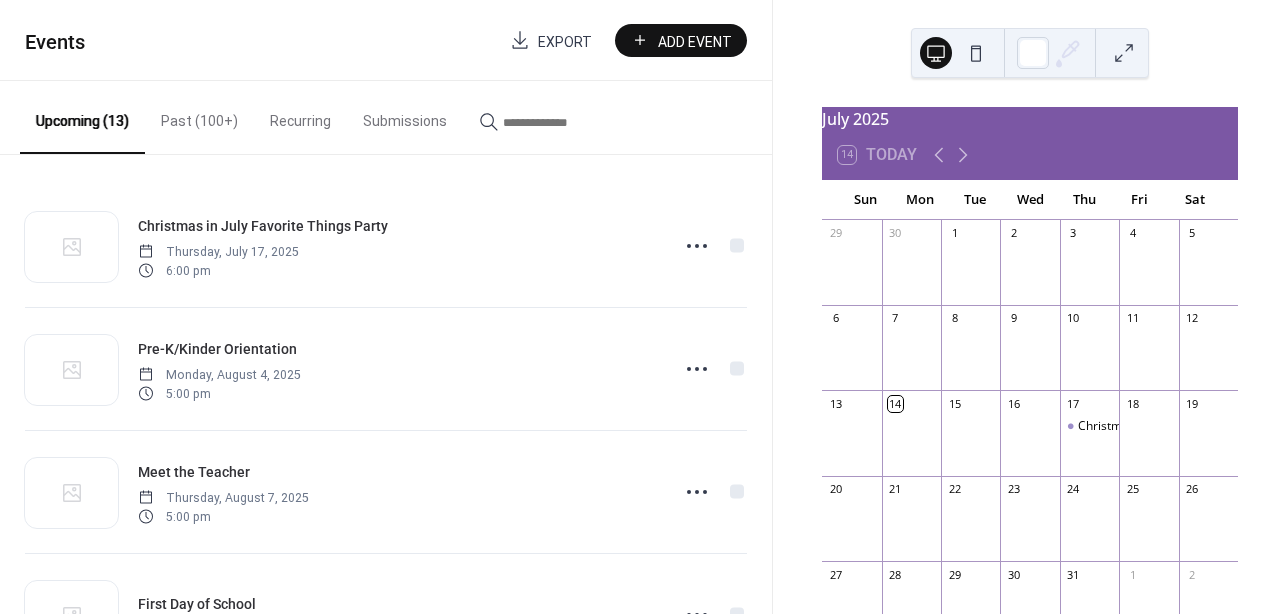 click on "Add Event" at bounding box center (695, 41) 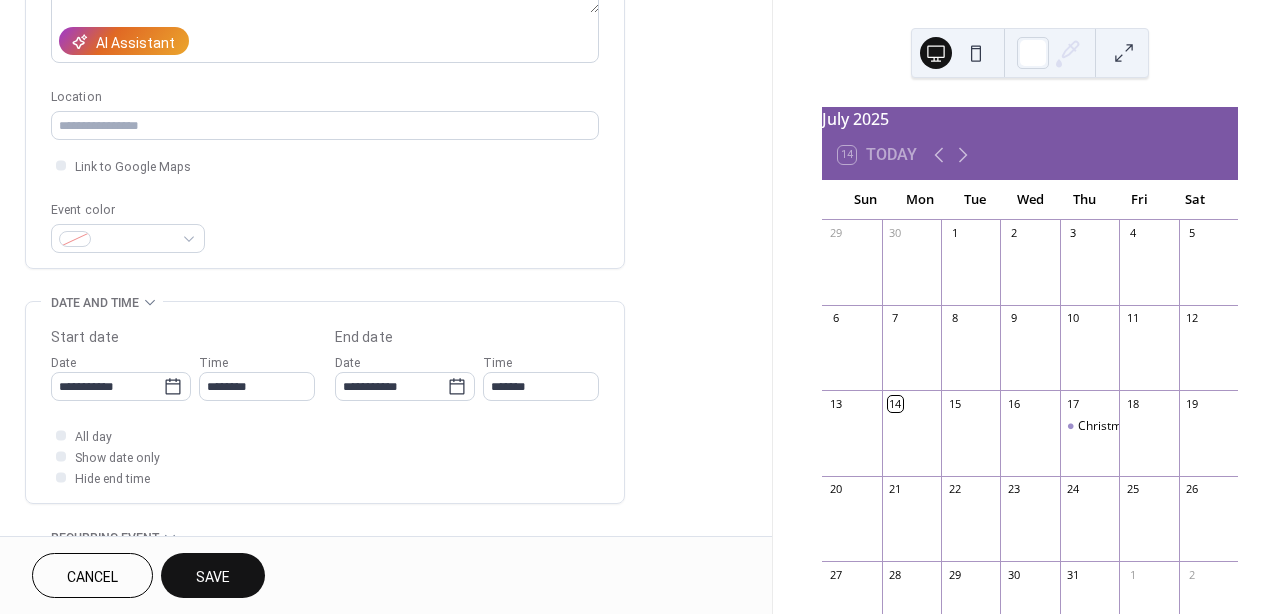 scroll, scrollTop: 374, scrollLeft: 0, axis: vertical 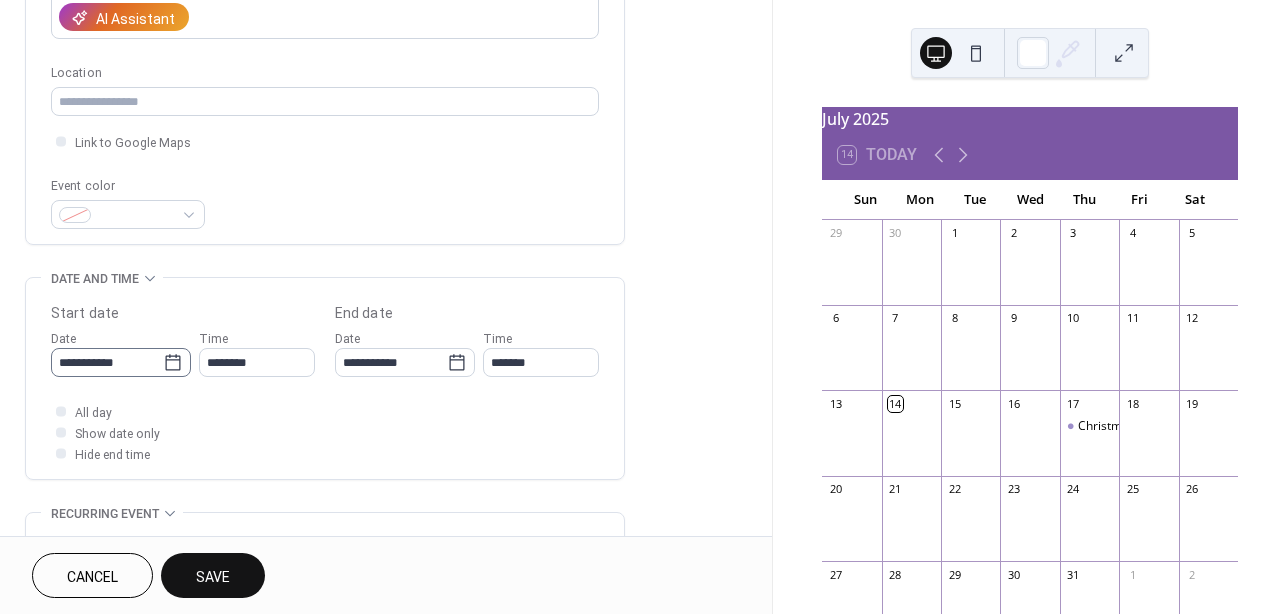 type on "**********" 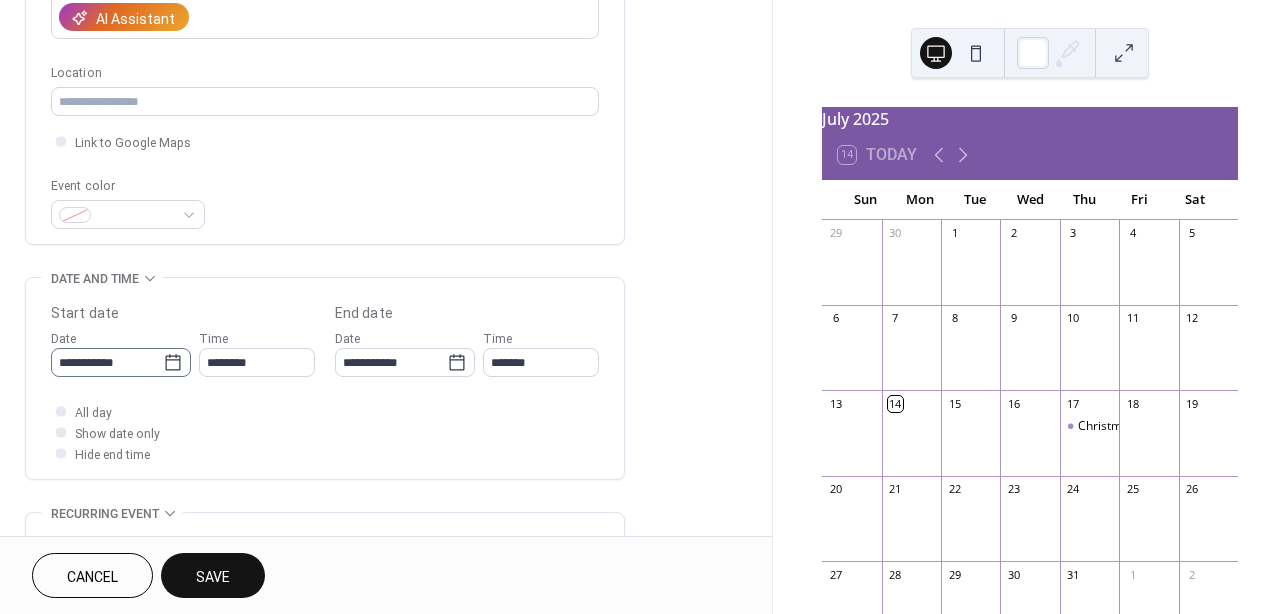 click 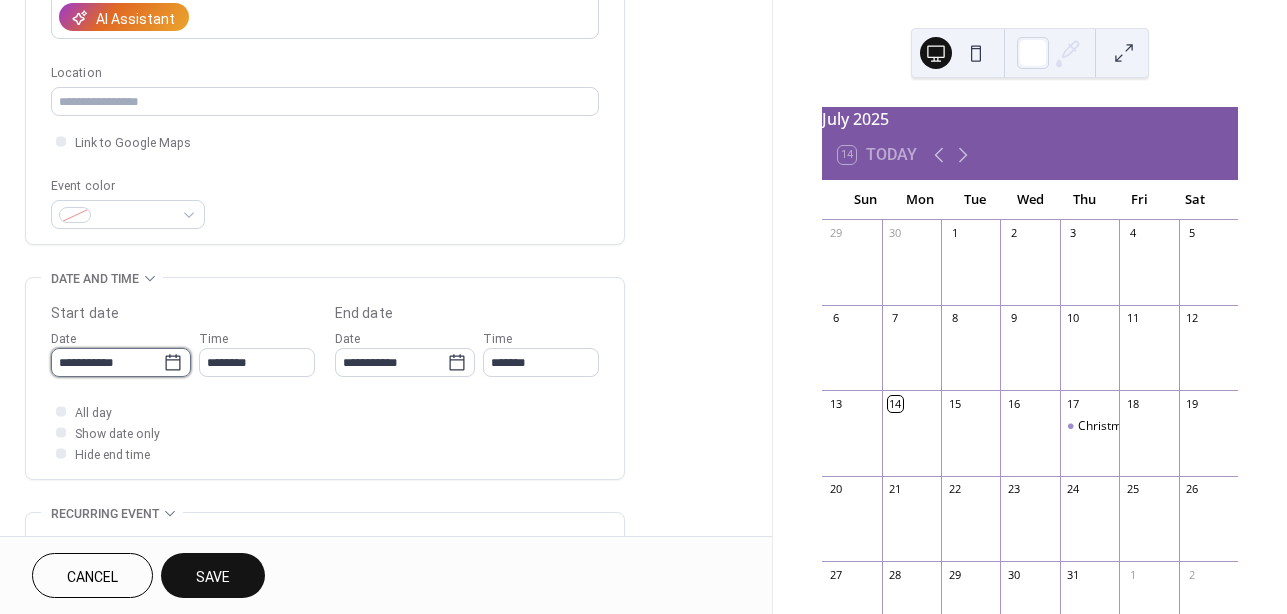 click on "**********" at bounding box center [107, 362] 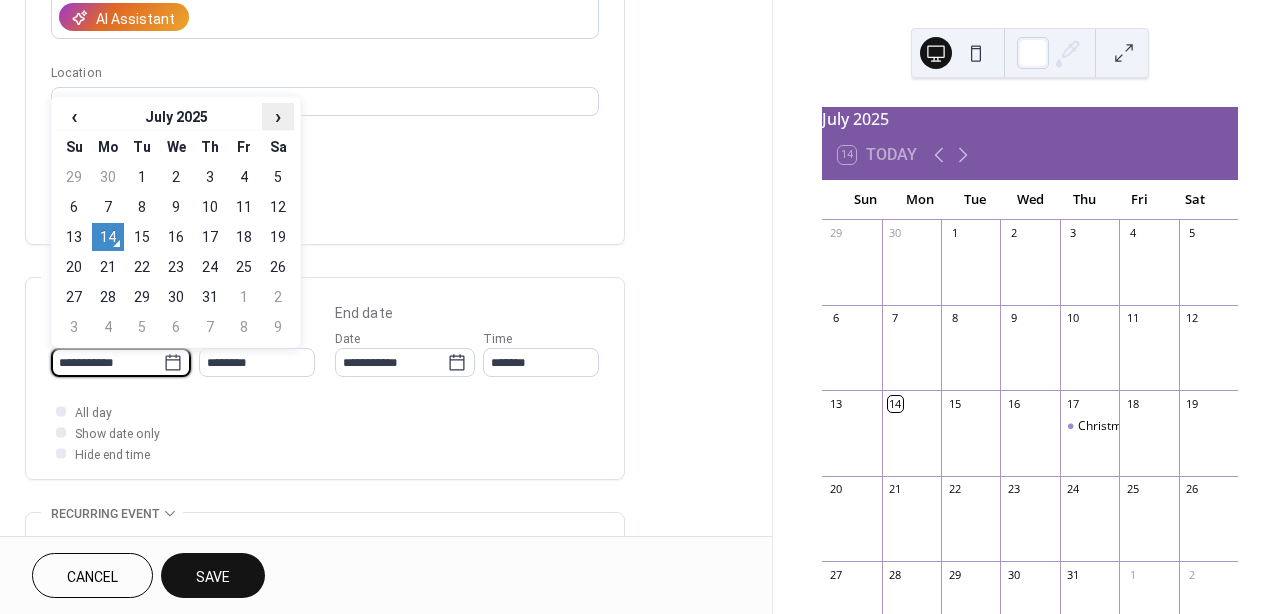 click on "›" at bounding box center (278, 116) 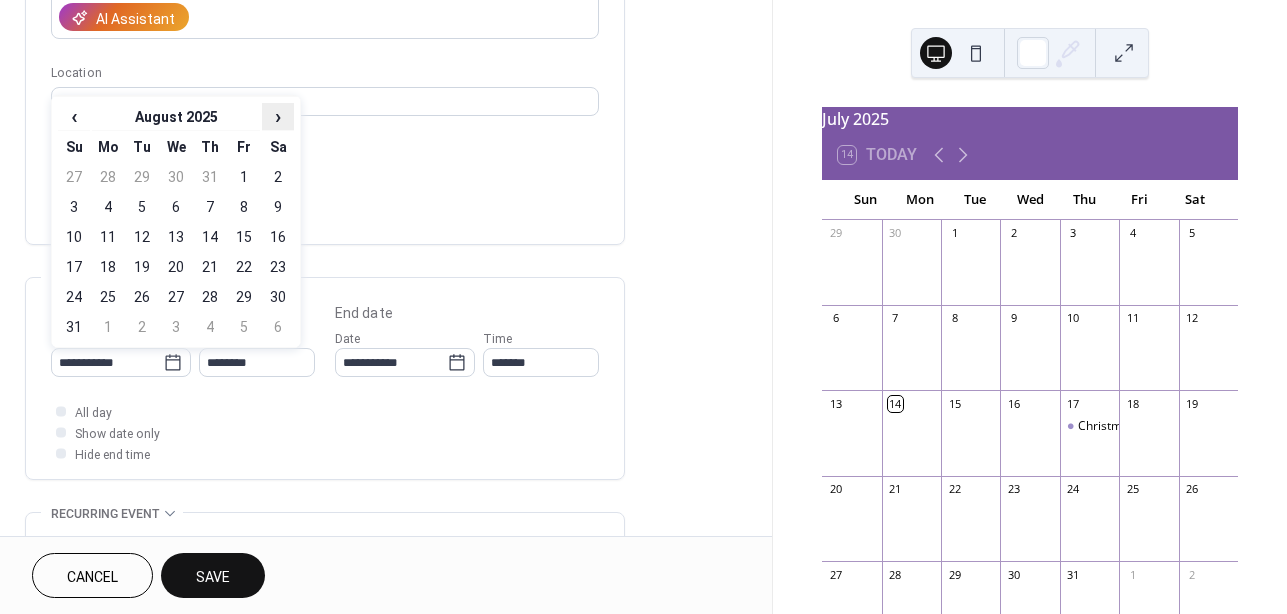 click on "›" at bounding box center (278, 116) 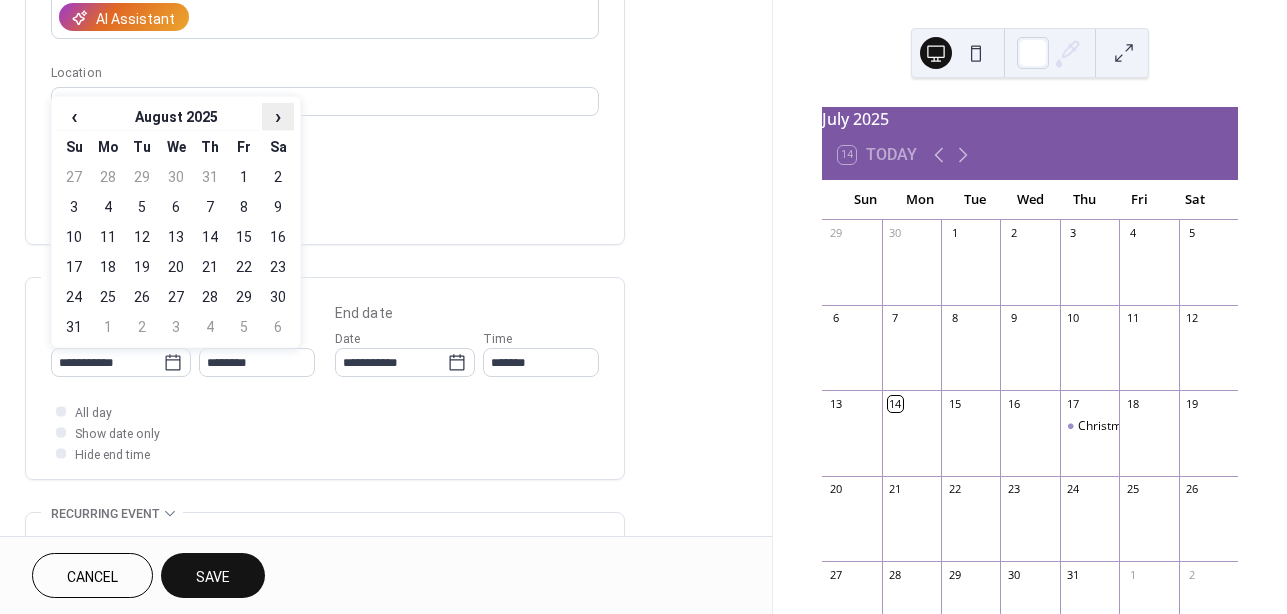 click on "›" at bounding box center [278, 116] 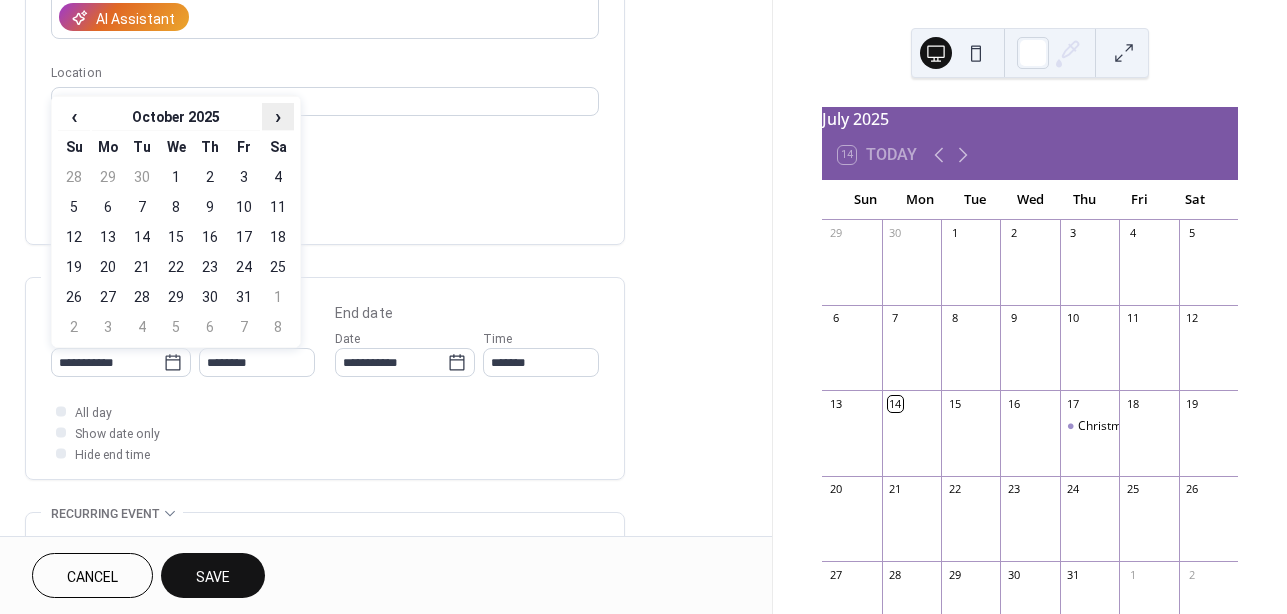 click on "›" at bounding box center [278, 116] 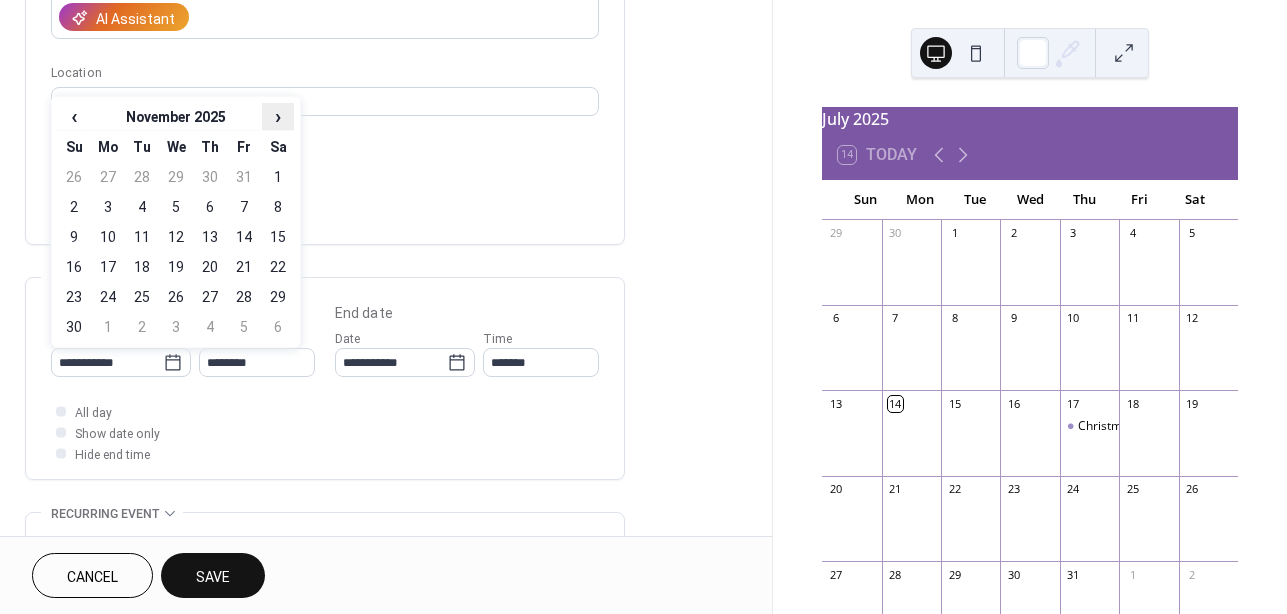 click on "›" at bounding box center (278, 116) 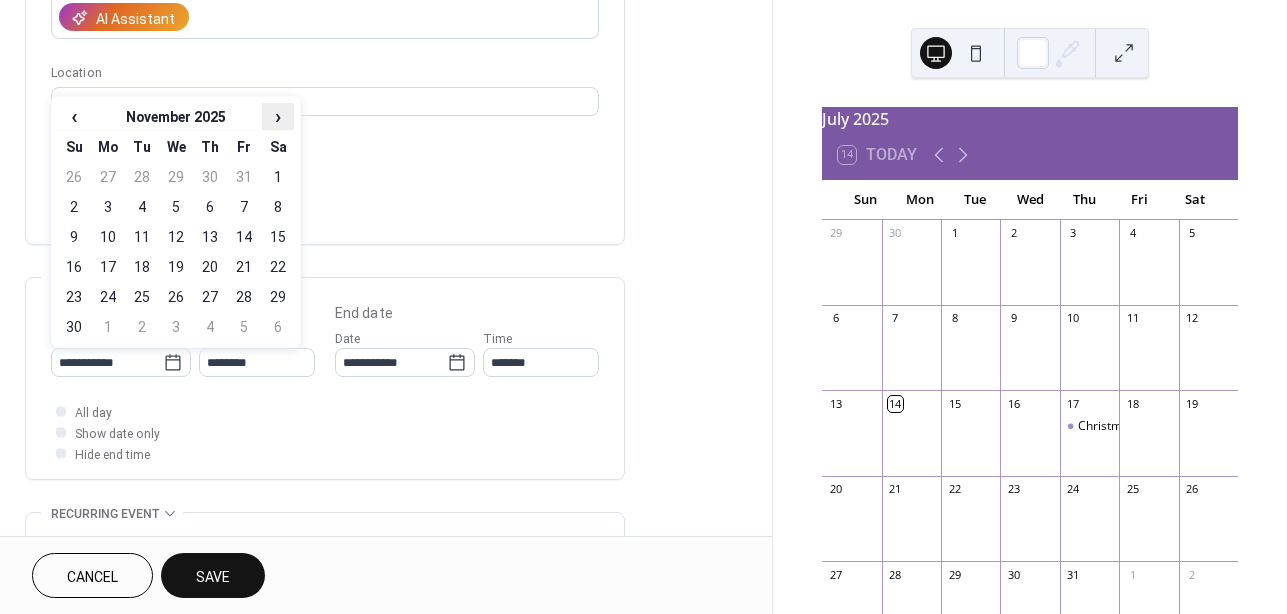 click on "›" at bounding box center (278, 116) 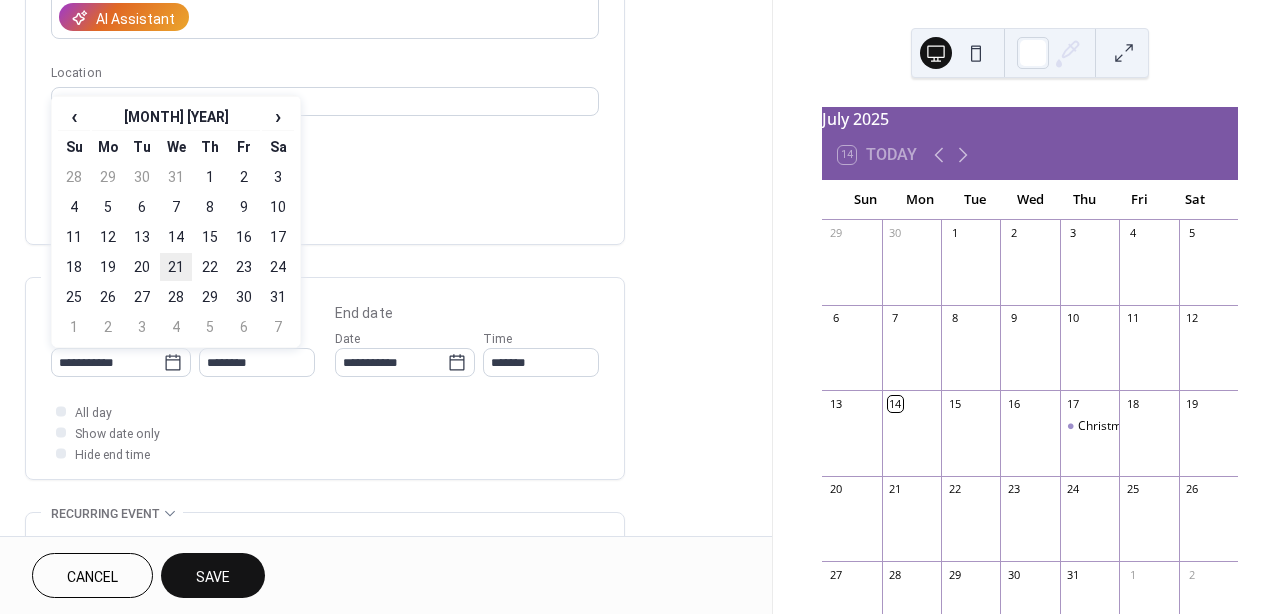 click on "21" at bounding box center (176, 267) 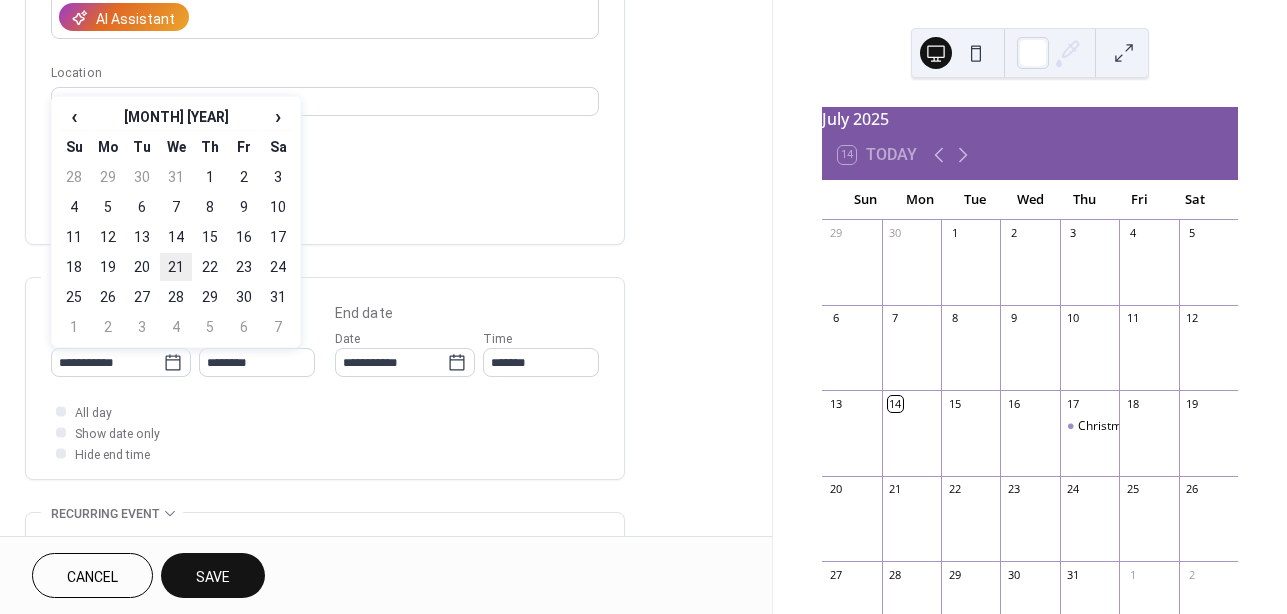 type on "**********" 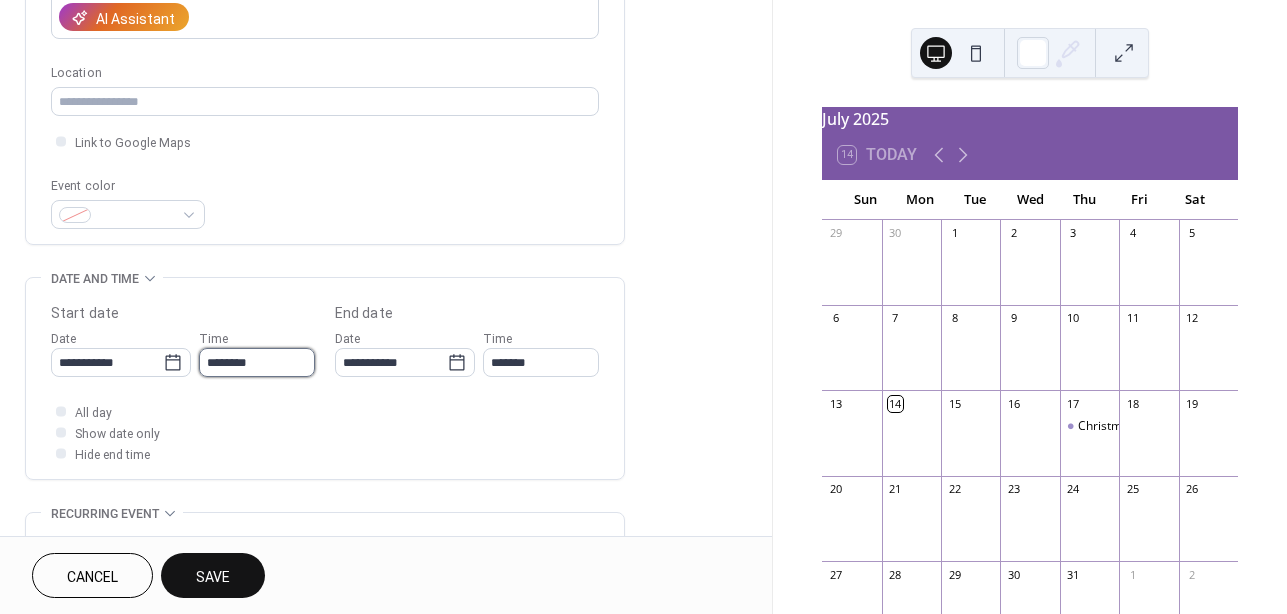 click on "********" at bounding box center [257, 362] 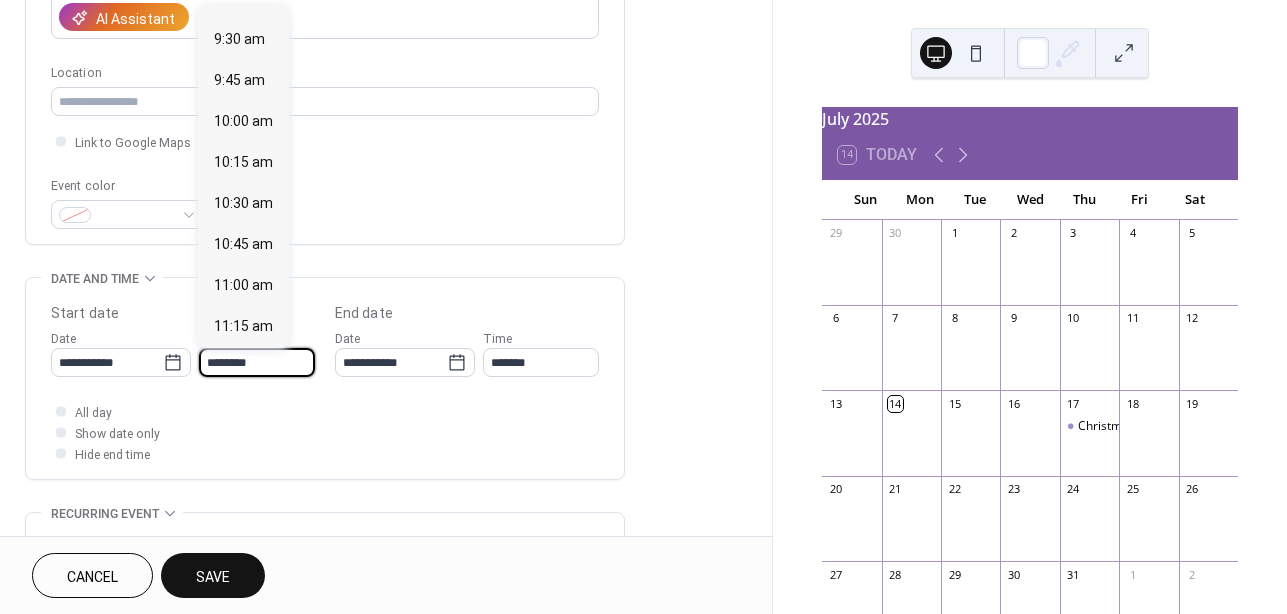 scroll, scrollTop: 1528, scrollLeft: 0, axis: vertical 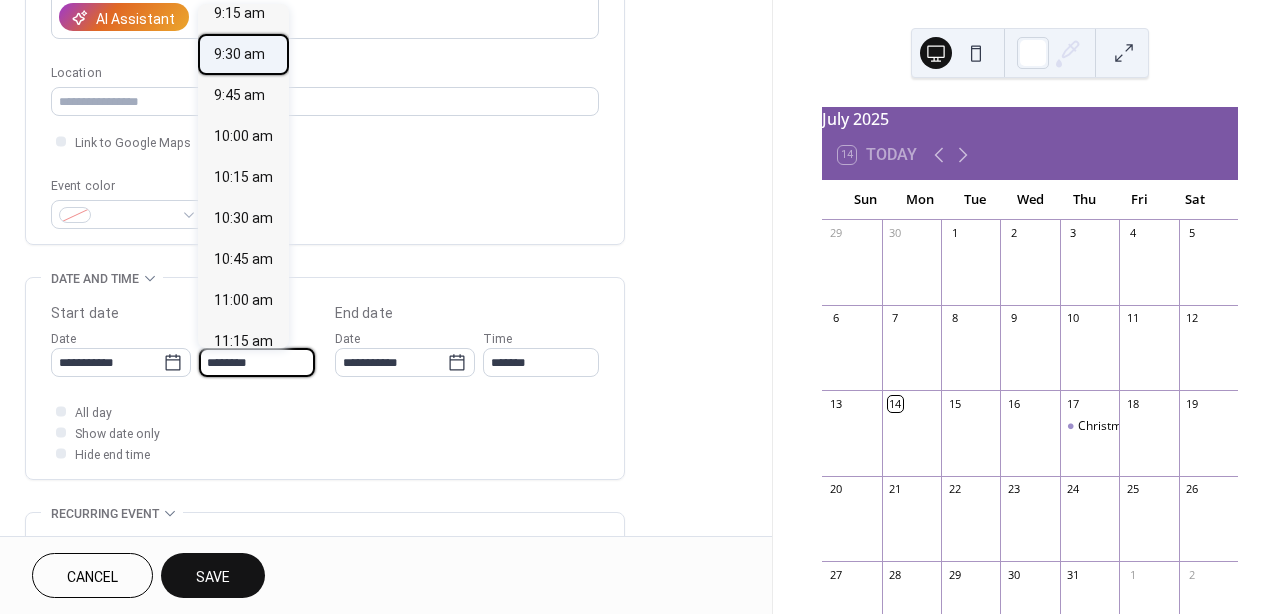click on "9:30 am" at bounding box center [239, 54] 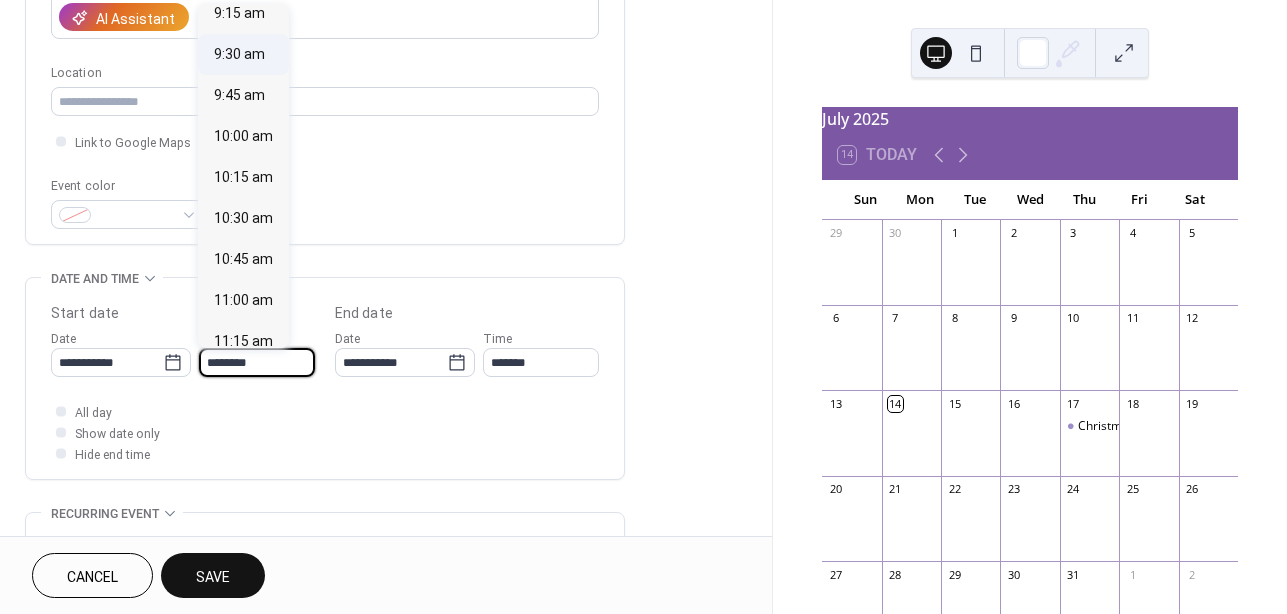 type on "*******" 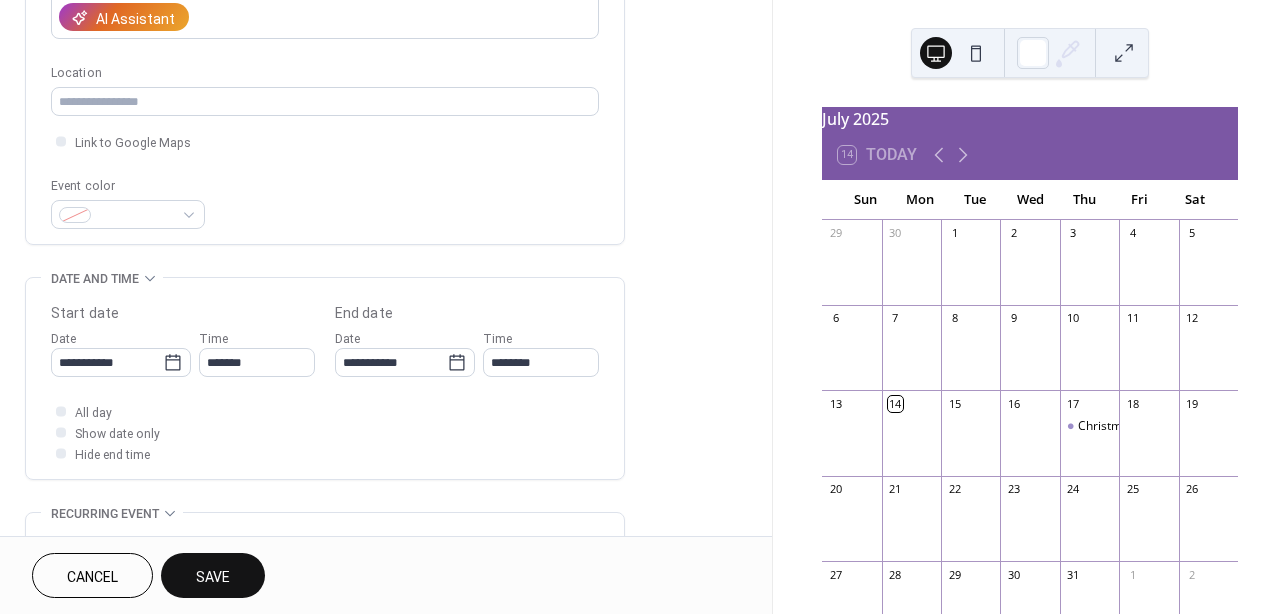 click on "Save" at bounding box center (213, 577) 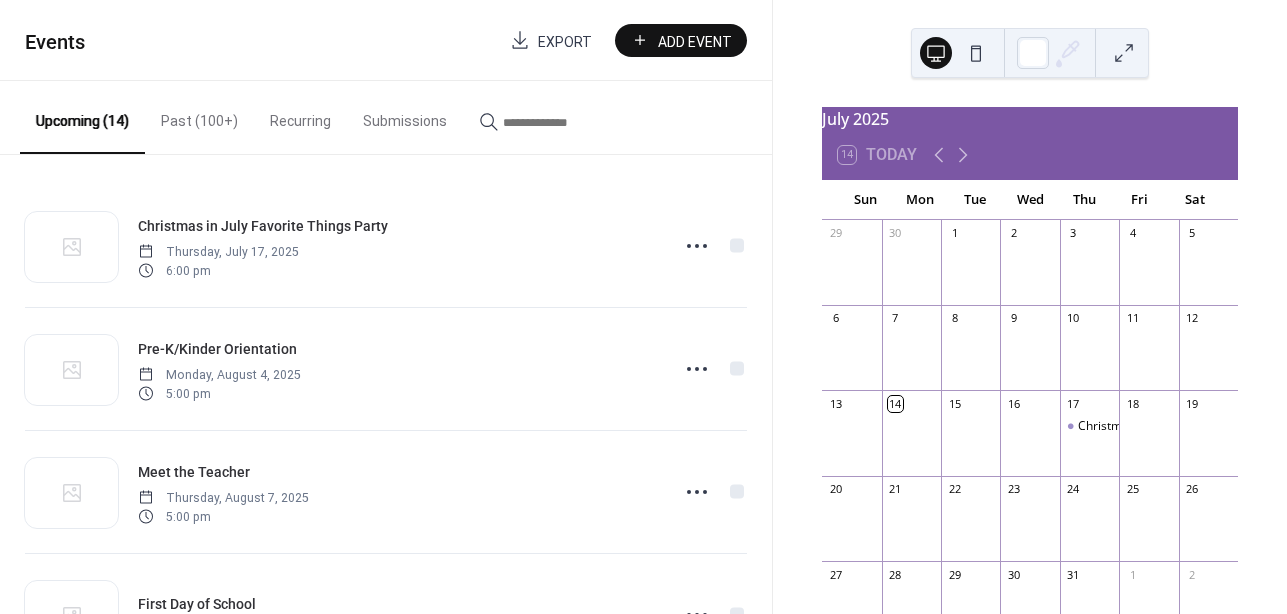 click on "Add Event" at bounding box center (695, 41) 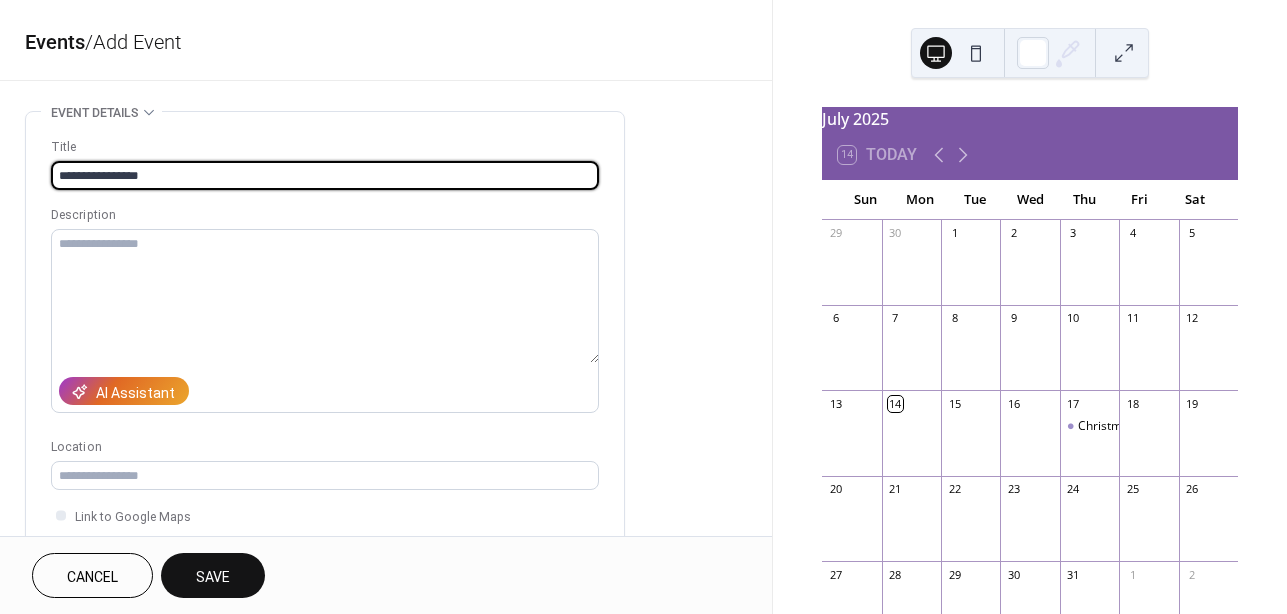 type on "**********" 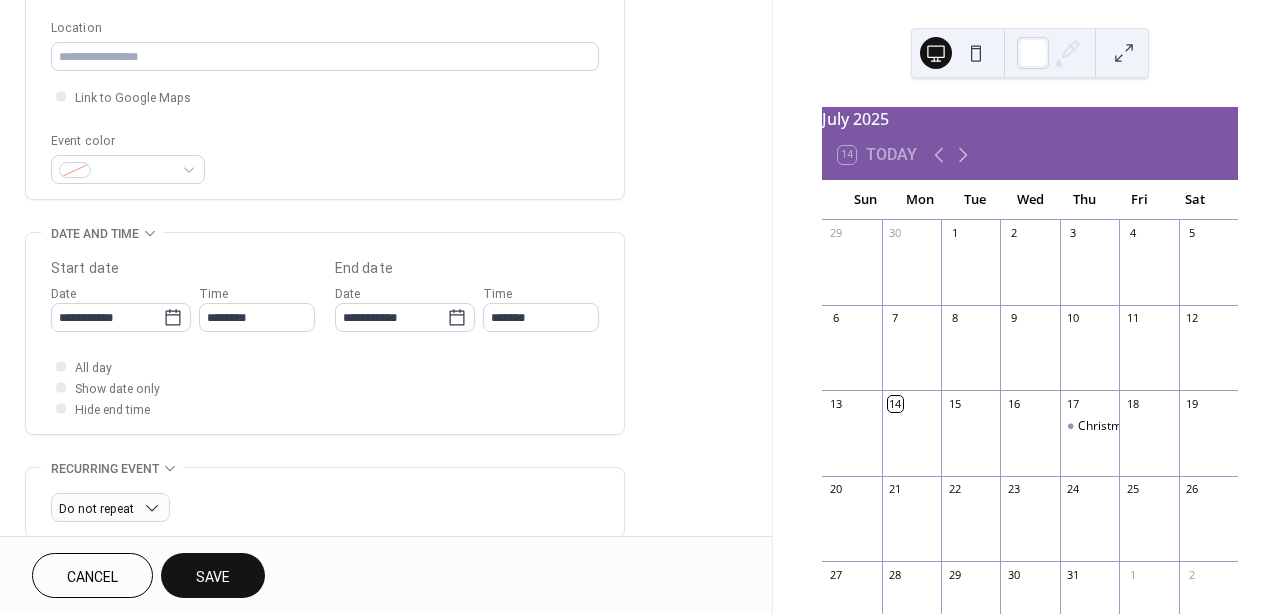 scroll, scrollTop: 485, scrollLeft: 0, axis: vertical 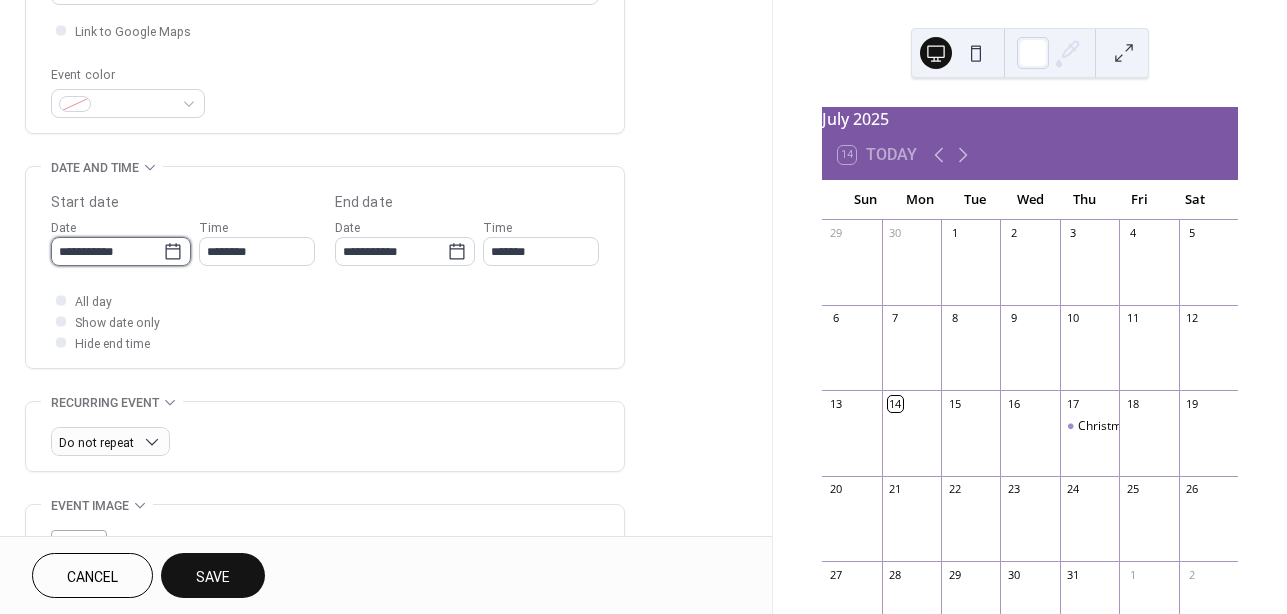 click on "**********" at bounding box center [107, 251] 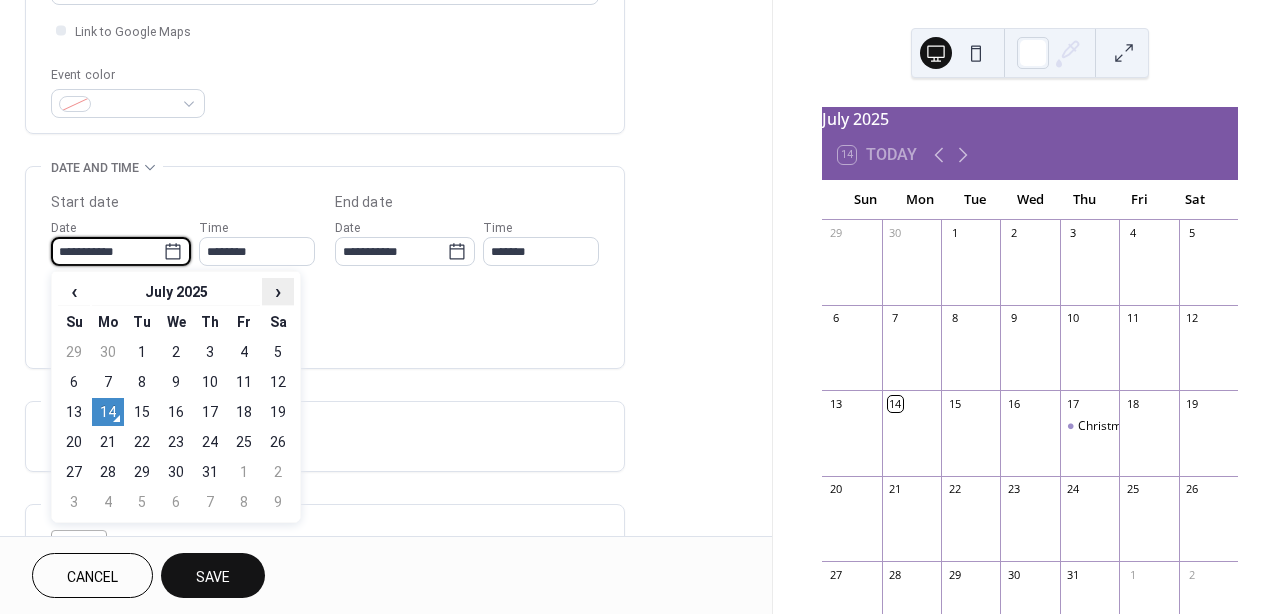 click on "›" at bounding box center [278, 291] 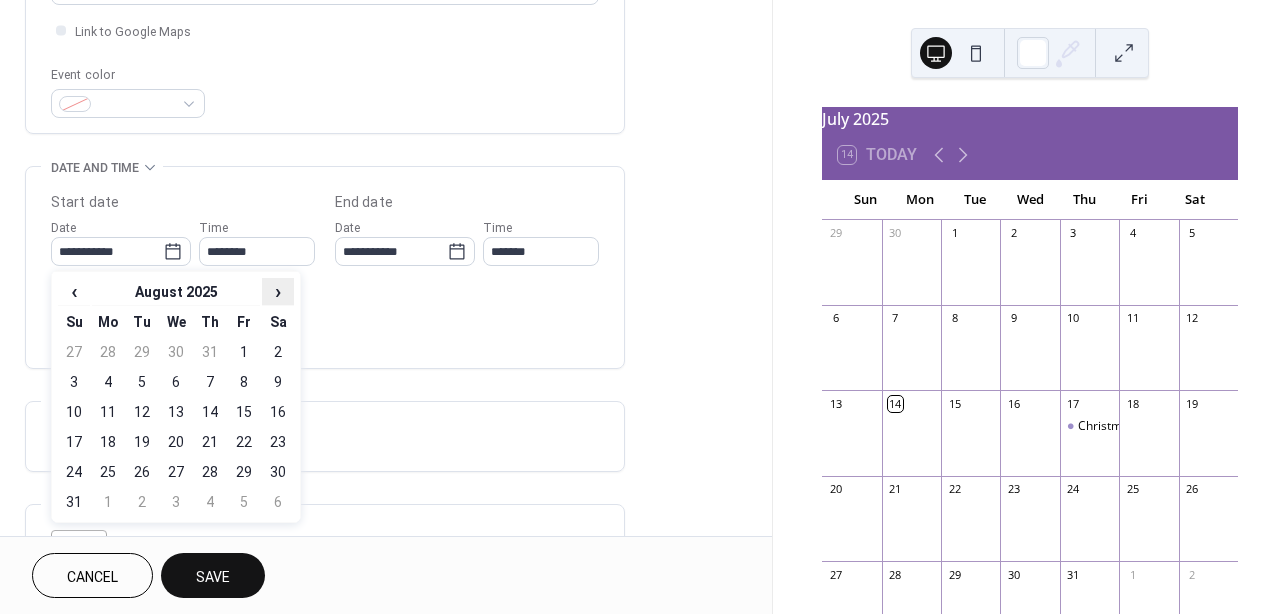 click on "›" at bounding box center [278, 291] 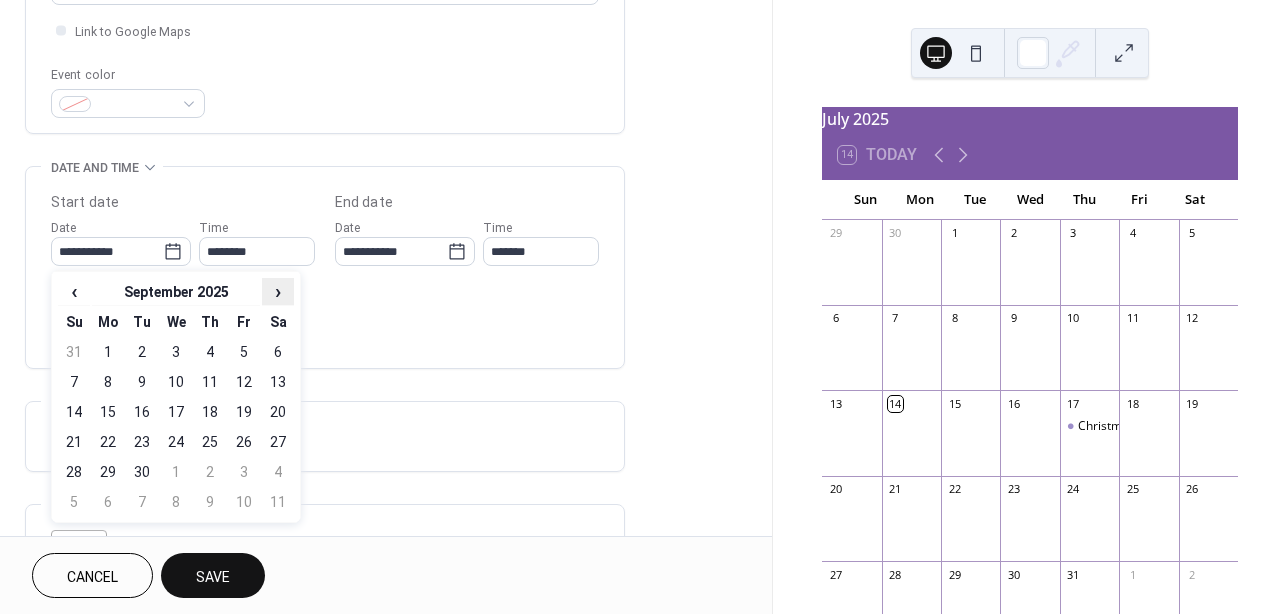click on "›" at bounding box center [278, 291] 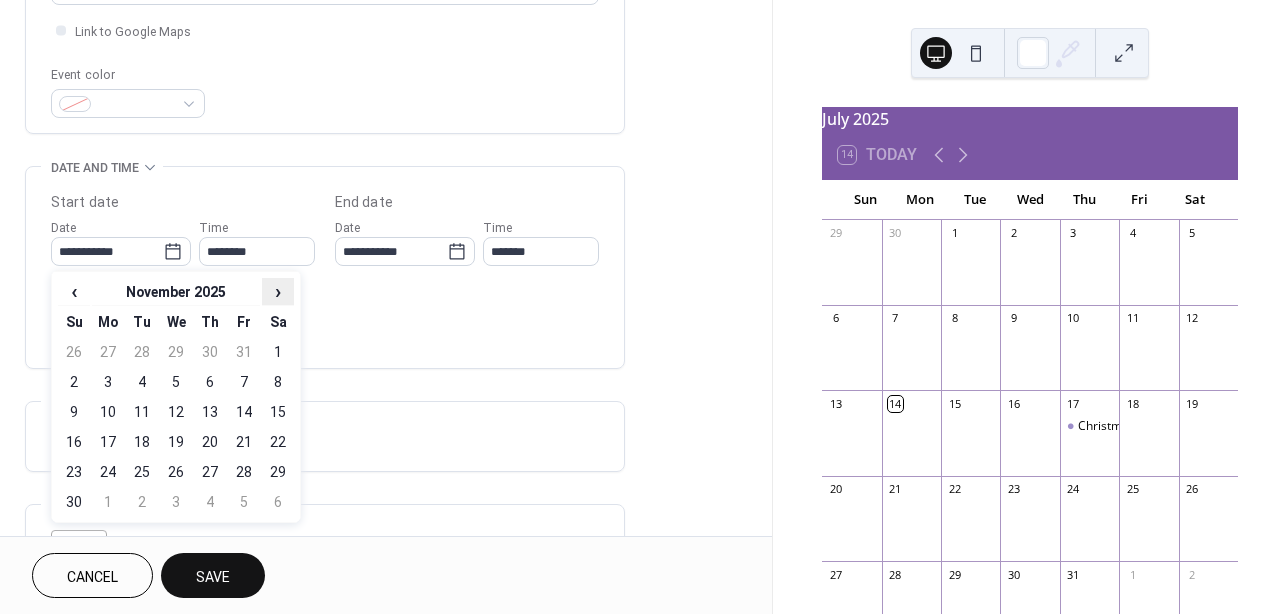 click on "›" at bounding box center (278, 291) 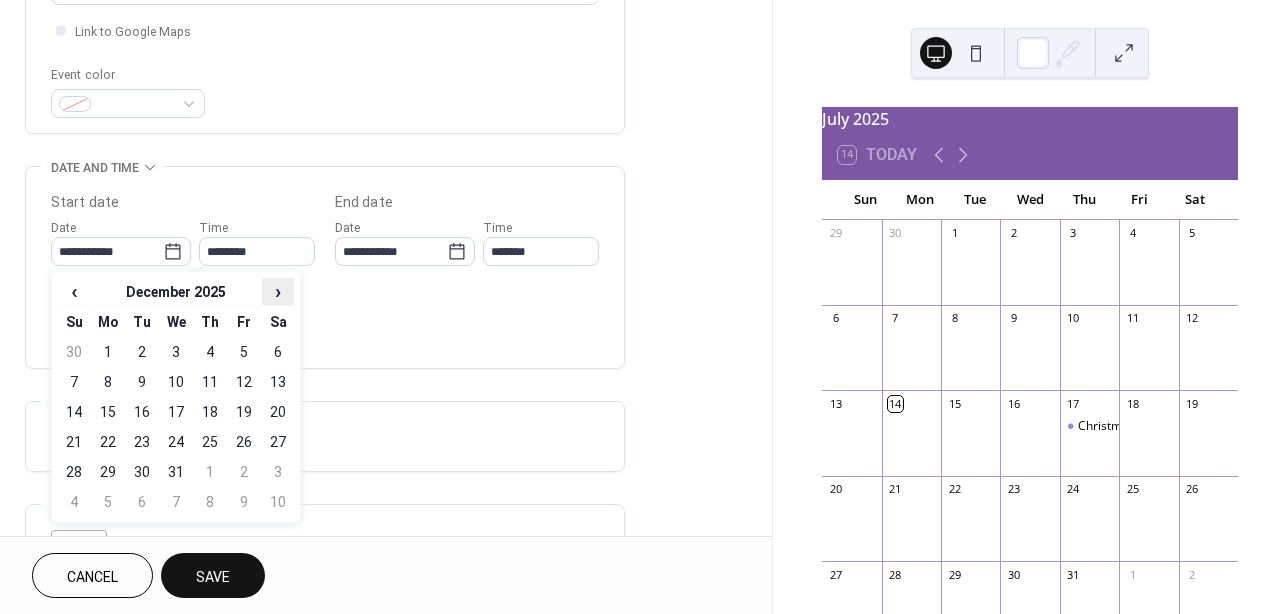 click on "›" at bounding box center (278, 291) 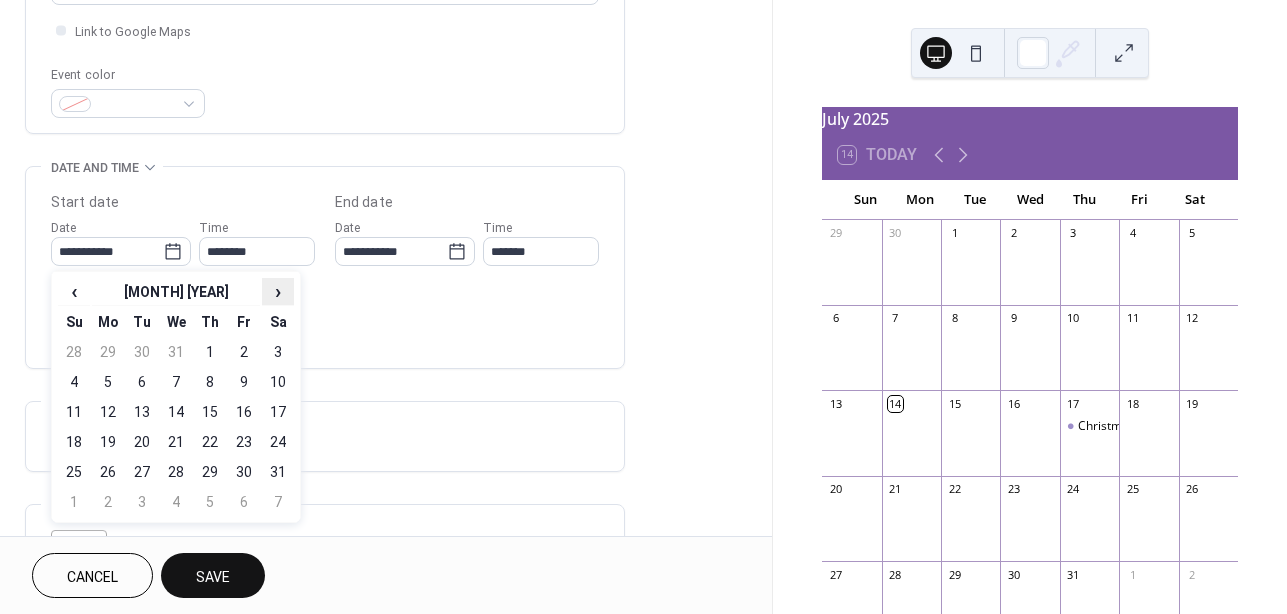 click on "›" at bounding box center [278, 291] 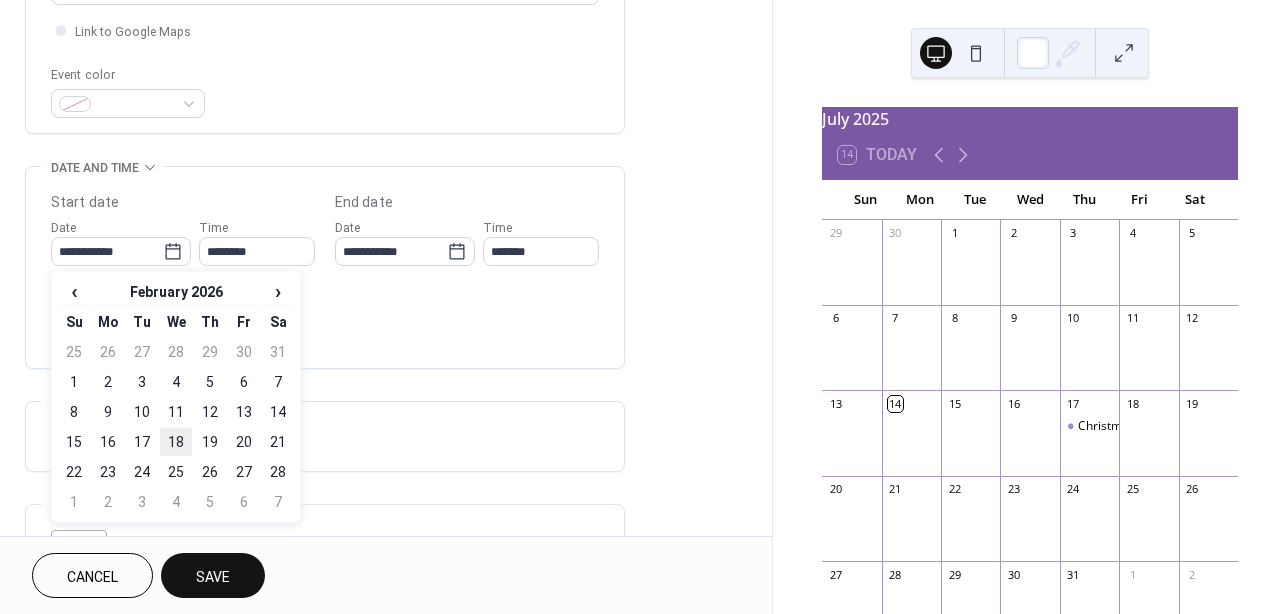 click on "18" at bounding box center [176, 442] 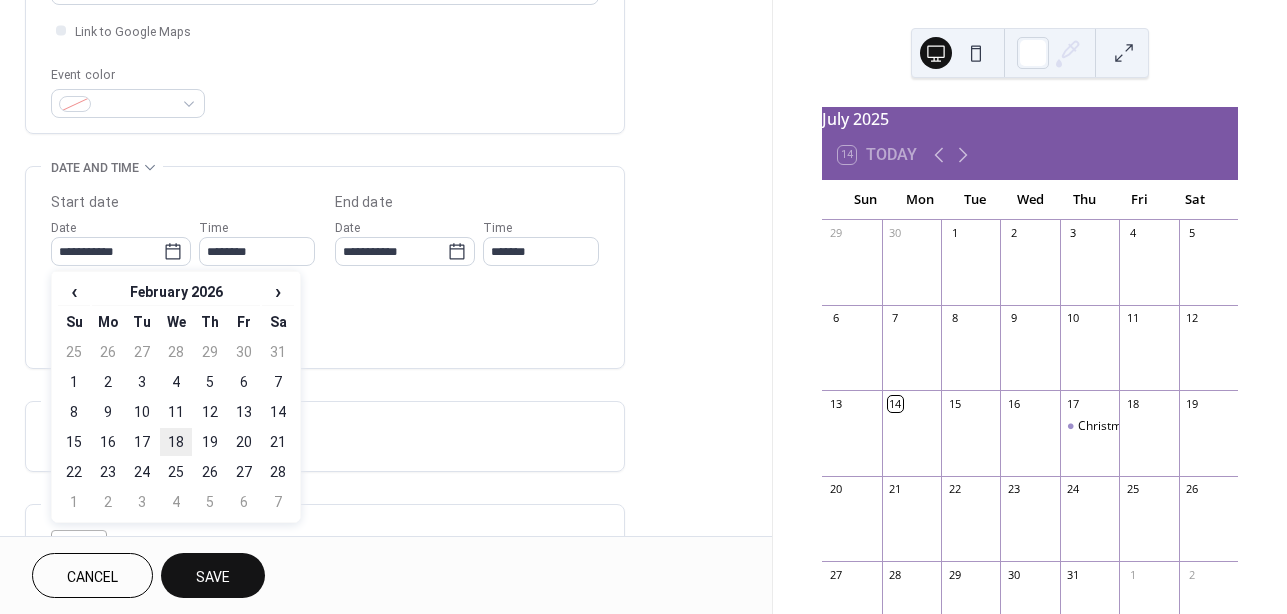 type on "**********" 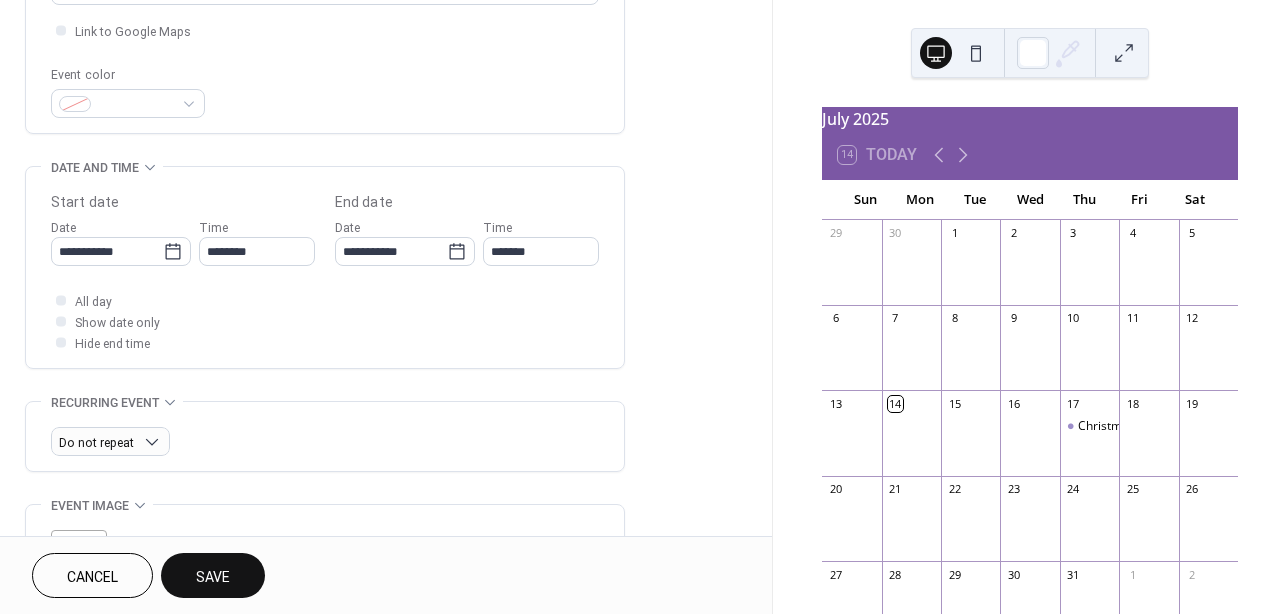click on "Time ********" at bounding box center (257, 241) 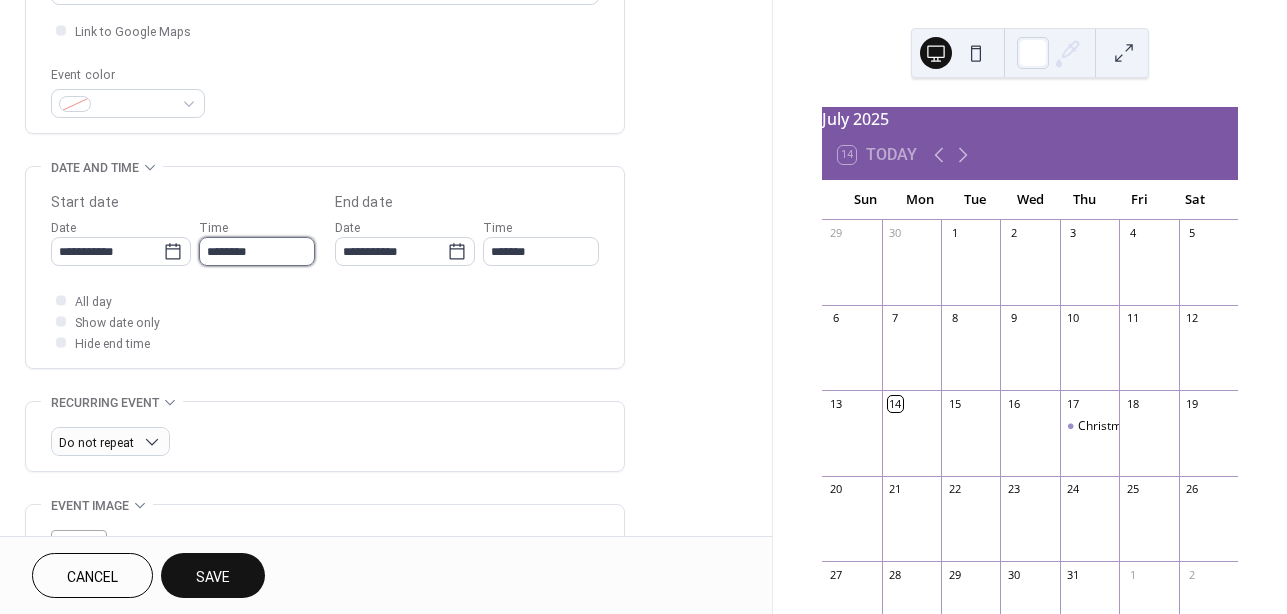 click on "********" at bounding box center [257, 251] 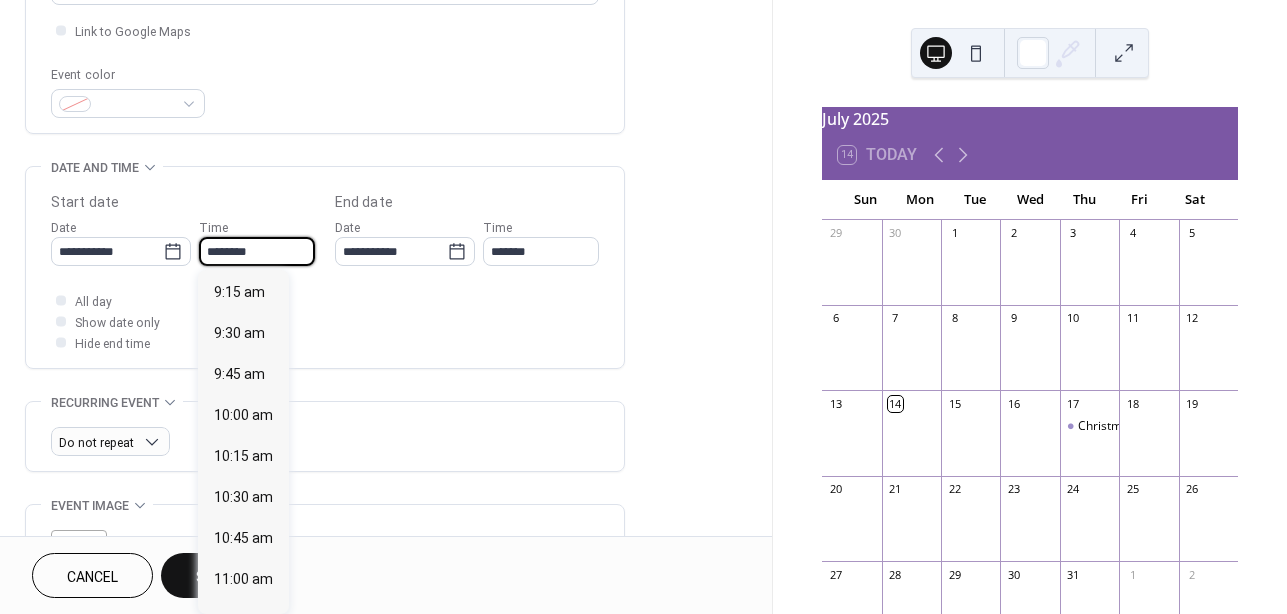 scroll, scrollTop: 1516, scrollLeft: 0, axis: vertical 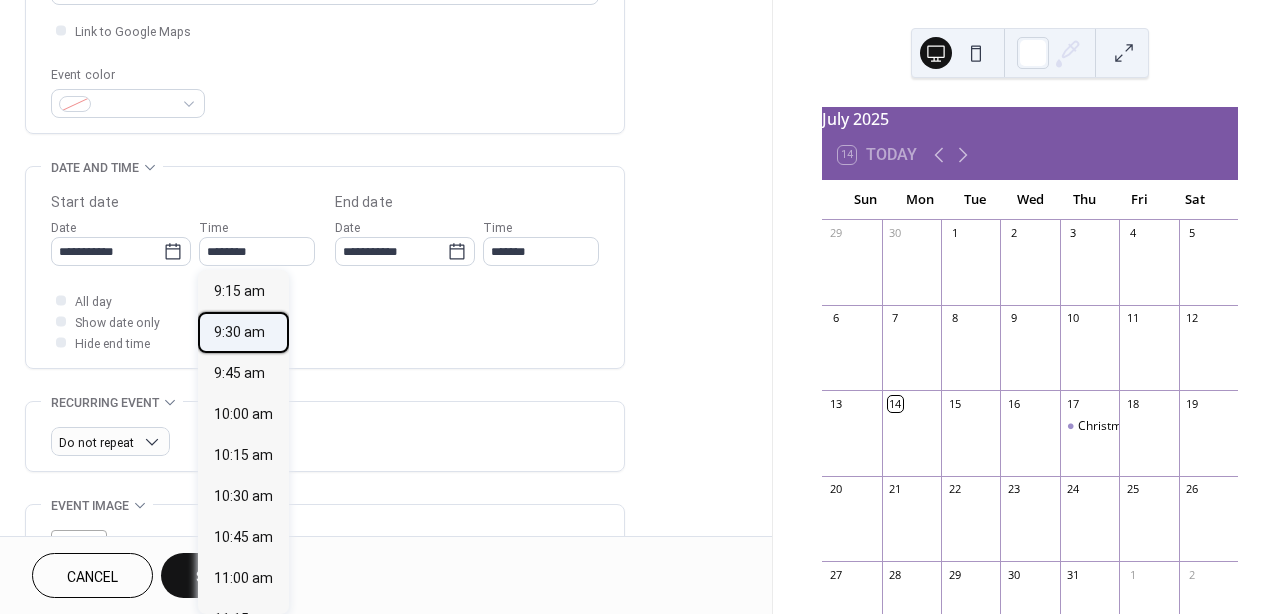 click on "9:30 am" at bounding box center [243, 332] 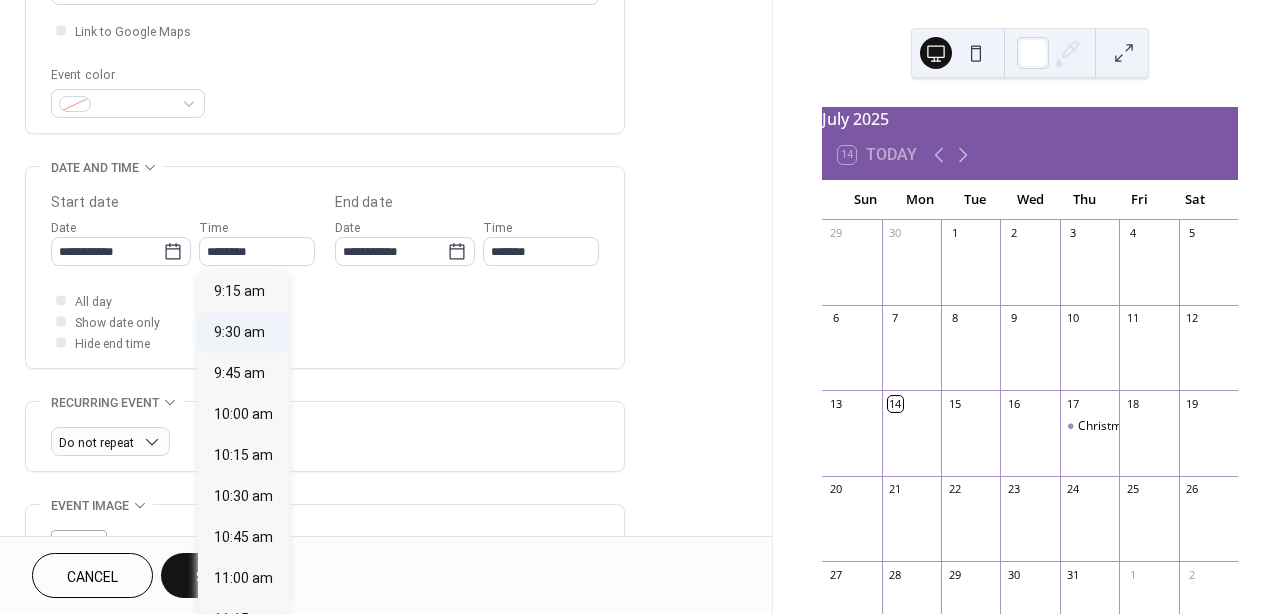 type on "*******" 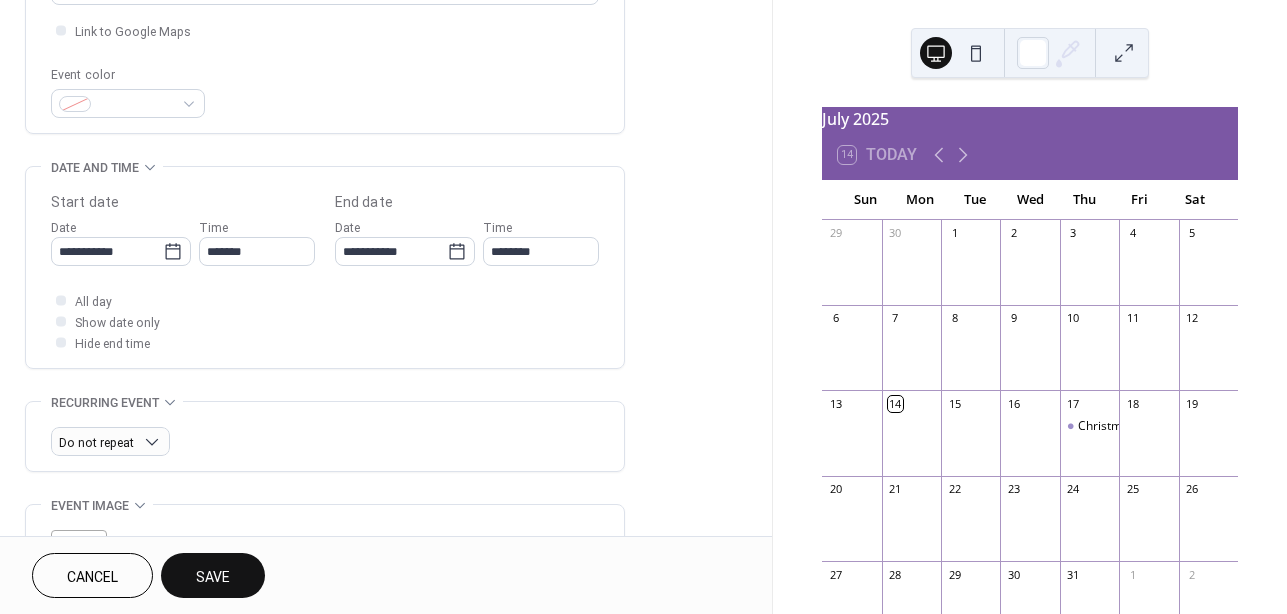 click on "Save" at bounding box center (213, 577) 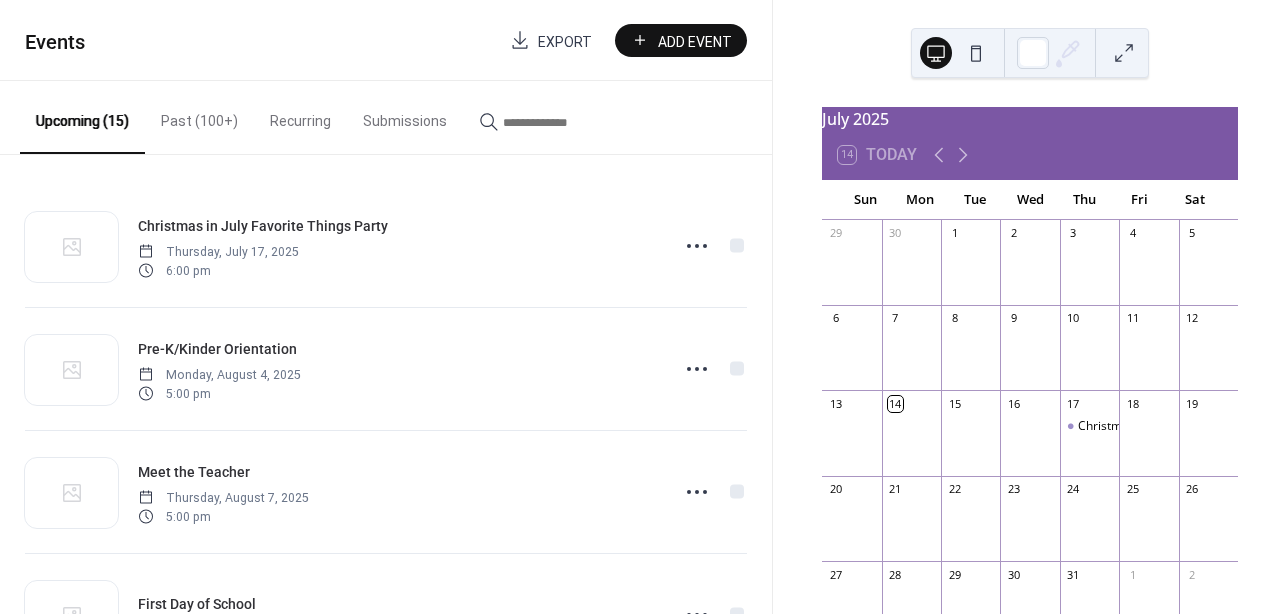 click on "Add Event" at bounding box center [695, 41] 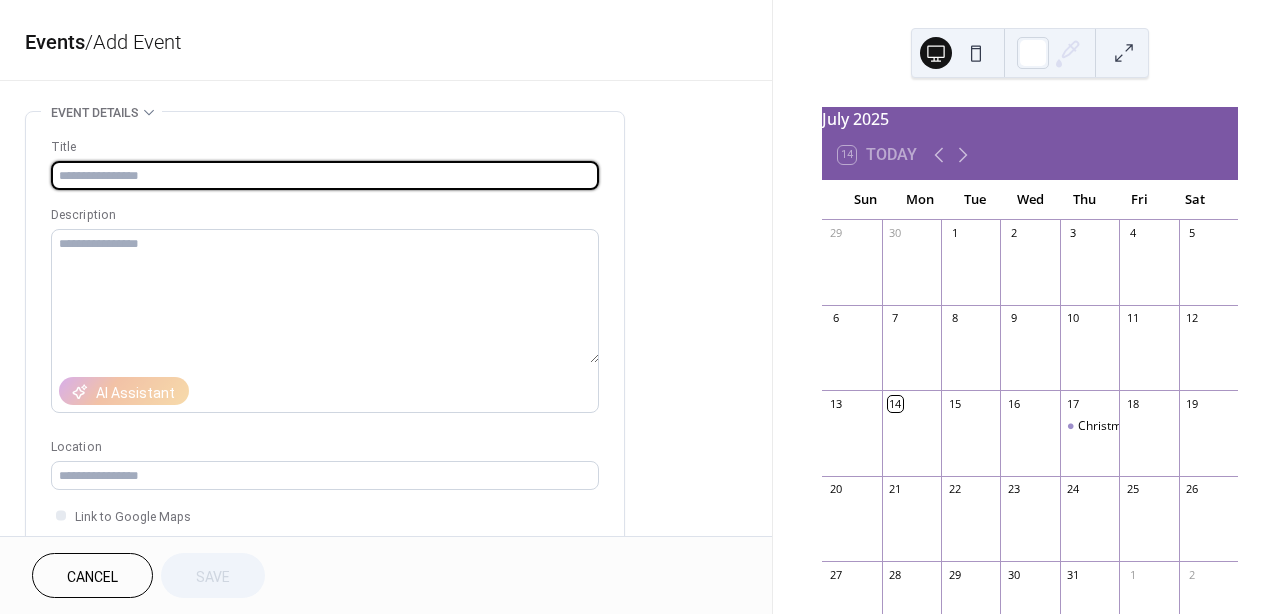 click at bounding box center (325, 175) 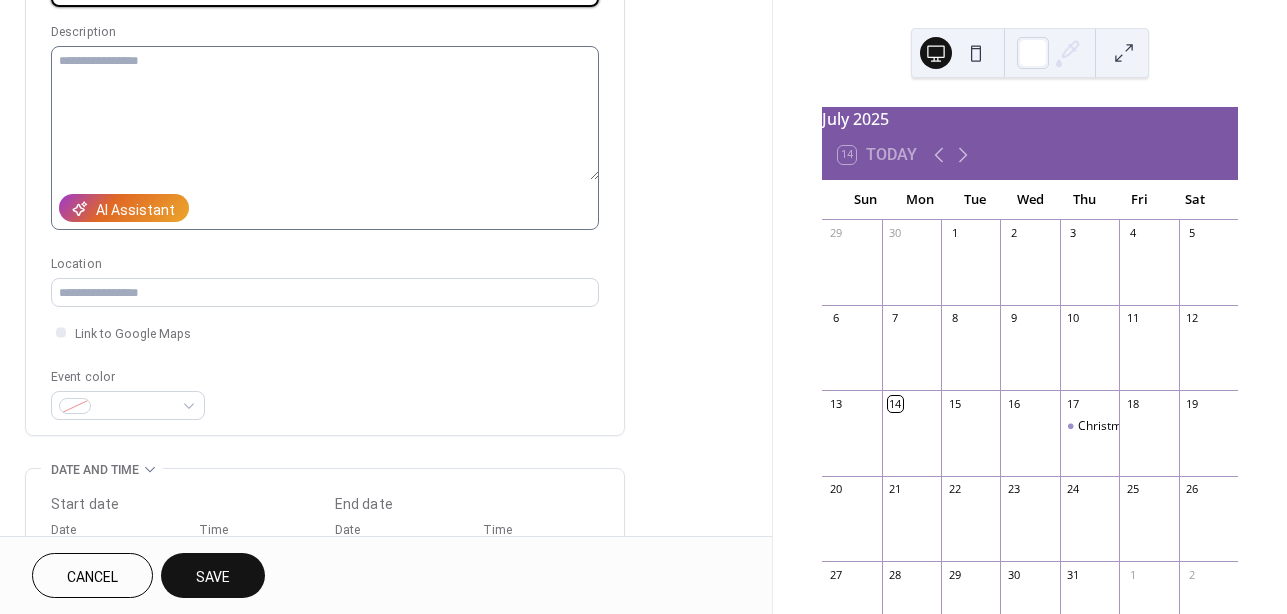scroll, scrollTop: 299, scrollLeft: 0, axis: vertical 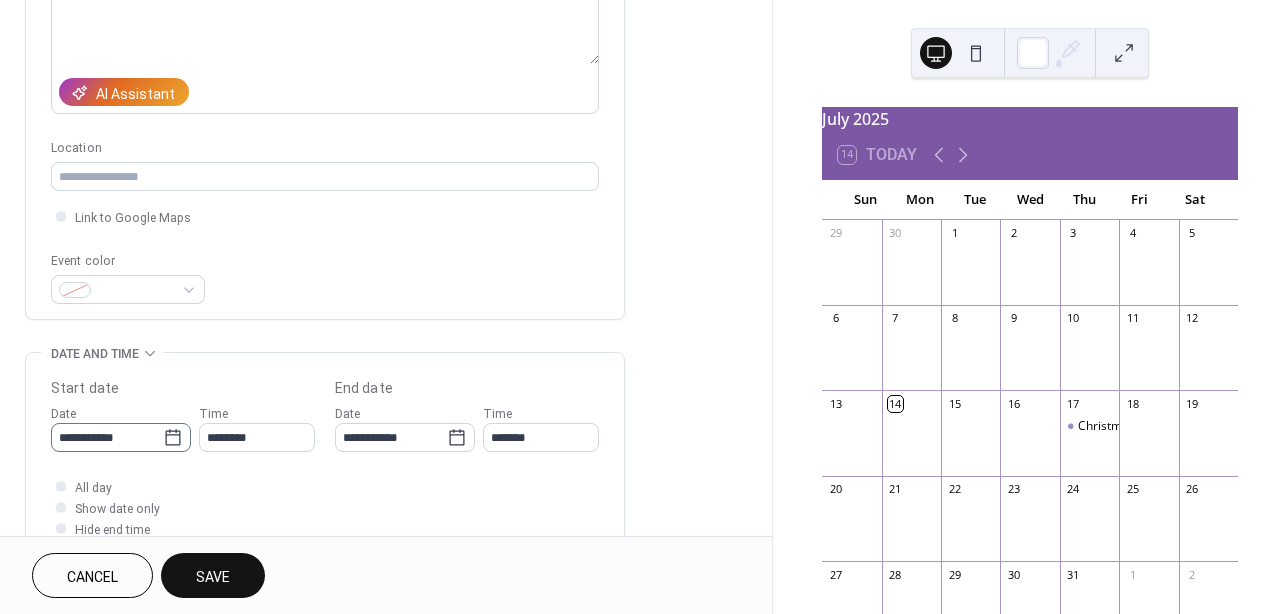 type on "**********" 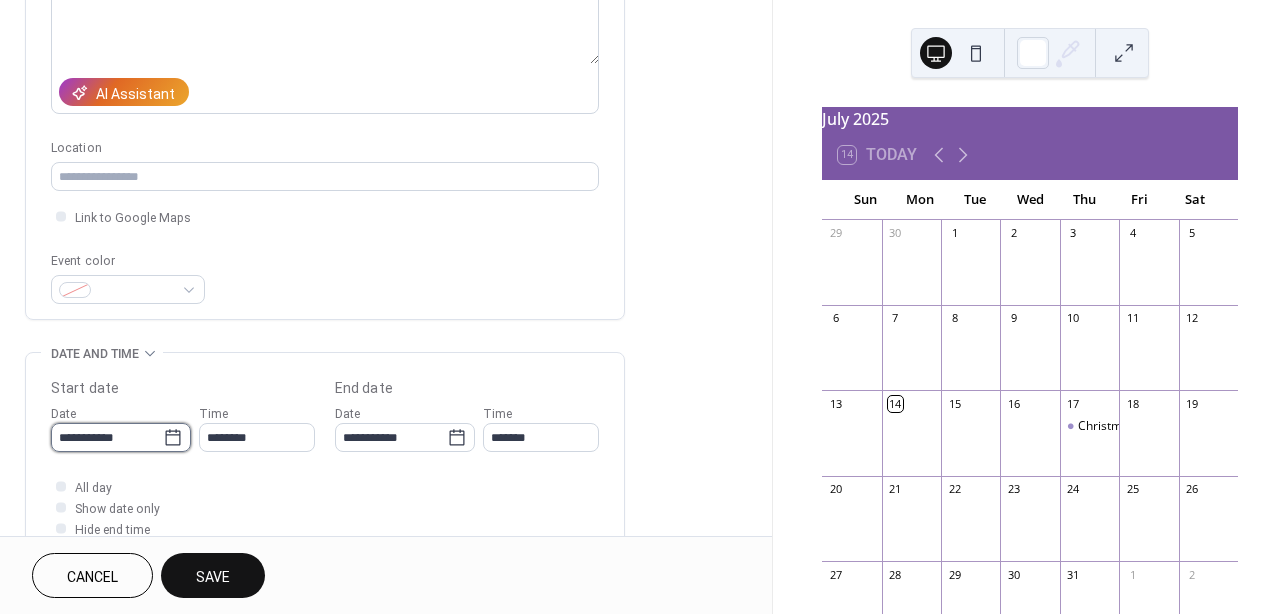 click on "**********" at bounding box center (107, 437) 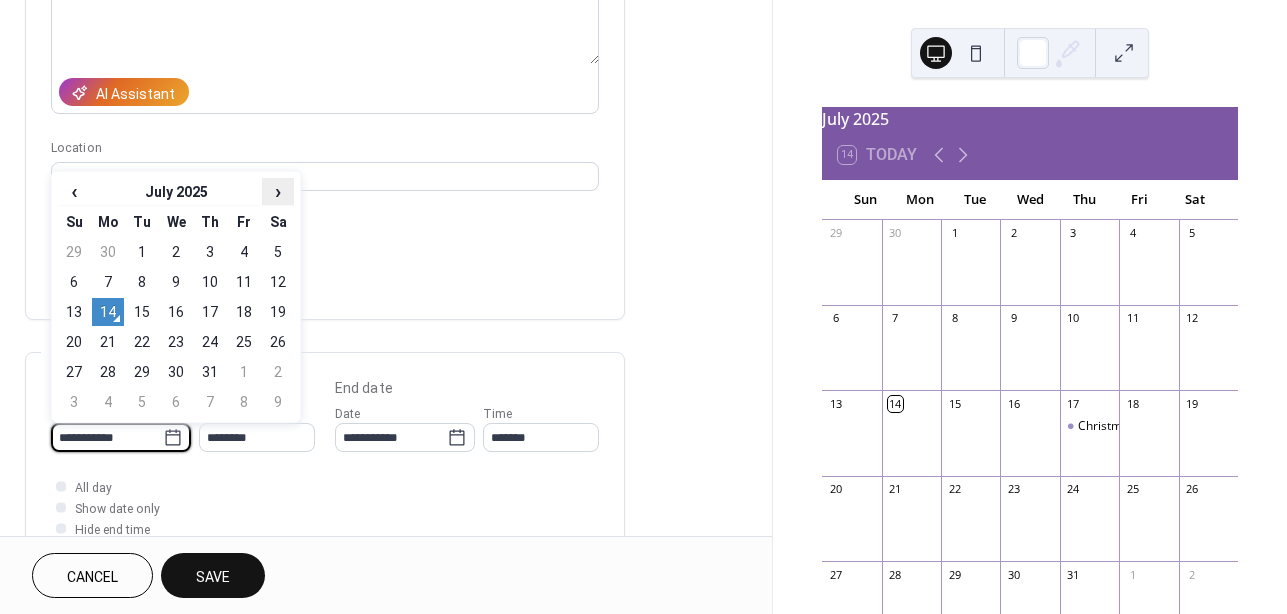 click on "›" at bounding box center (278, 191) 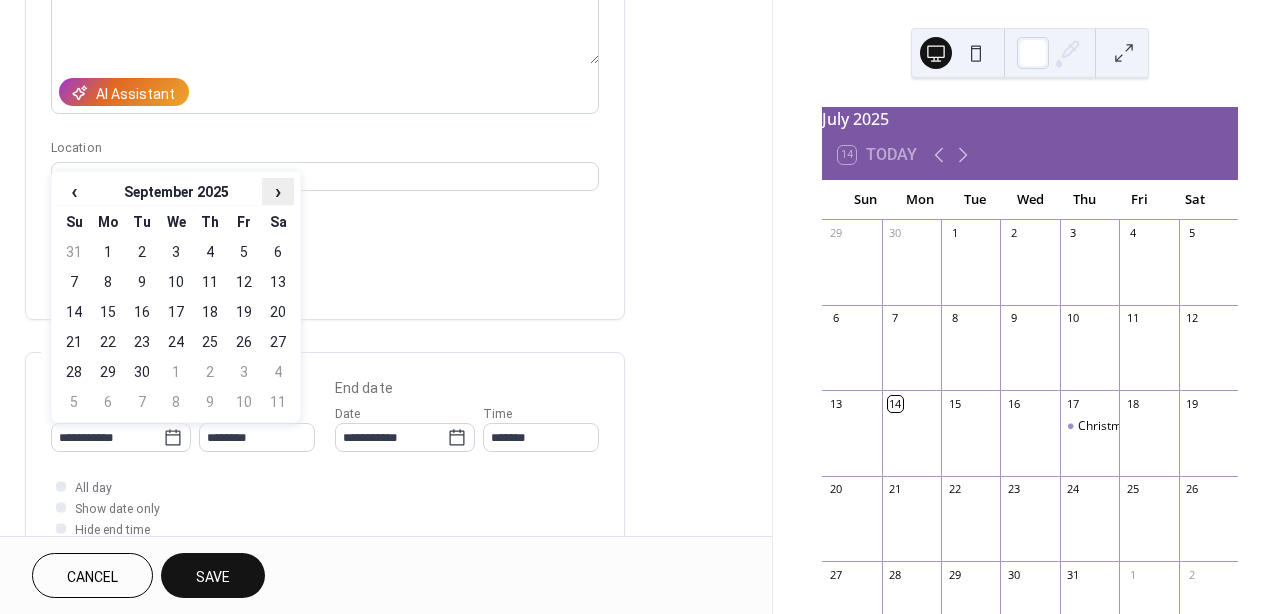 click on "›" at bounding box center [278, 191] 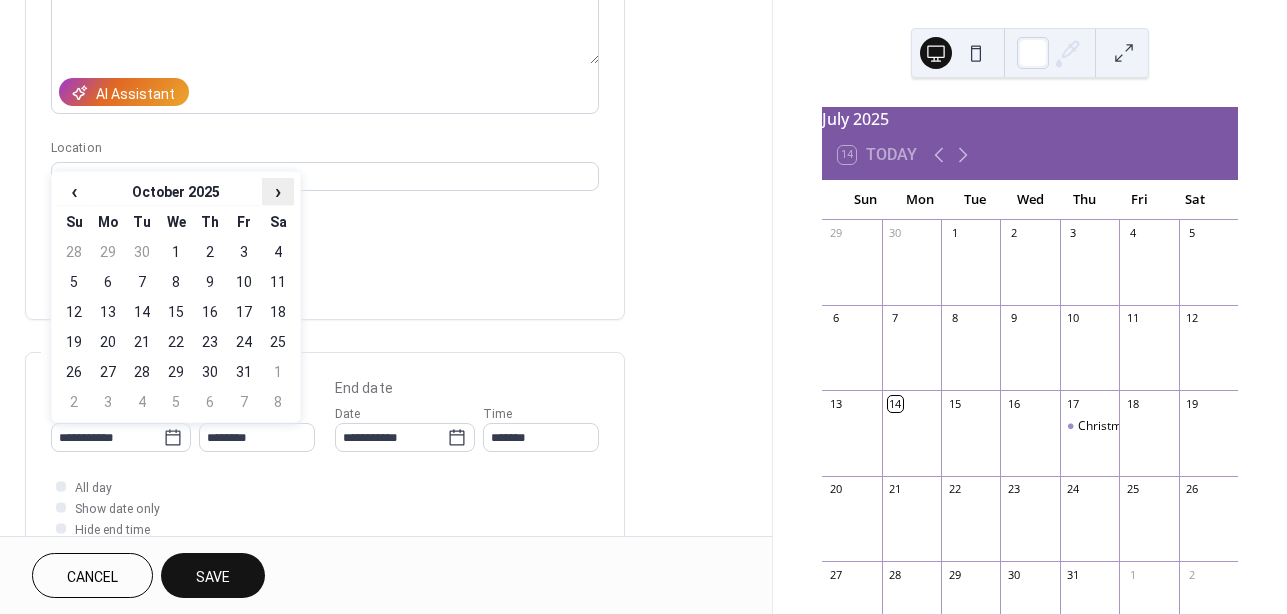 click on "›" at bounding box center [278, 191] 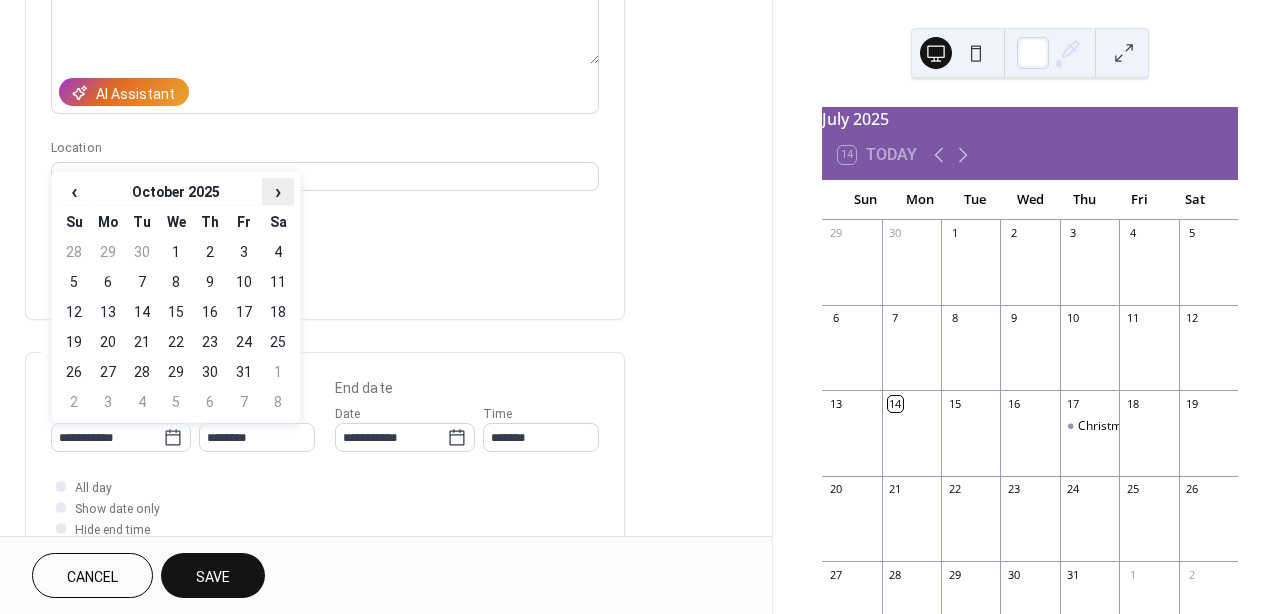 click on "›" at bounding box center [278, 191] 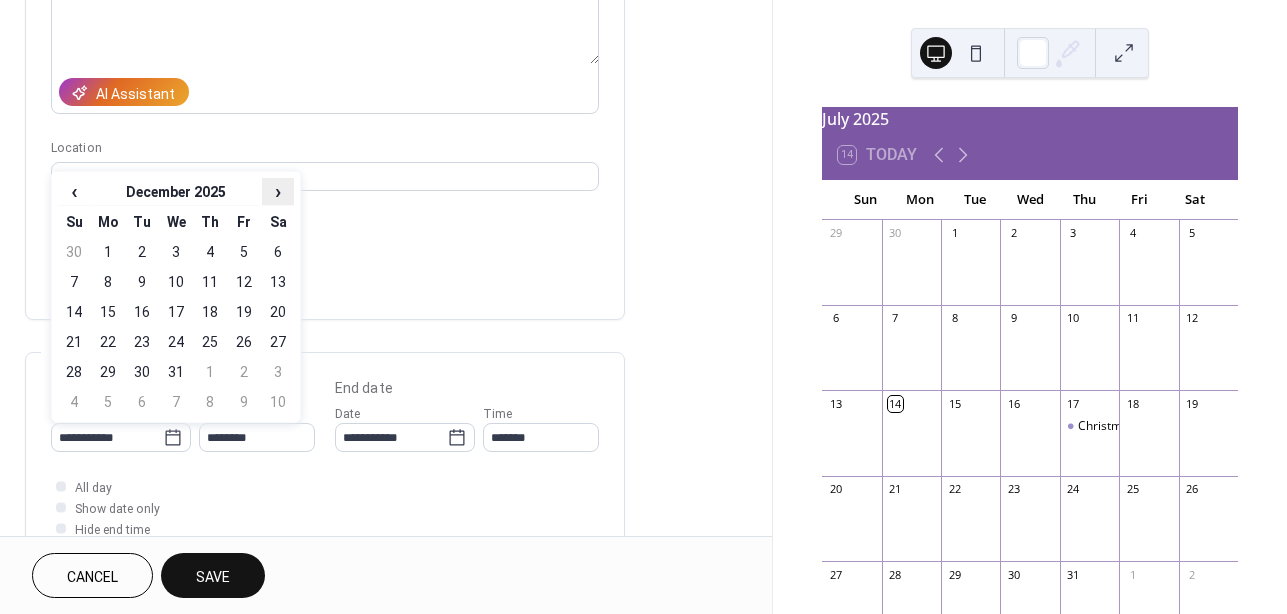 click on "›" at bounding box center [278, 191] 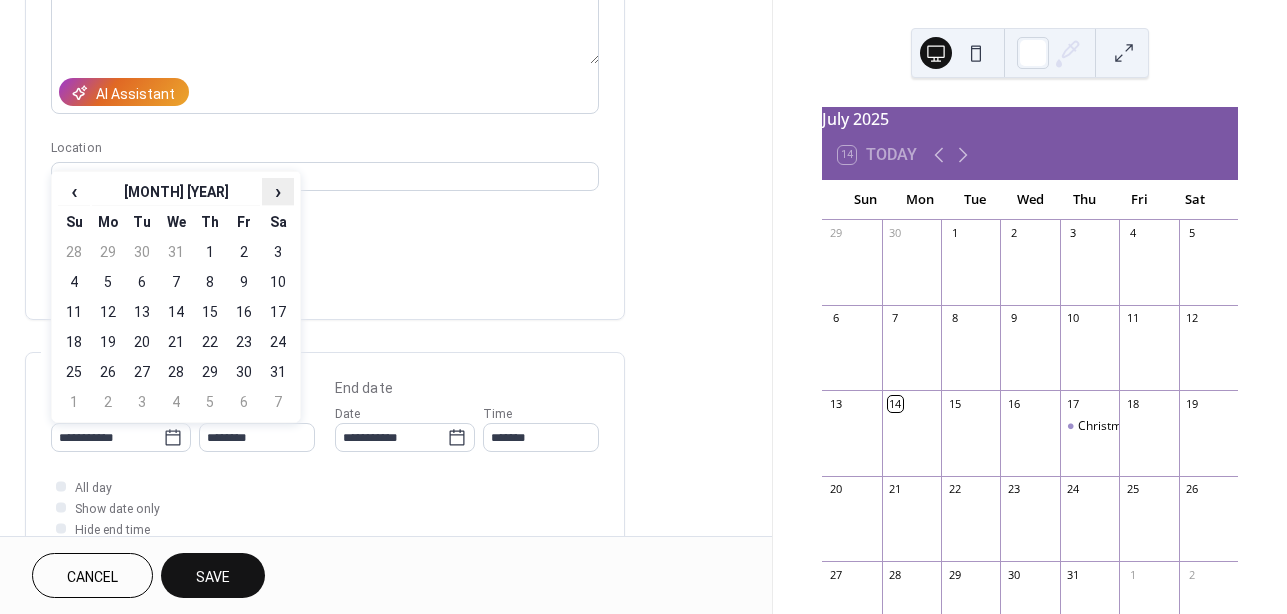 click on "›" at bounding box center (278, 191) 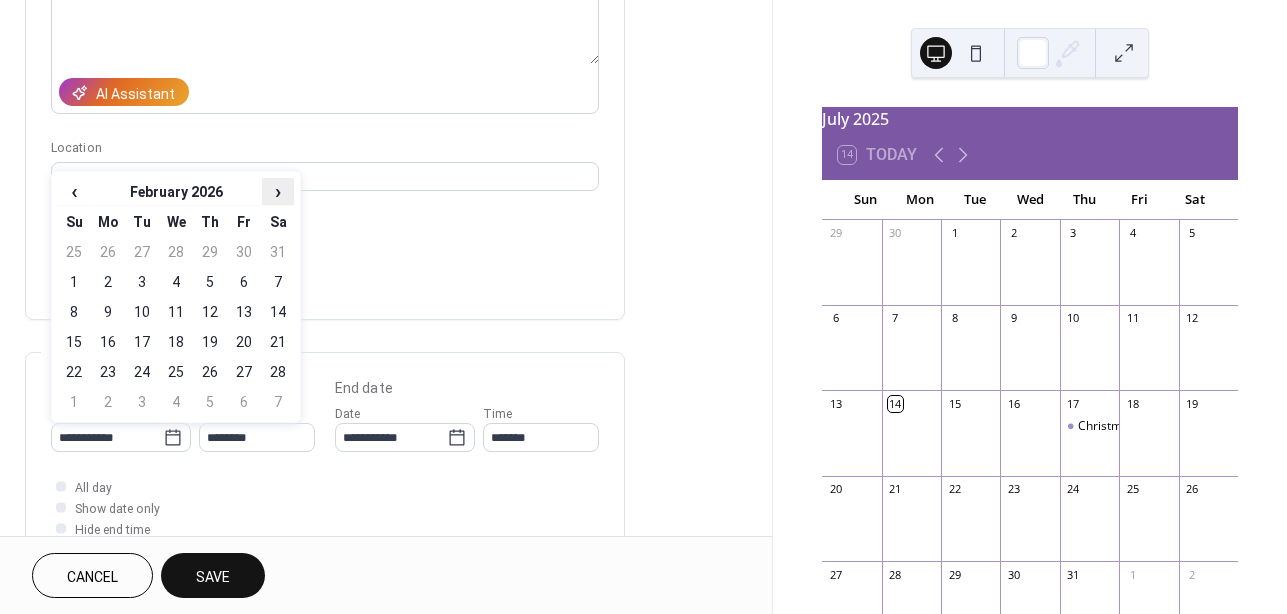 click on "›" at bounding box center [278, 191] 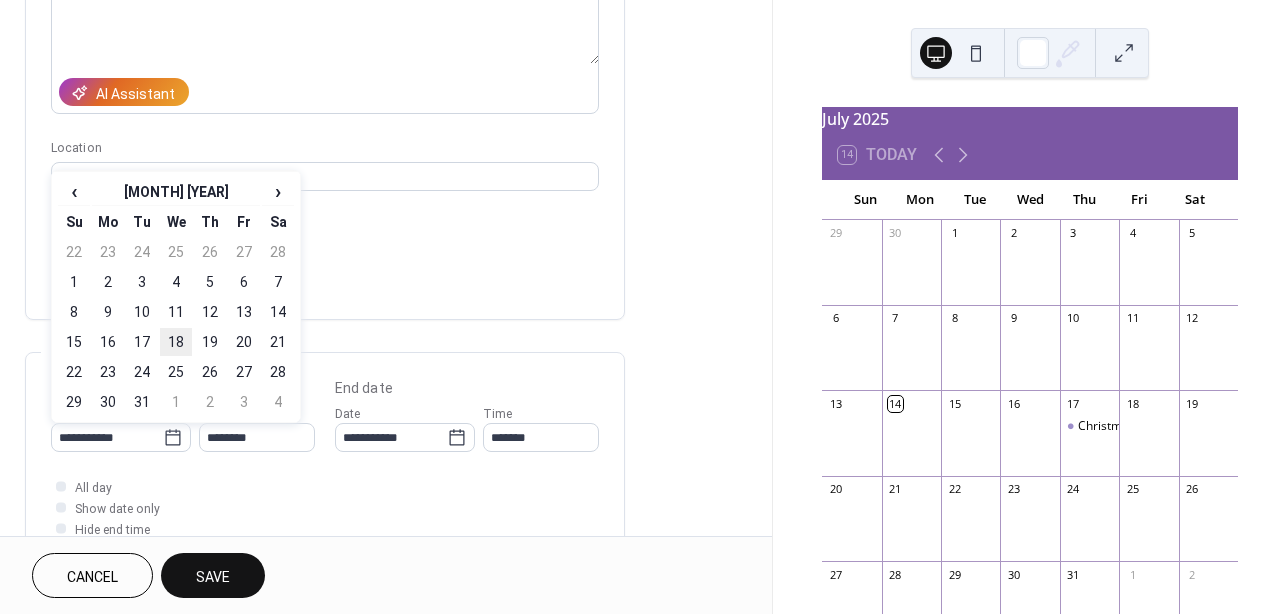 click on "18" at bounding box center [176, 342] 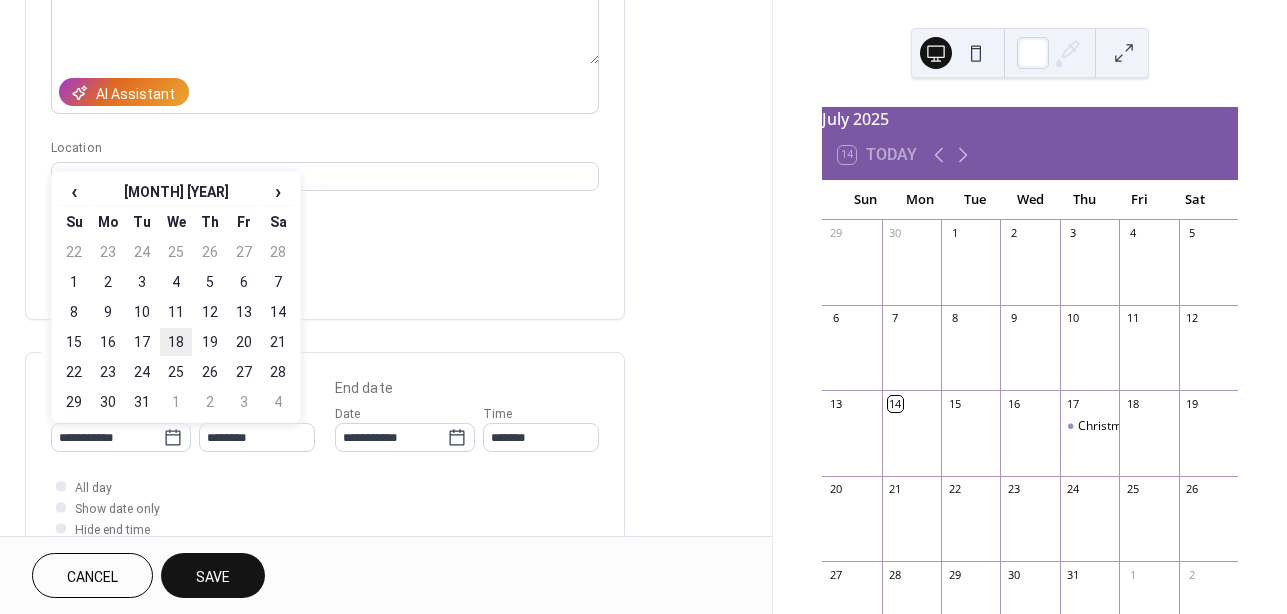 type on "**********" 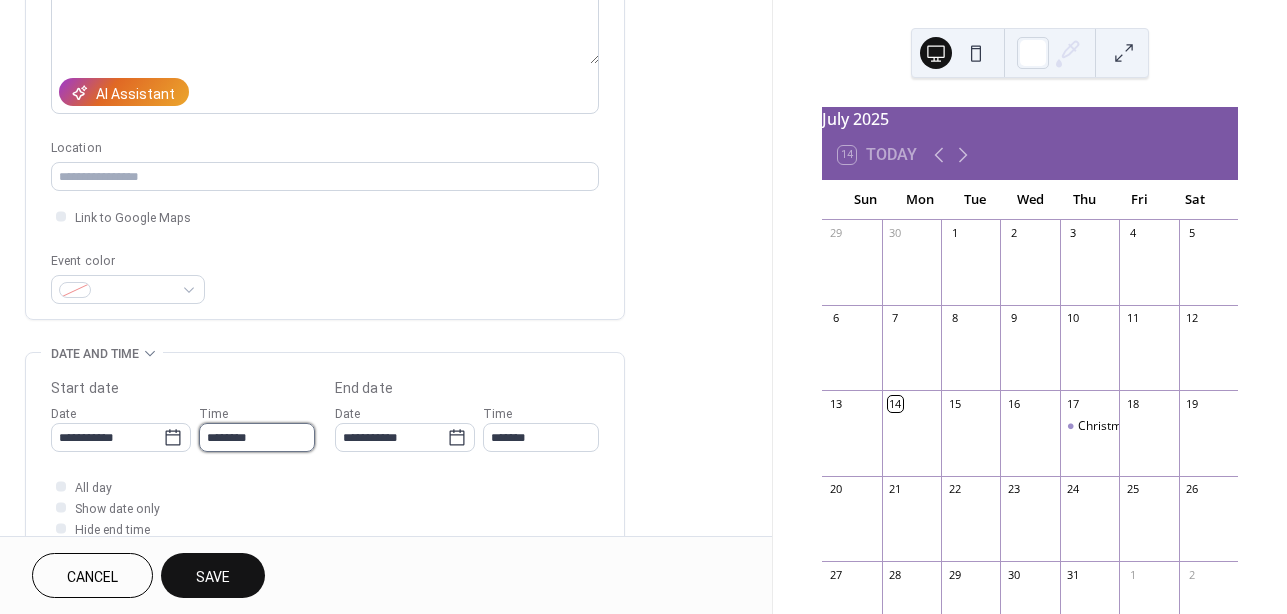 click on "********" at bounding box center [257, 437] 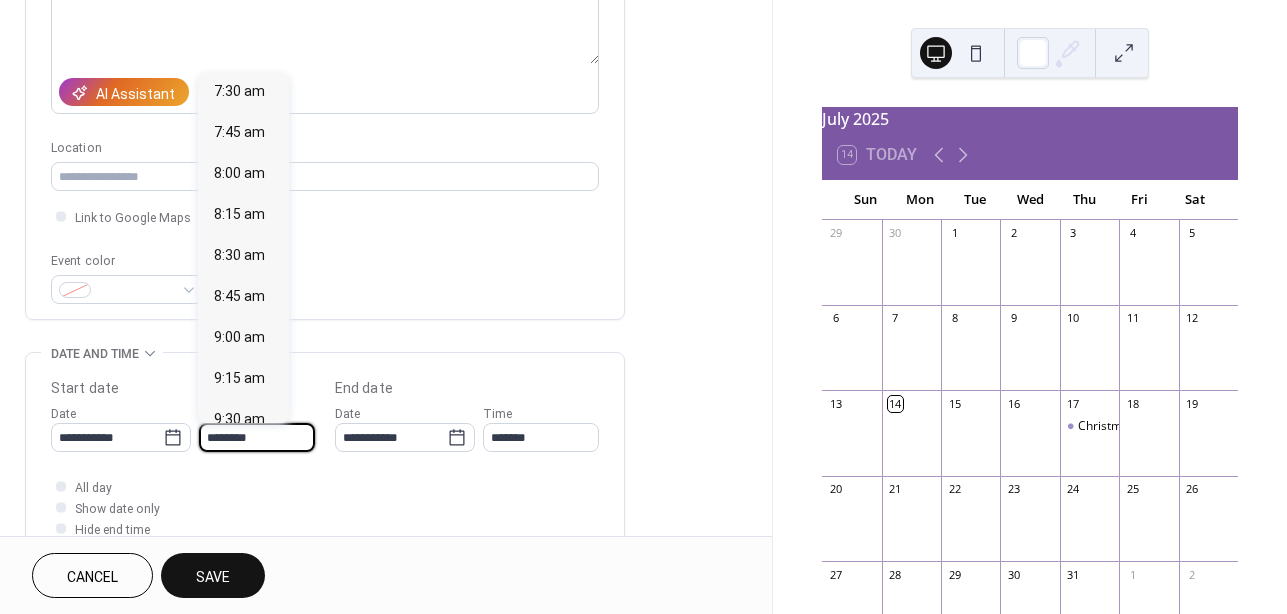 scroll, scrollTop: 1388, scrollLeft: 0, axis: vertical 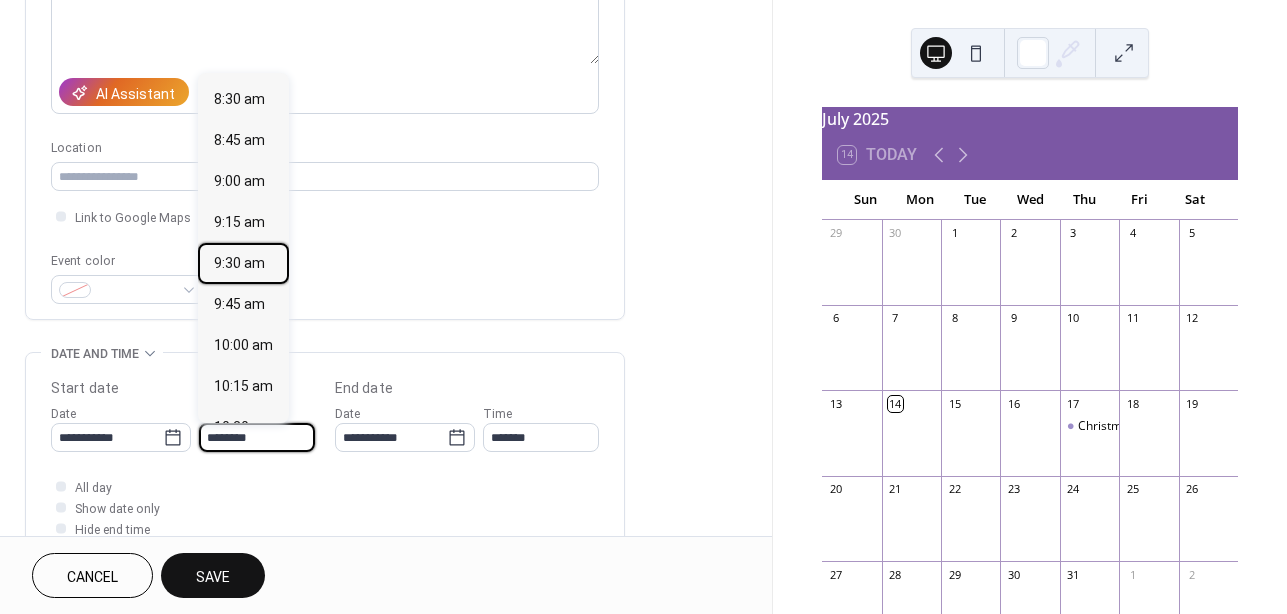 click on "9:30 am" at bounding box center (239, 263) 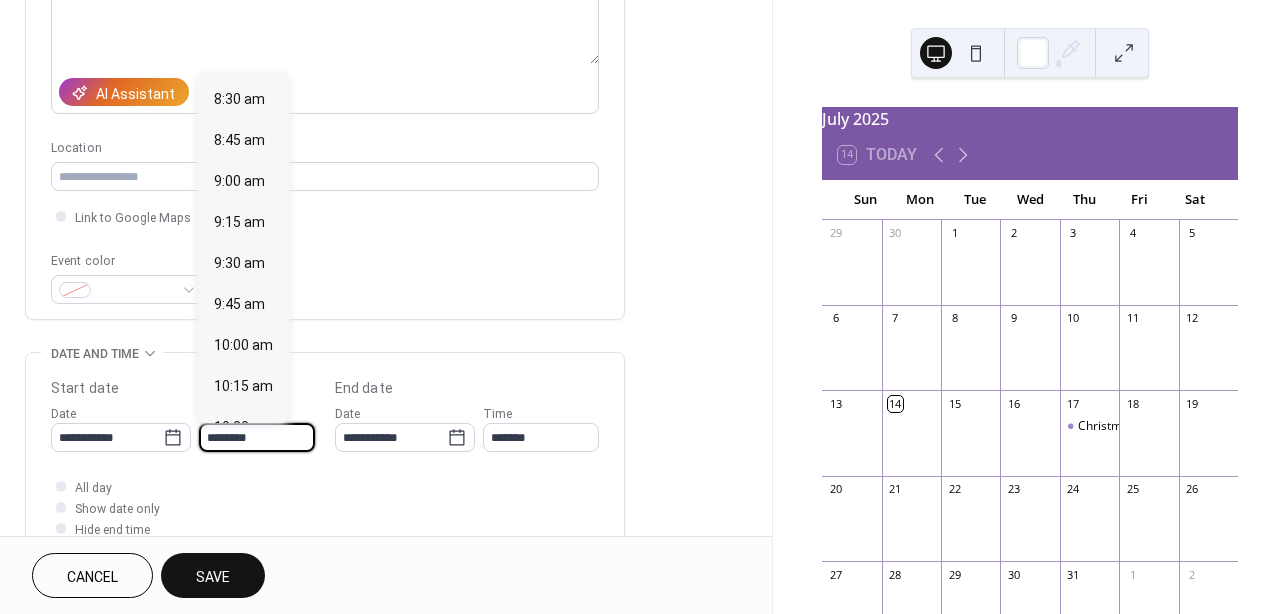 type on "*******" 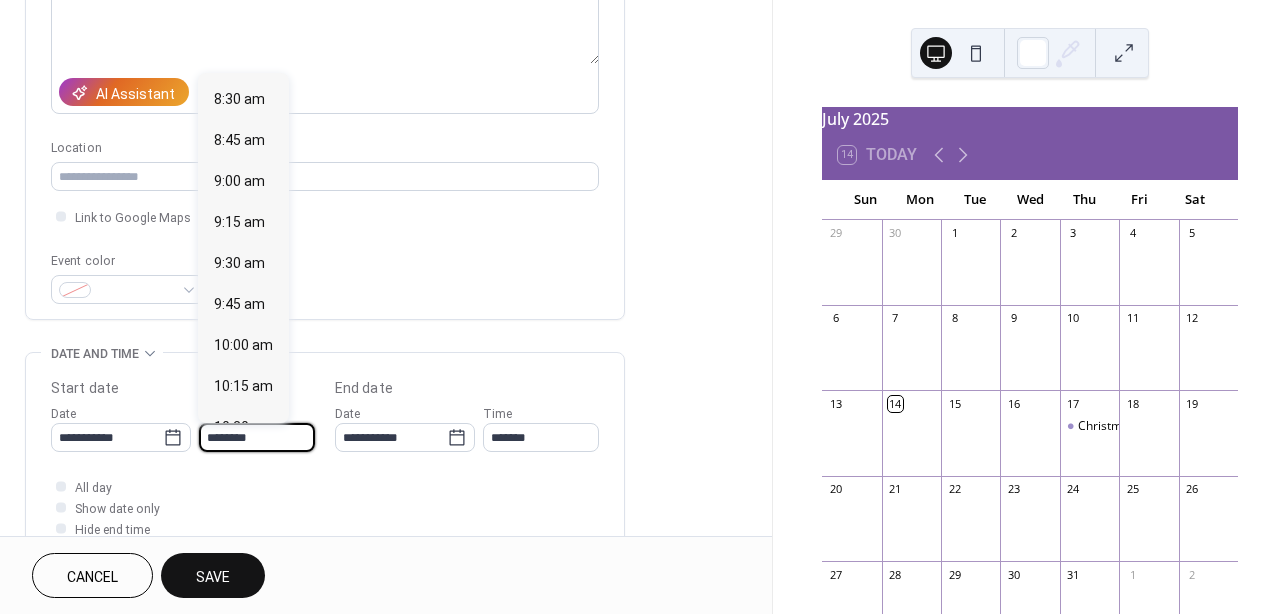 type on "********" 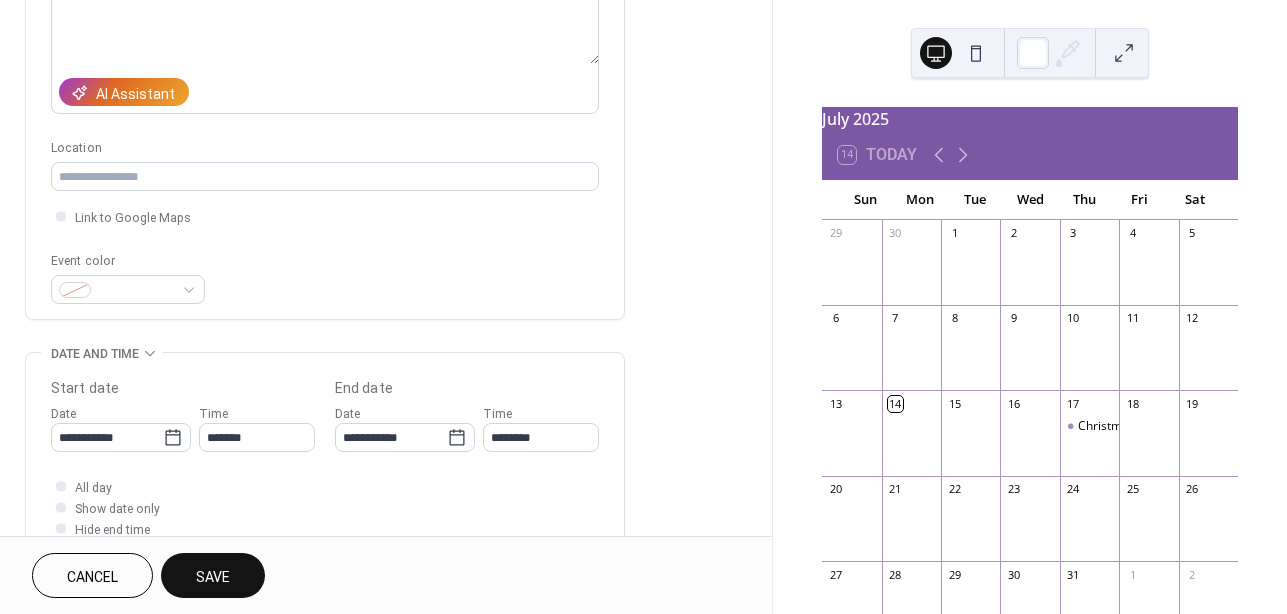 click on "Cancel Save" at bounding box center [386, 575] 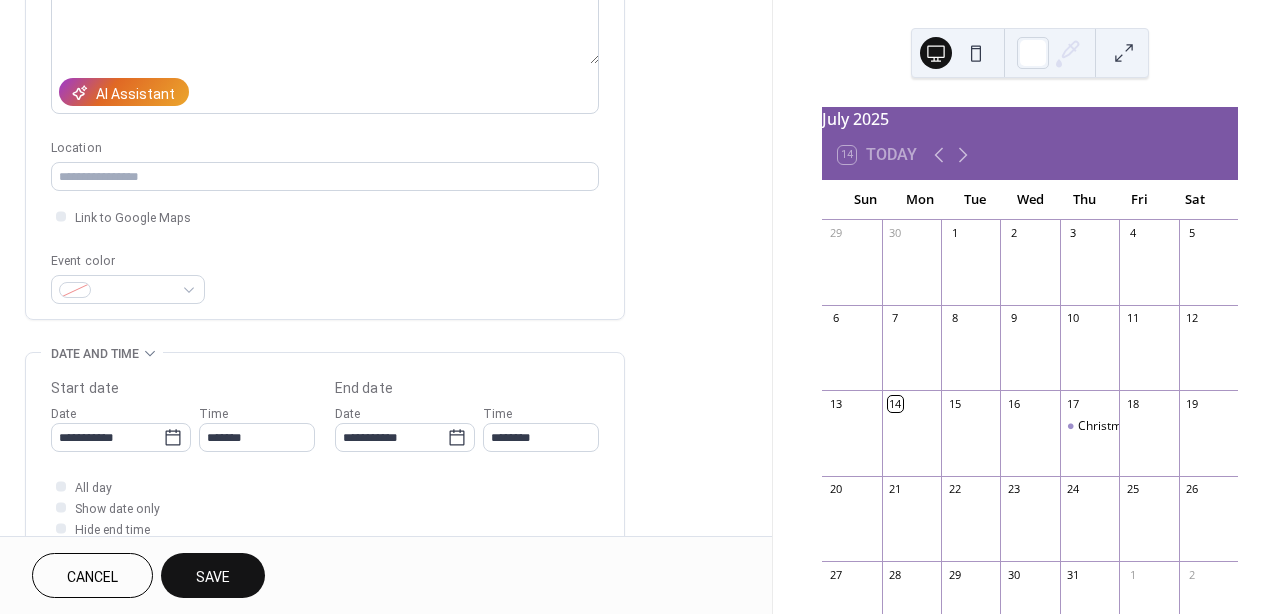 click on "Save" at bounding box center [213, 577] 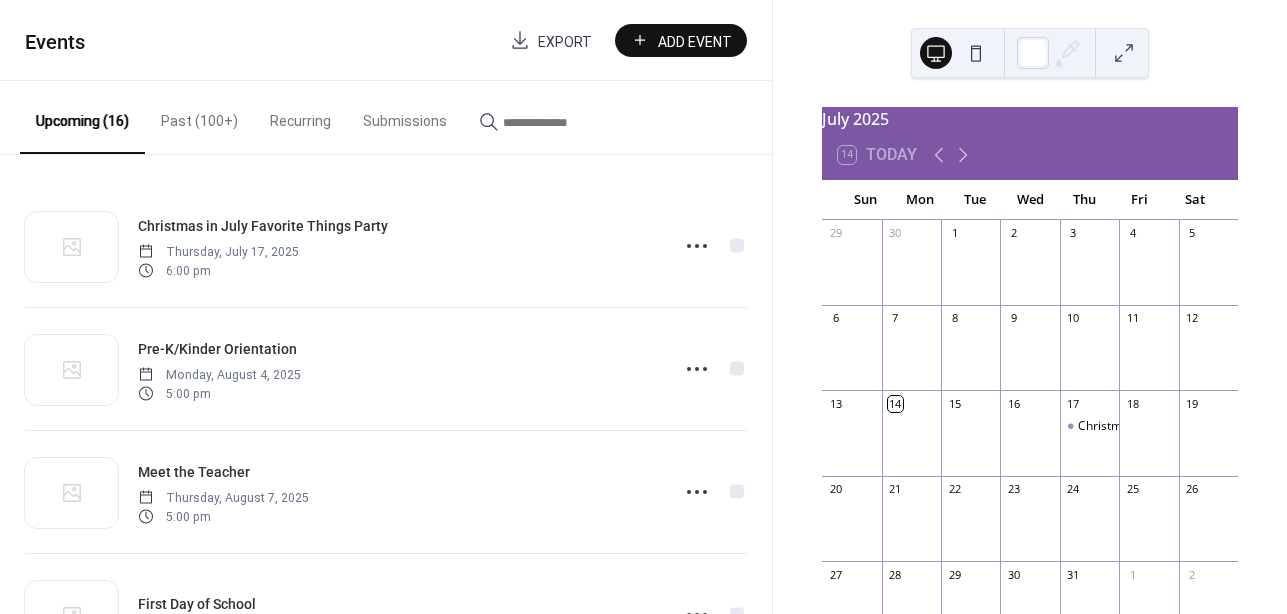 click on "Add Event" at bounding box center (695, 41) 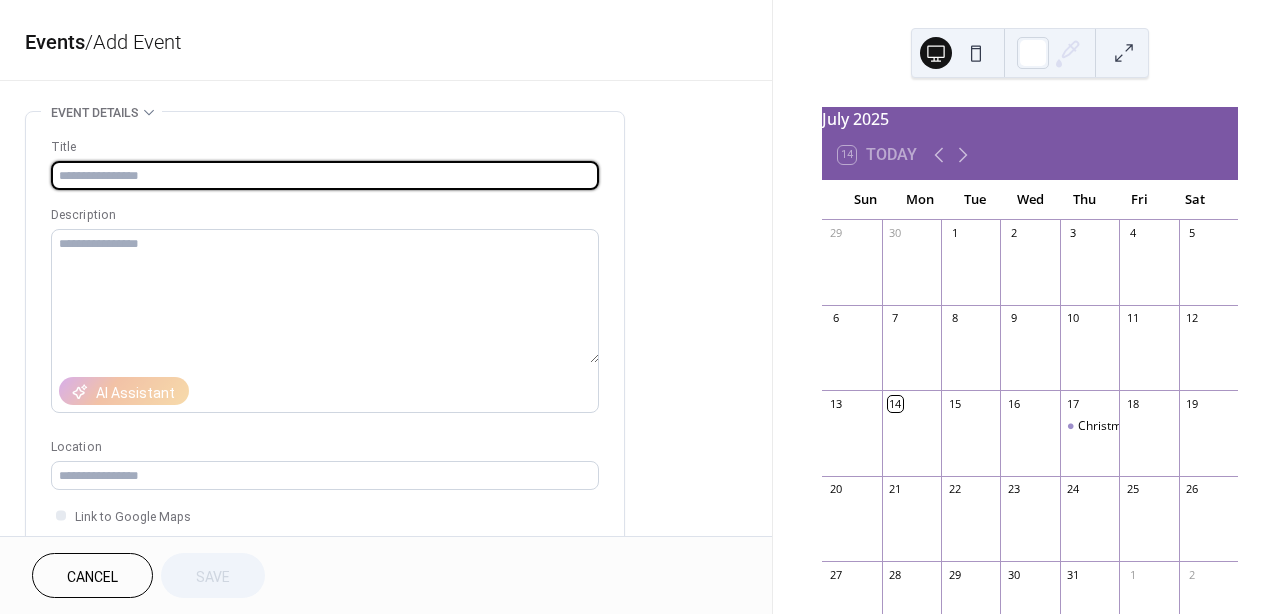 click at bounding box center [325, 175] 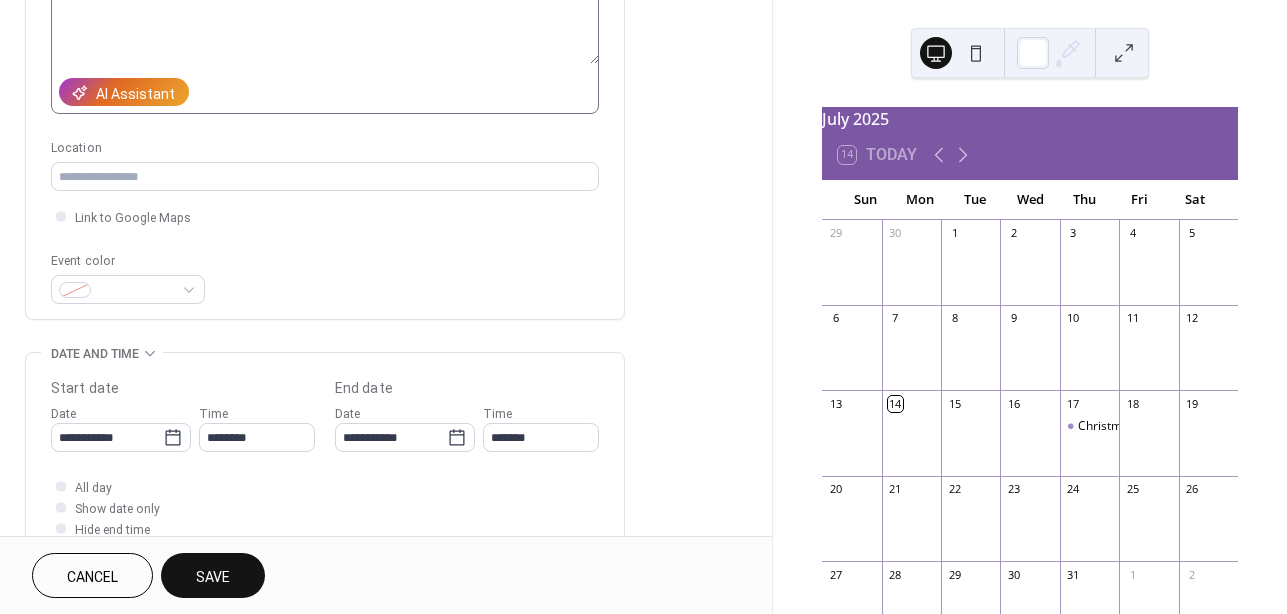 scroll, scrollTop: 503, scrollLeft: 0, axis: vertical 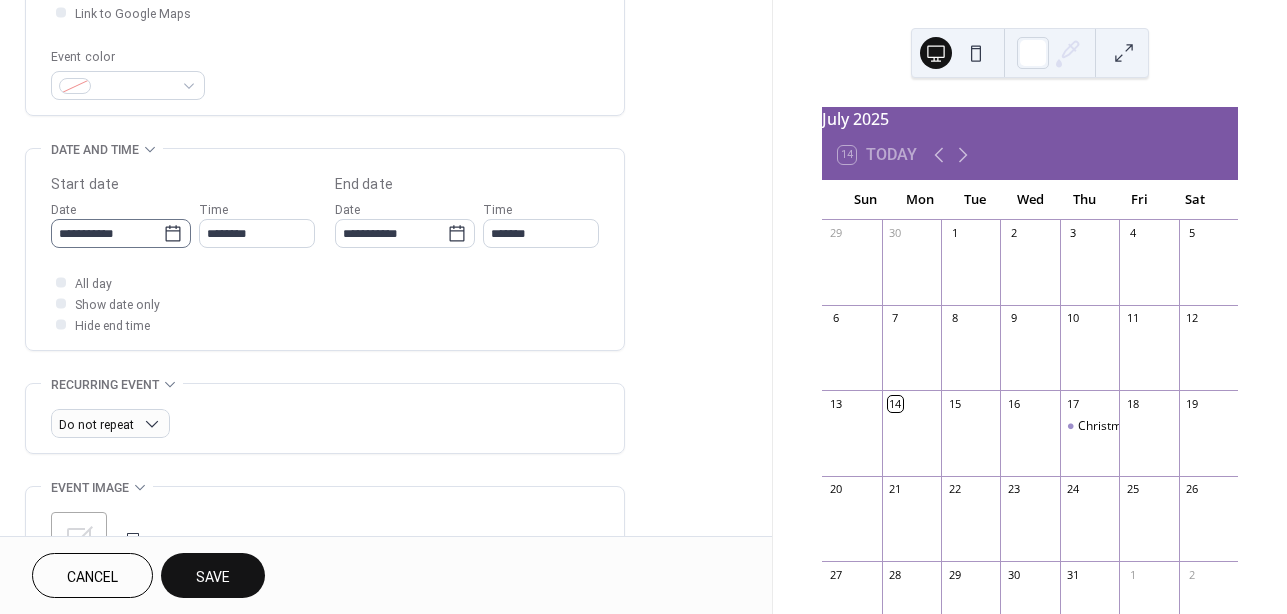 type on "**********" 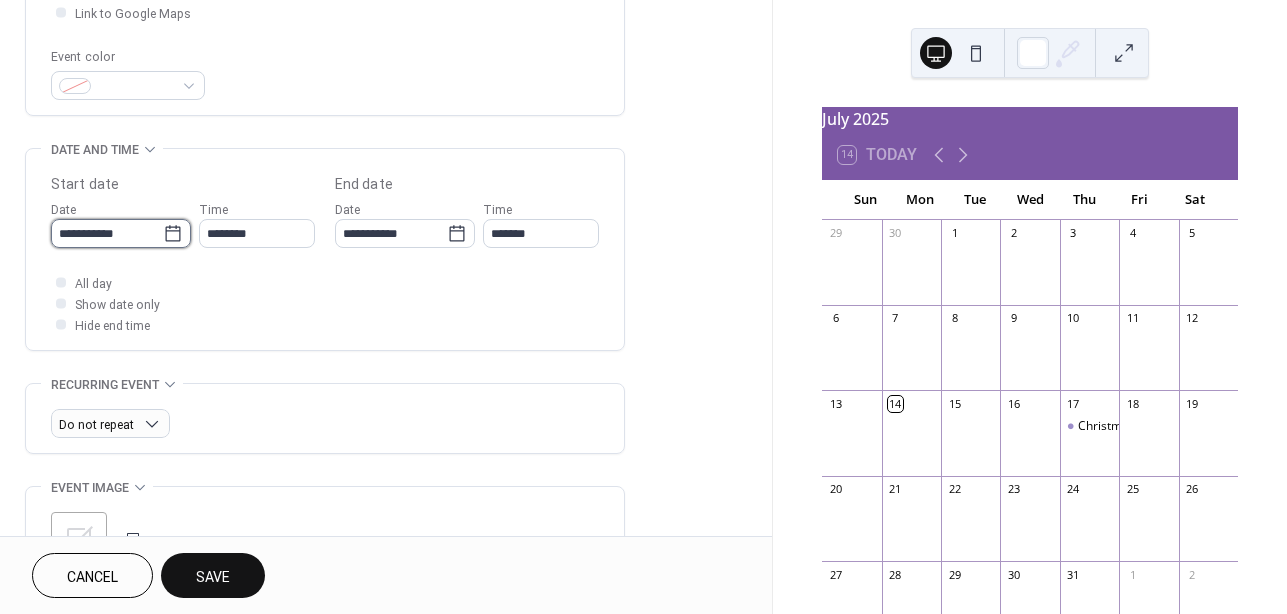 click on "**********" at bounding box center [107, 233] 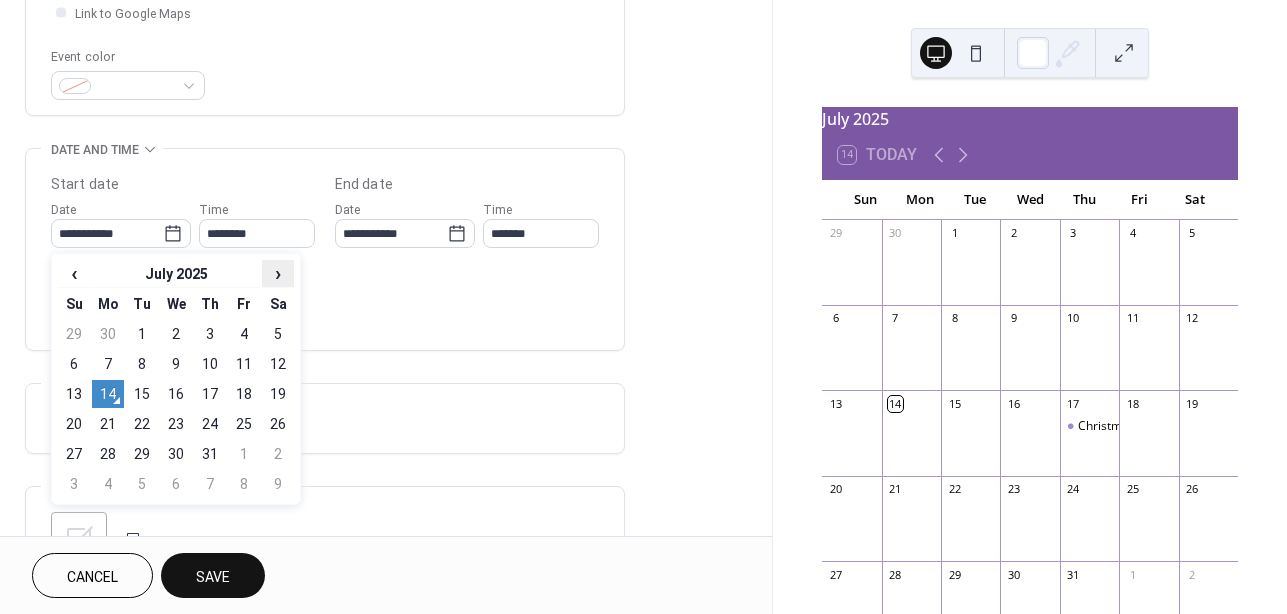 click on "›" at bounding box center [278, 273] 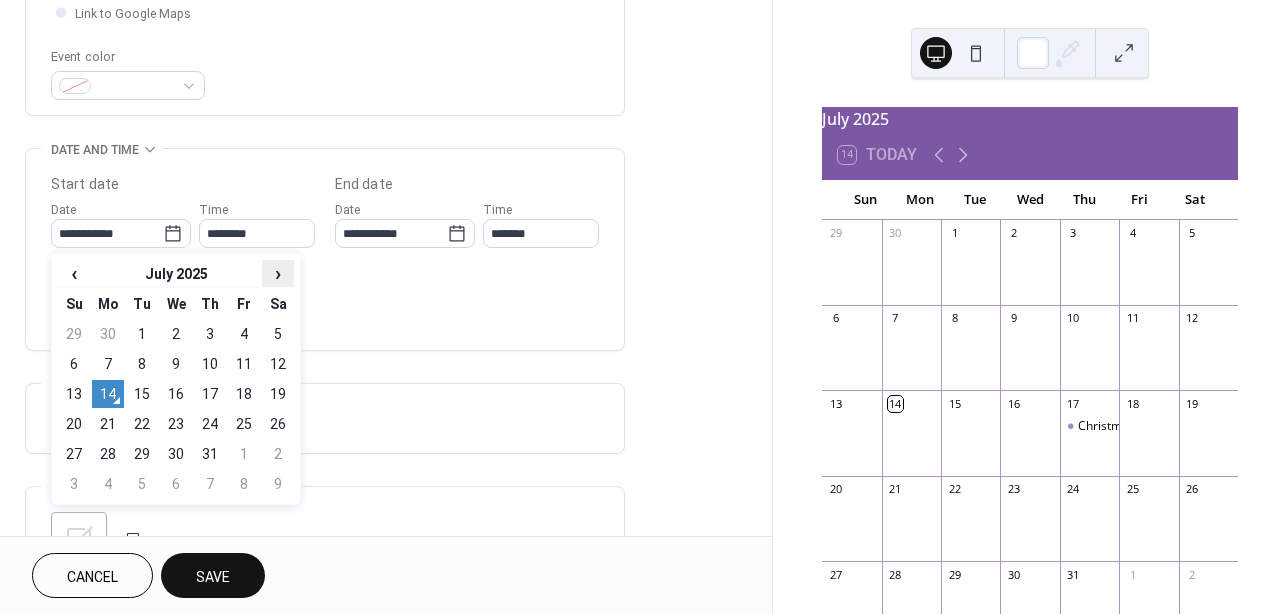 click on "›" at bounding box center (278, 273) 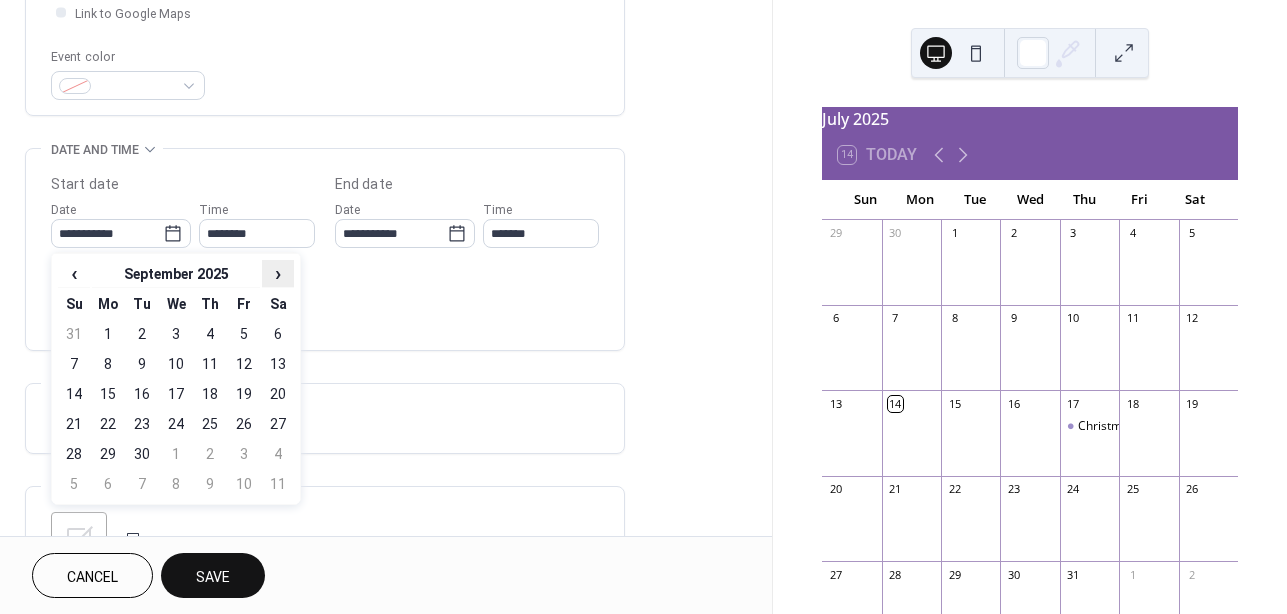 click on "›" at bounding box center (278, 273) 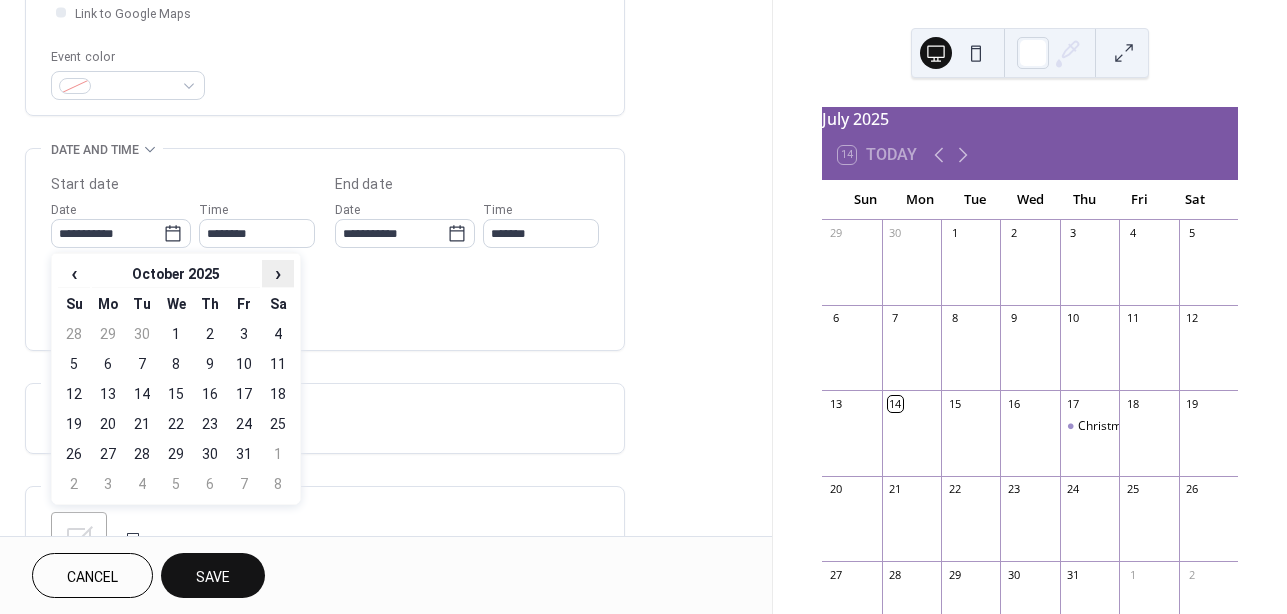click on "›" at bounding box center (278, 273) 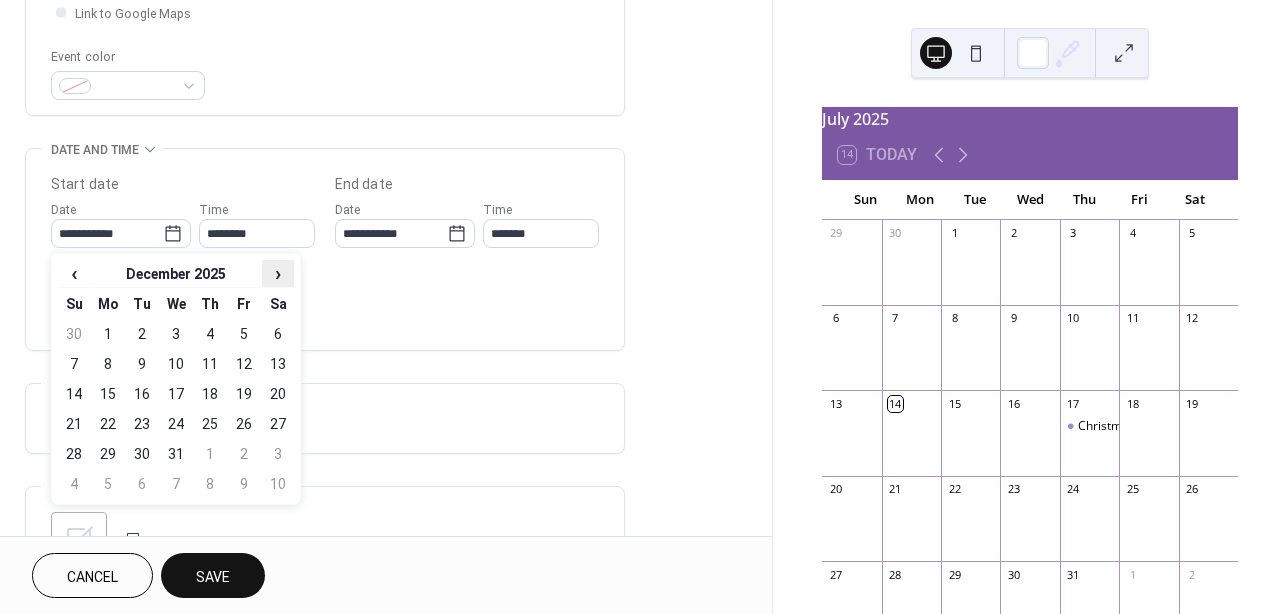 click on "›" at bounding box center (278, 273) 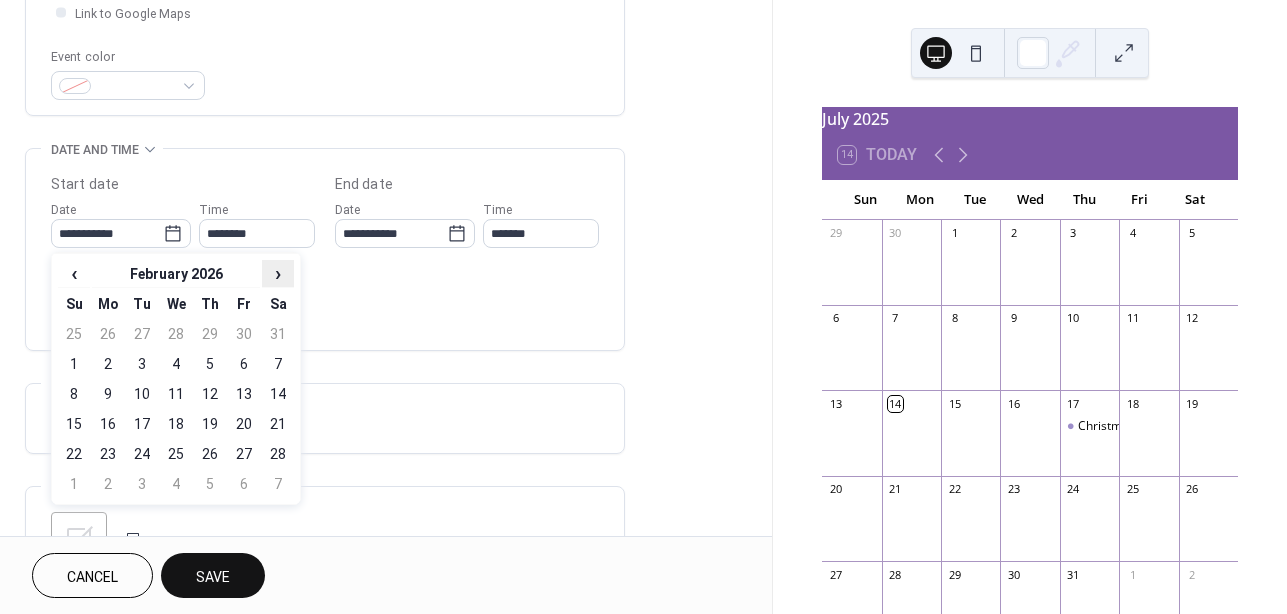 click on "›" at bounding box center [278, 273] 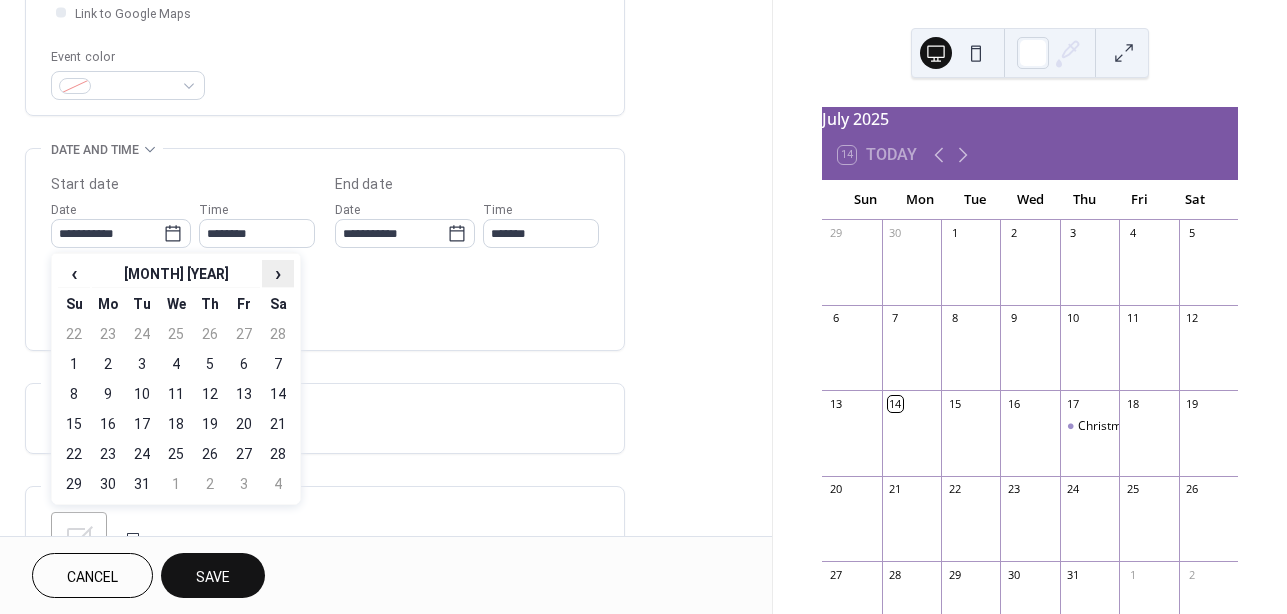 click on "›" at bounding box center (278, 273) 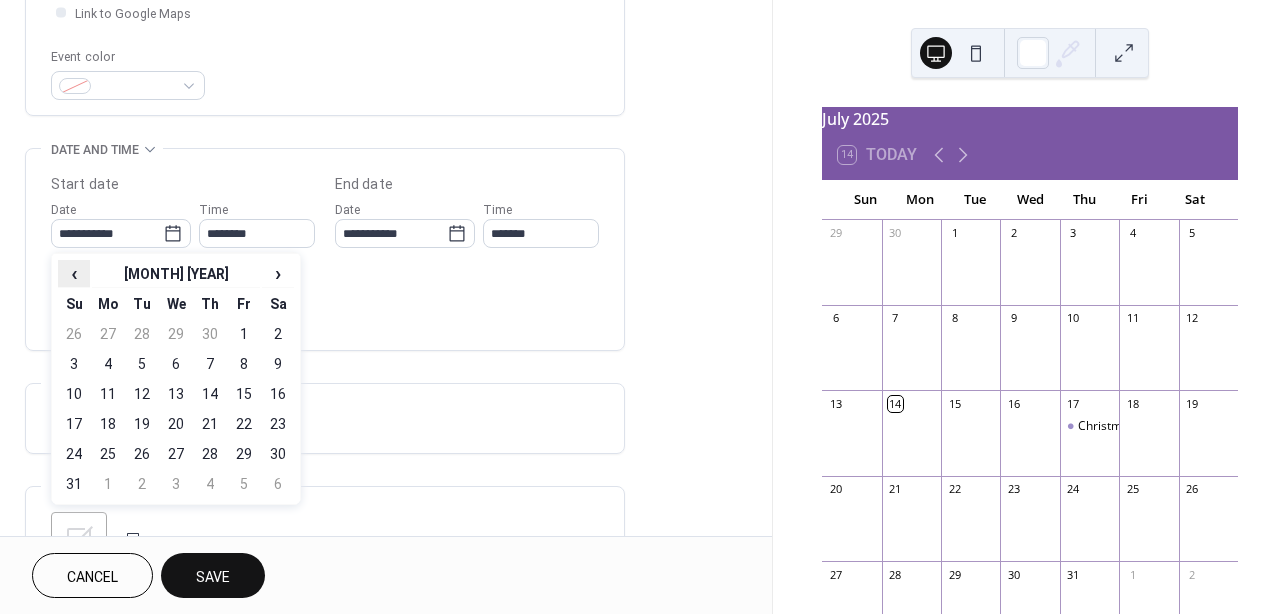 click on "‹" at bounding box center (74, 273) 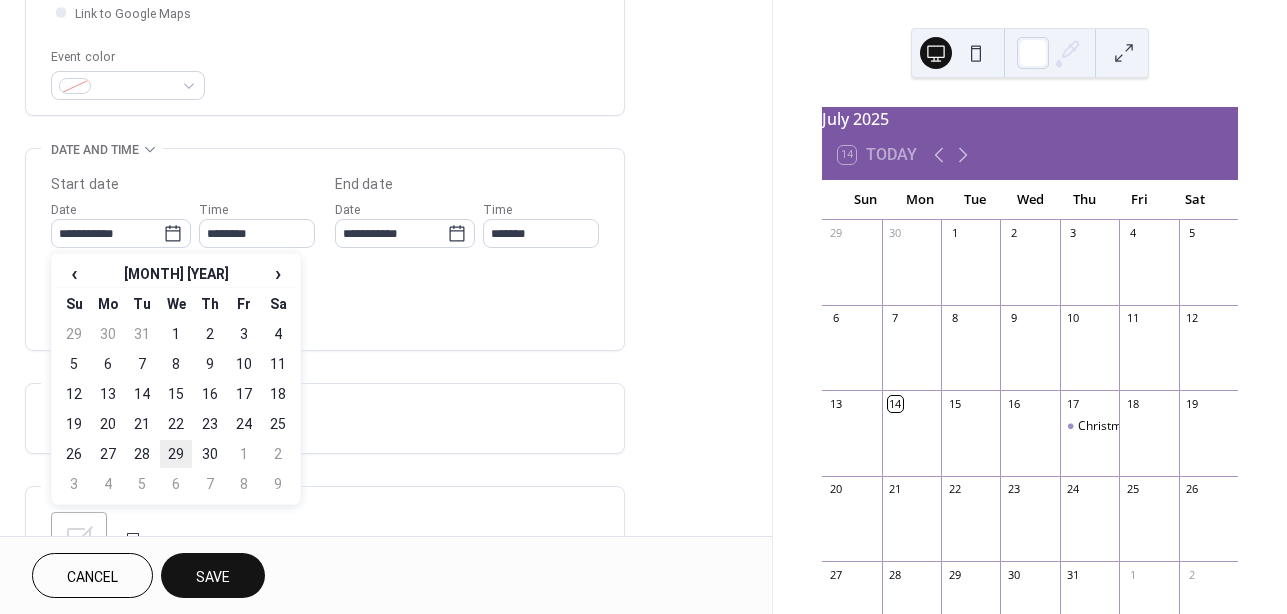 click on "29" at bounding box center [176, 454] 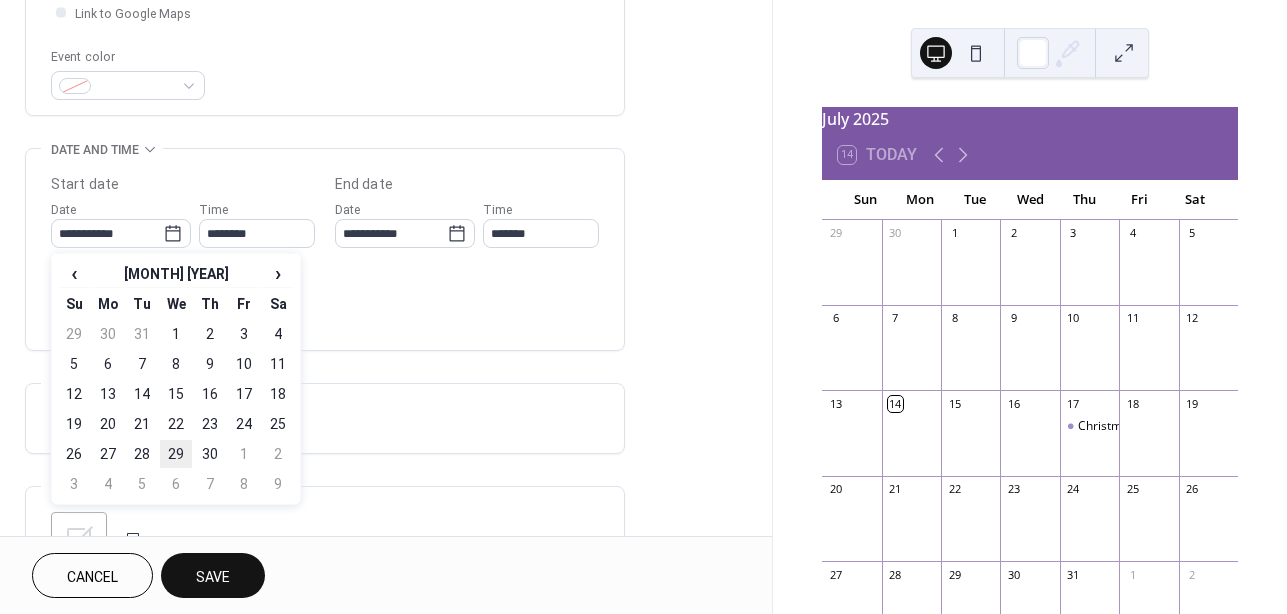 type on "**********" 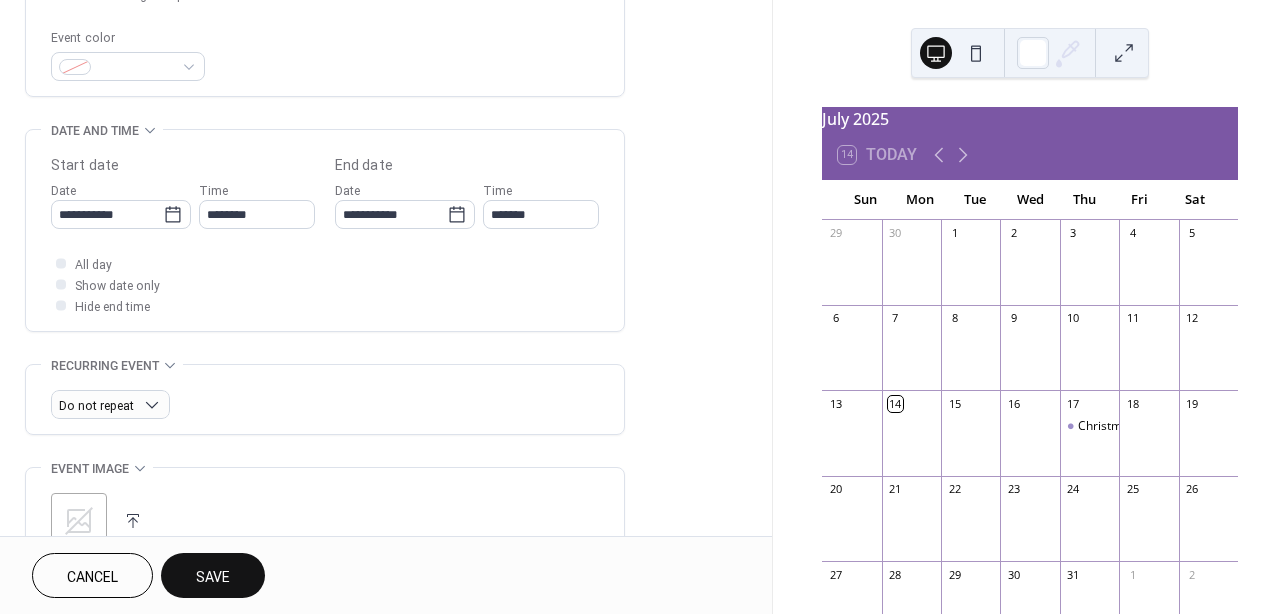 scroll, scrollTop: 538, scrollLeft: 0, axis: vertical 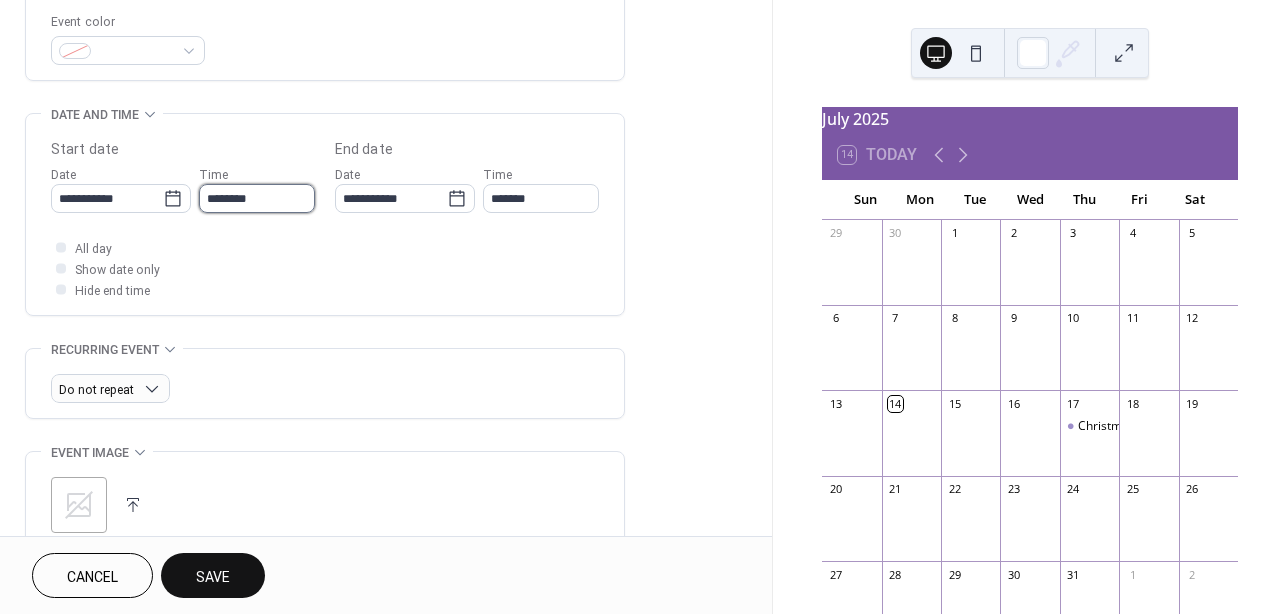 click on "********" at bounding box center [257, 198] 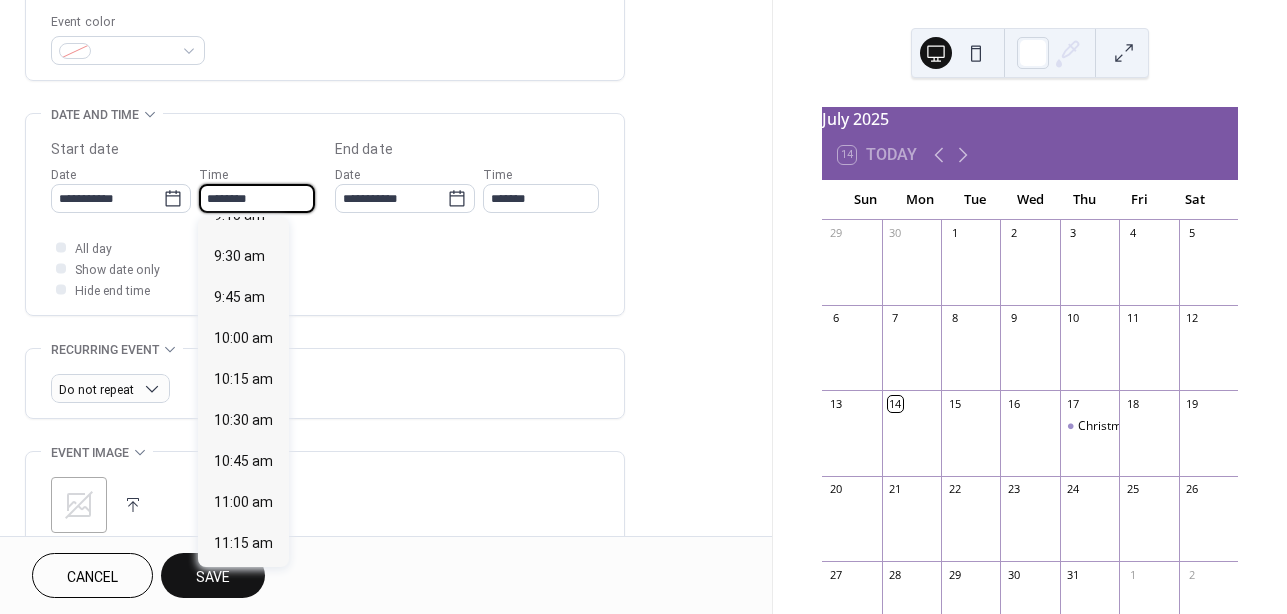 scroll, scrollTop: 1541, scrollLeft: 0, axis: vertical 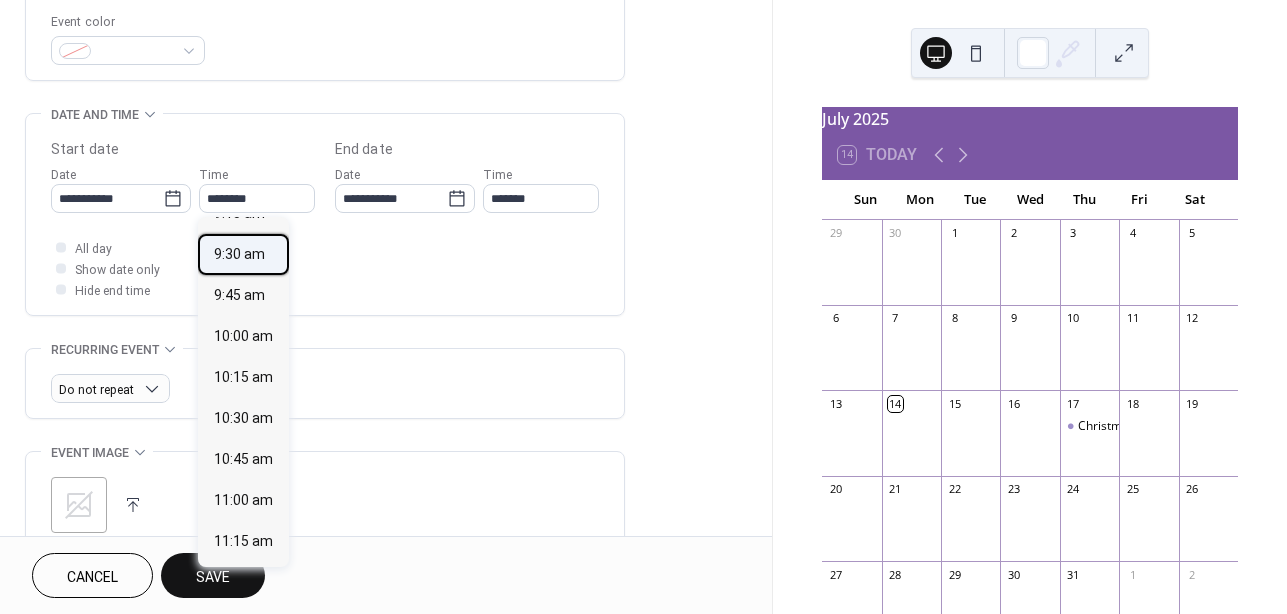 click on "9:30 am" at bounding box center [239, 254] 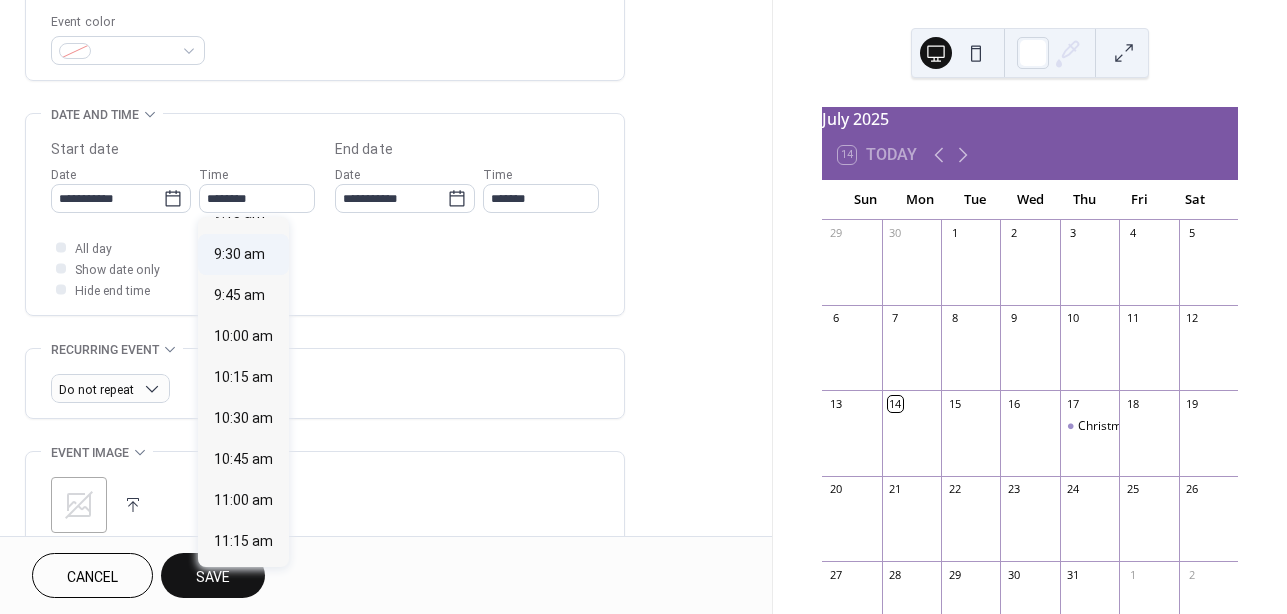 type on "*******" 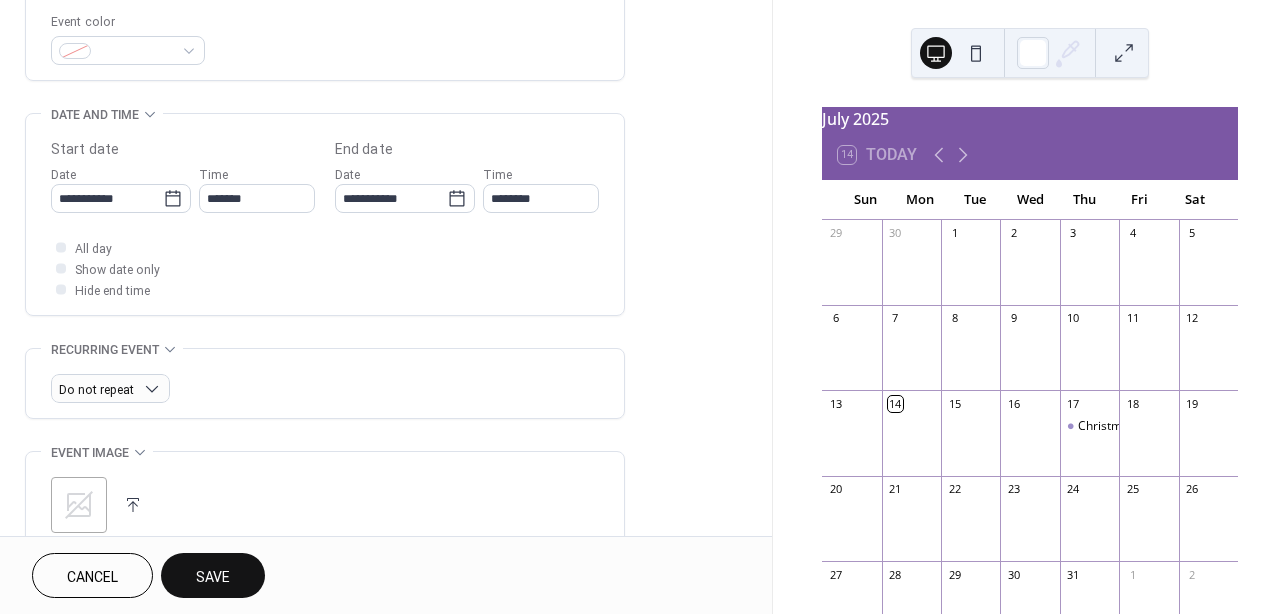click on "Save" at bounding box center (213, 577) 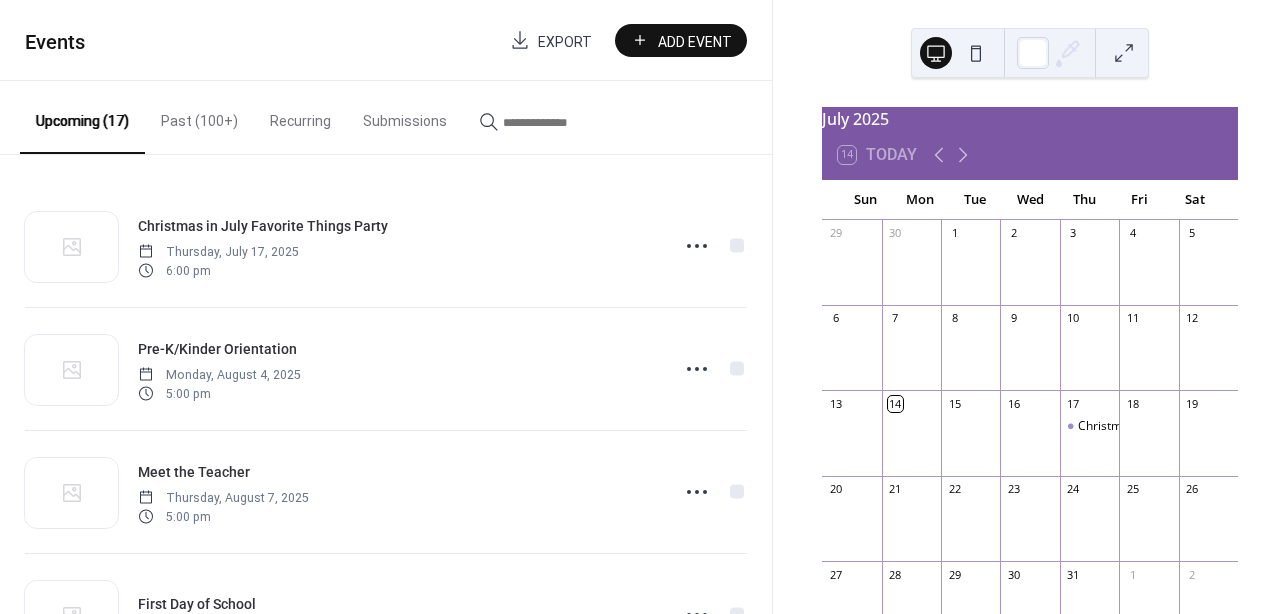 click on "Add Event" at bounding box center [695, 41] 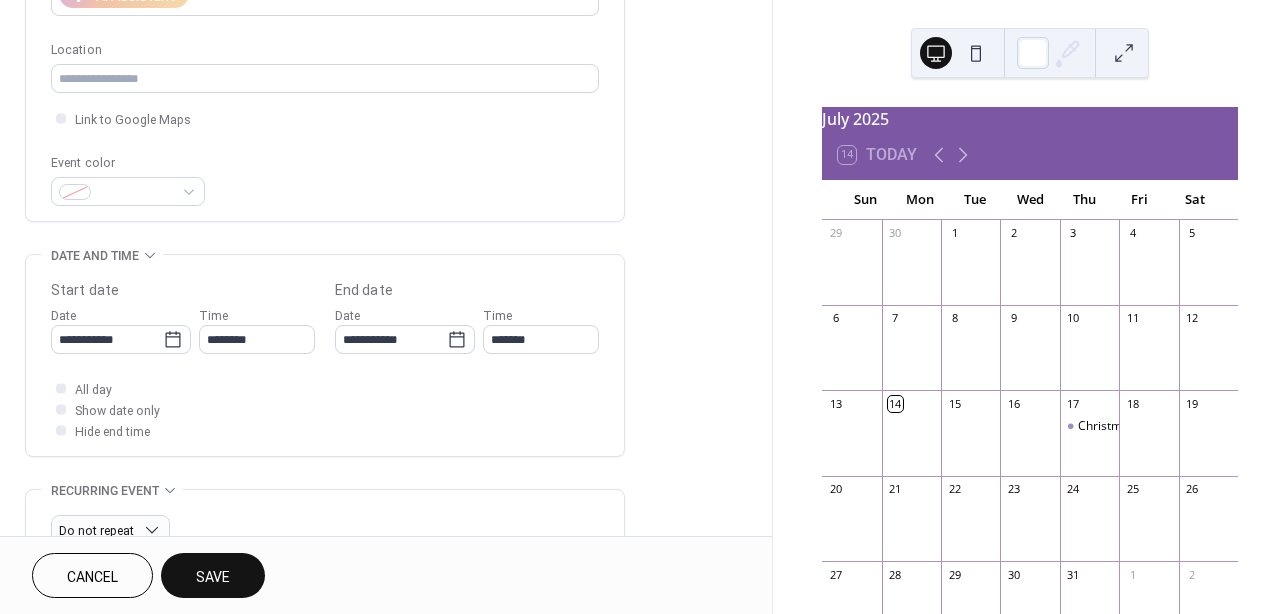 scroll, scrollTop: 409, scrollLeft: 0, axis: vertical 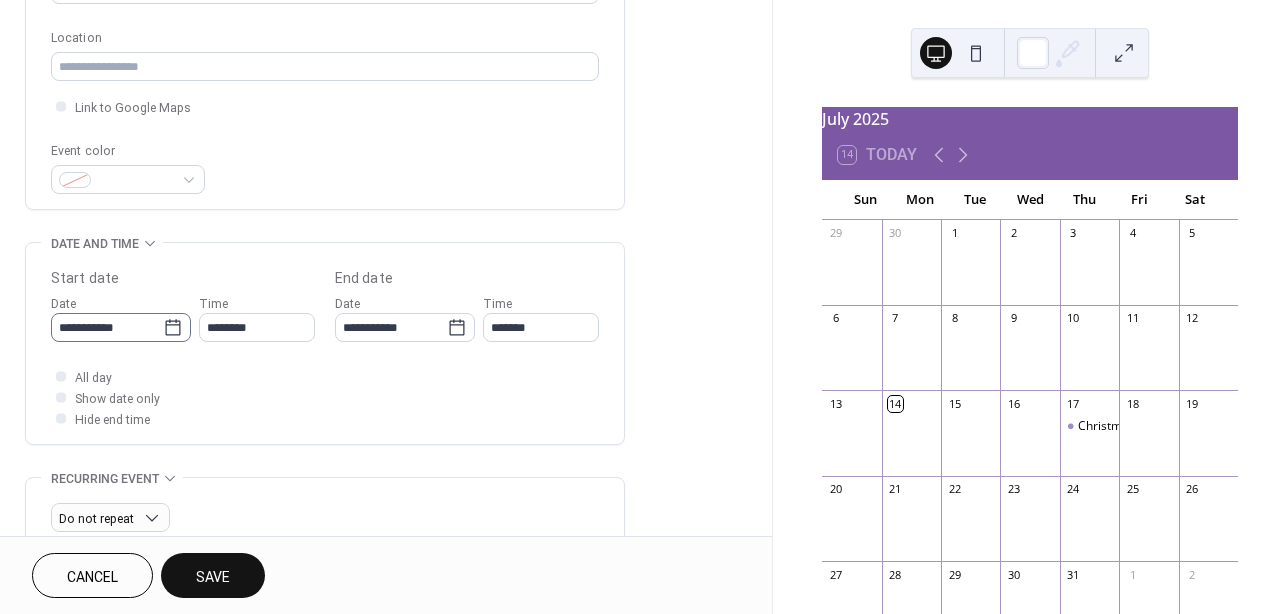 type on "**********" 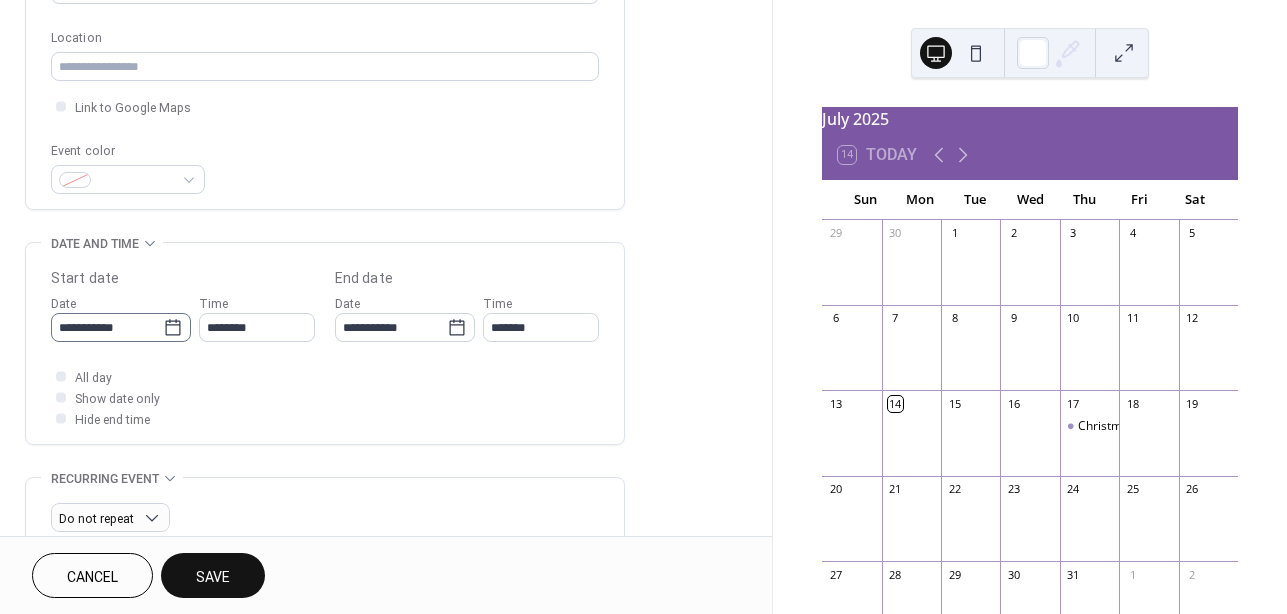 click 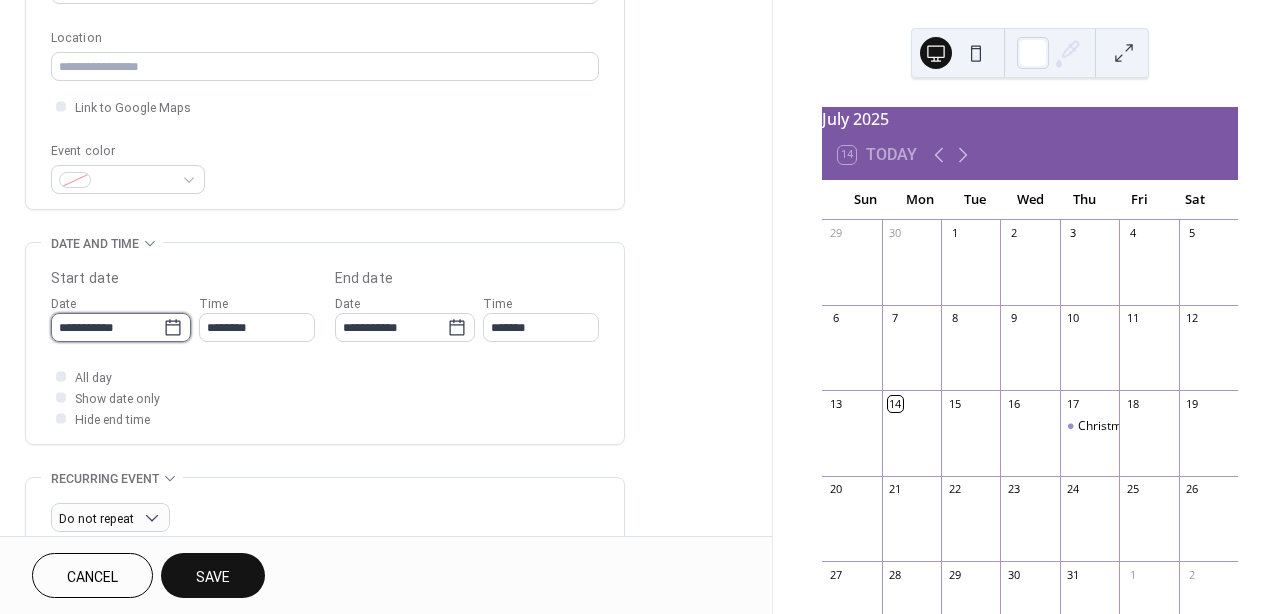 click on "**********" at bounding box center (107, 327) 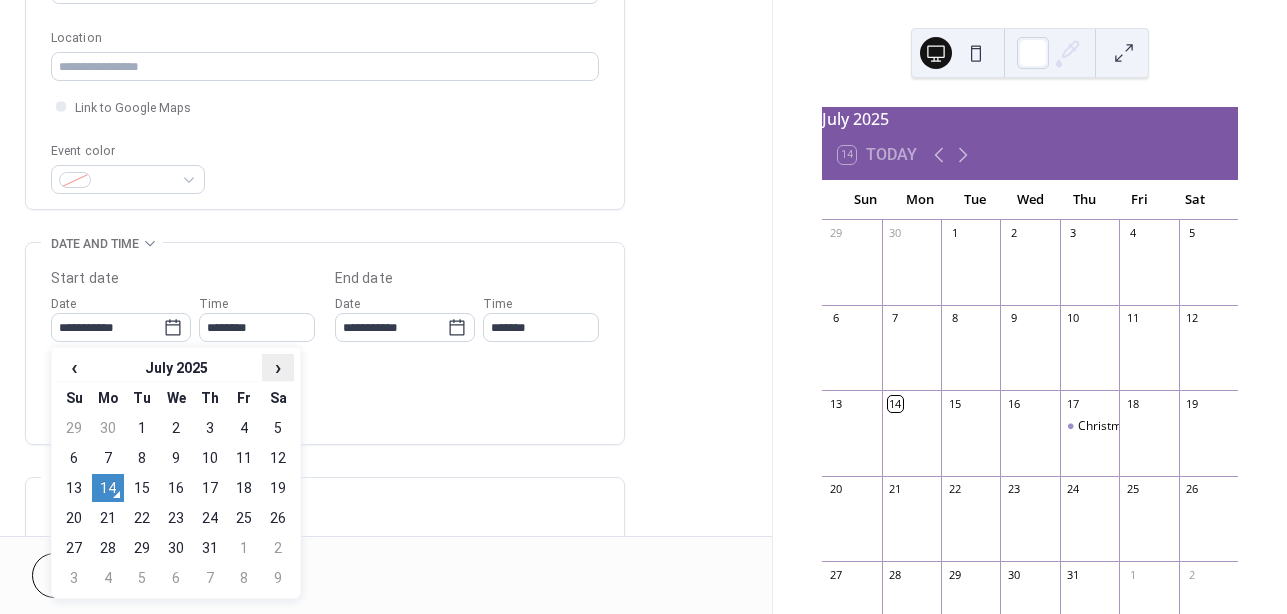 click on "›" at bounding box center [278, 367] 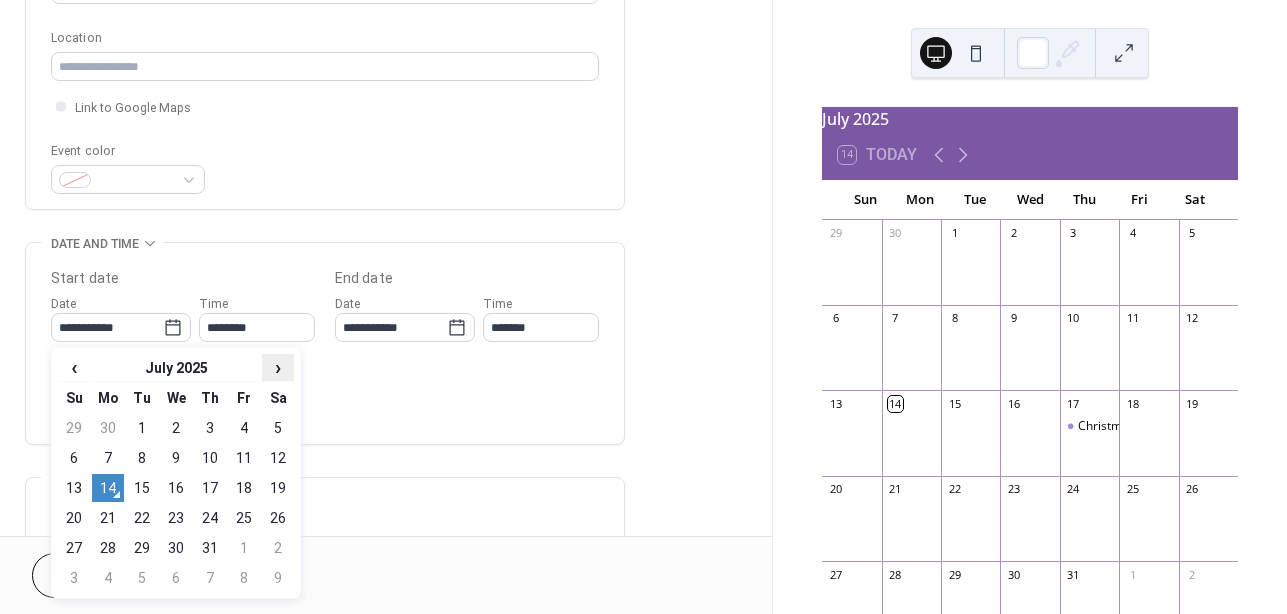 click on "›" at bounding box center [278, 367] 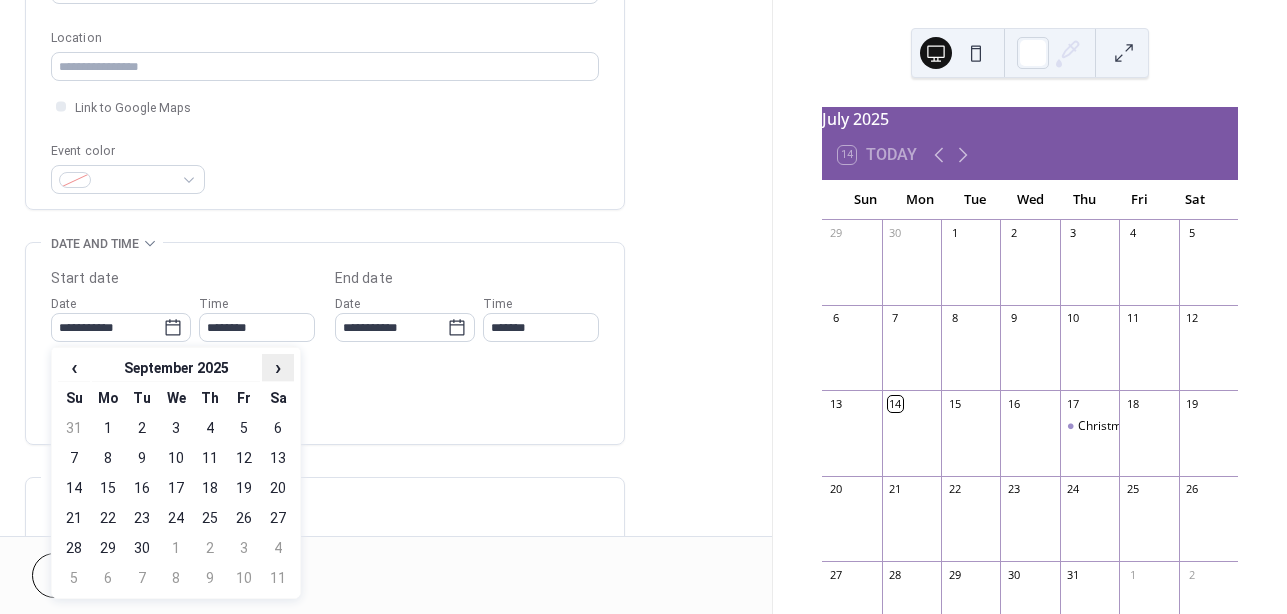 click on "›" at bounding box center (278, 367) 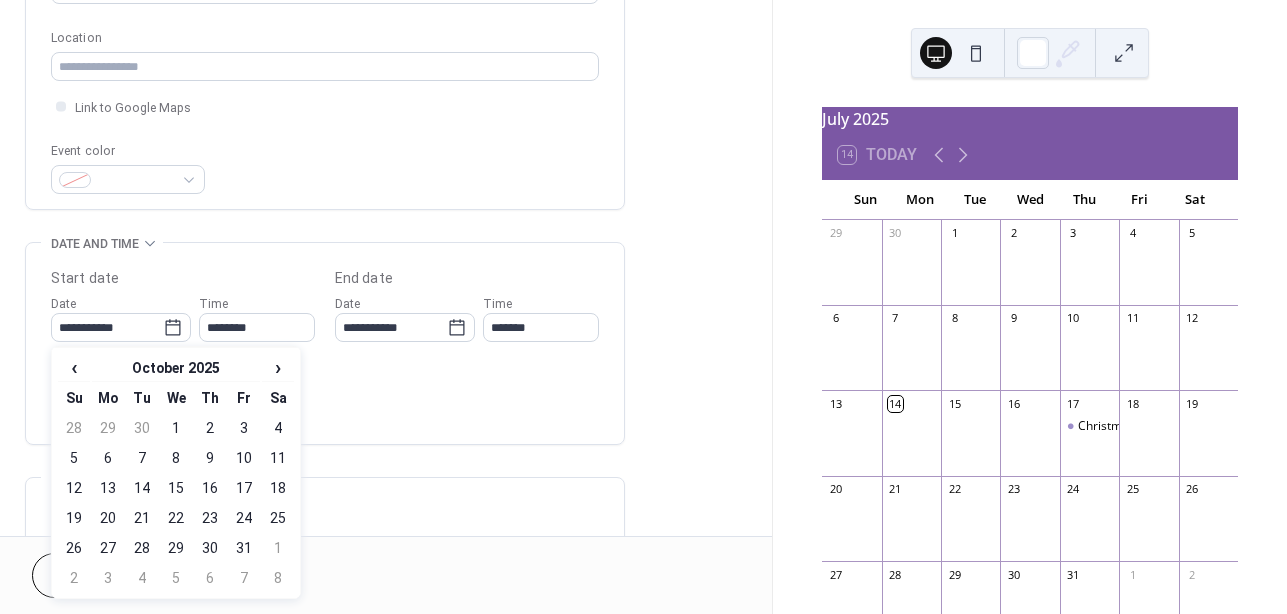 click on "3" at bounding box center (244, 428) 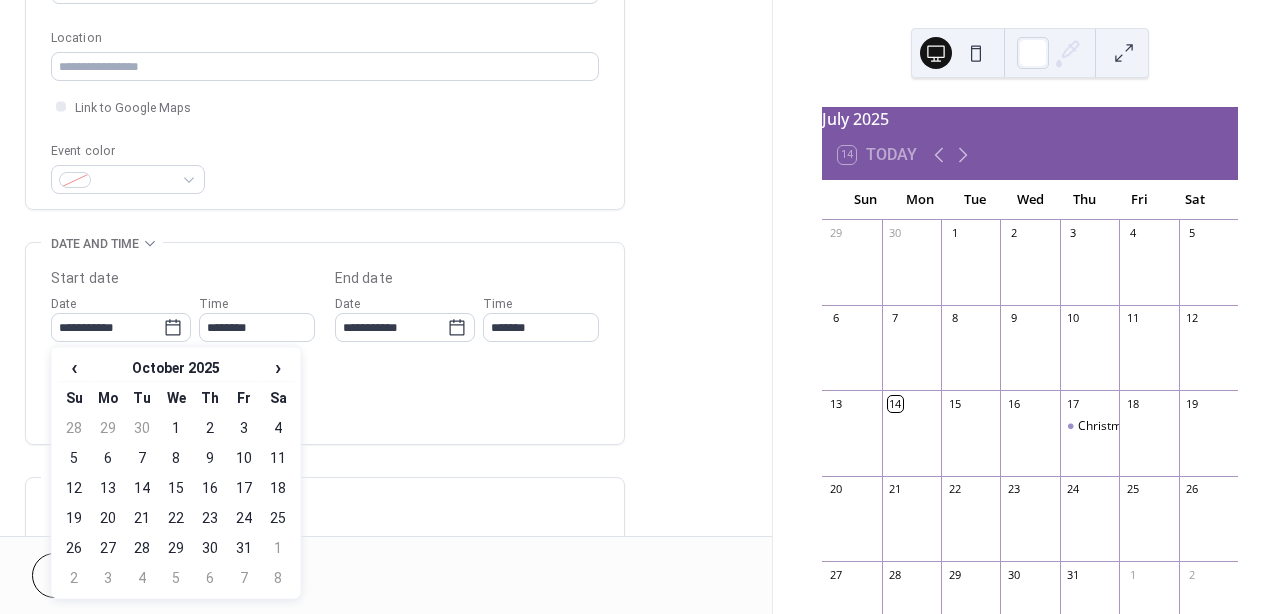 type on "**********" 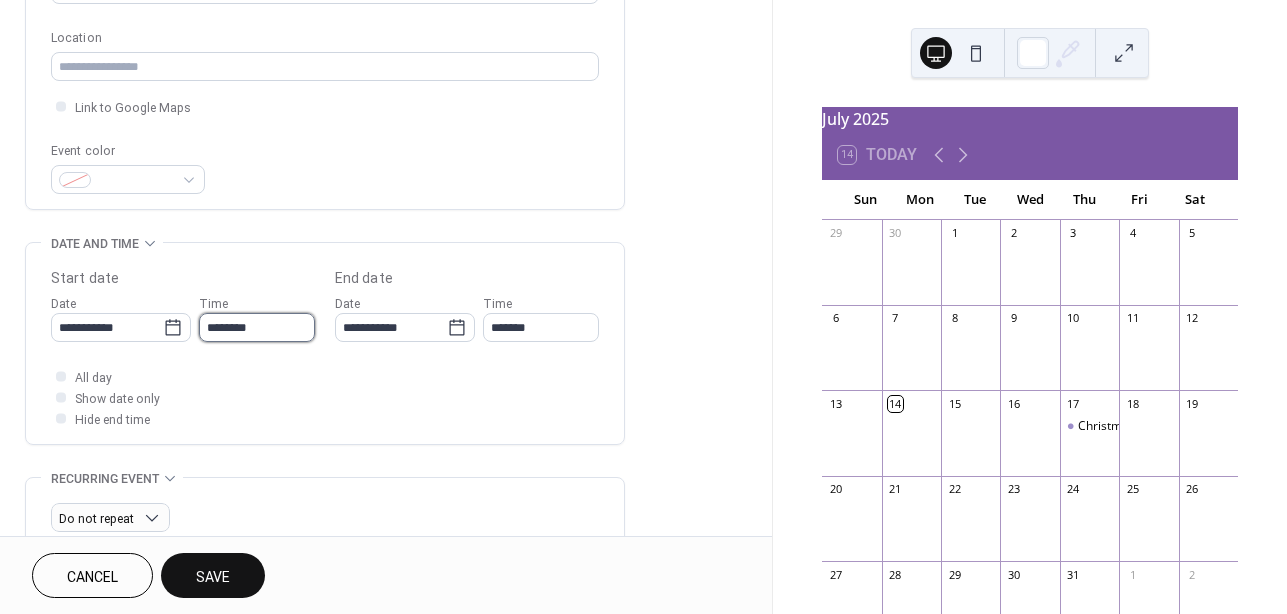 click on "********" at bounding box center [257, 327] 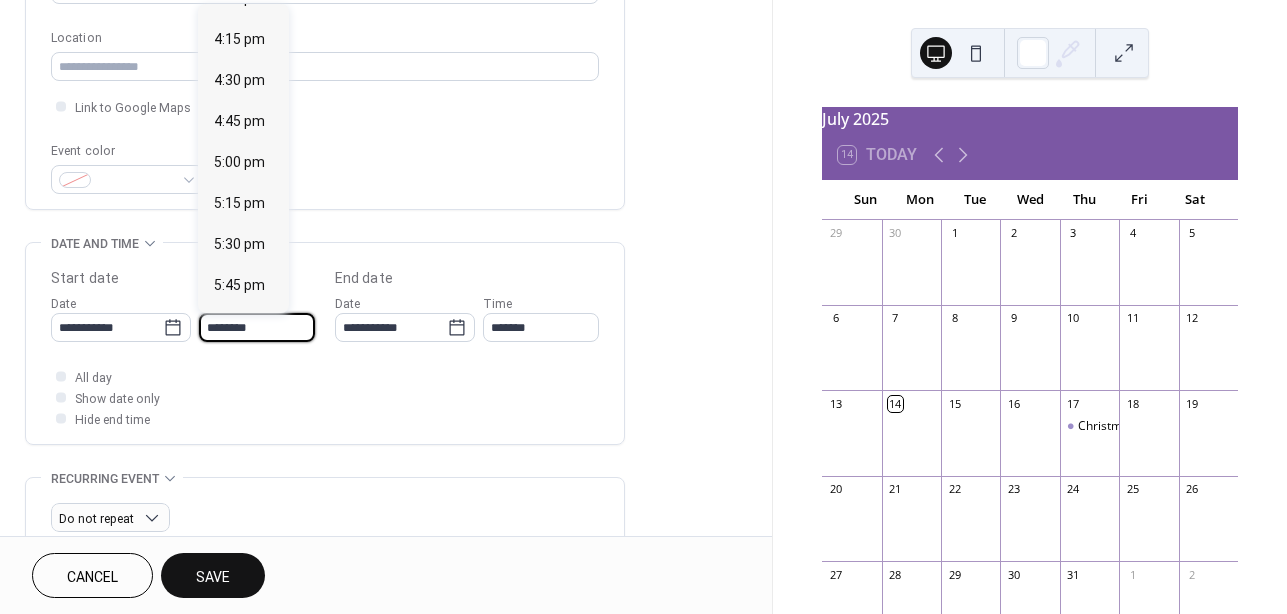 scroll, scrollTop: 2662, scrollLeft: 0, axis: vertical 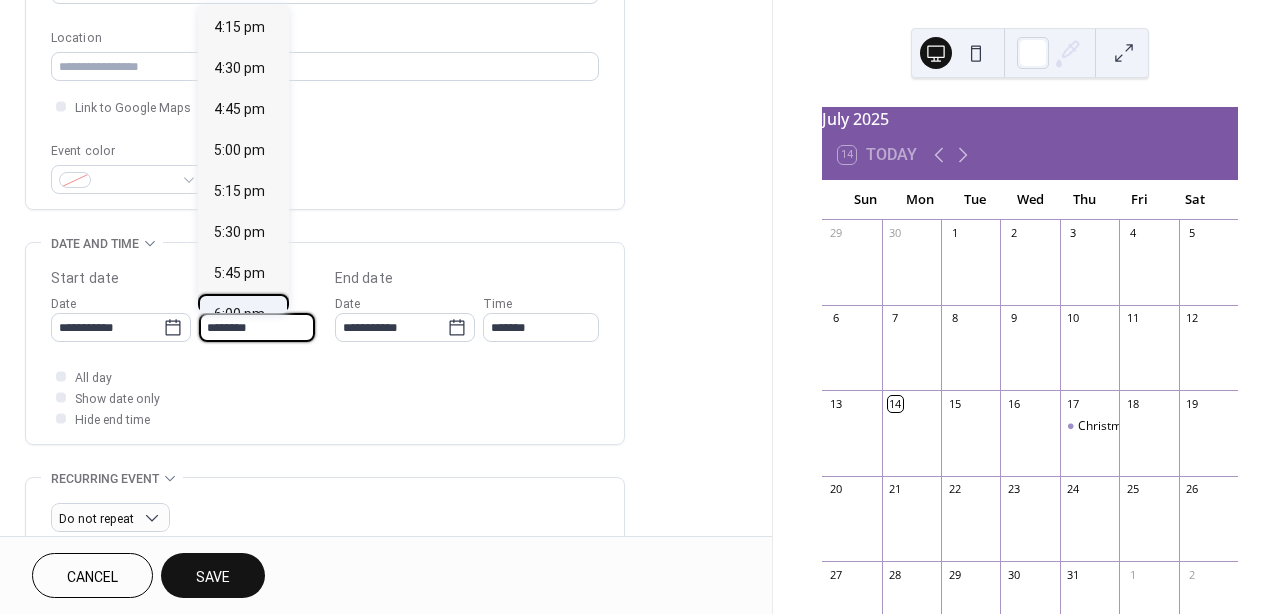 click on "6:00 pm" at bounding box center [239, 314] 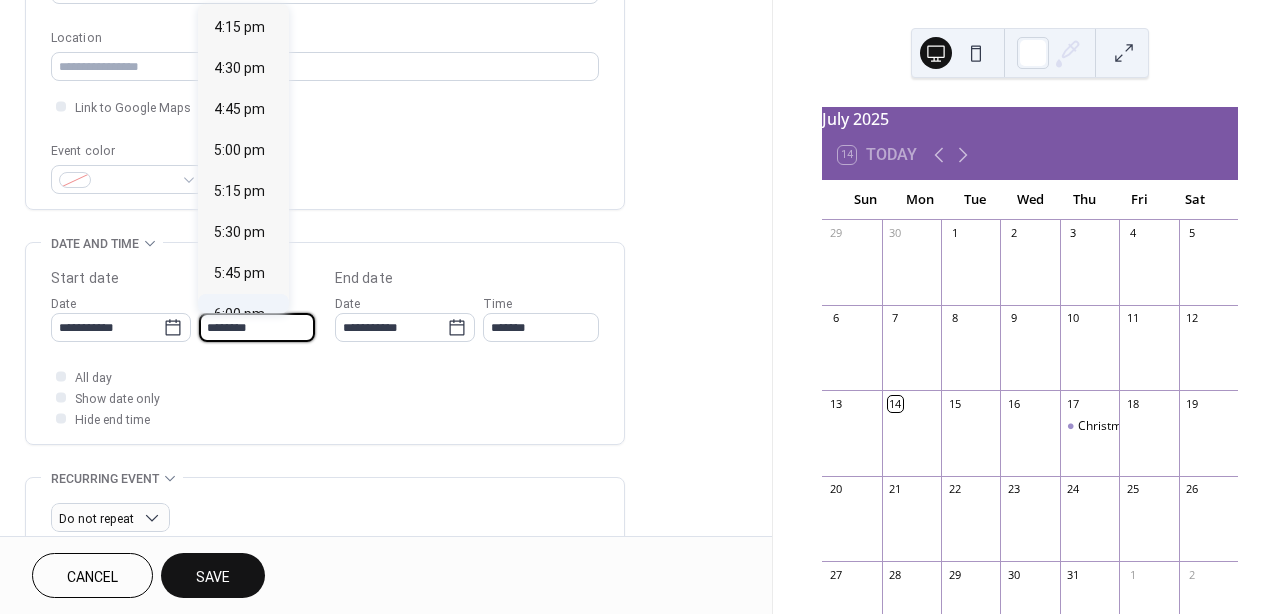 type on "*******" 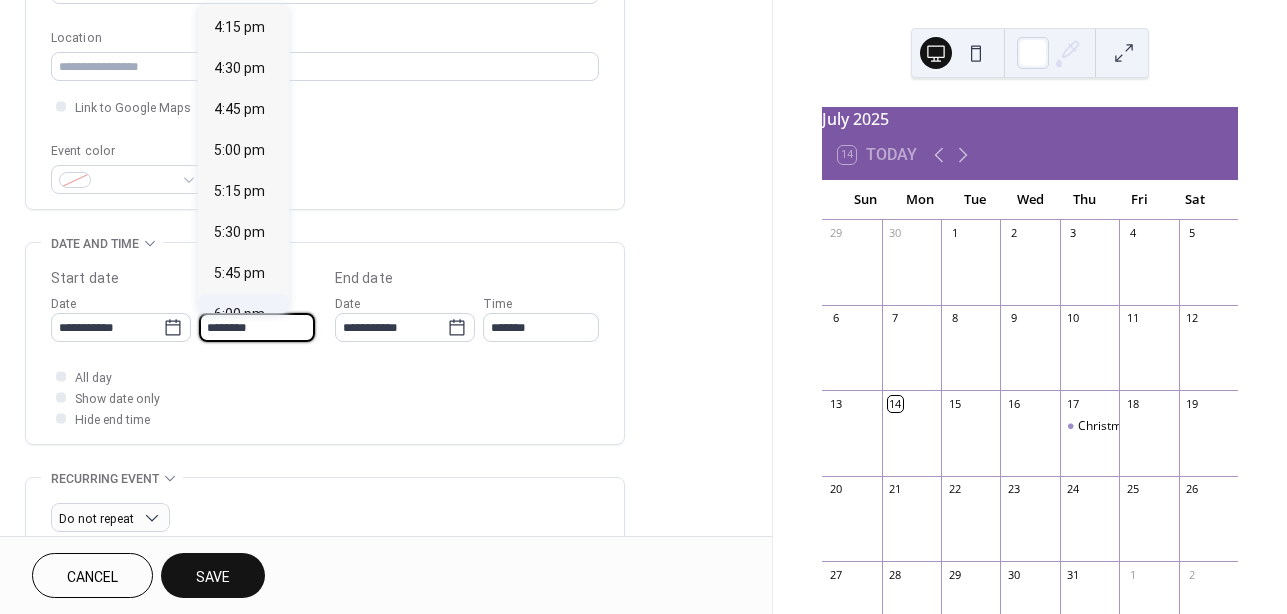 type on "*******" 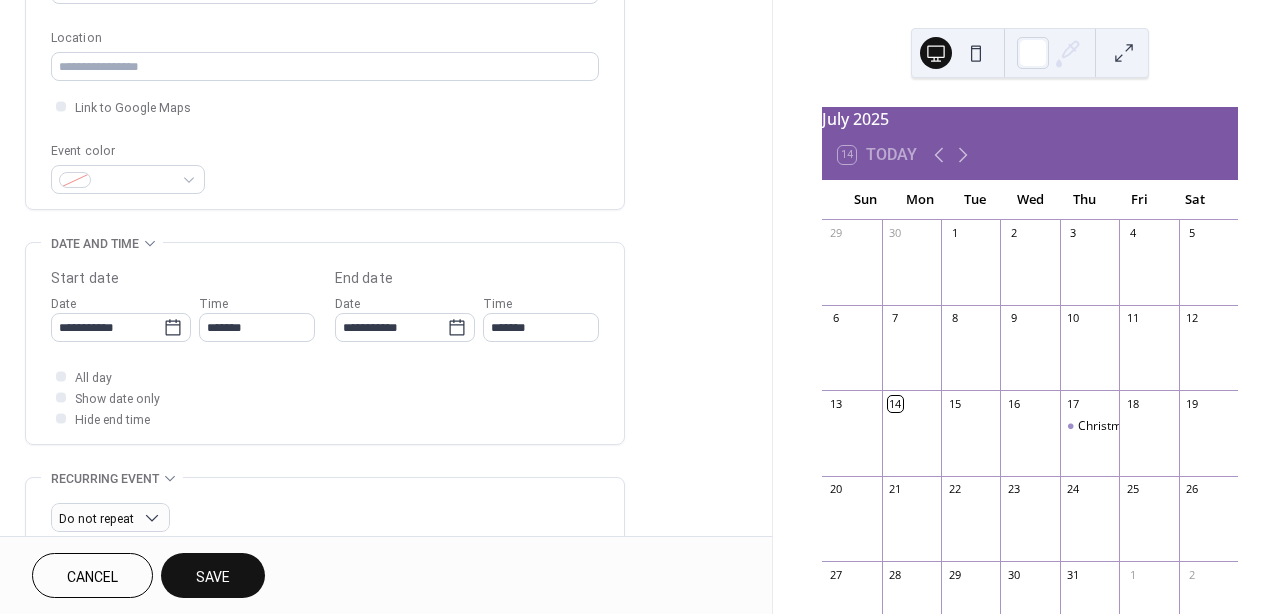 click on "Save" at bounding box center [213, 577] 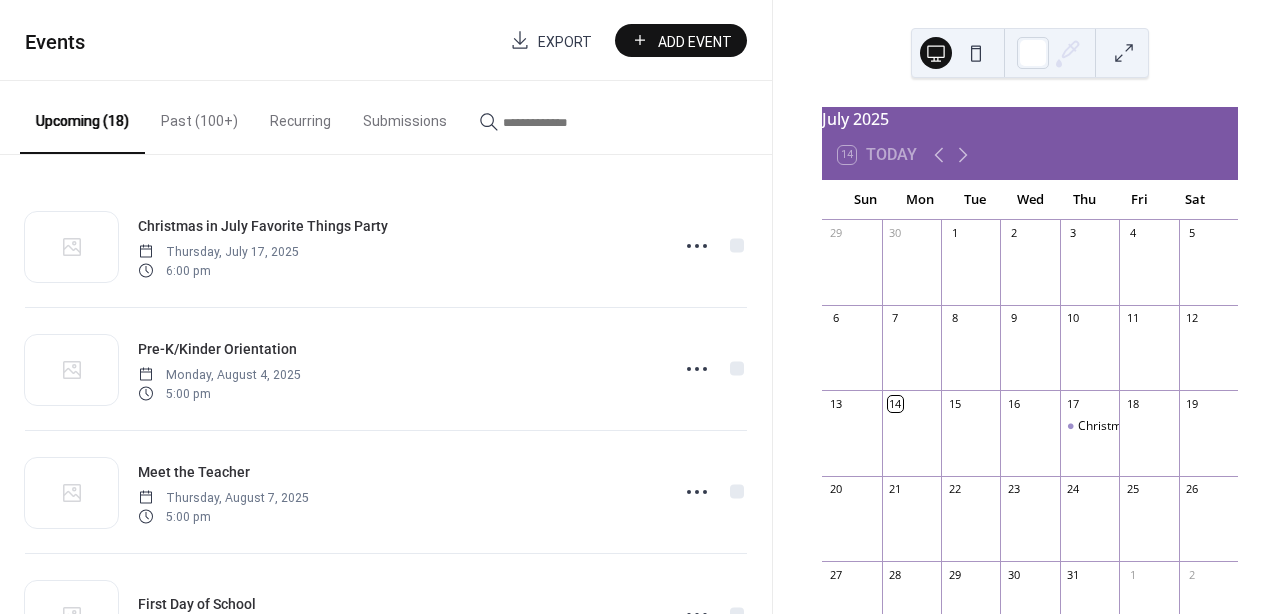 click on "Add Event" at bounding box center [695, 41] 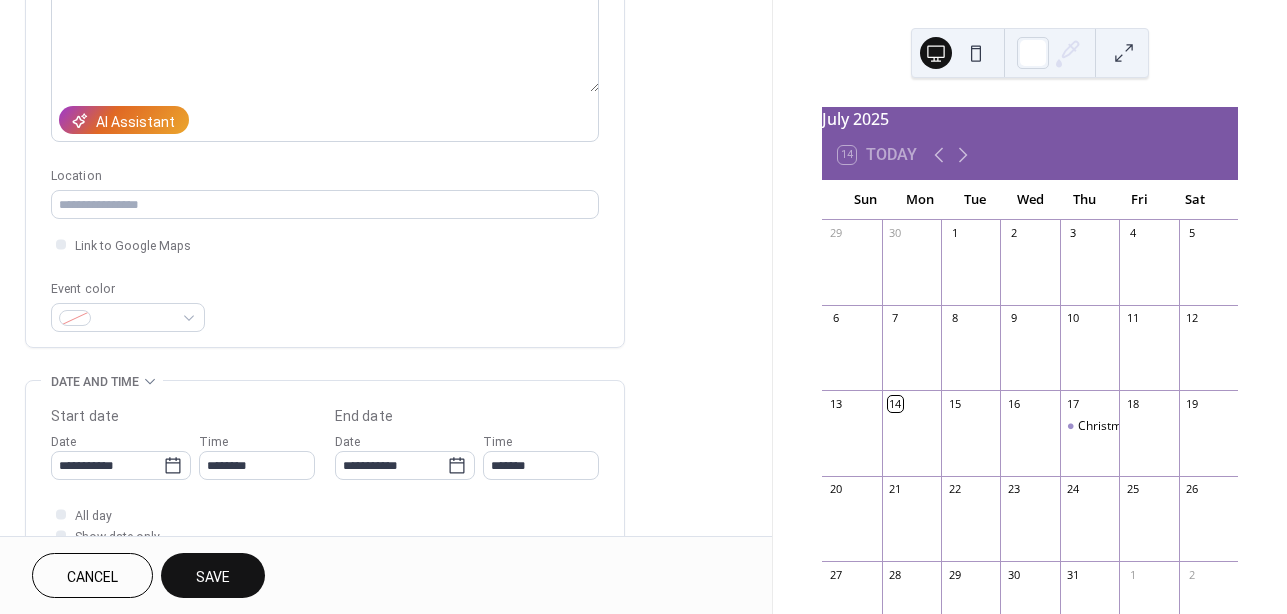 scroll, scrollTop: 320, scrollLeft: 0, axis: vertical 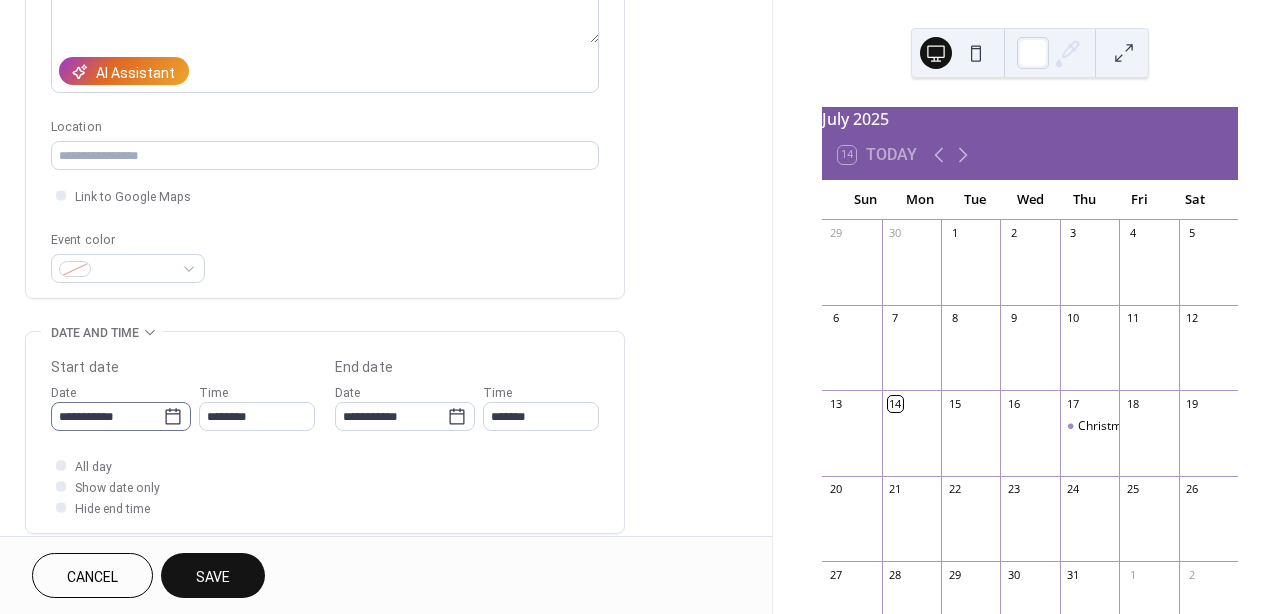 type on "**********" 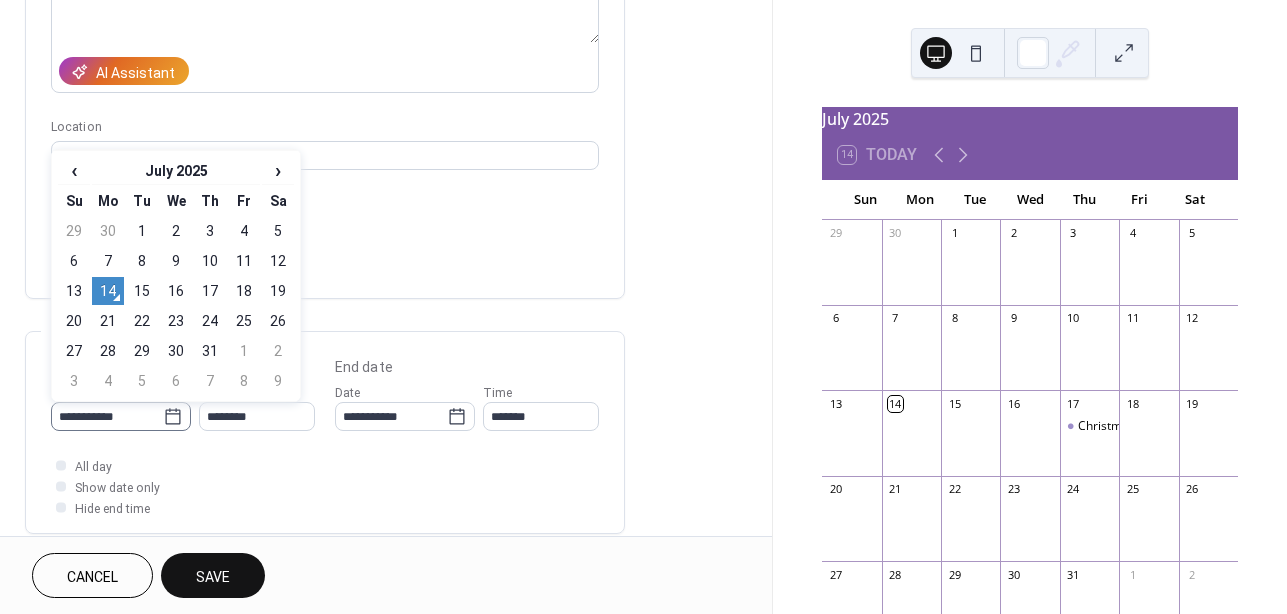 click 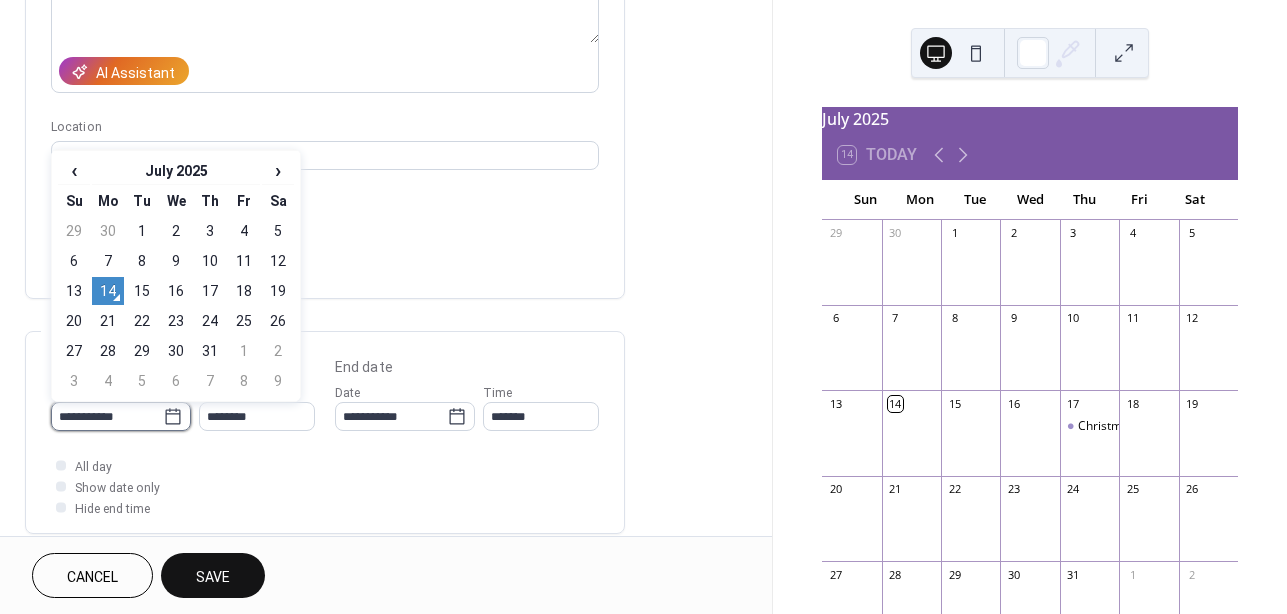 click on "**********" at bounding box center [107, 416] 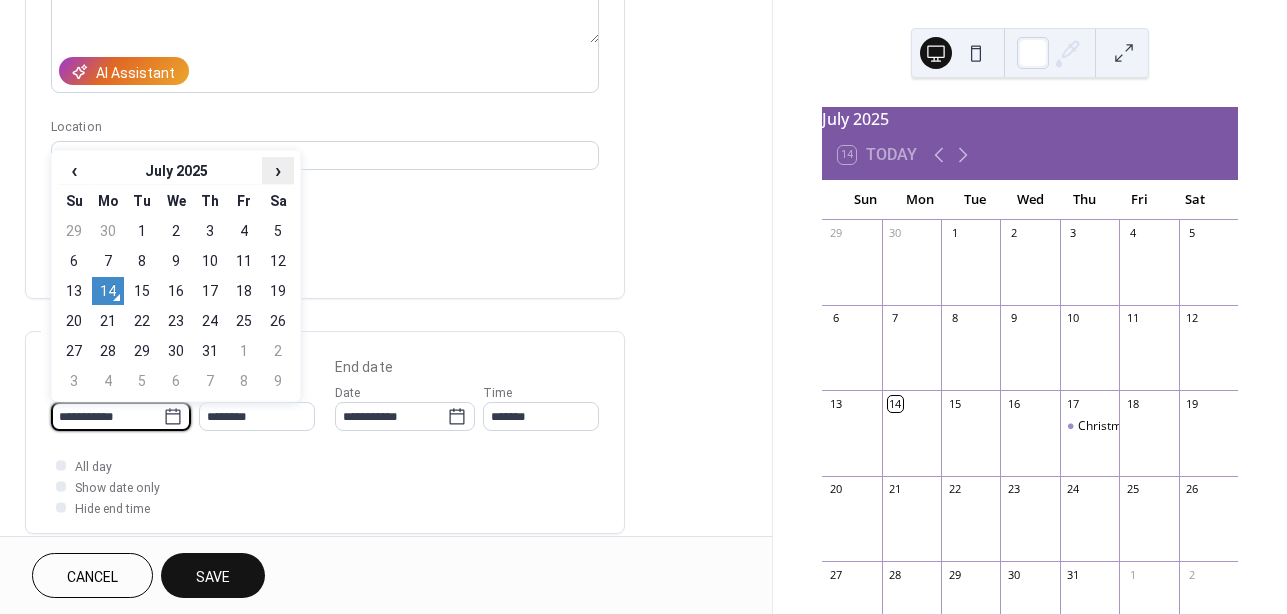 click on "›" at bounding box center (278, 170) 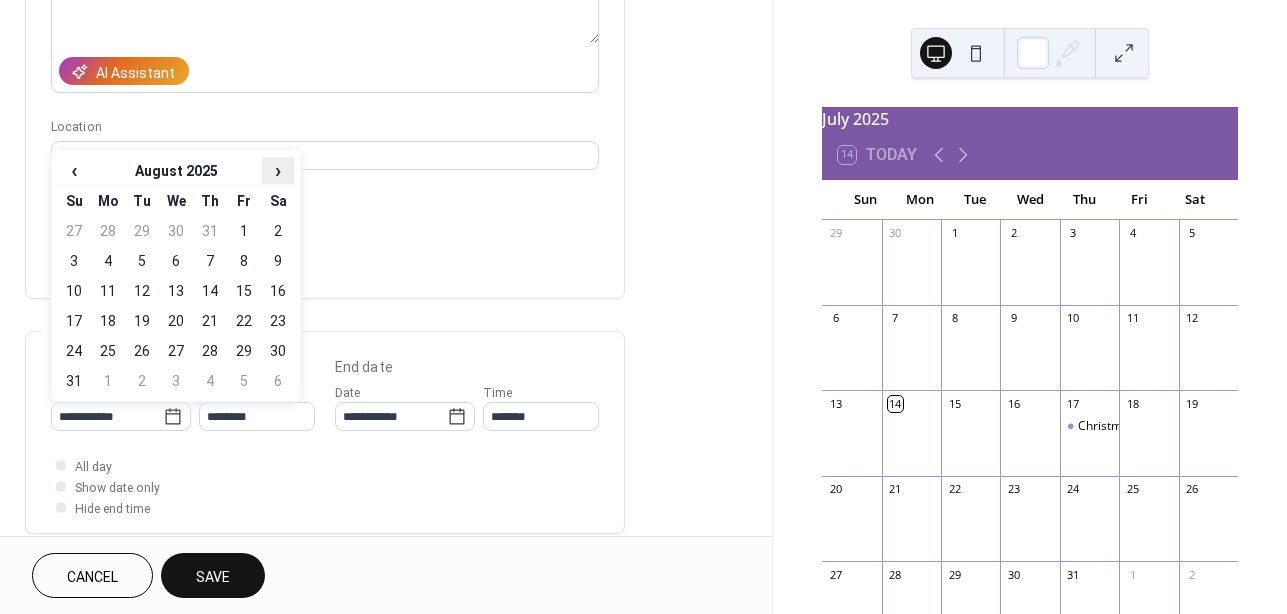 click on "›" at bounding box center [278, 170] 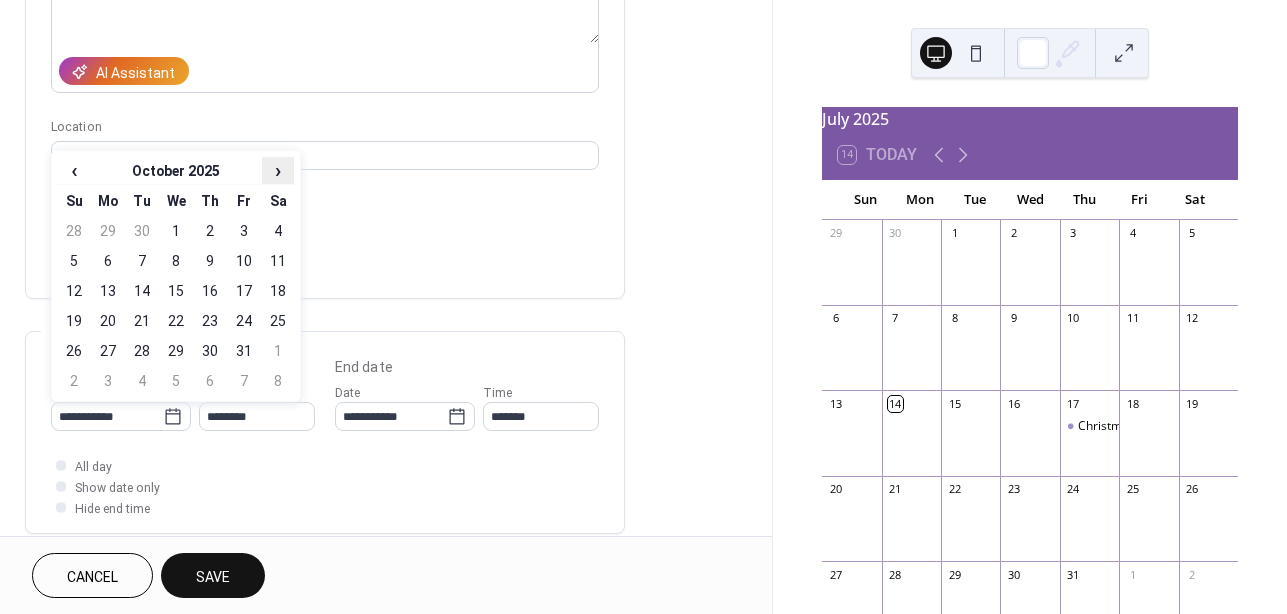 click on "›" at bounding box center (278, 170) 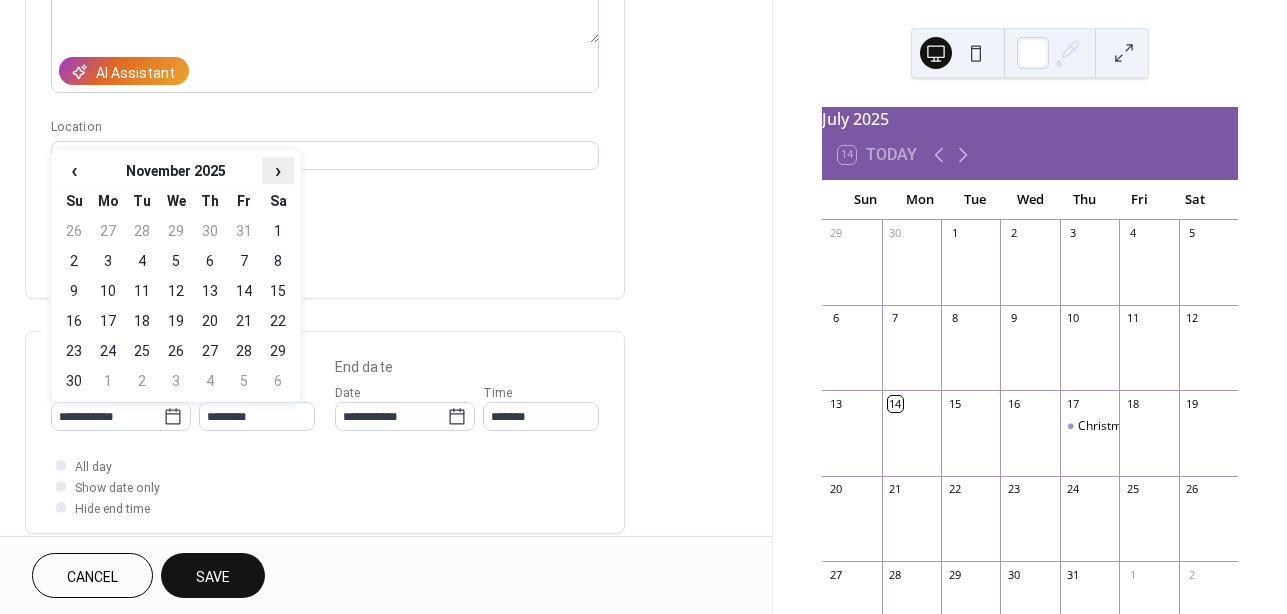 click on "›" at bounding box center (278, 170) 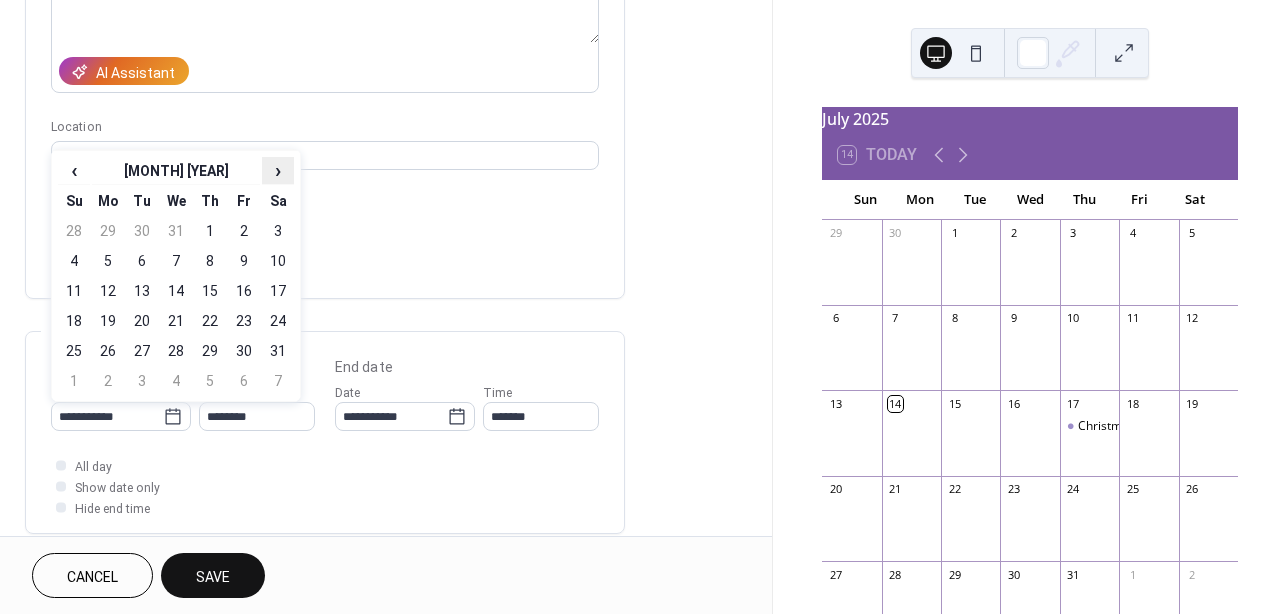 click on "›" at bounding box center (278, 170) 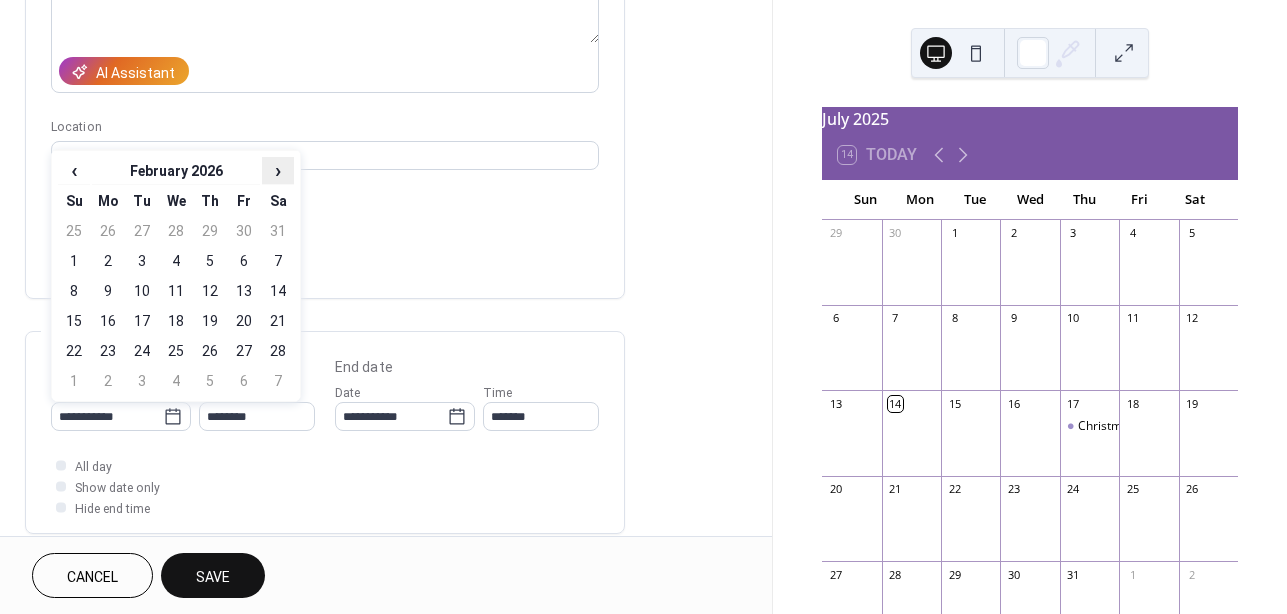 click on "›" at bounding box center [278, 170] 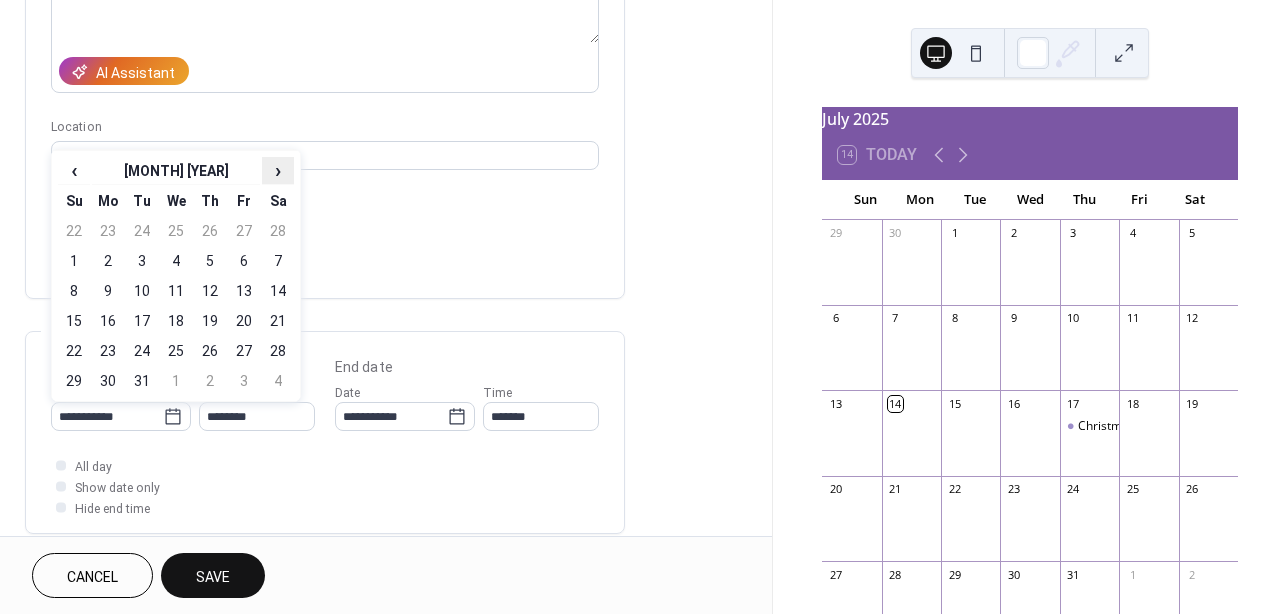 click on "›" at bounding box center [278, 170] 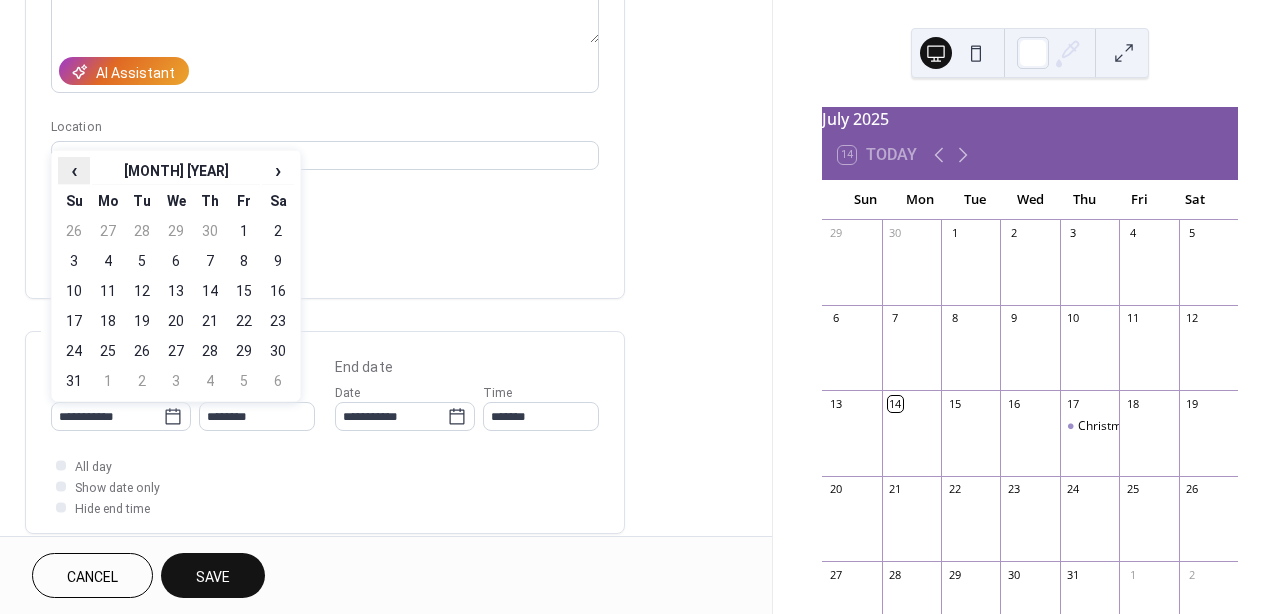 click on "‹" at bounding box center (74, 170) 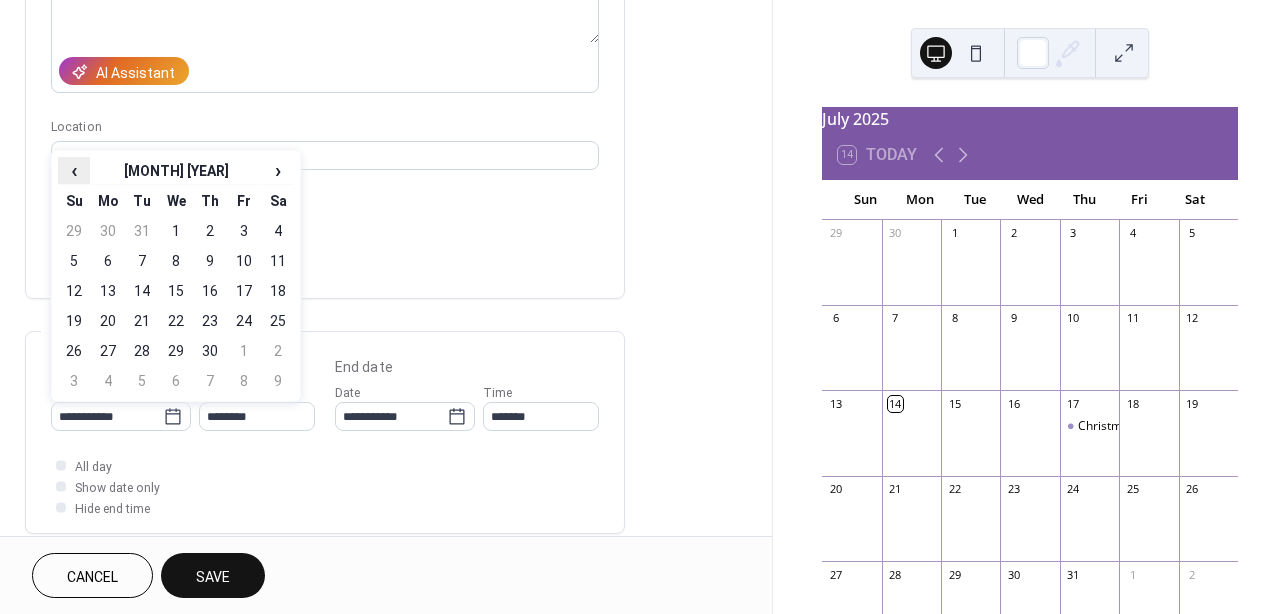 click on "‹" at bounding box center (74, 170) 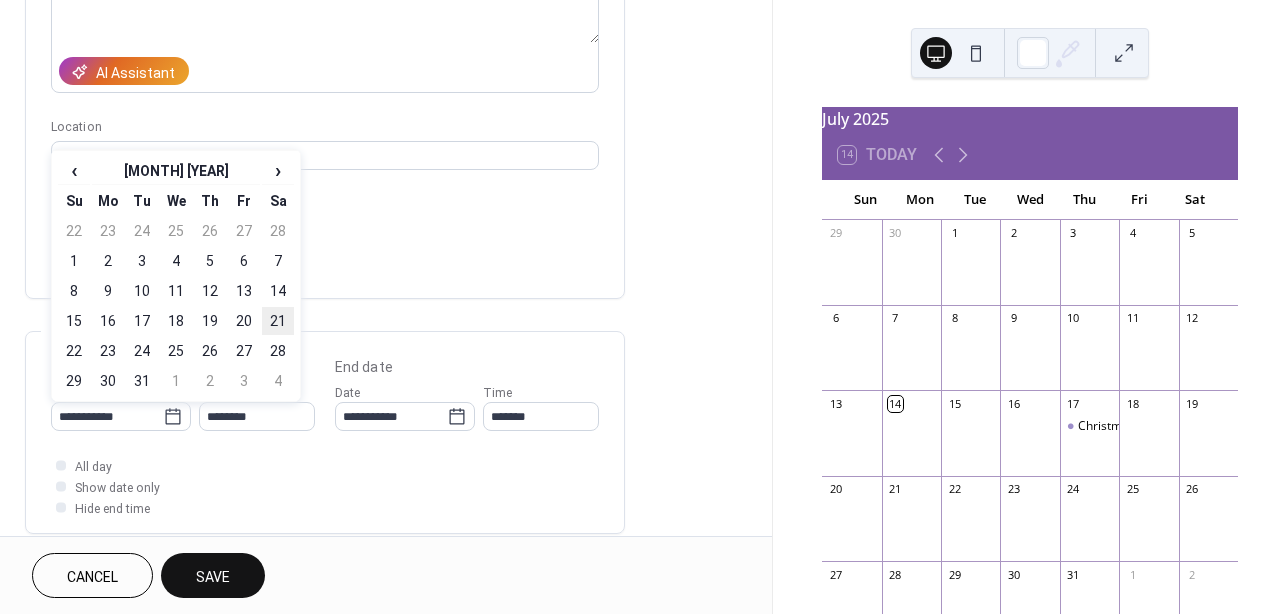 click on "21" at bounding box center [278, 321] 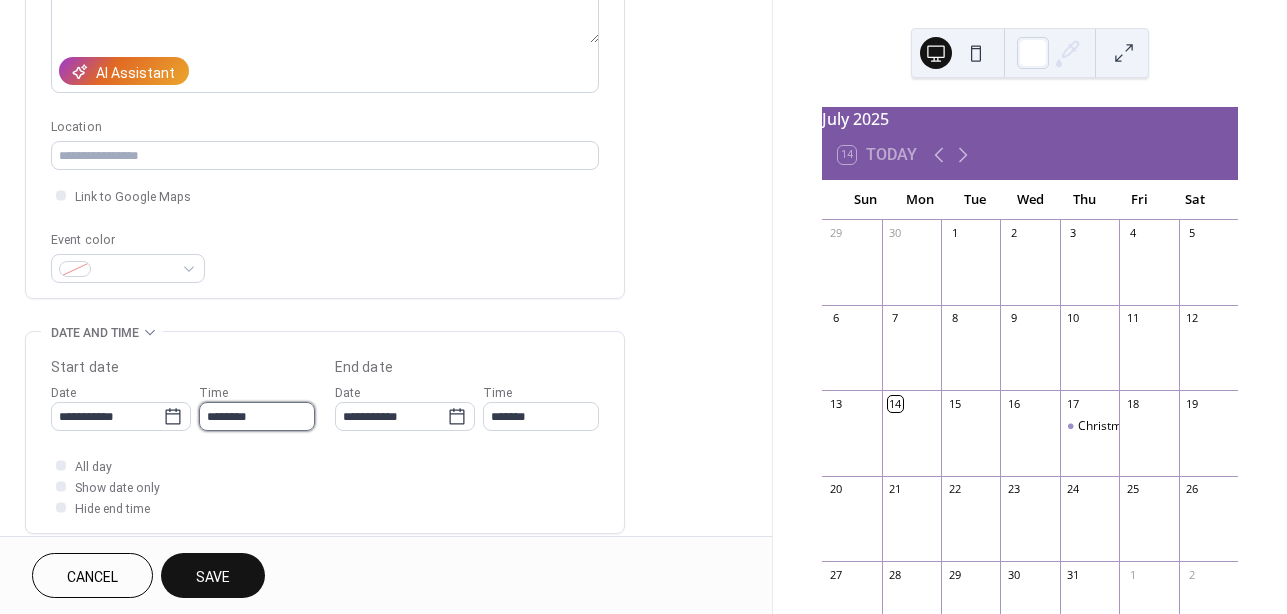 click on "********" at bounding box center [257, 416] 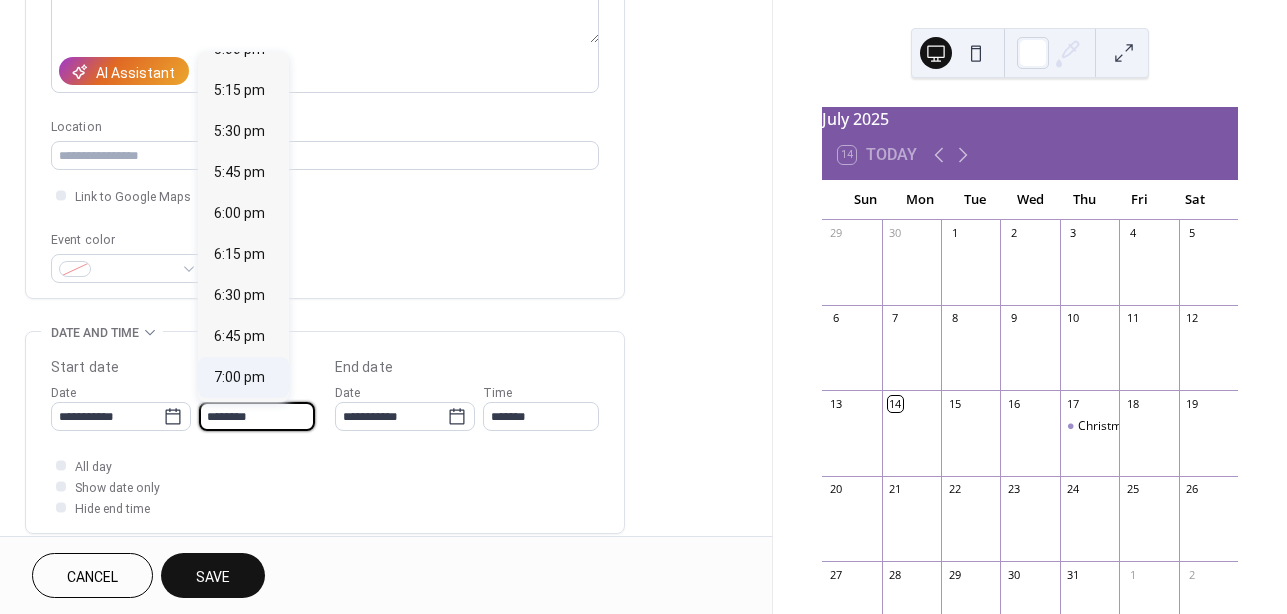 scroll, scrollTop: 2810, scrollLeft: 0, axis: vertical 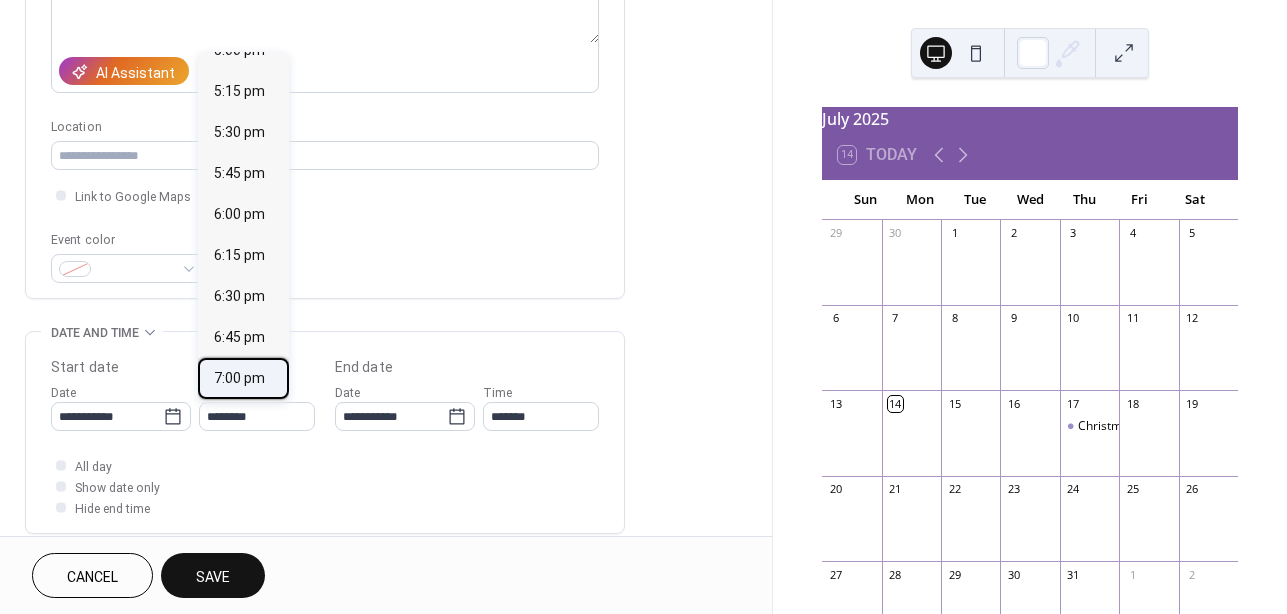 click on "7:00 pm" at bounding box center (239, 378) 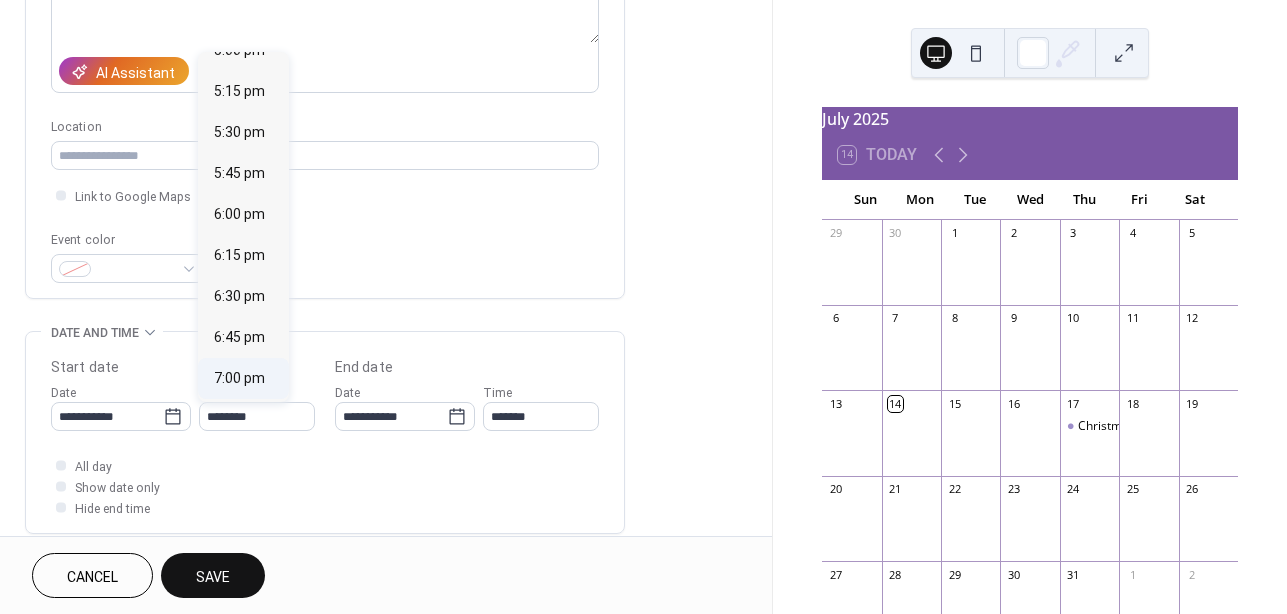 type on "*******" 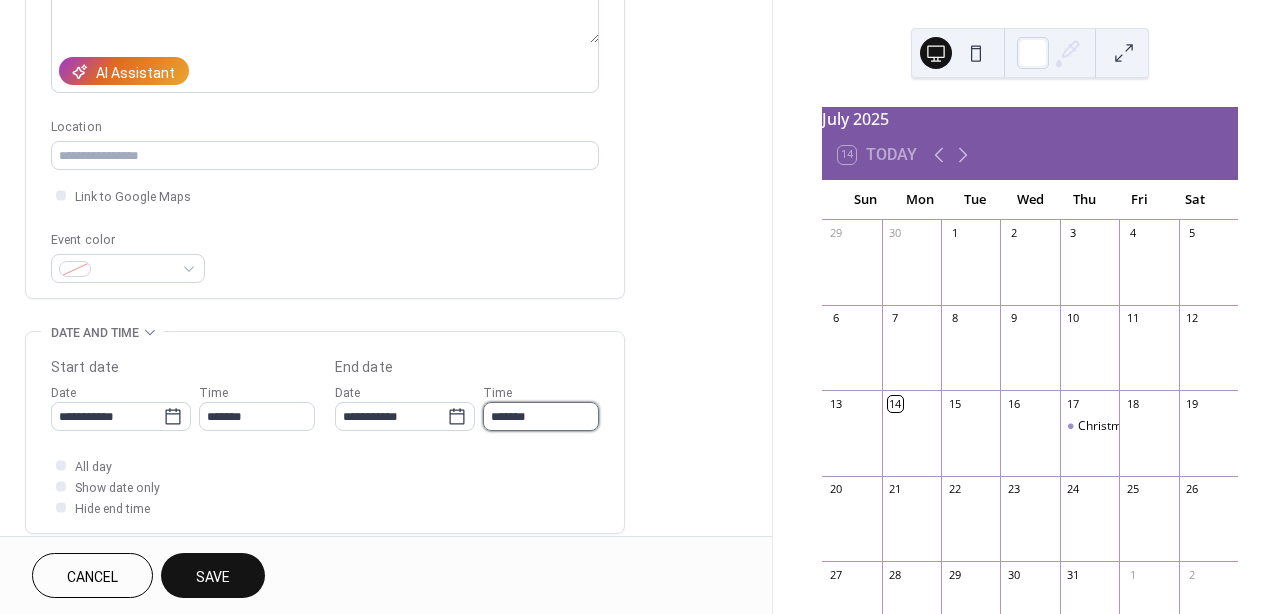 click on "*******" at bounding box center (541, 416) 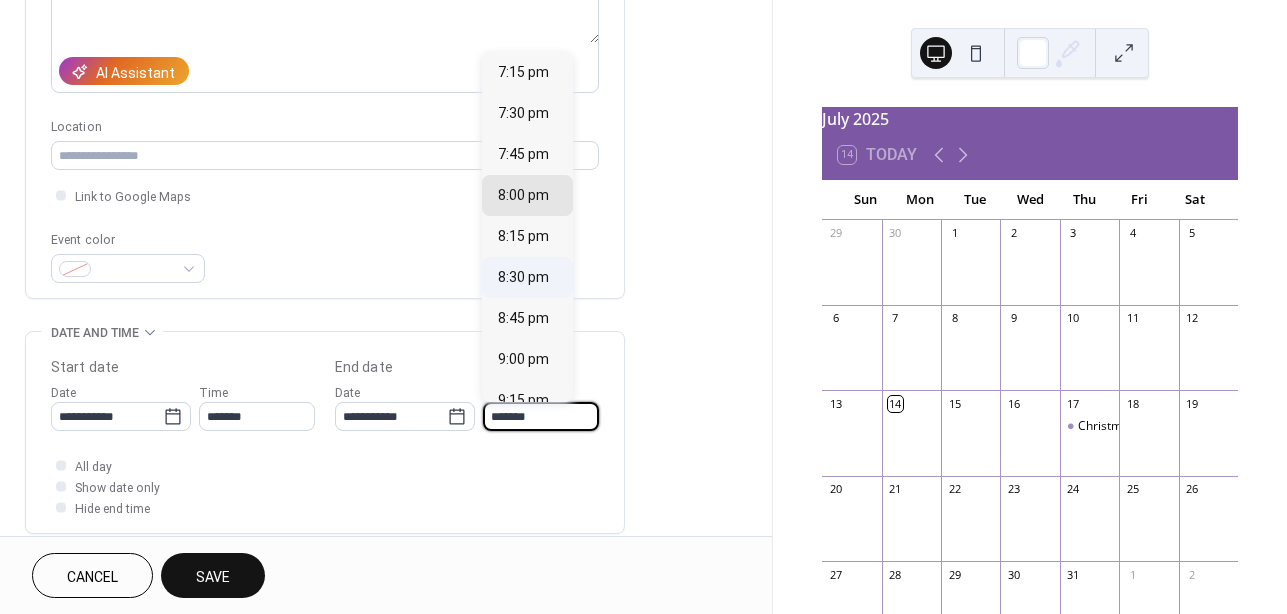 scroll, scrollTop: 419, scrollLeft: 0, axis: vertical 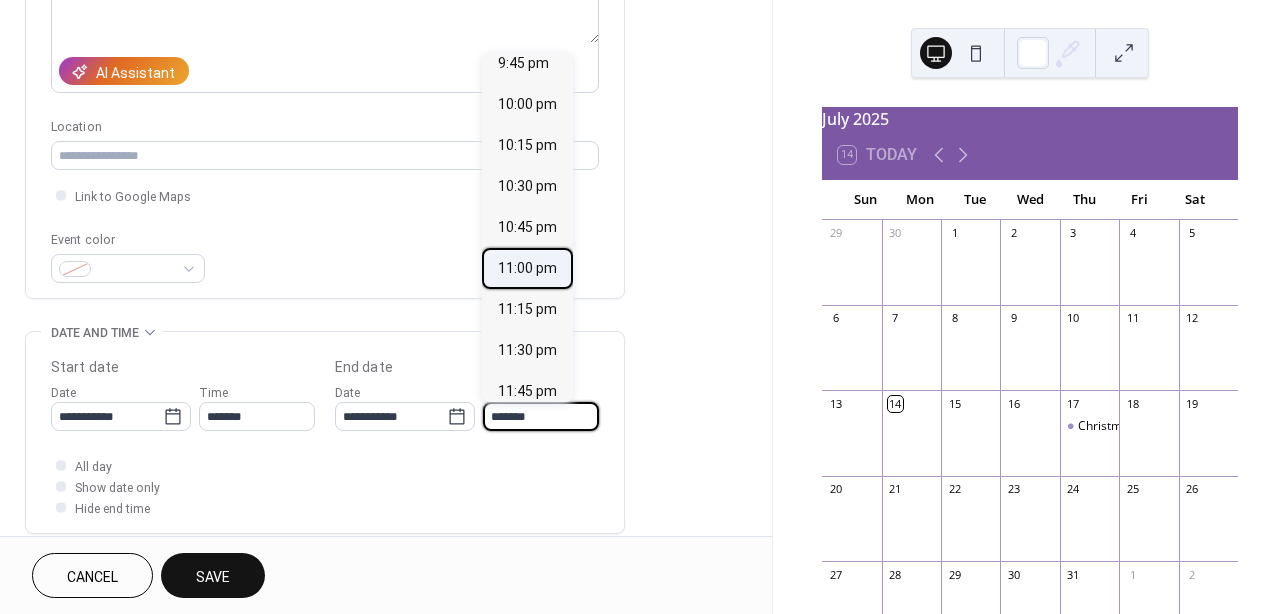 click on "11:00 pm" at bounding box center (527, 268) 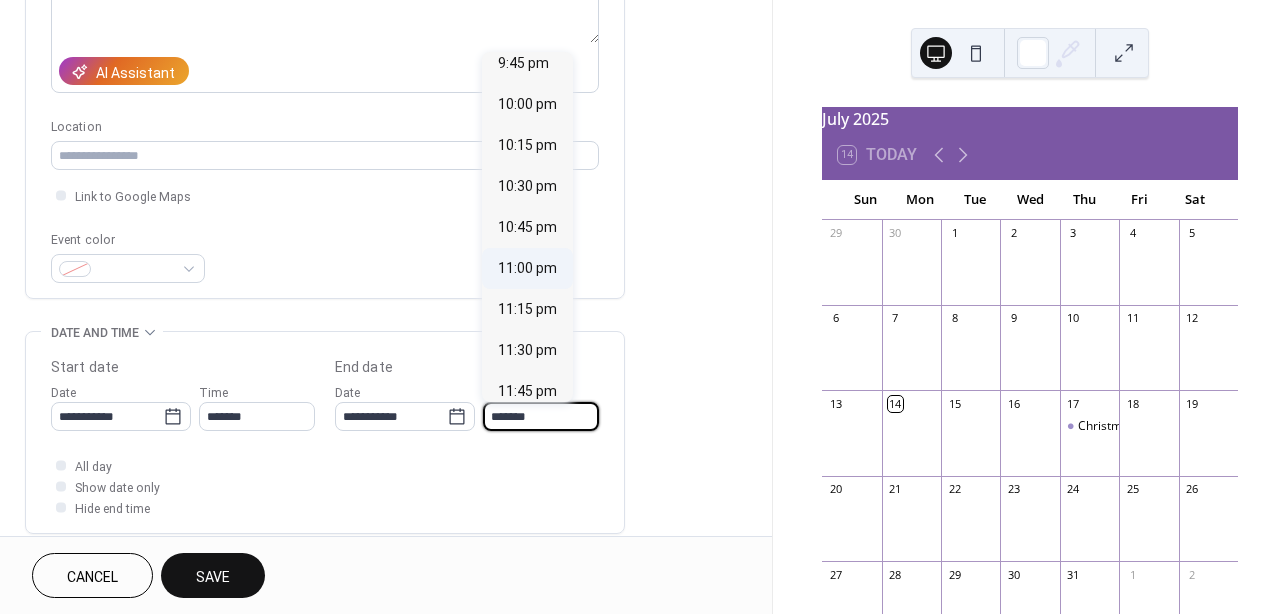 type on "********" 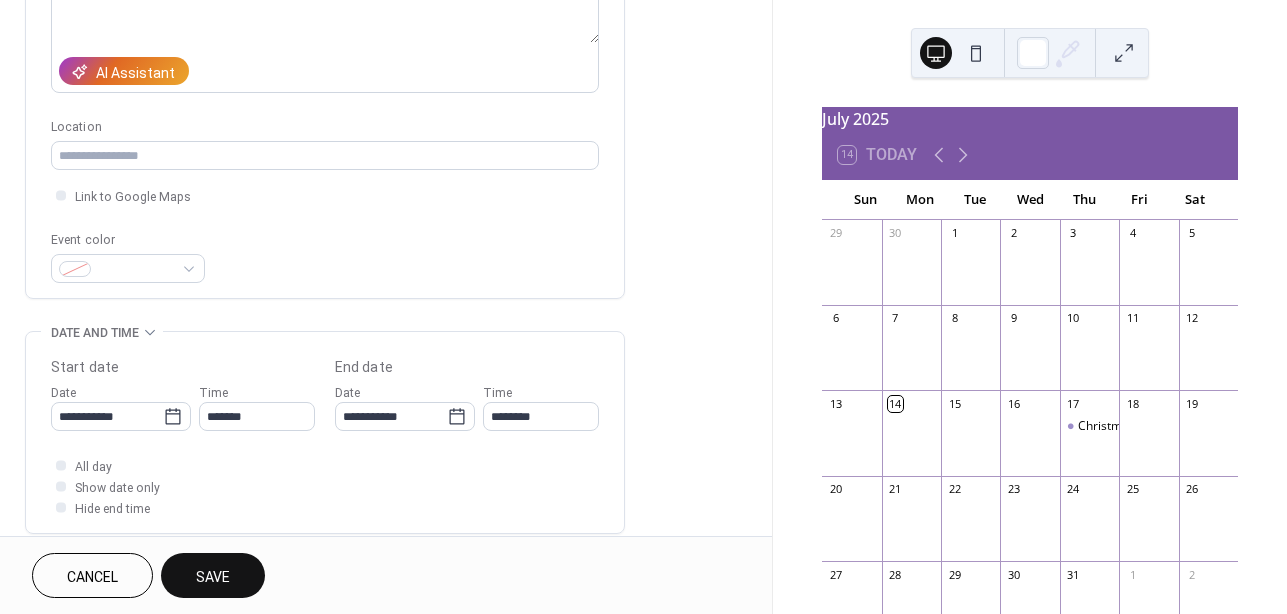click on "Save" at bounding box center [213, 577] 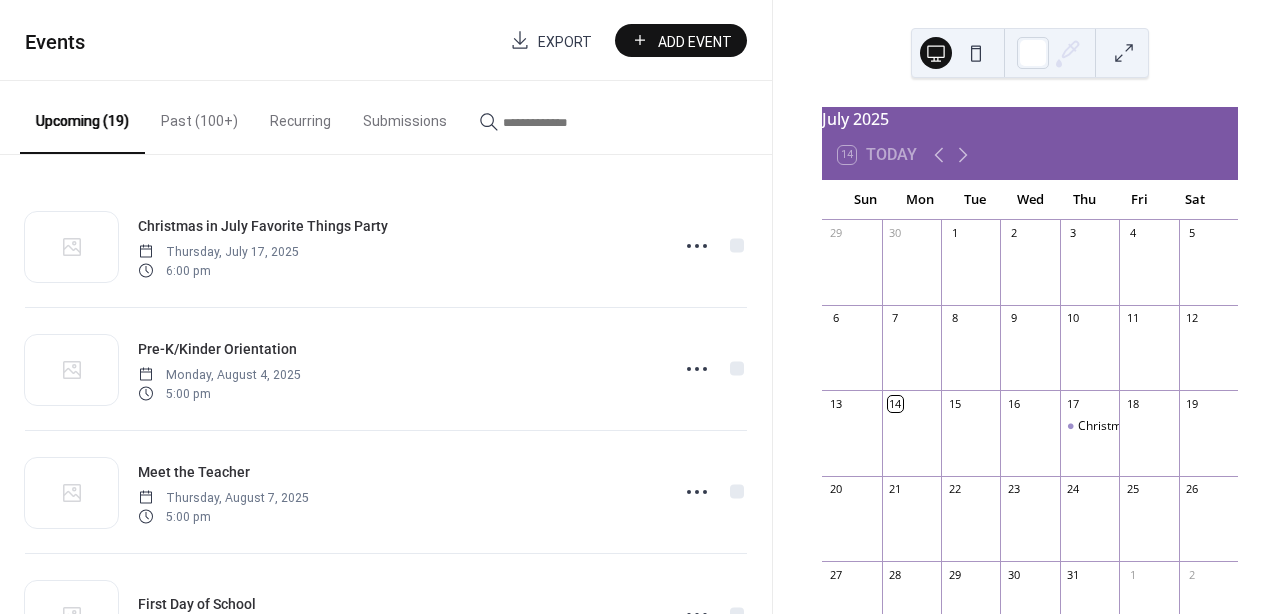 click on "Add Event" at bounding box center (695, 41) 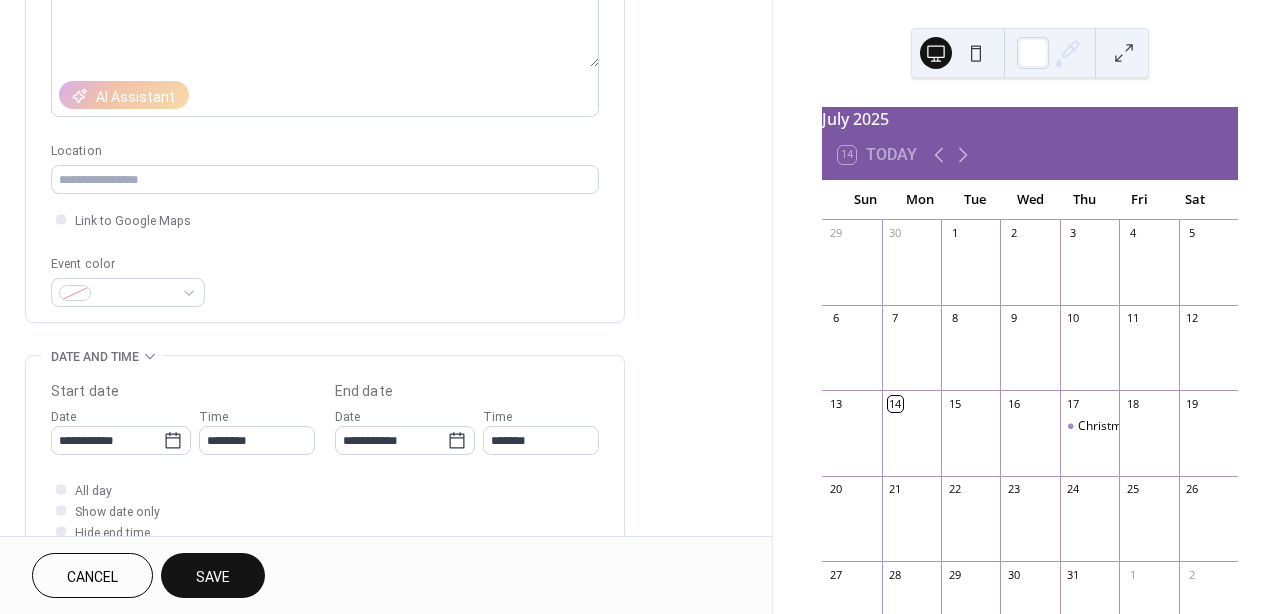 scroll, scrollTop: 356, scrollLeft: 0, axis: vertical 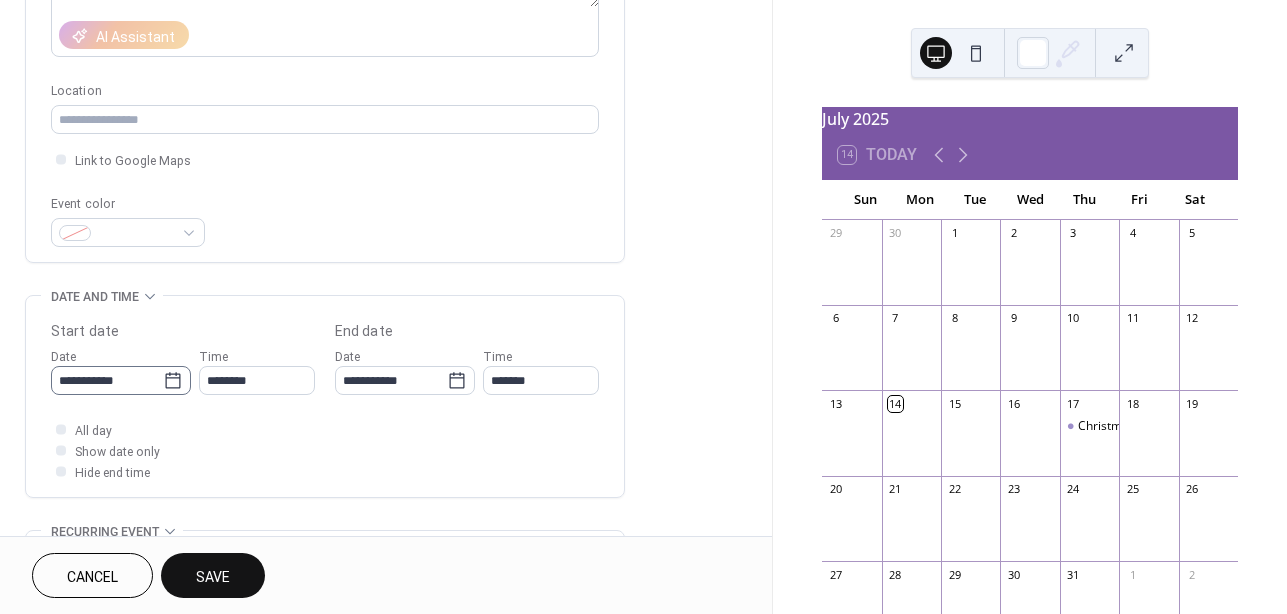type on "*********" 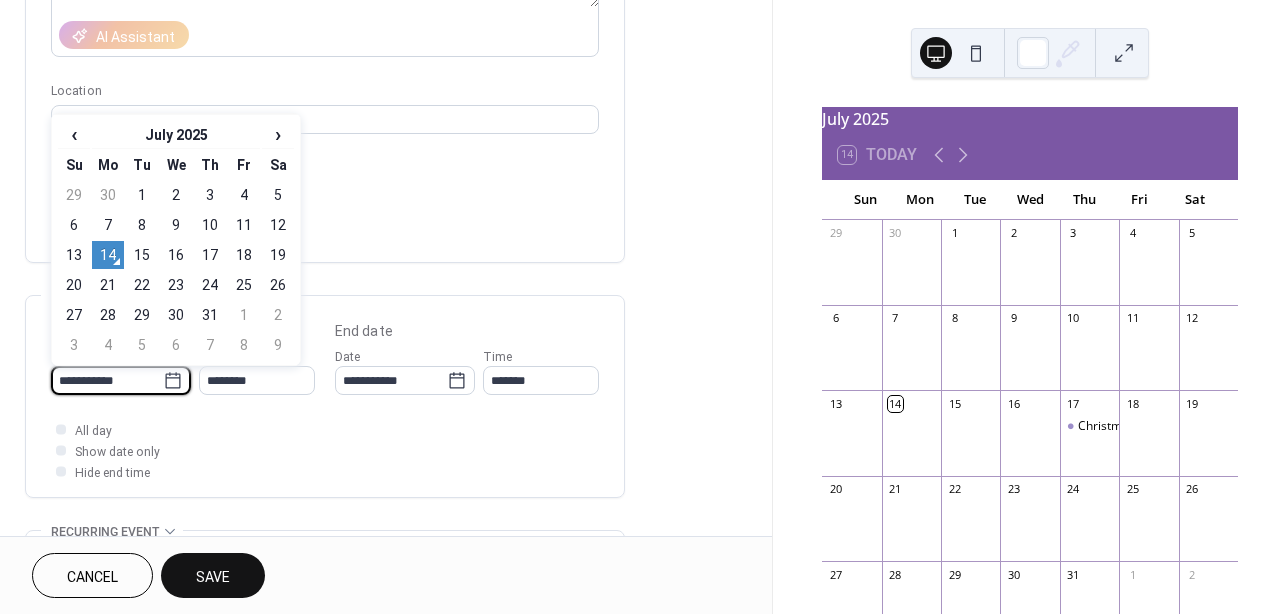 click on "**********" at bounding box center [107, 380] 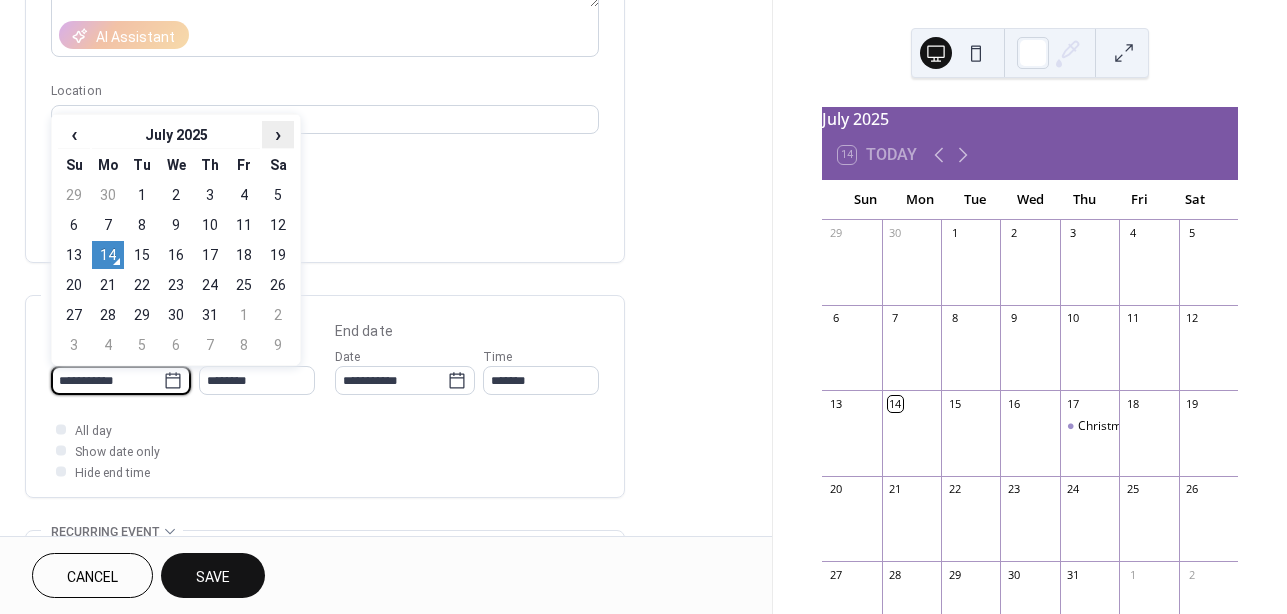click on "›" at bounding box center (278, 134) 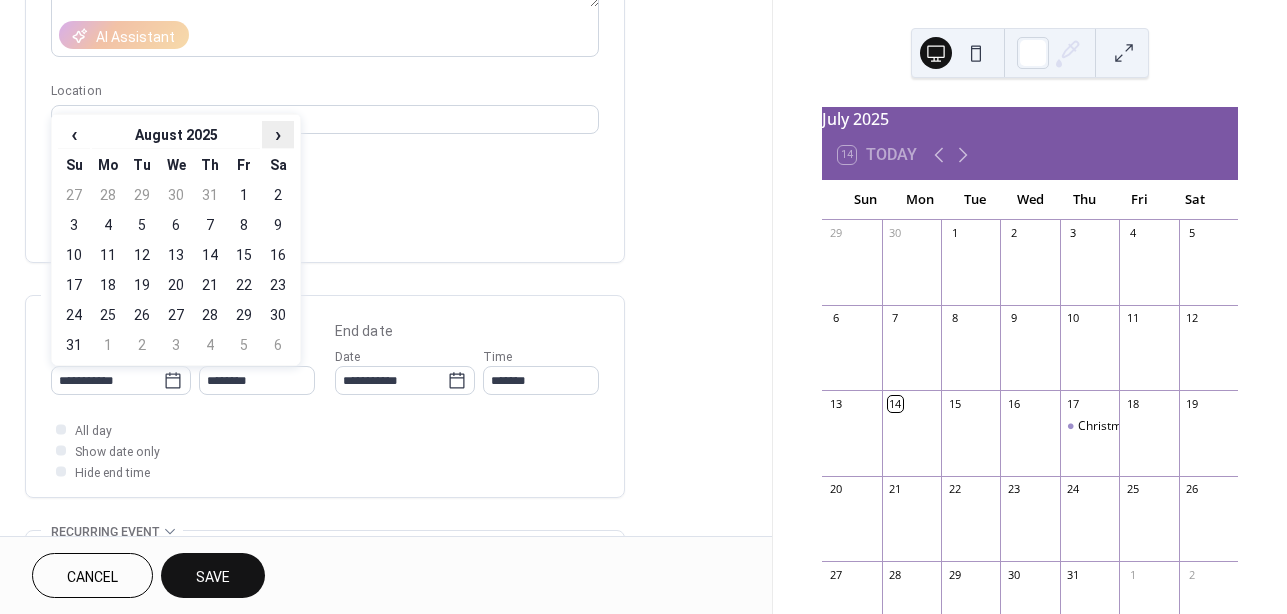 click on "›" at bounding box center (278, 134) 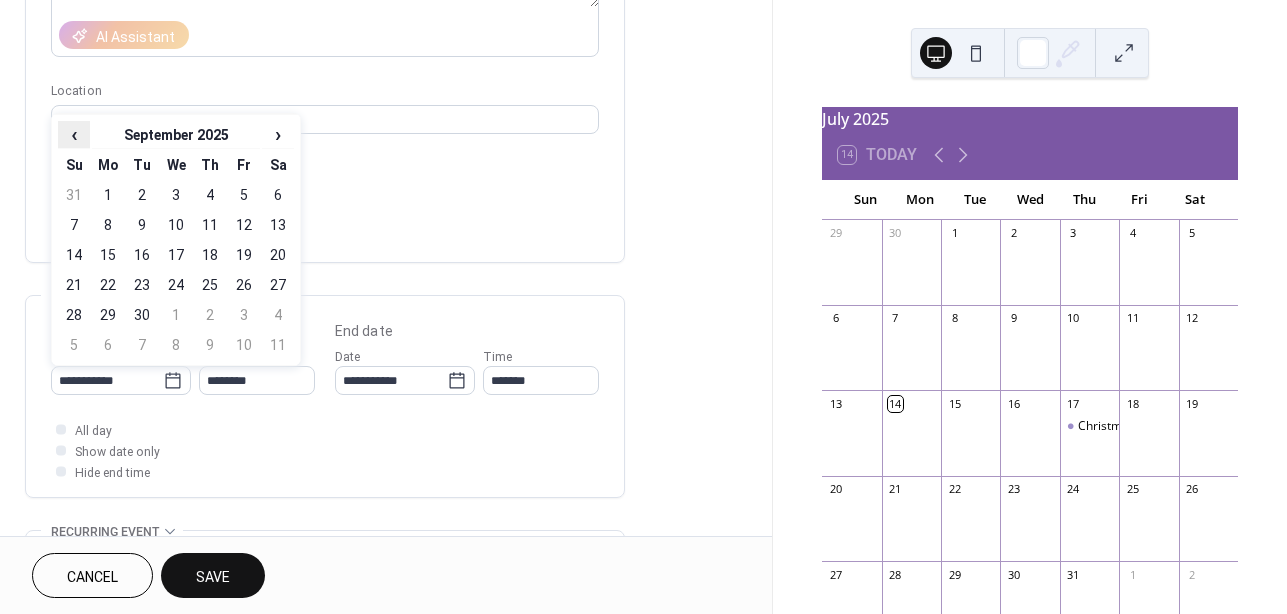 click on "‹" at bounding box center [74, 134] 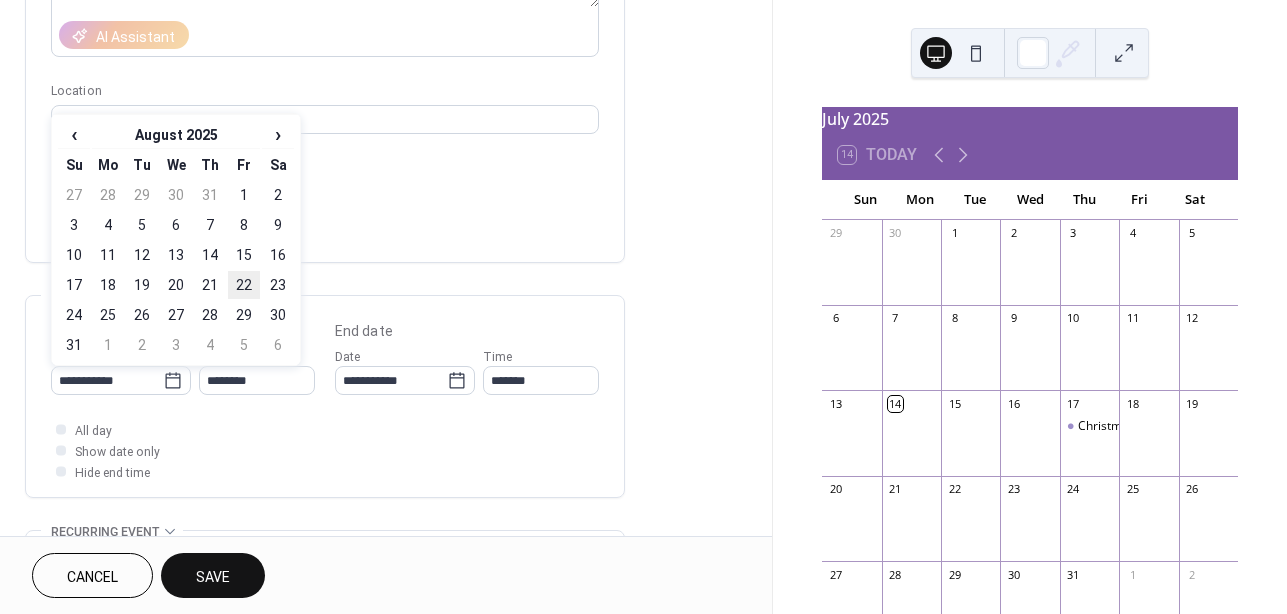 click on "22" at bounding box center (244, 285) 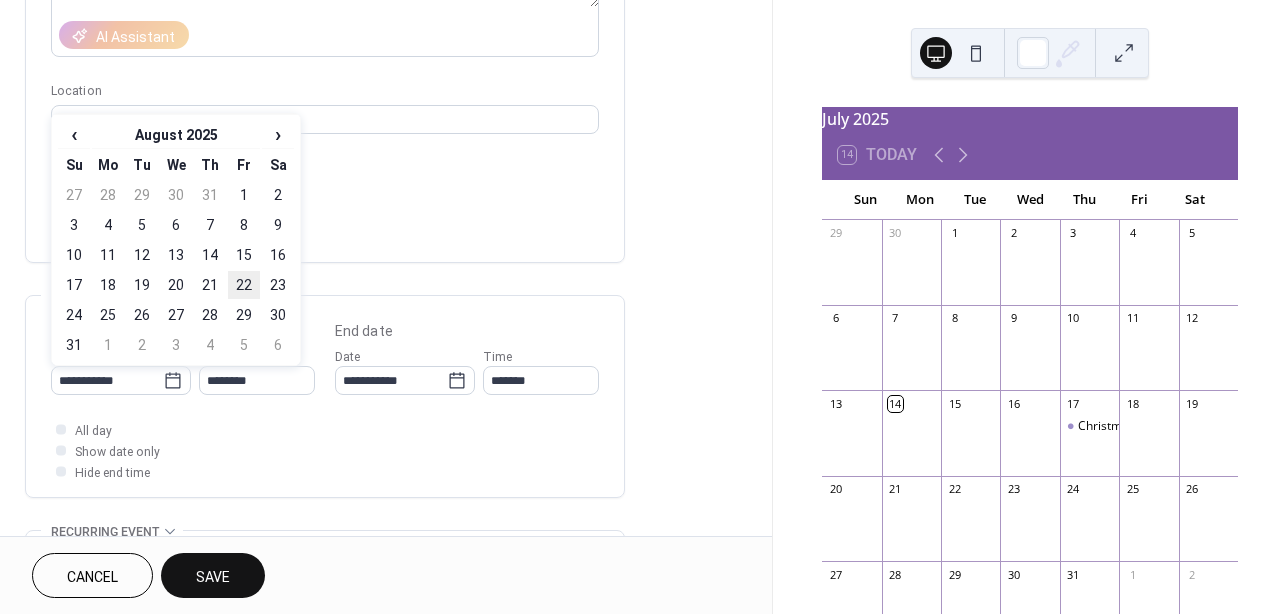 type on "**********" 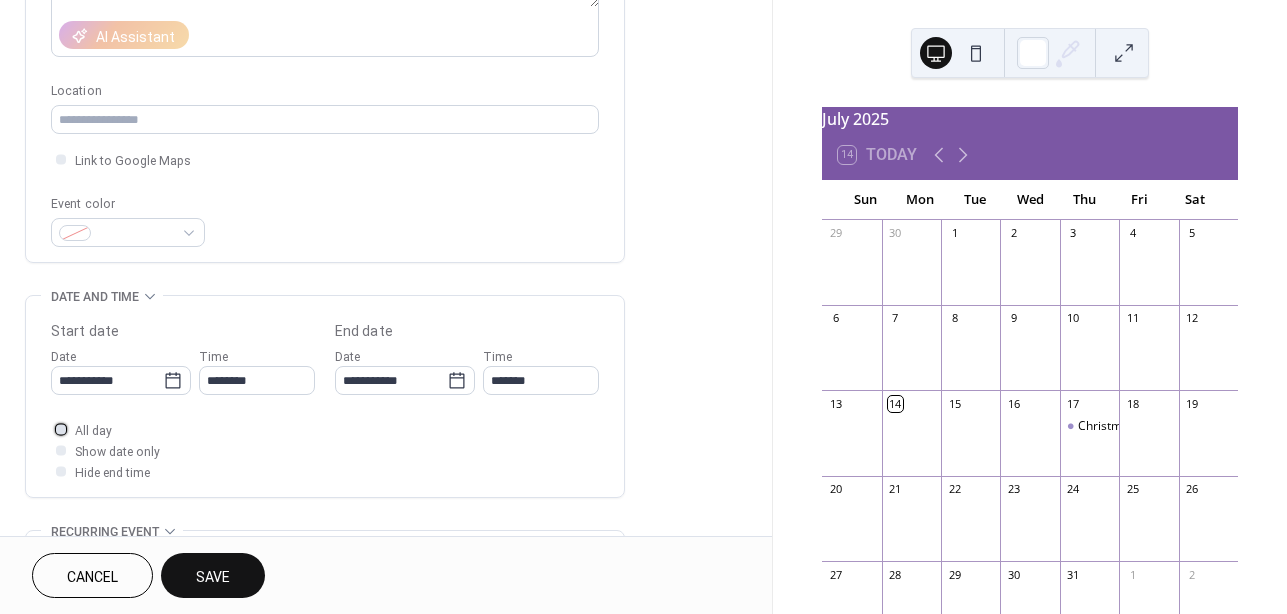 click on "All day" at bounding box center [93, 431] 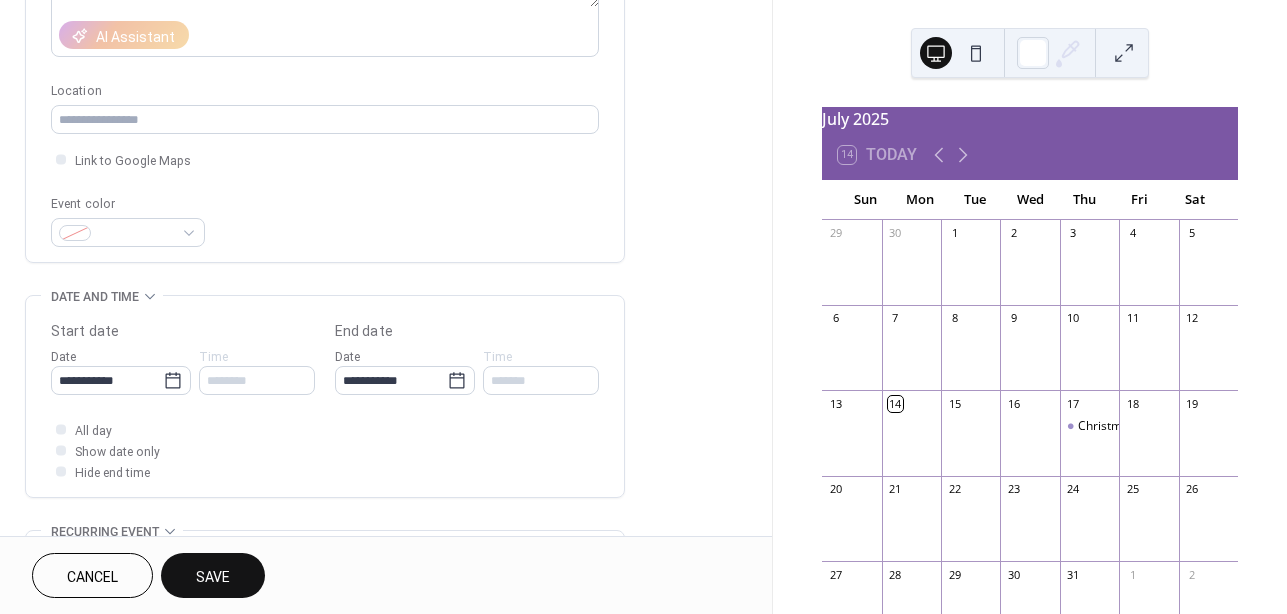 click on "Save" at bounding box center [213, 577] 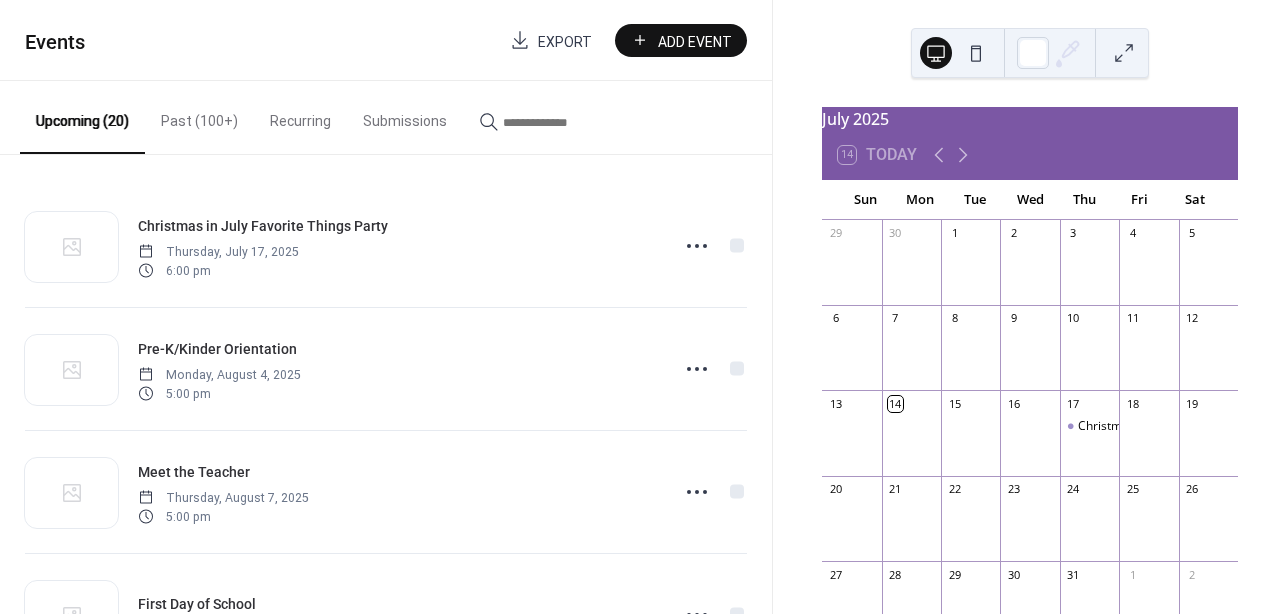 click on "Events Export Add Event" at bounding box center [386, 40] 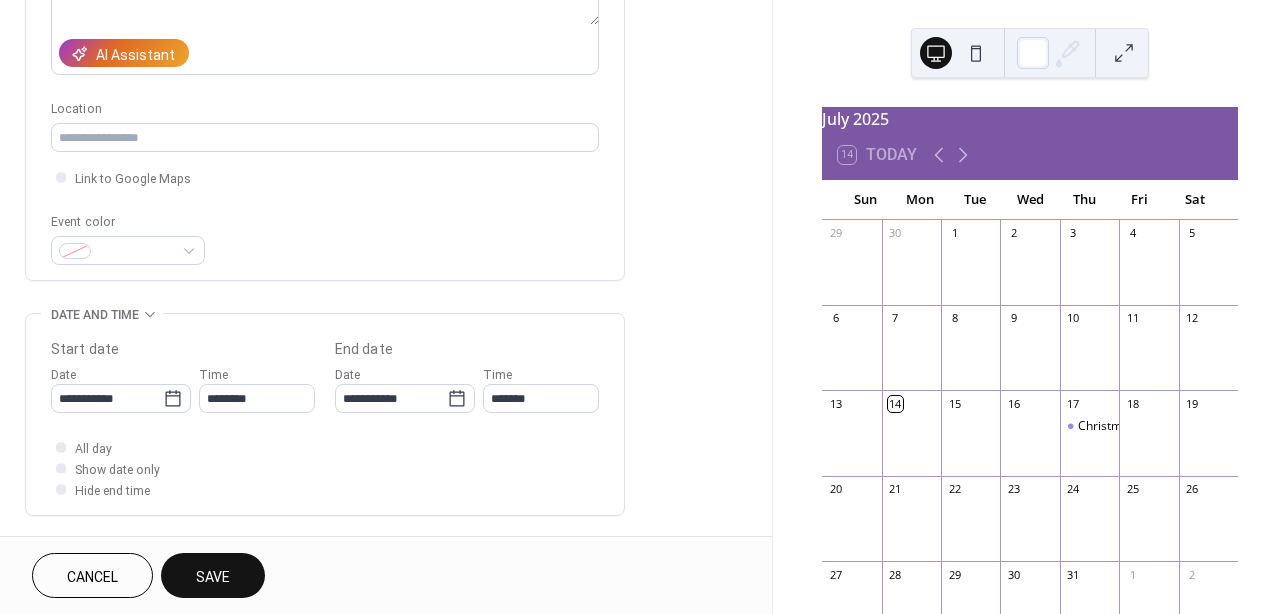 scroll, scrollTop: 357, scrollLeft: 0, axis: vertical 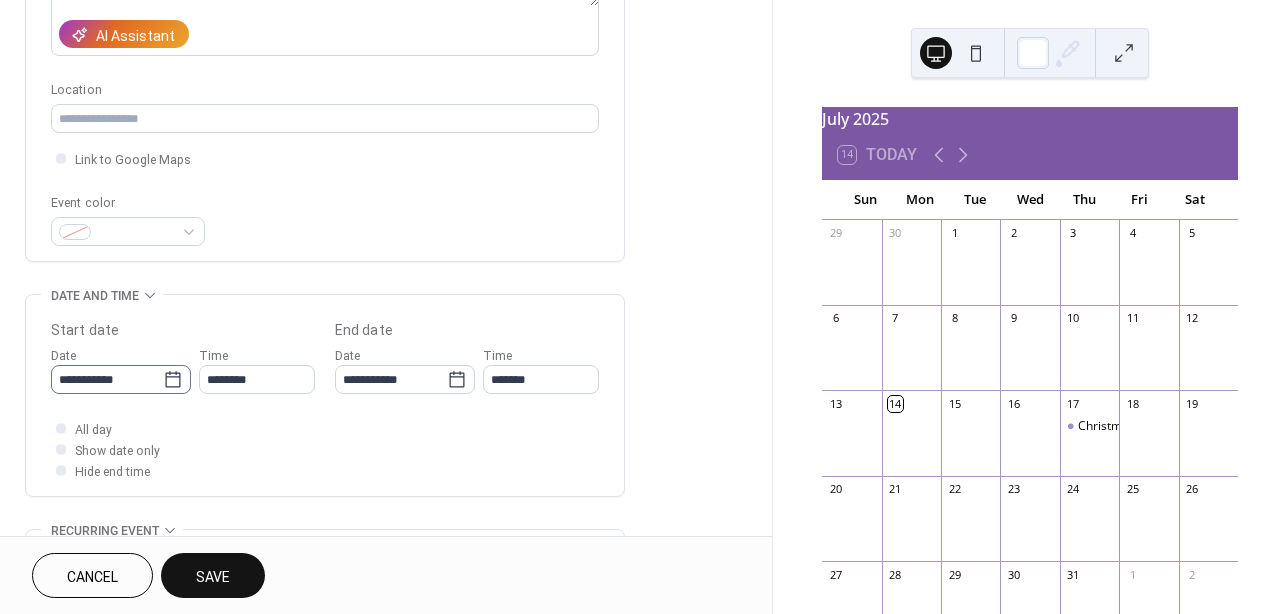 type on "**********" 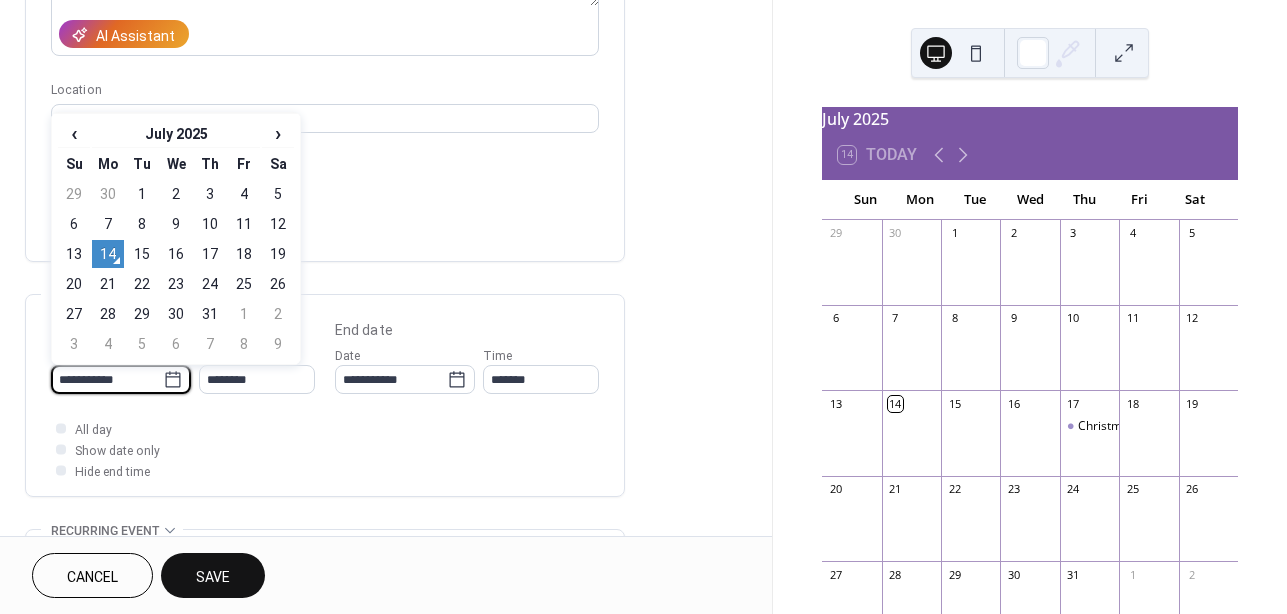 click on "**********" at bounding box center [107, 379] 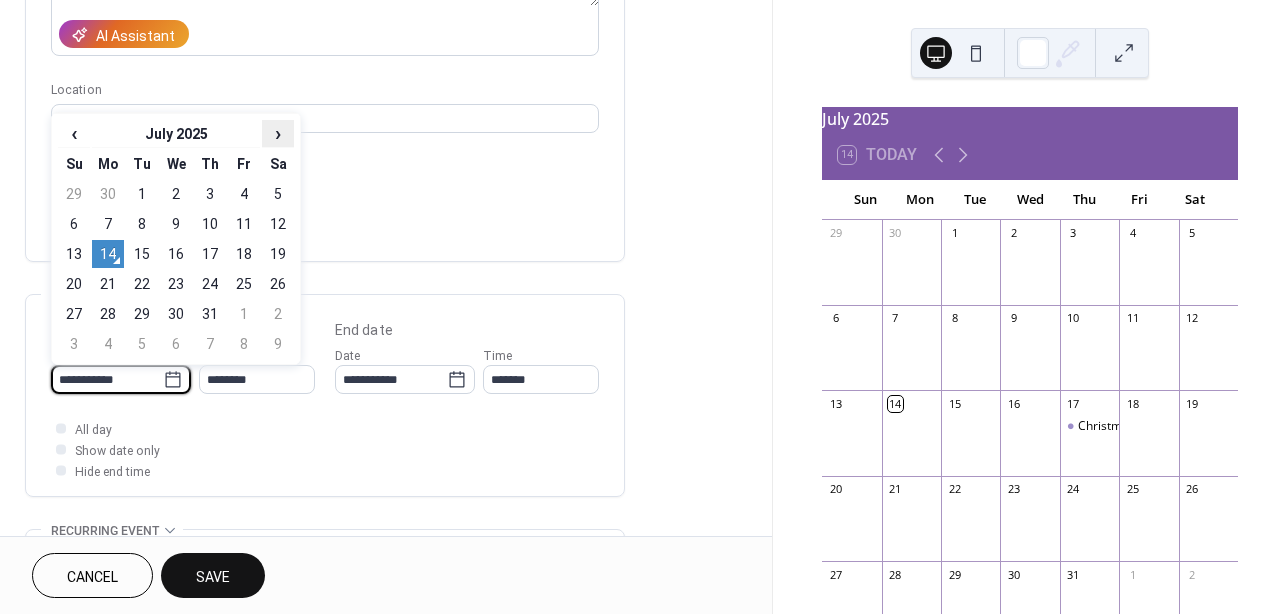 click on "›" at bounding box center (278, 133) 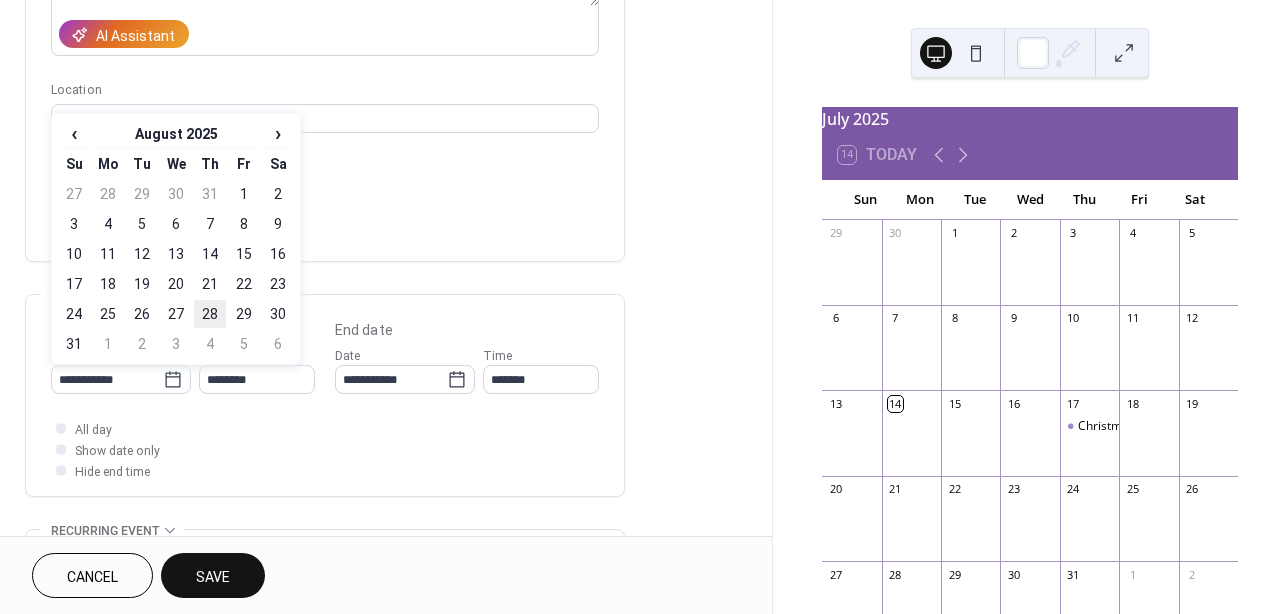 click on "28" at bounding box center (210, 314) 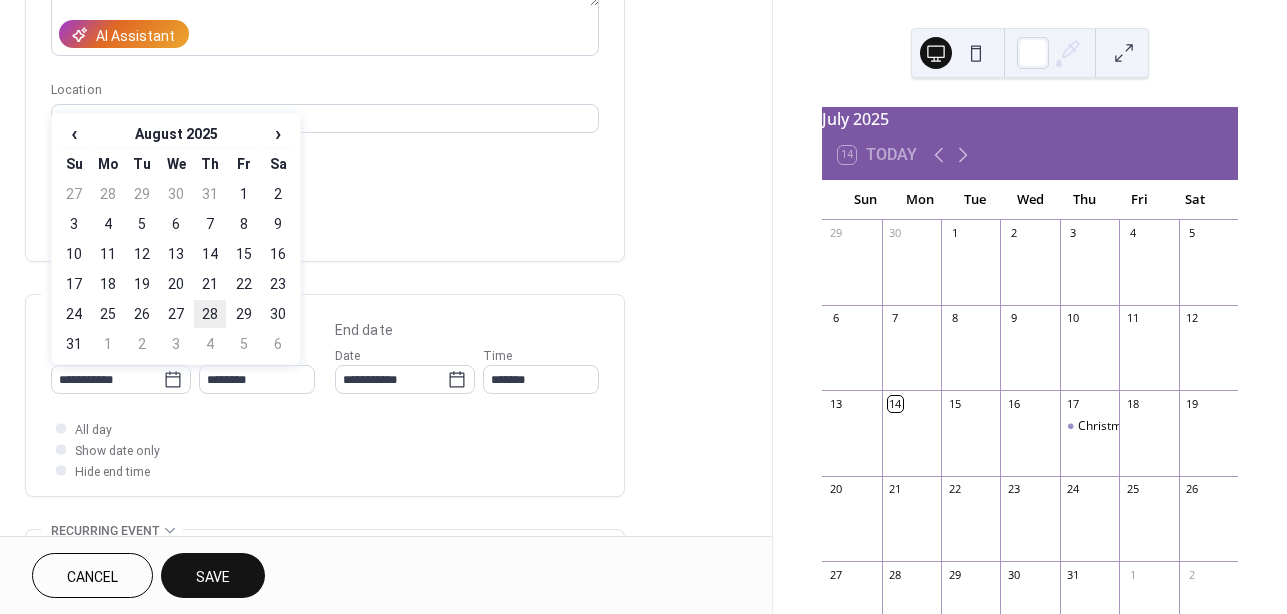type on "**********" 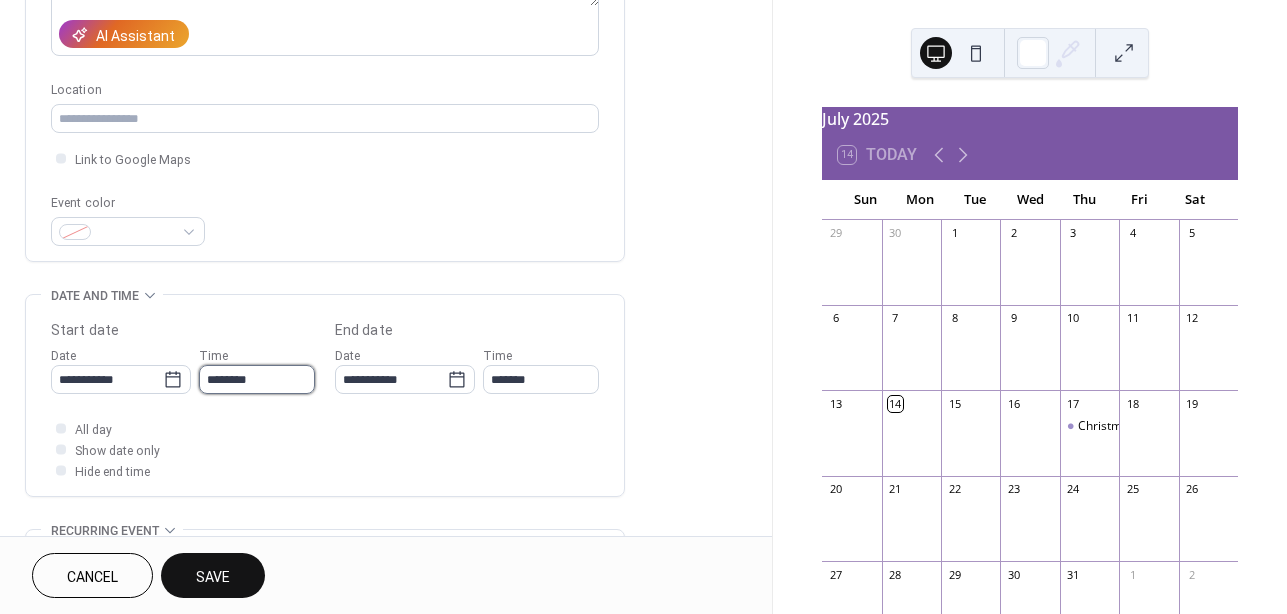 click on "********" at bounding box center (257, 379) 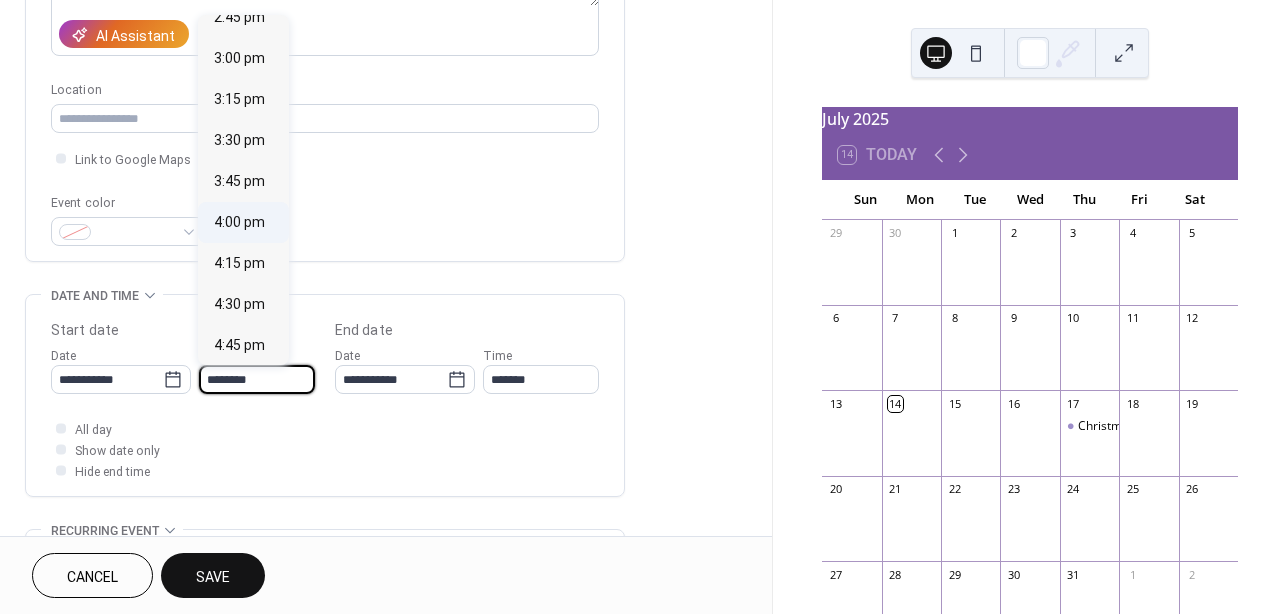 scroll, scrollTop: 2488, scrollLeft: 0, axis: vertical 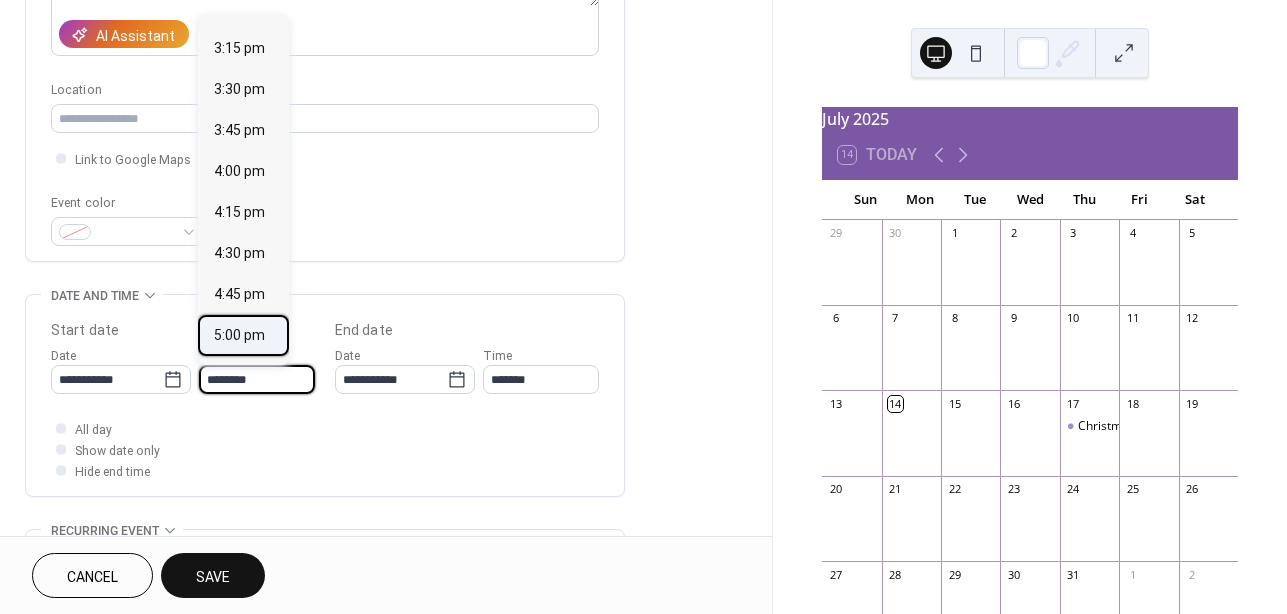 click on "5:00 pm" at bounding box center (239, 335) 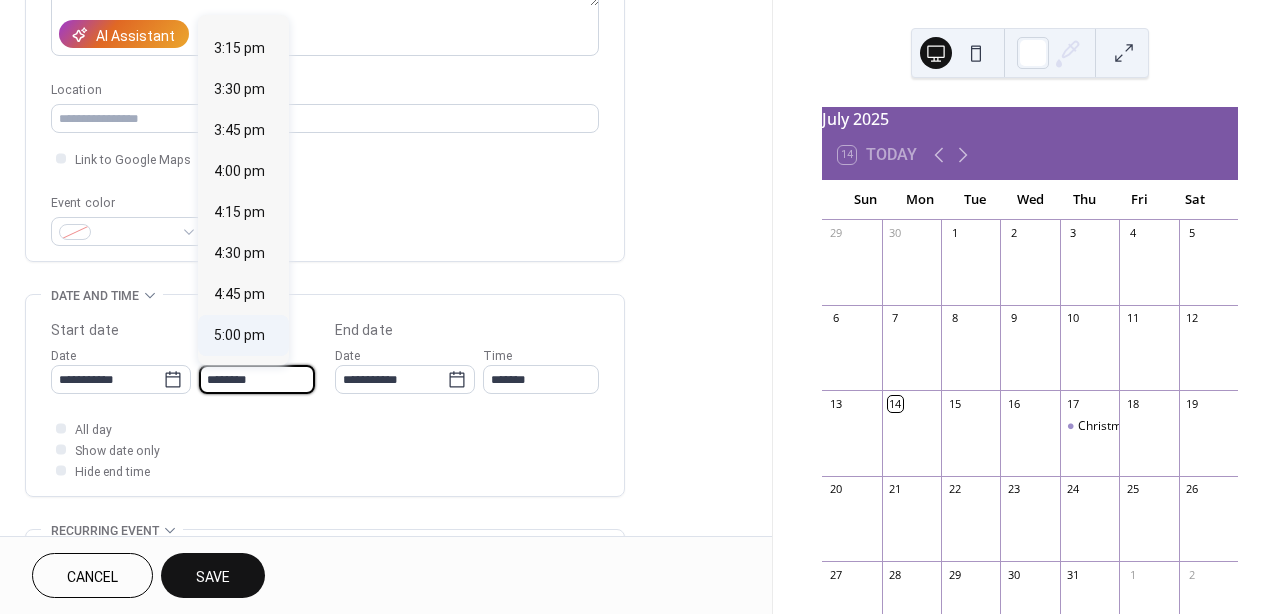 type on "*******" 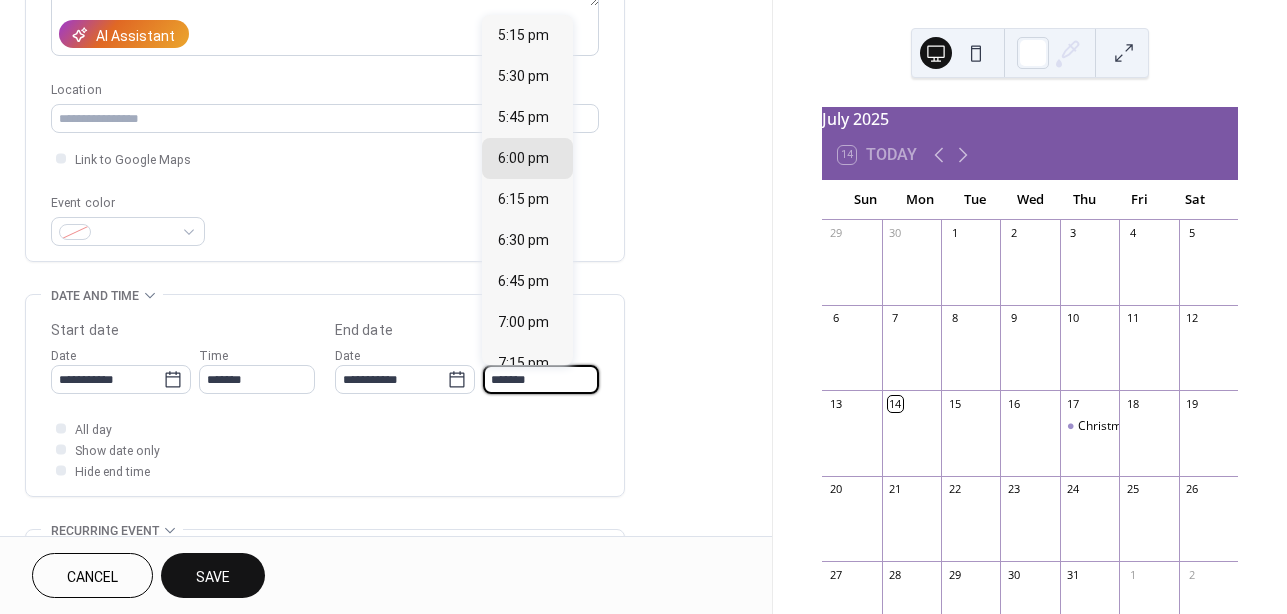click on "*******" at bounding box center (541, 379) 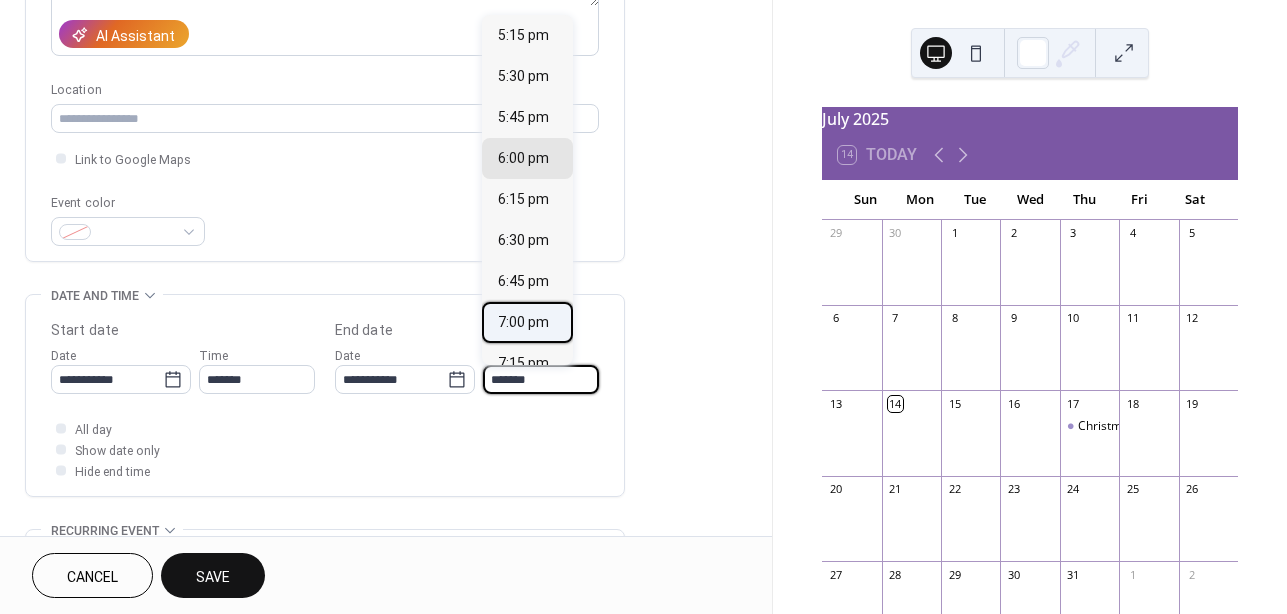 click on "7:00 pm" at bounding box center (523, 322) 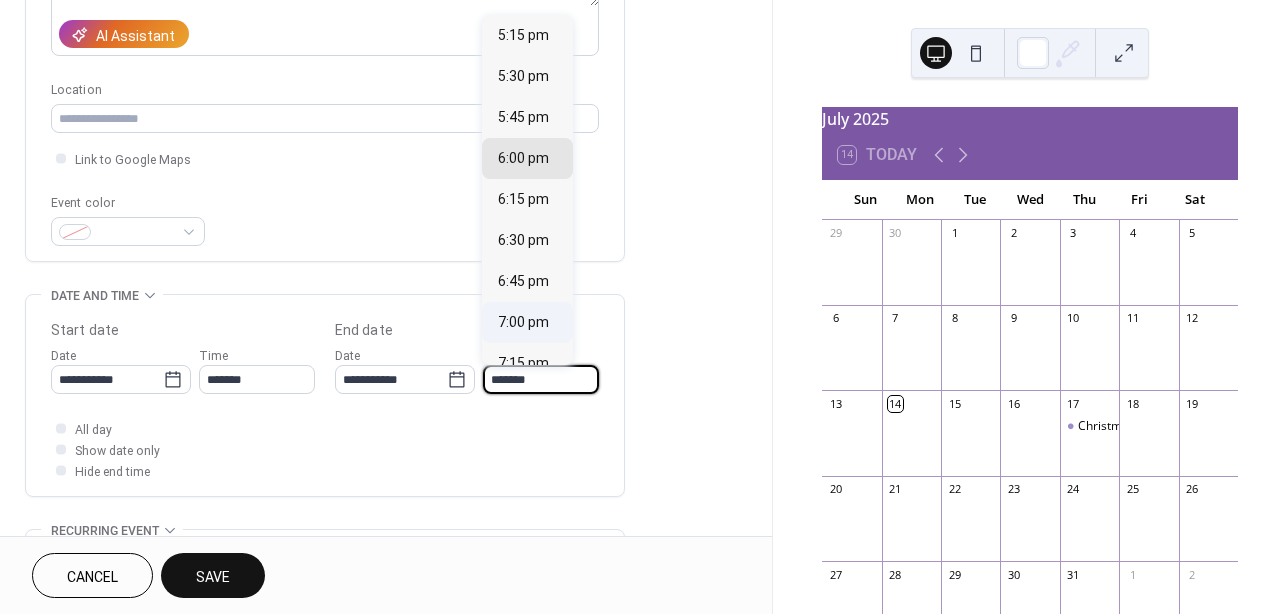 type on "*******" 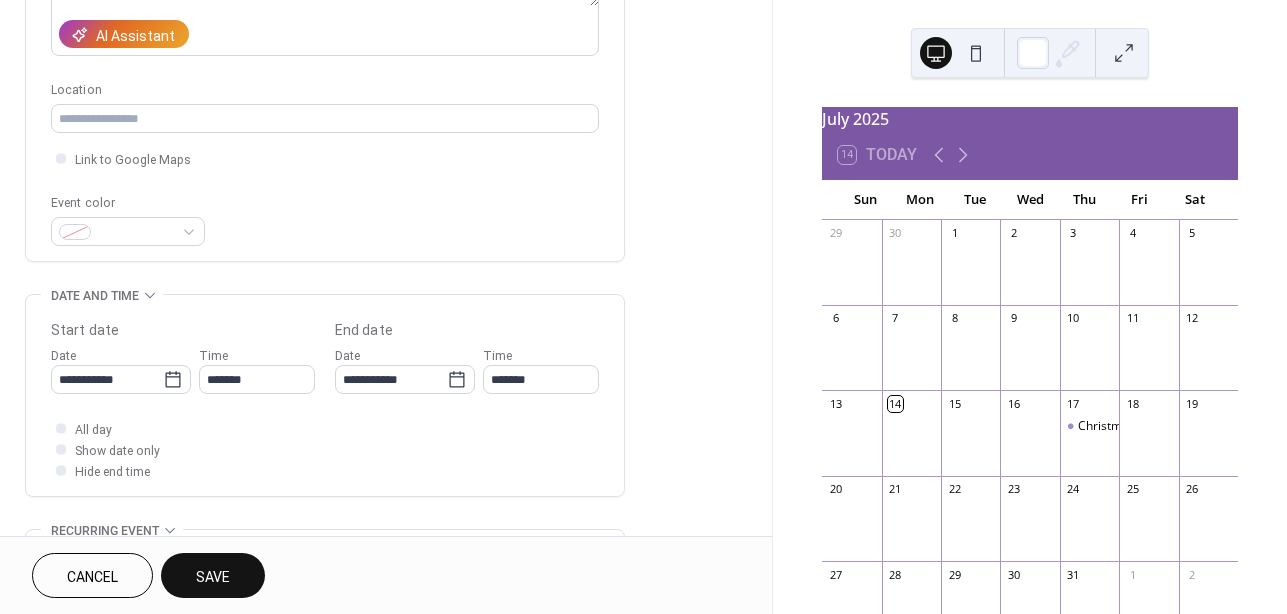 click on "Save" at bounding box center (213, 577) 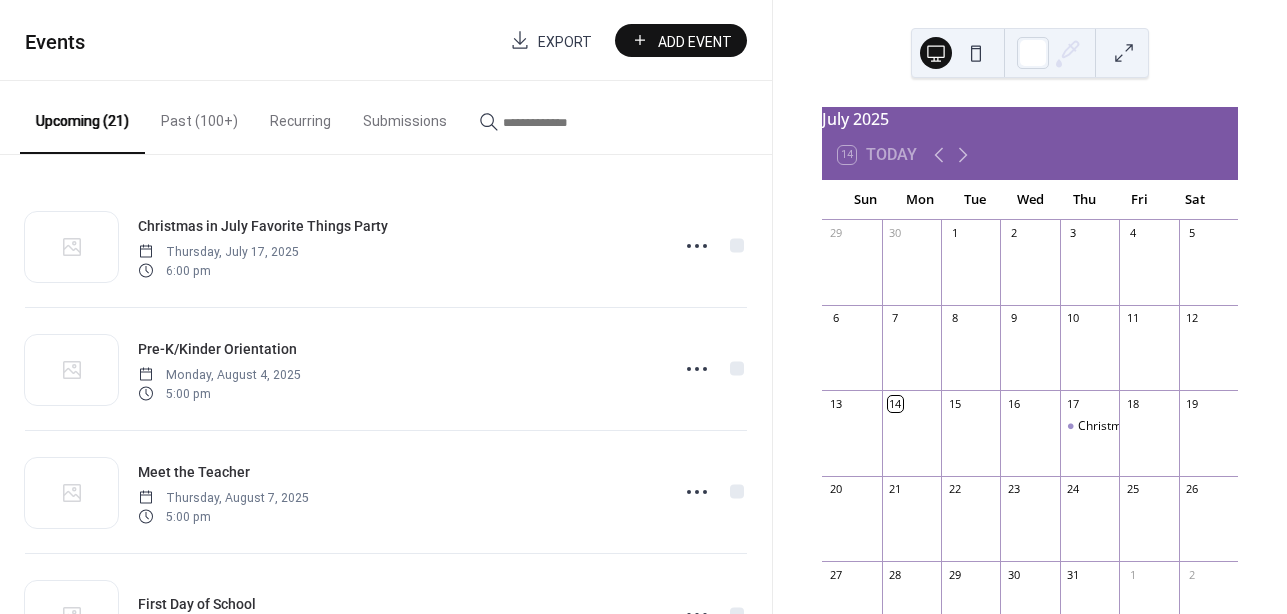 click on "Add Event" at bounding box center [695, 41] 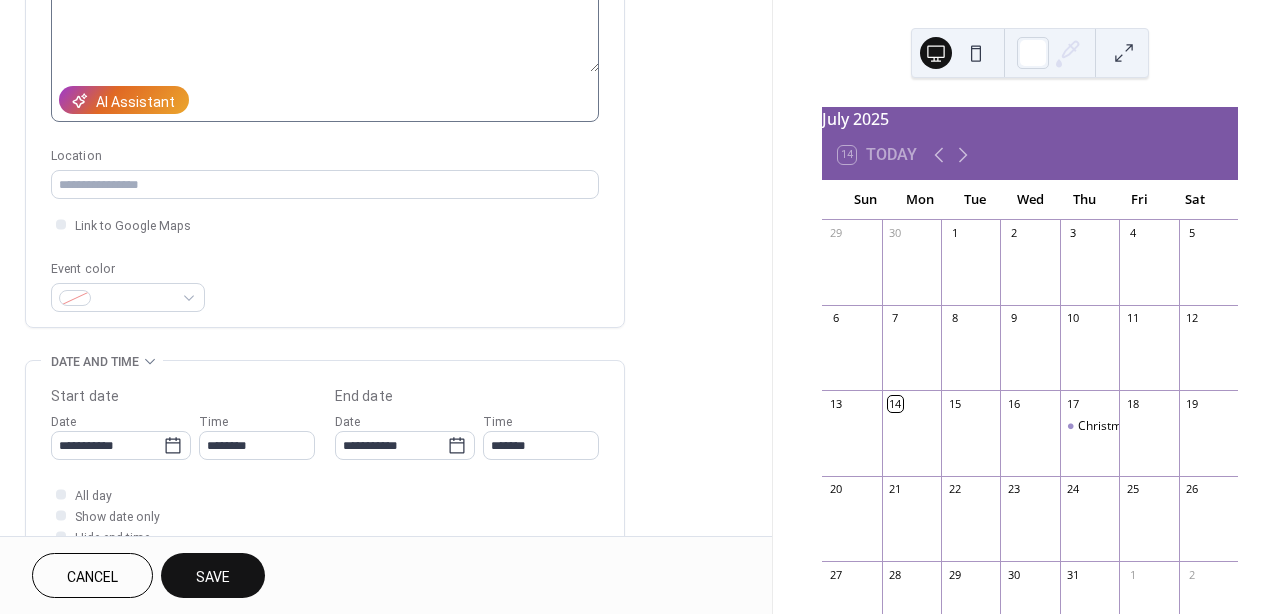 scroll, scrollTop: 362, scrollLeft: 0, axis: vertical 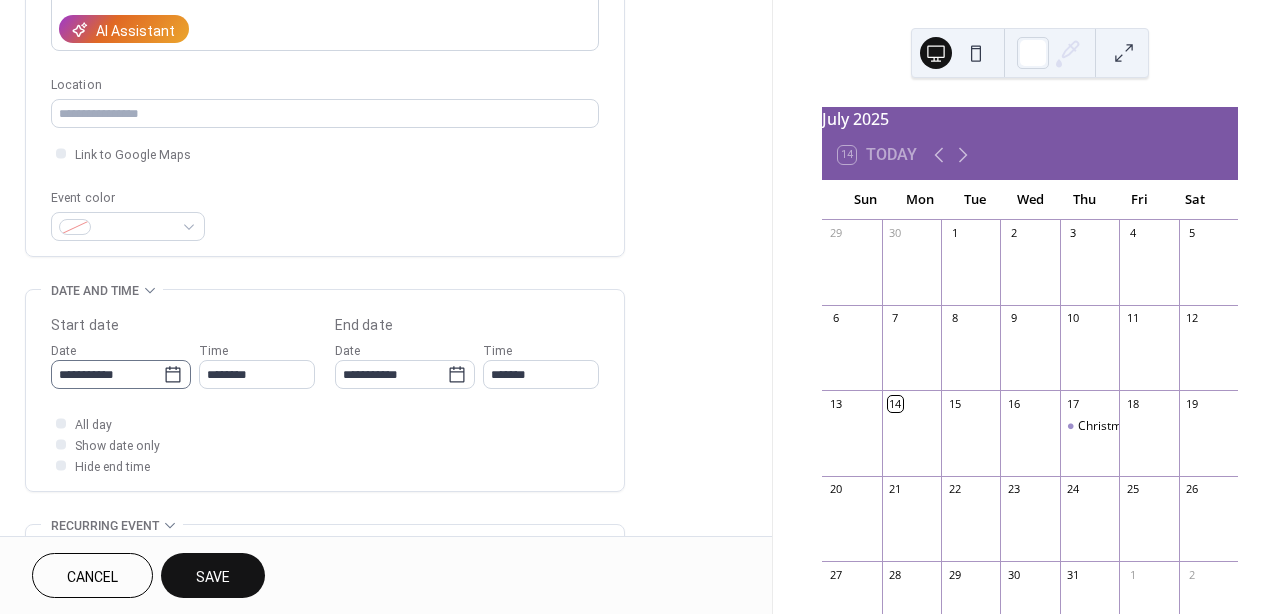 type on "**********" 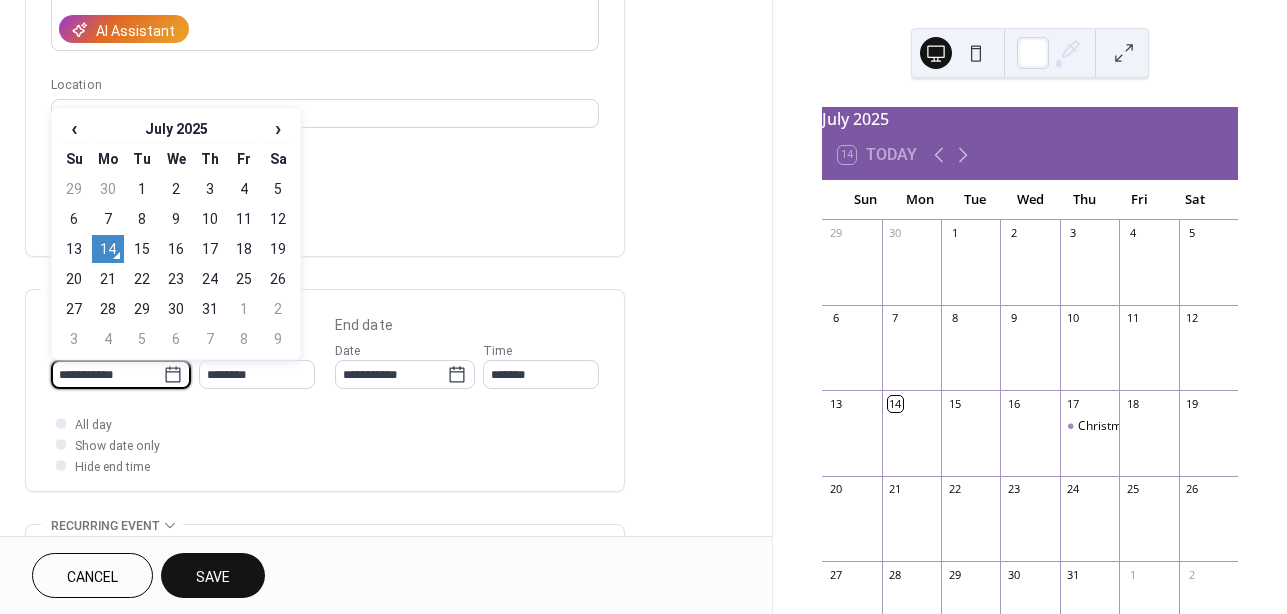 click on "**********" at bounding box center [107, 374] 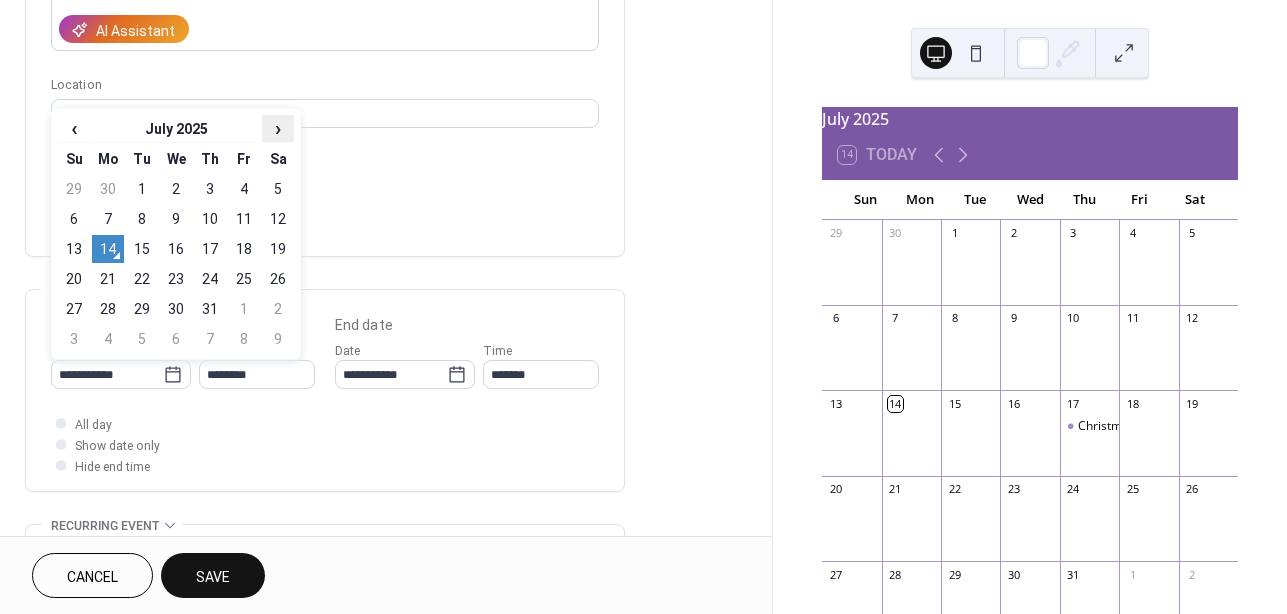 click on "›" at bounding box center [278, 128] 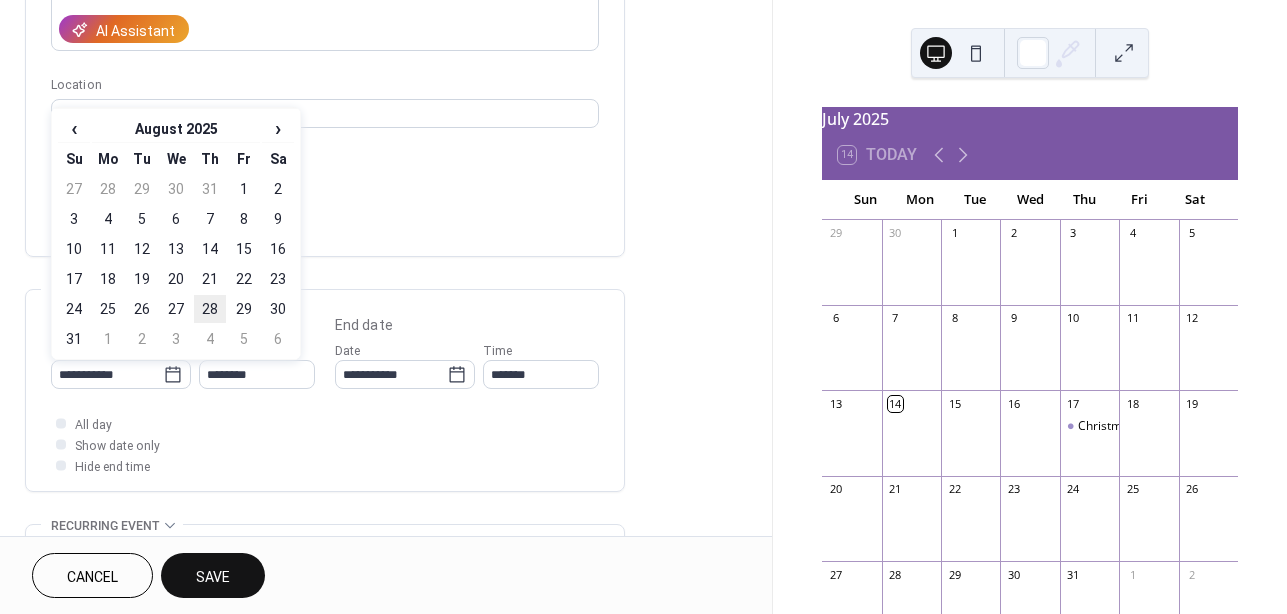 click on "28" at bounding box center [210, 309] 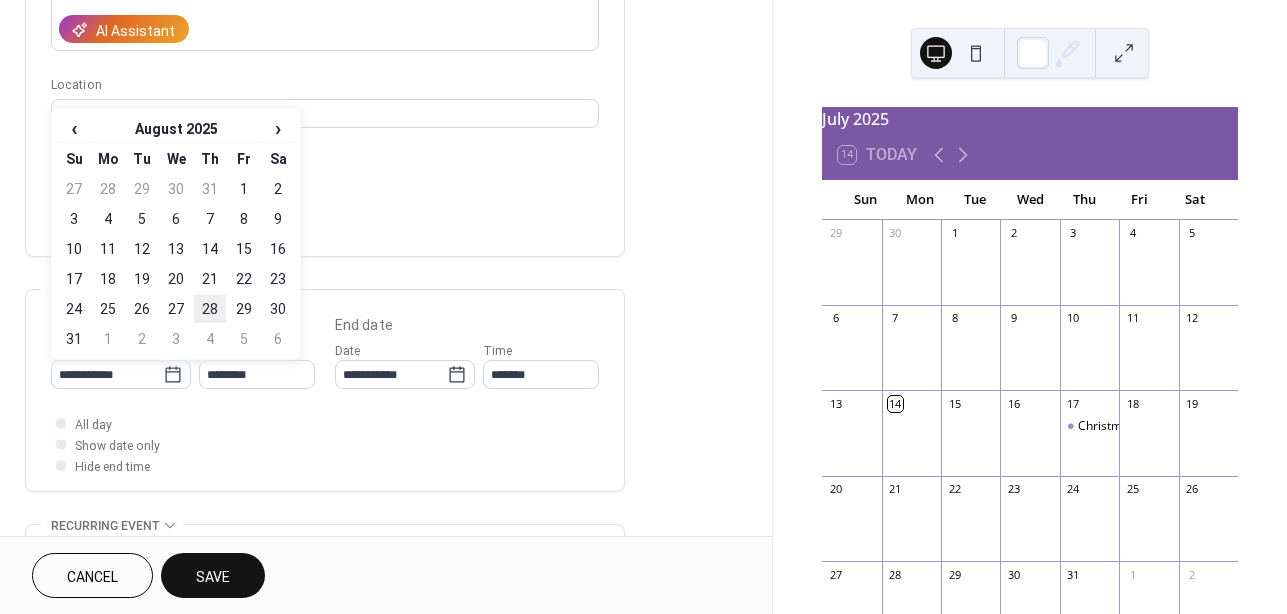 type on "**********" 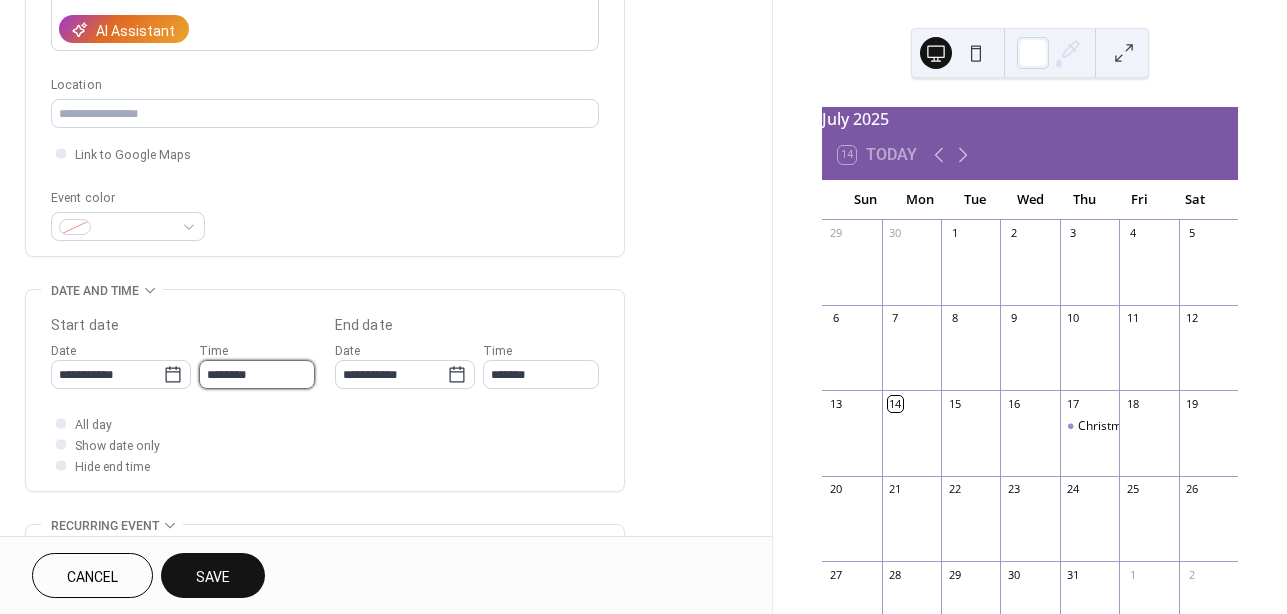 click on "********" at bounding box center (257, 374) 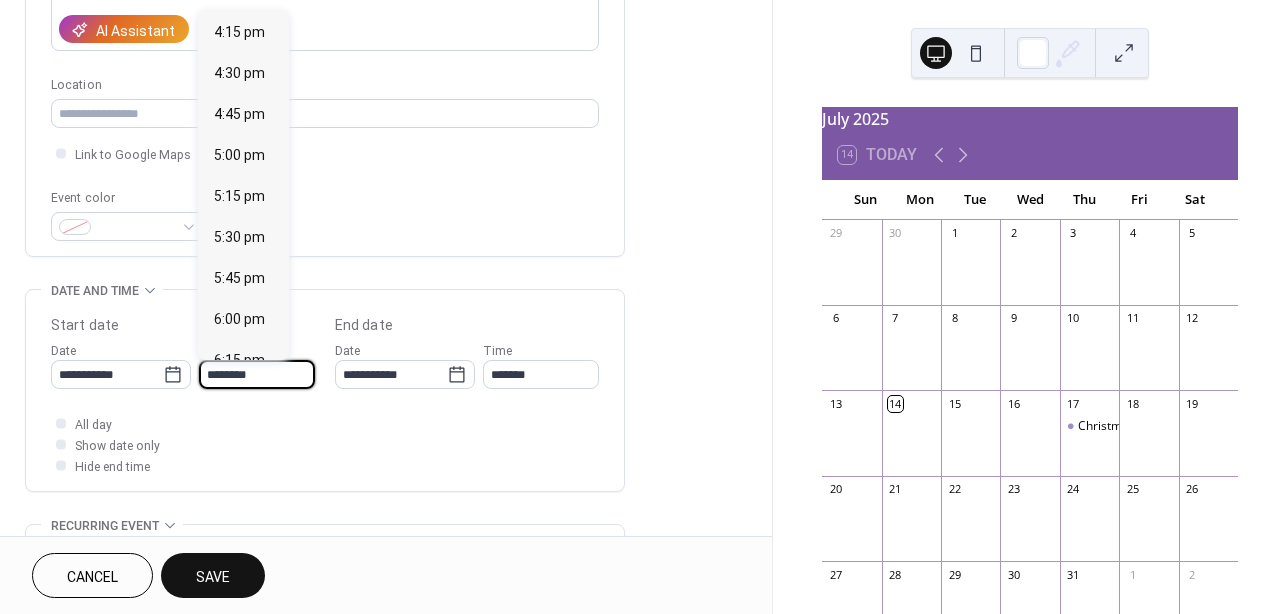 scroll, scrollTop: 2664, scrollLeft: 0, axis: vertical 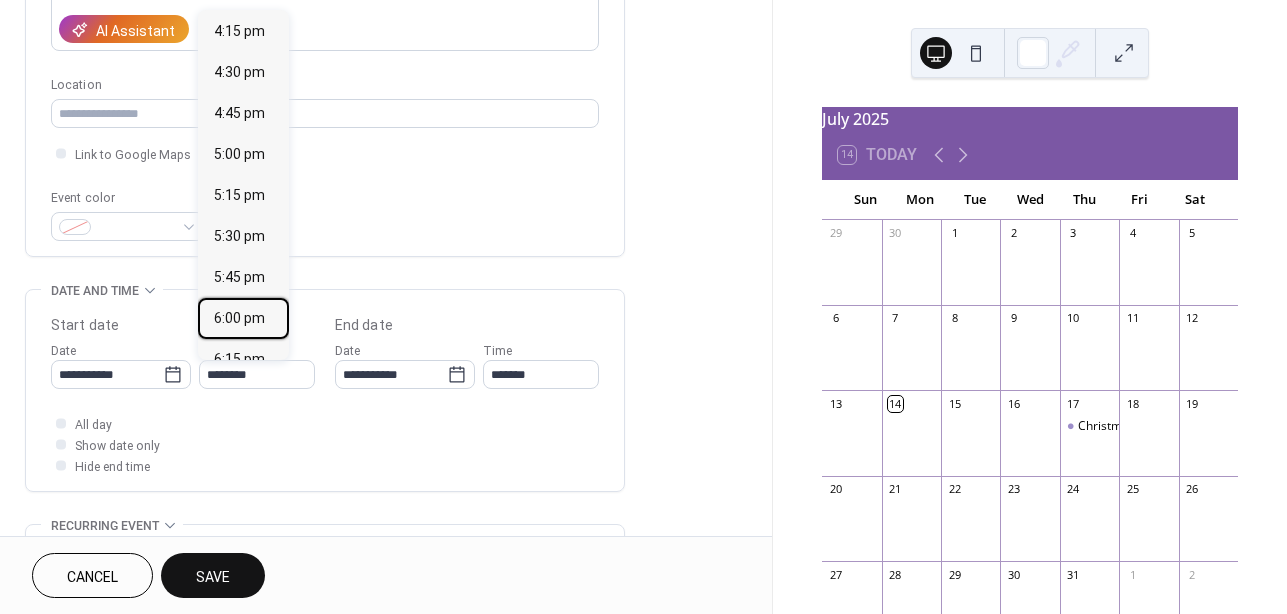 click on "6:00 pm" at bounding box center (239, 318) 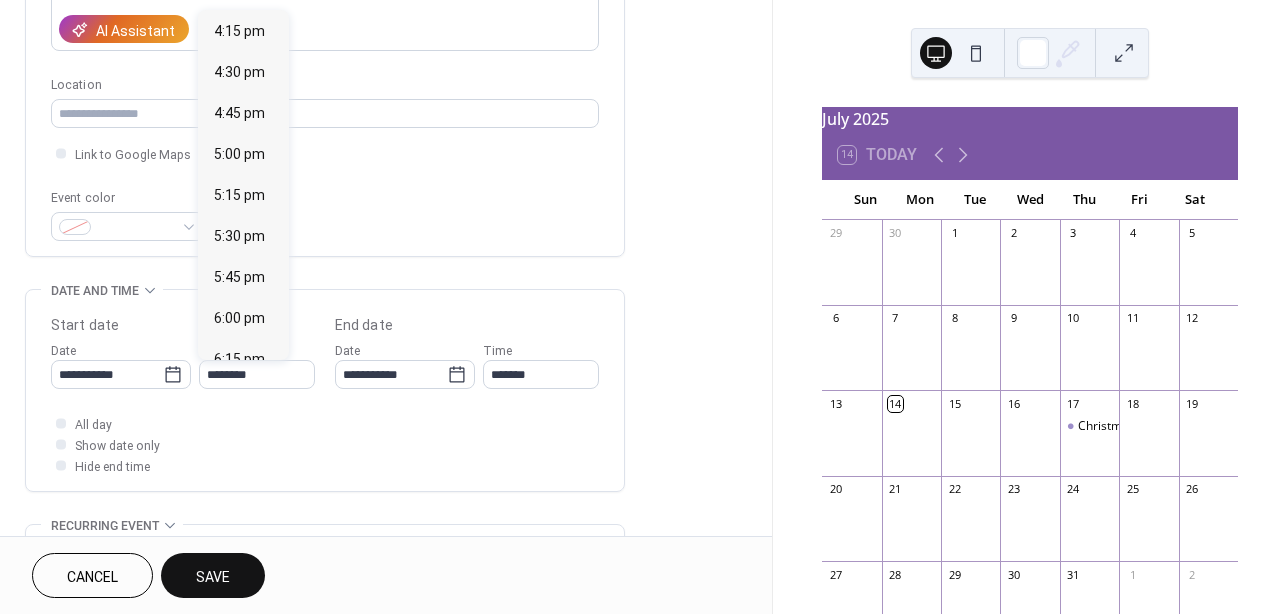 type on "*******" 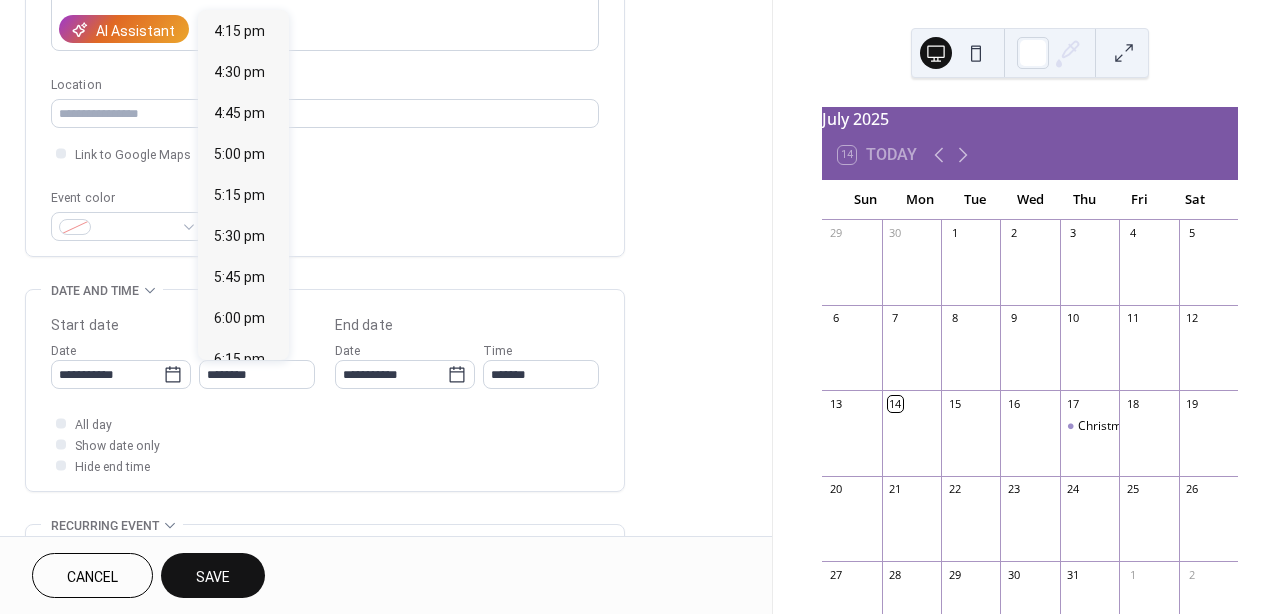 type on "*******" 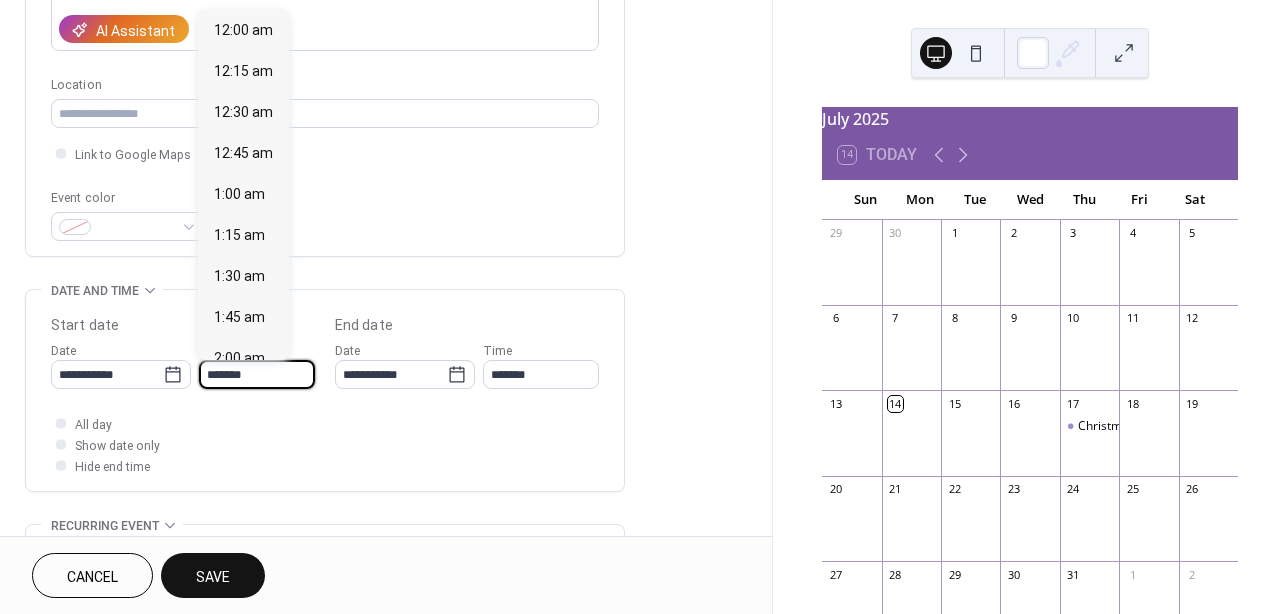 click on "*******" at bounding box center [257, 374] 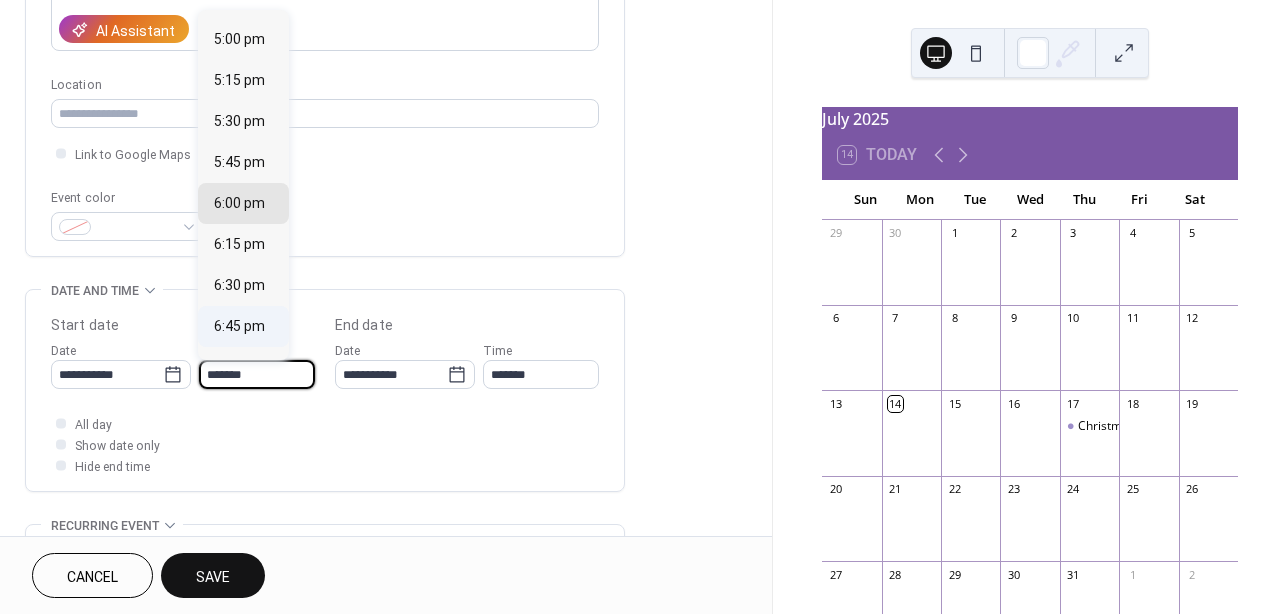 scroll, scrollTop: 2768, scrollLeft: 0, axis: vertical 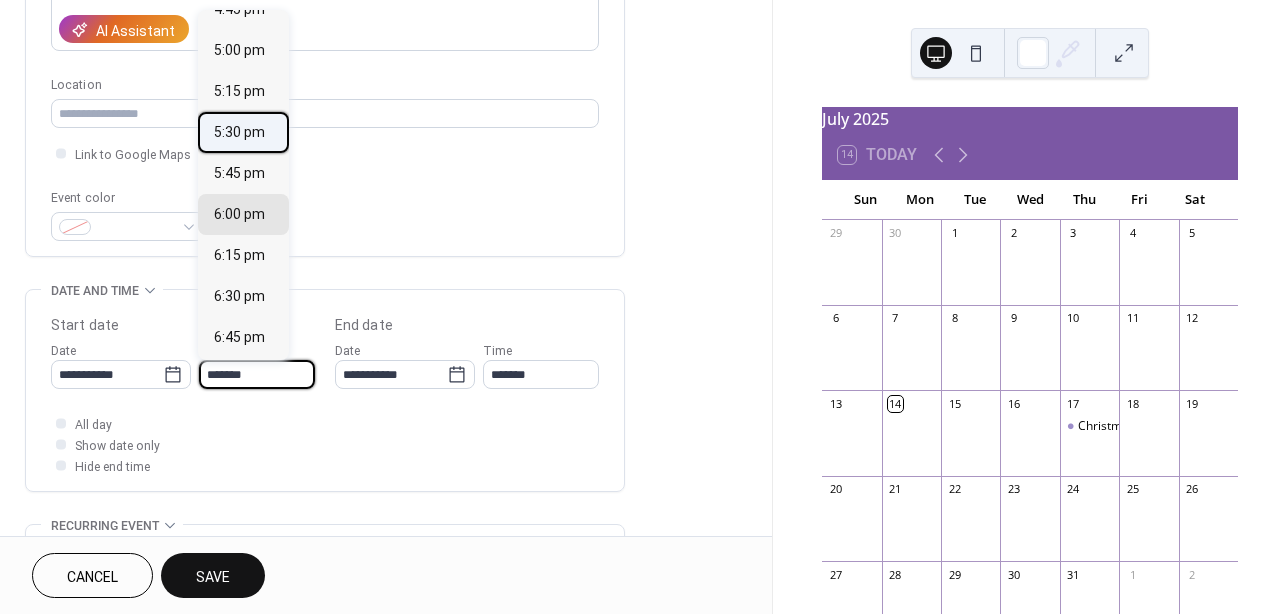 click on "5:30 pm" at bounding box center [239, 132] 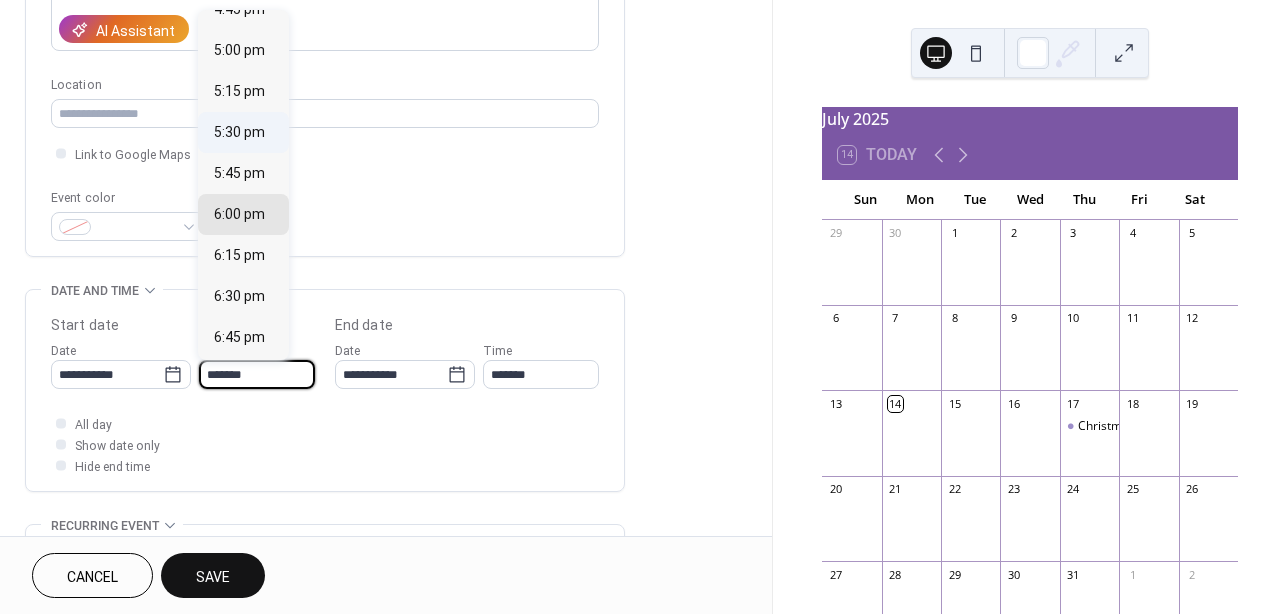 type on "*******" 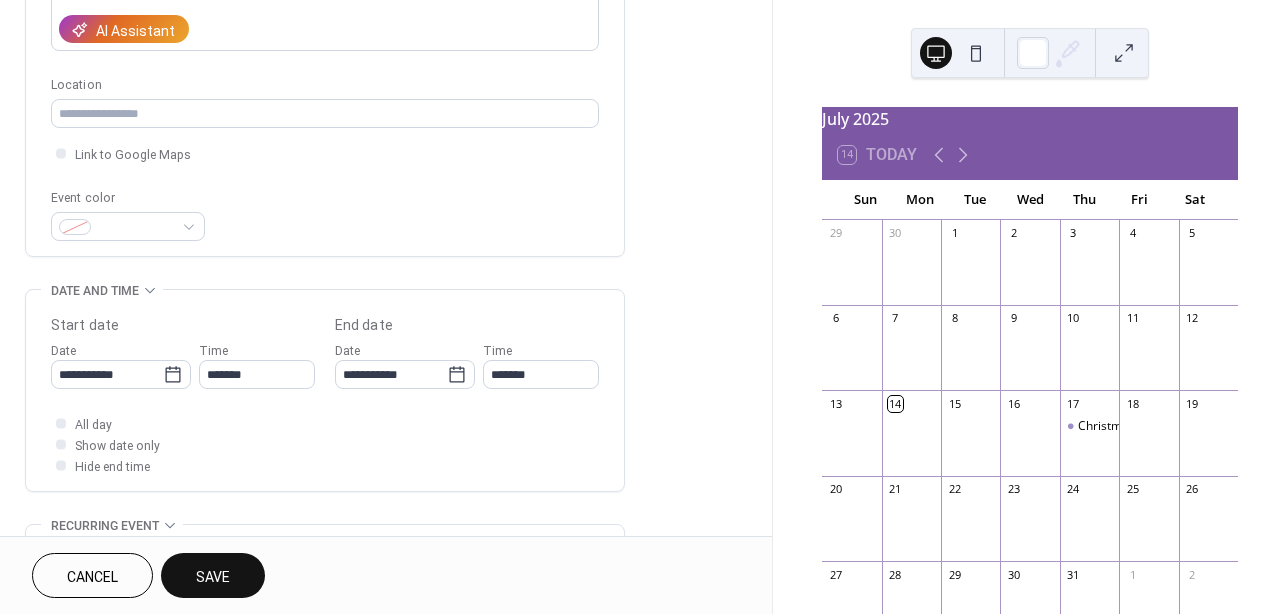 click on "Save" at bounding box center (213, 577) 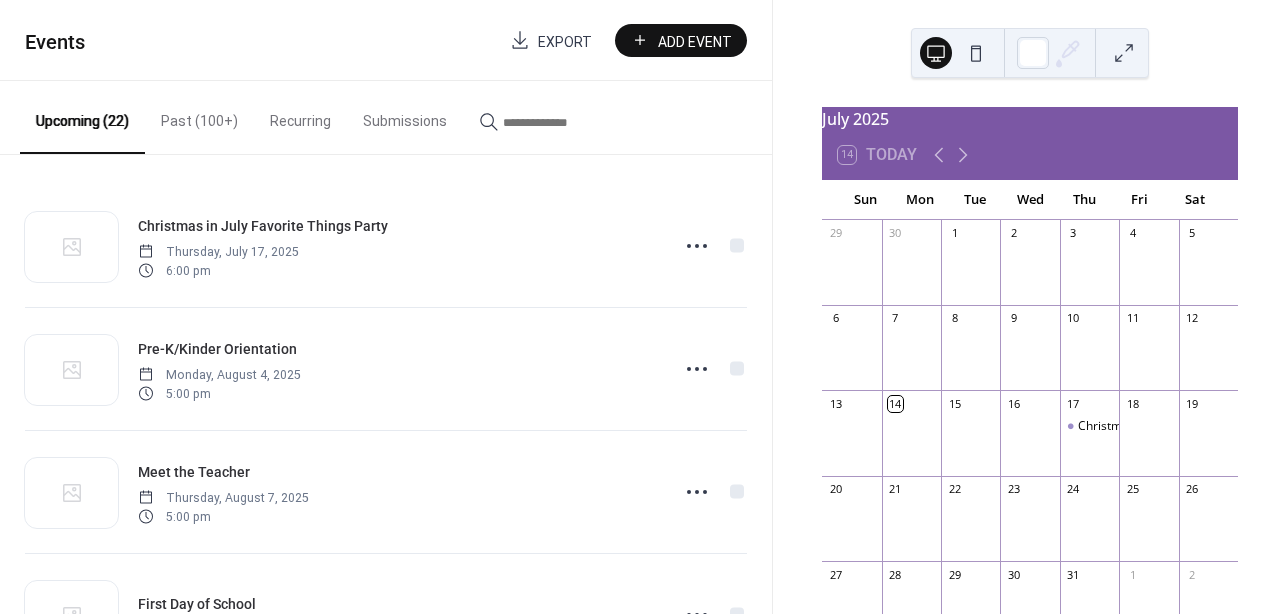 click on "Add Event" at bounding box center [695, 41] 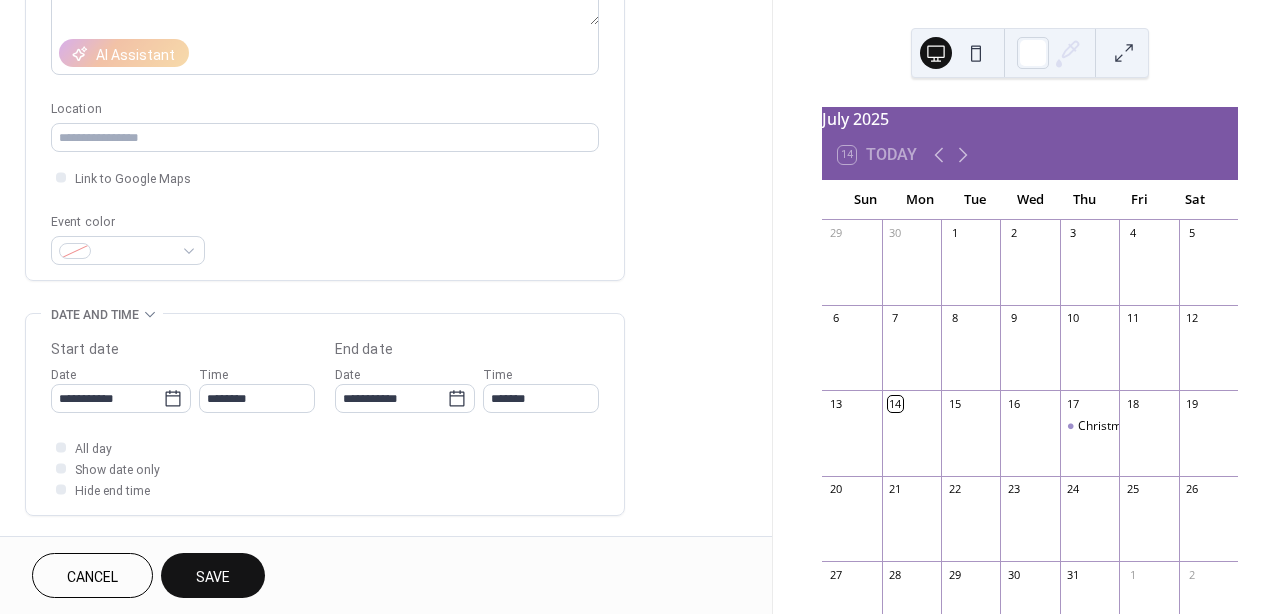 scroll, scrollTop: 518, scrollLeft: 0, axis: vertical 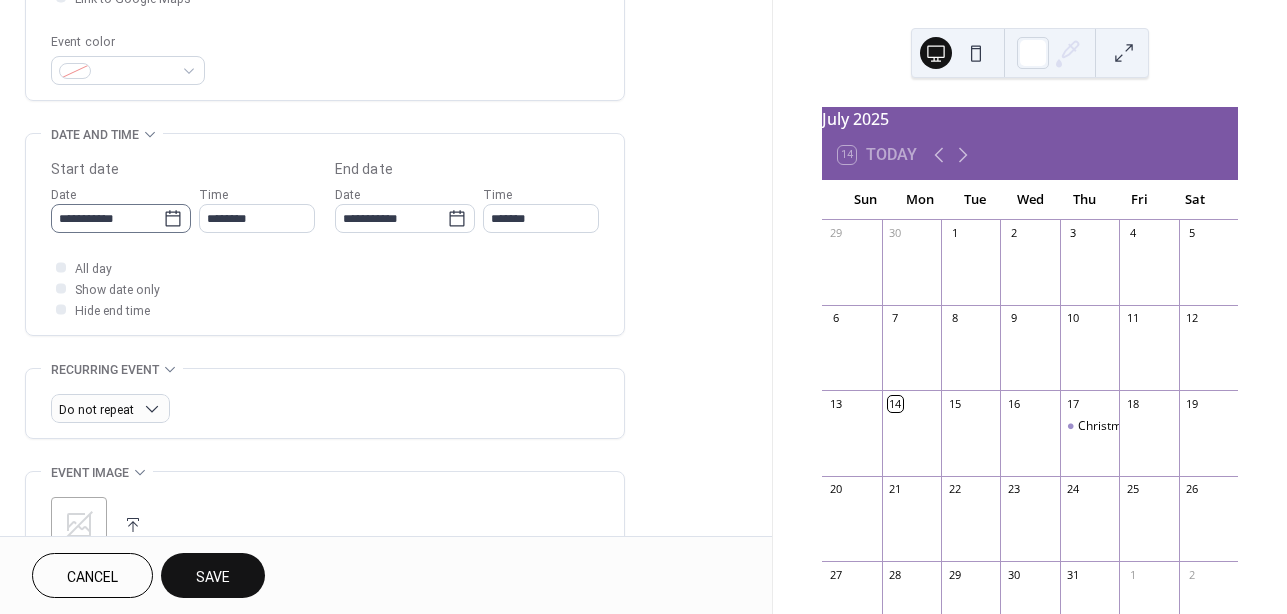 type on "*********" 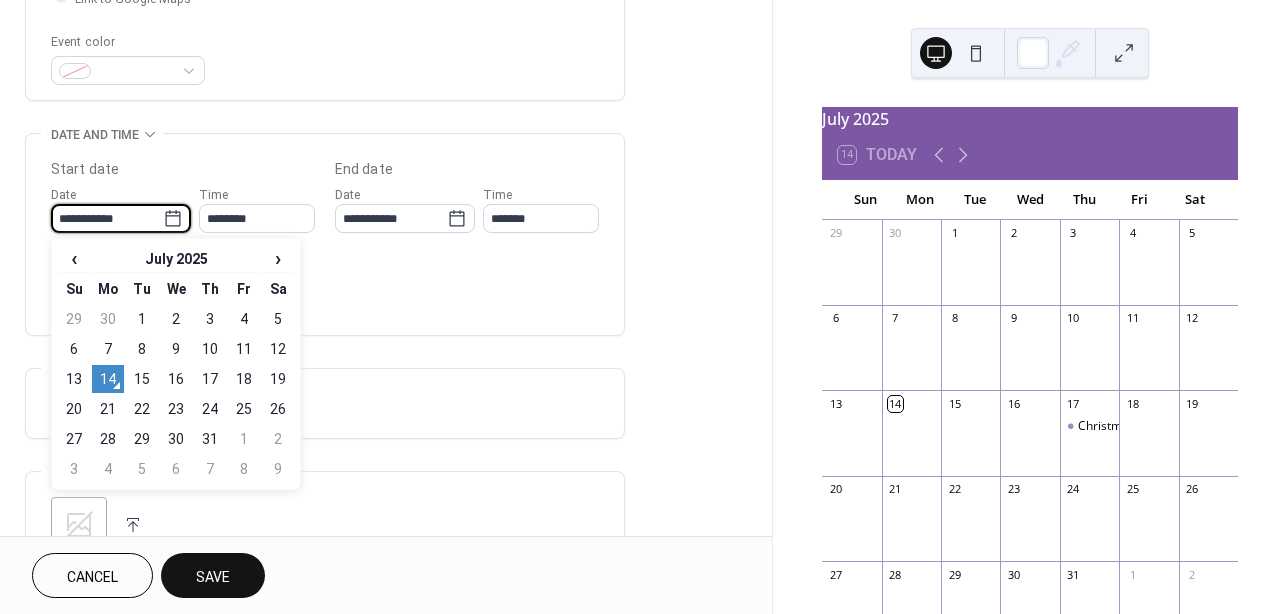 click on "**********" at bounding box center (107, 218) 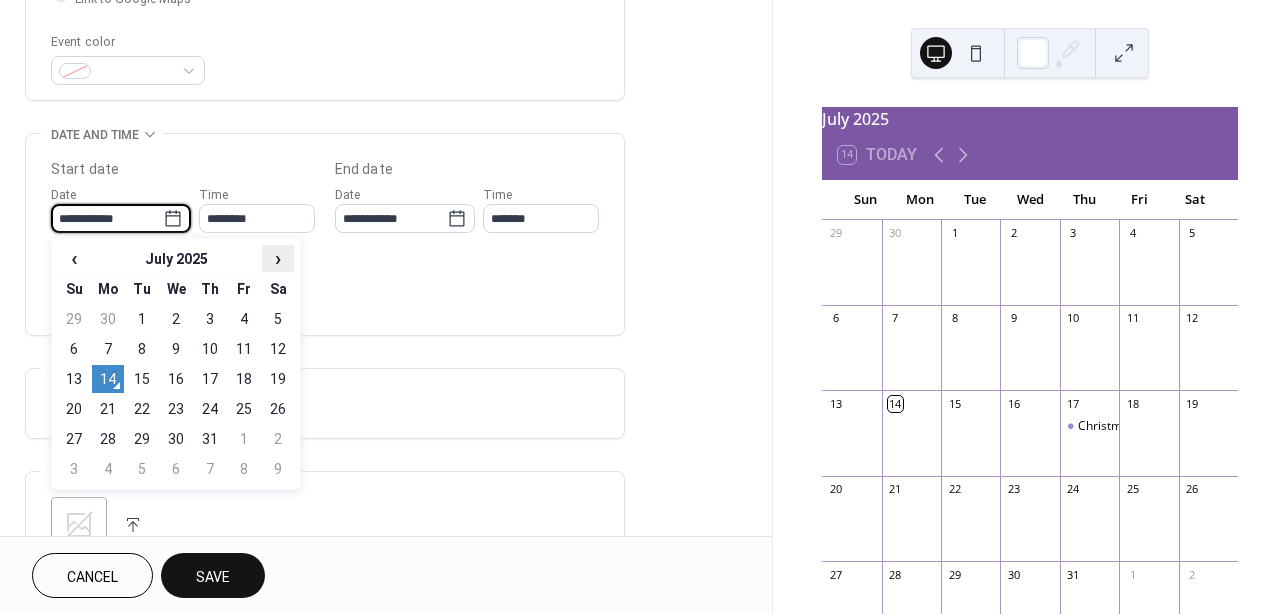 click on "›" at bounding box center (278, 258) 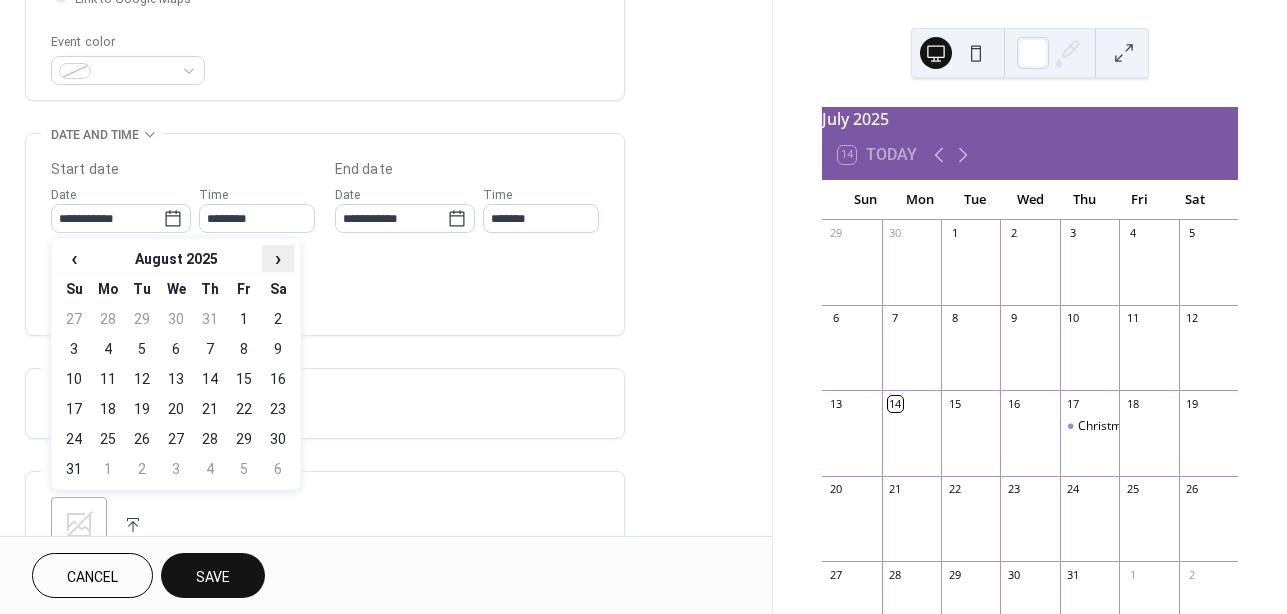 click on "›" at bounding box center (278, 258) 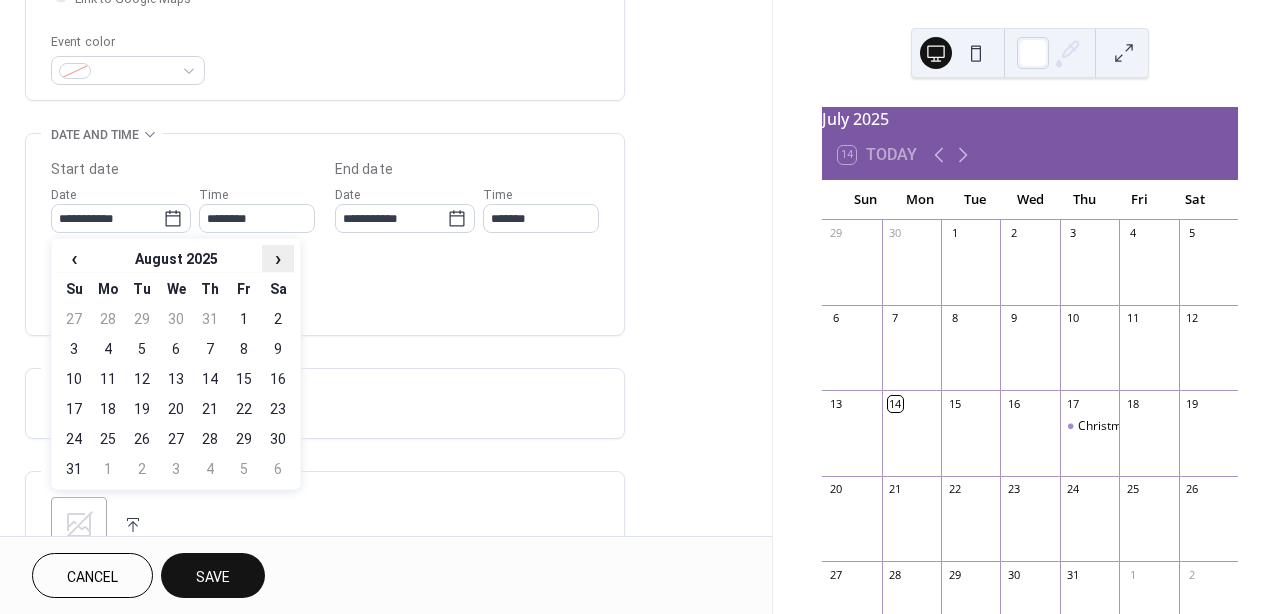 click on "›" at bounding box center [278, 258] 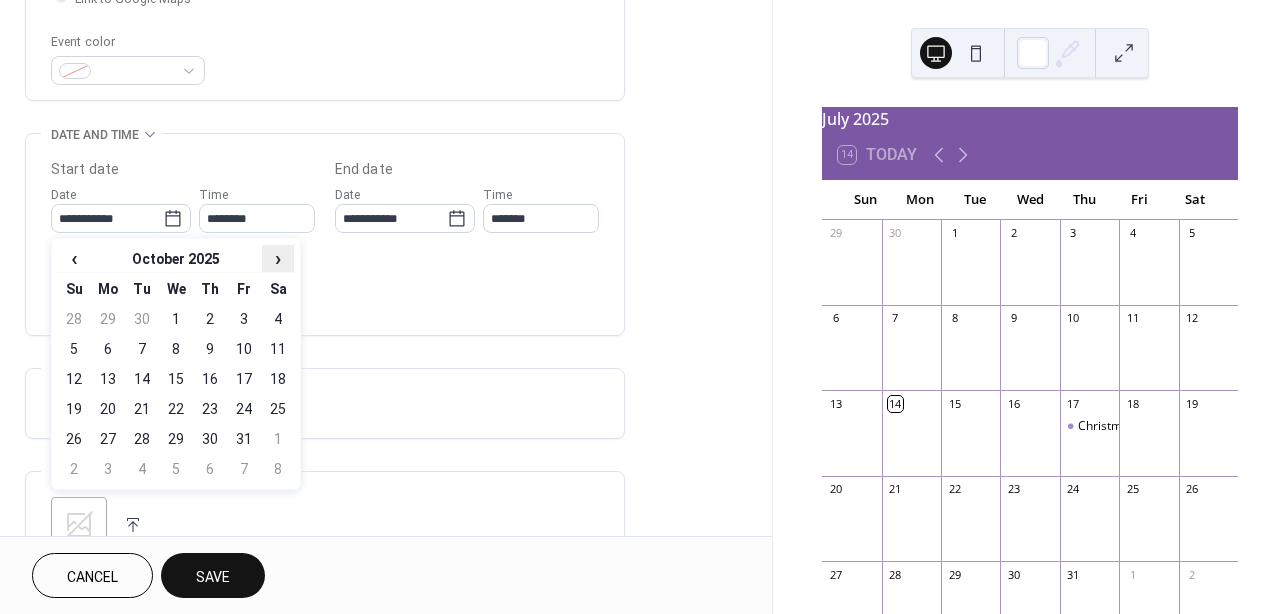 click on "›" at bounding box center [278, 258] 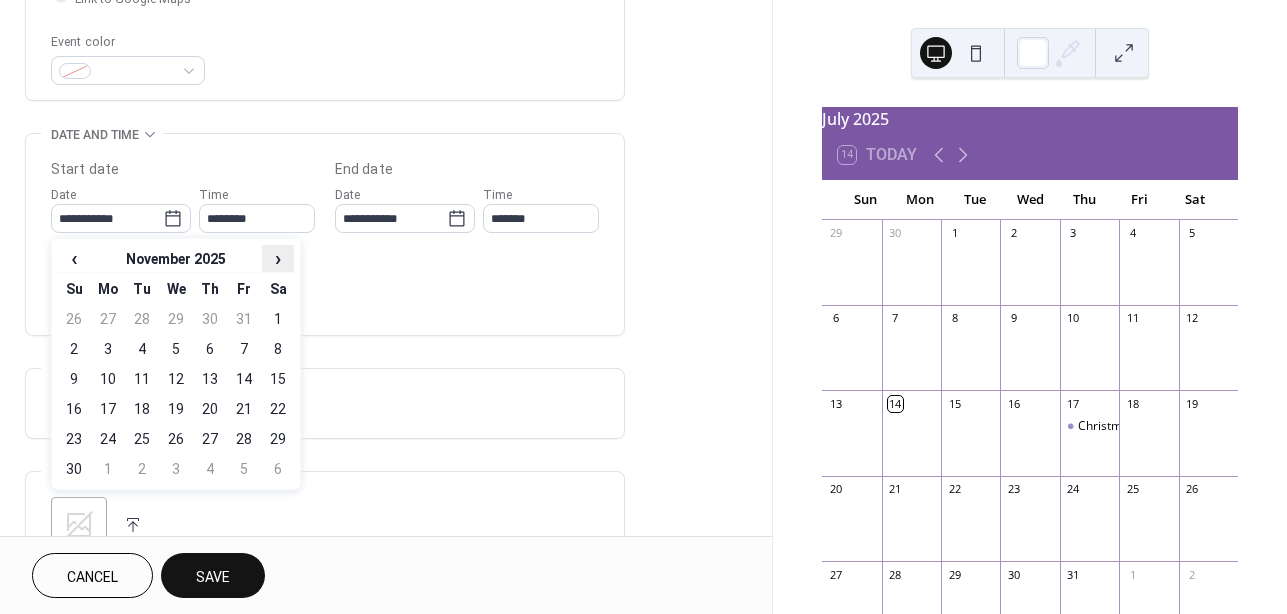 click on "›" at bounding box center (278, 258) 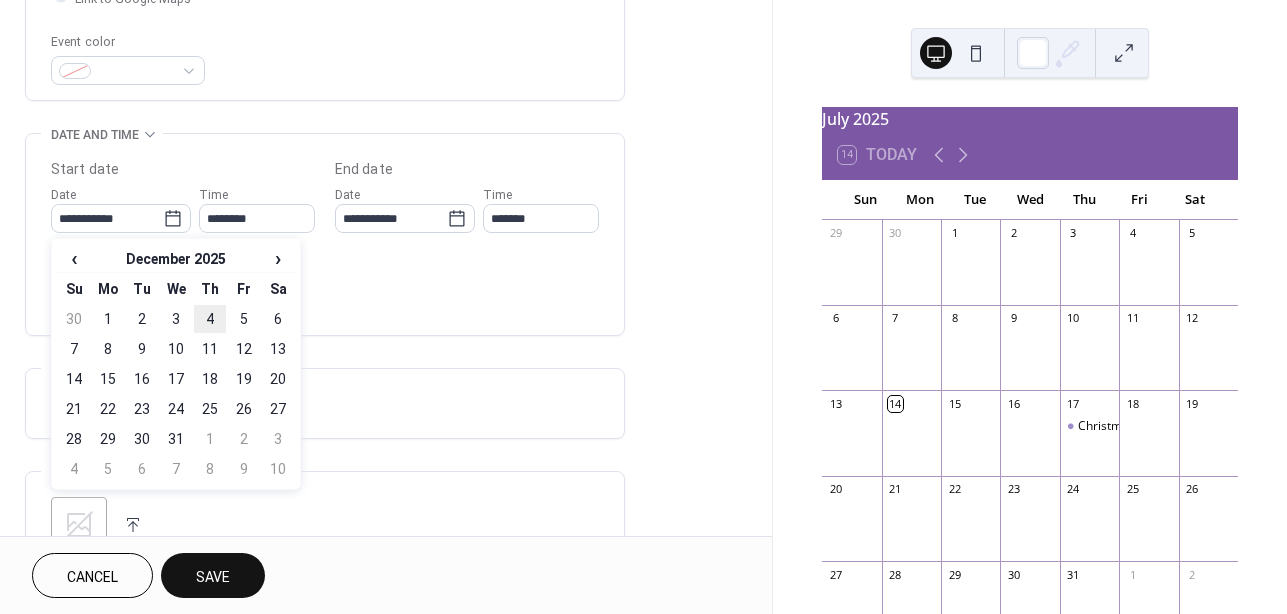 click on "4" at bounding box center [210, 319] 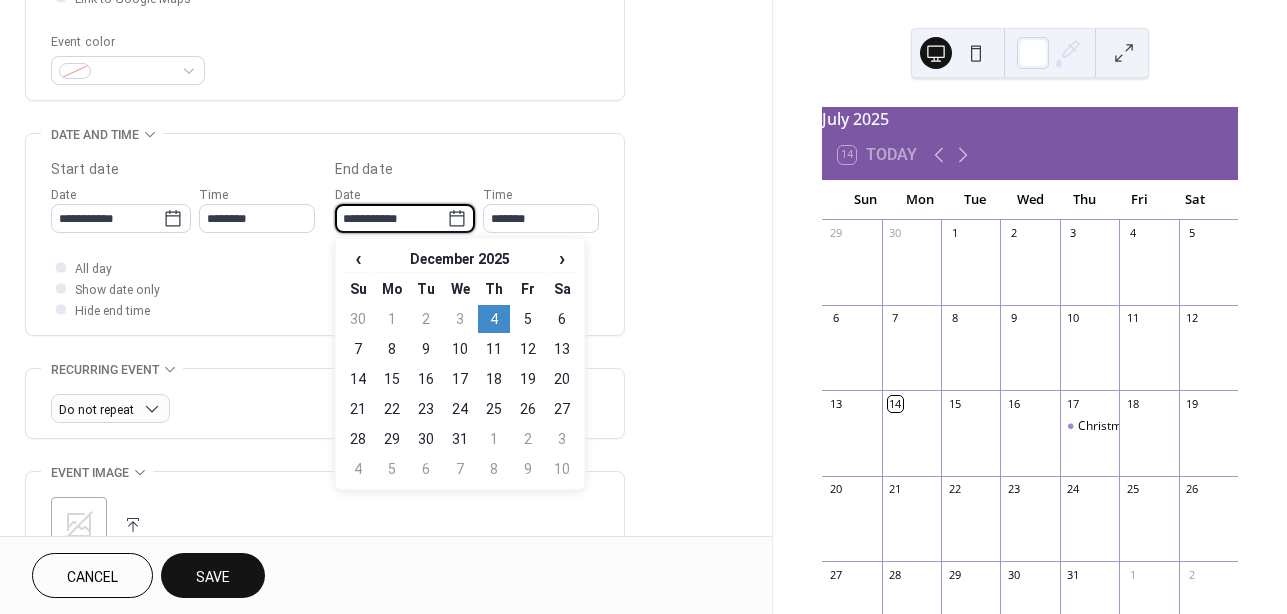 click on "**********" at bounding box center (391, 218) 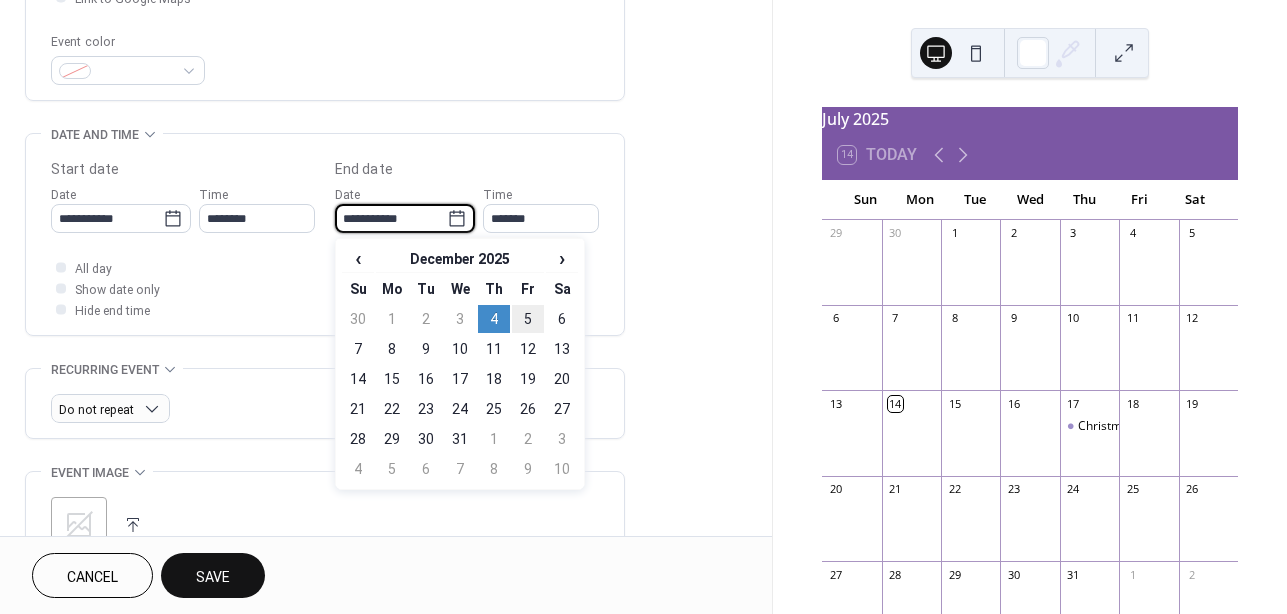 click on "5" at bounding box center [528, 319] 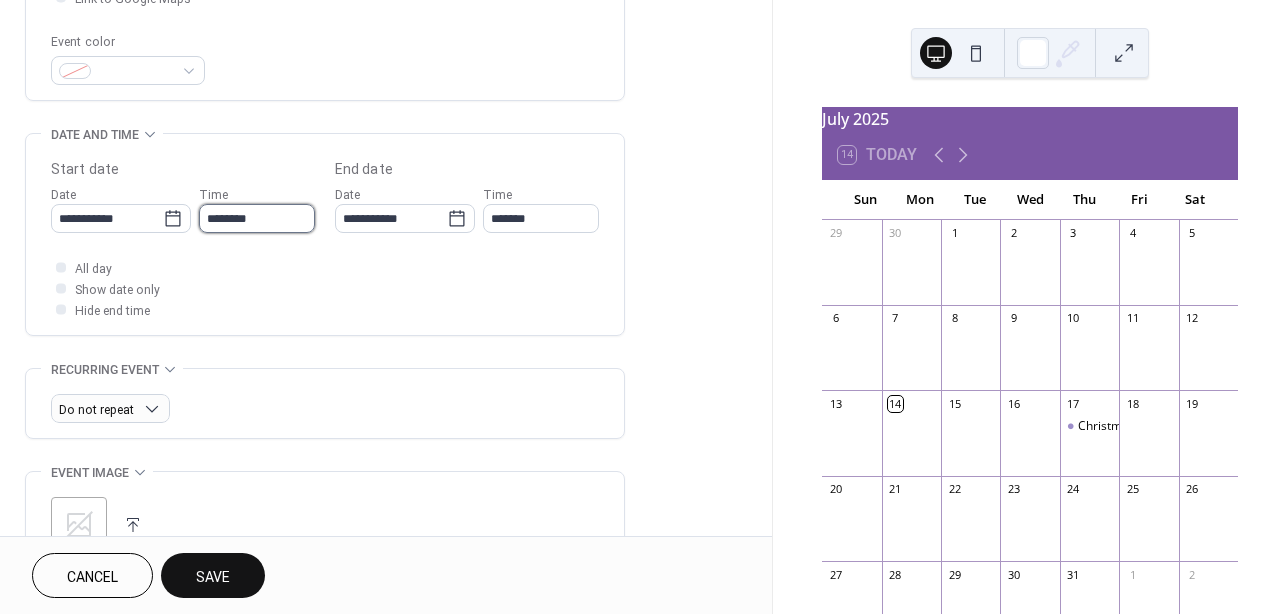 click on "********" at bounding box center [257, 218] 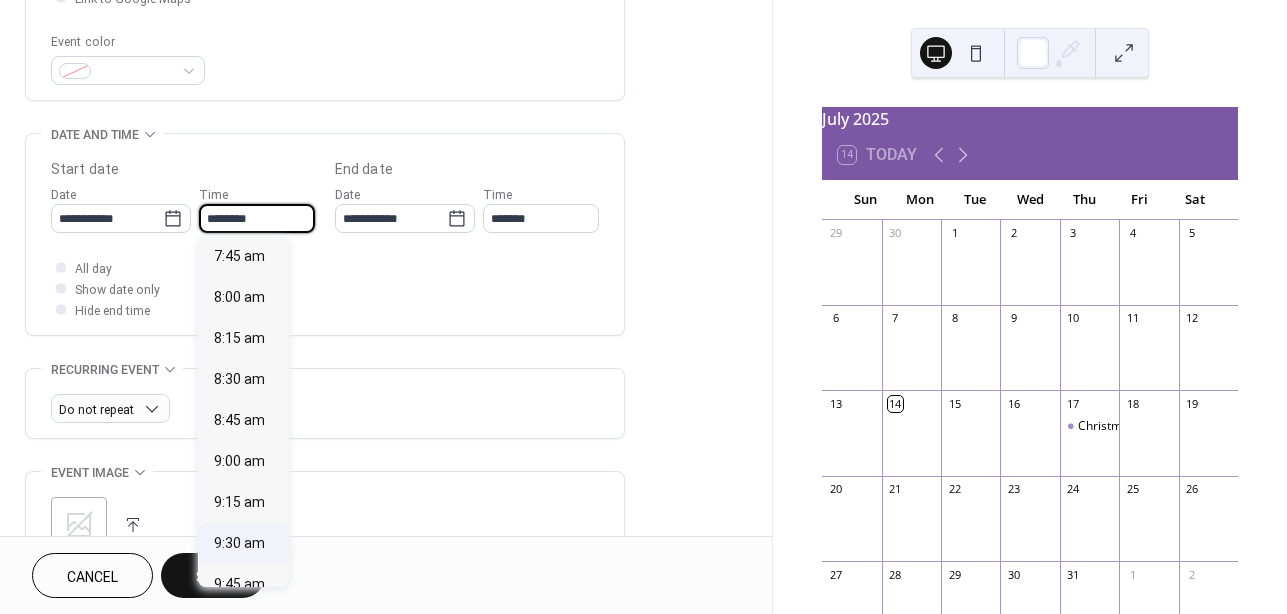 scroll, scrollTop: 1262, scrollLeft: 0, axis: vertical 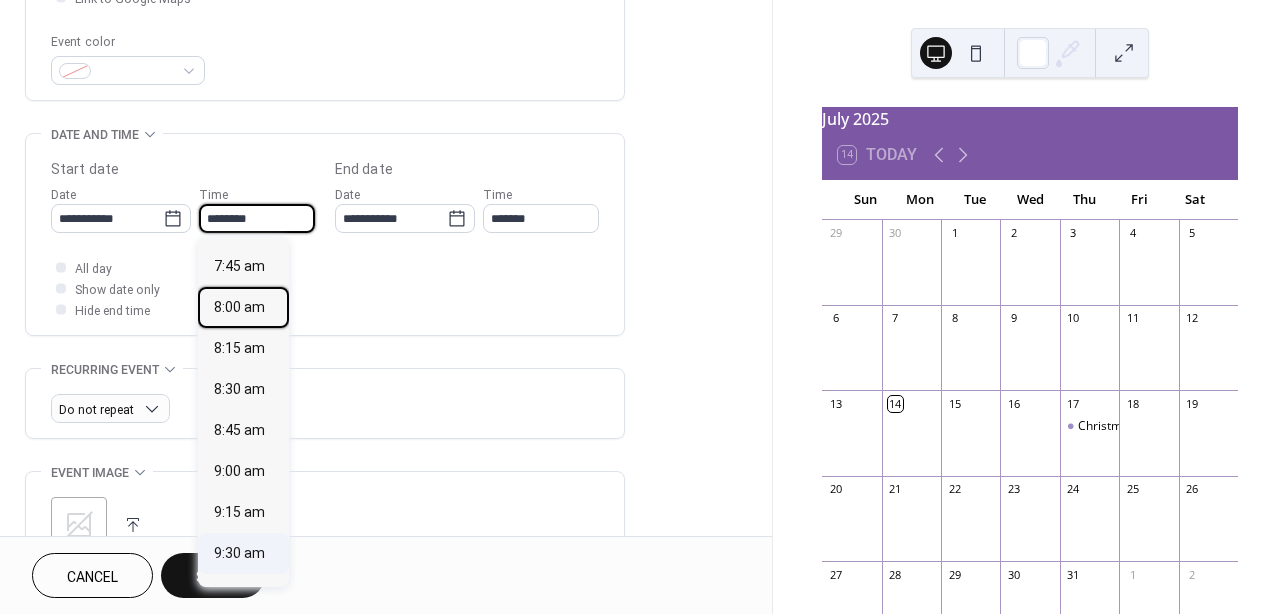 click on "8:00 am" at bounding box center (239, 307) 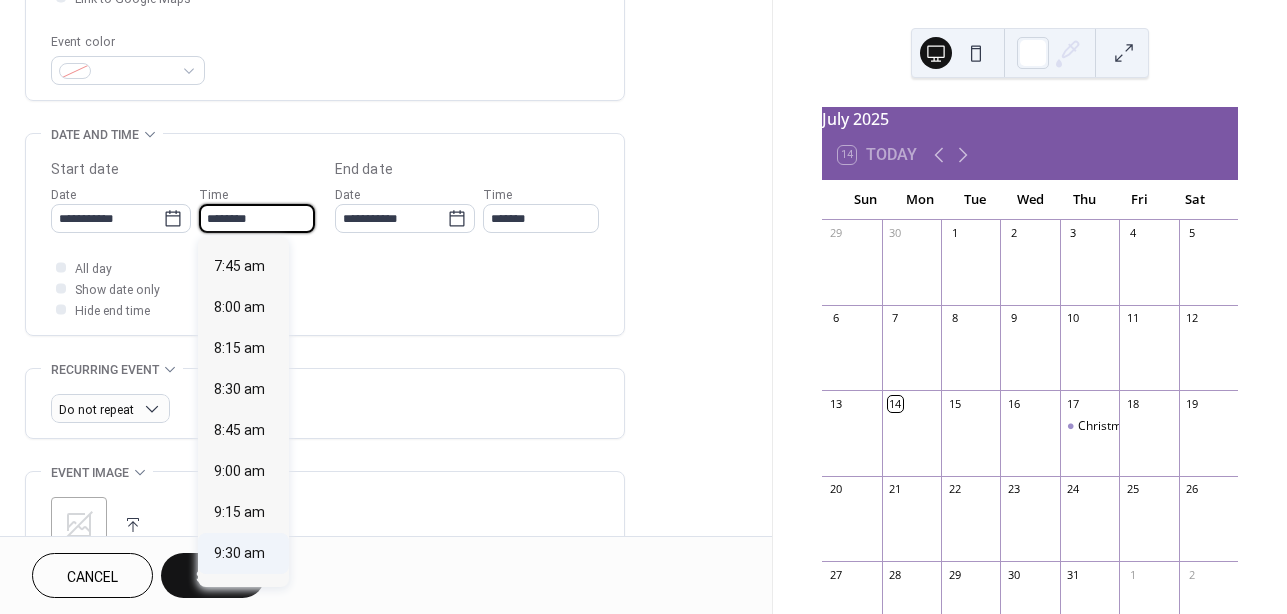 type on "*******" 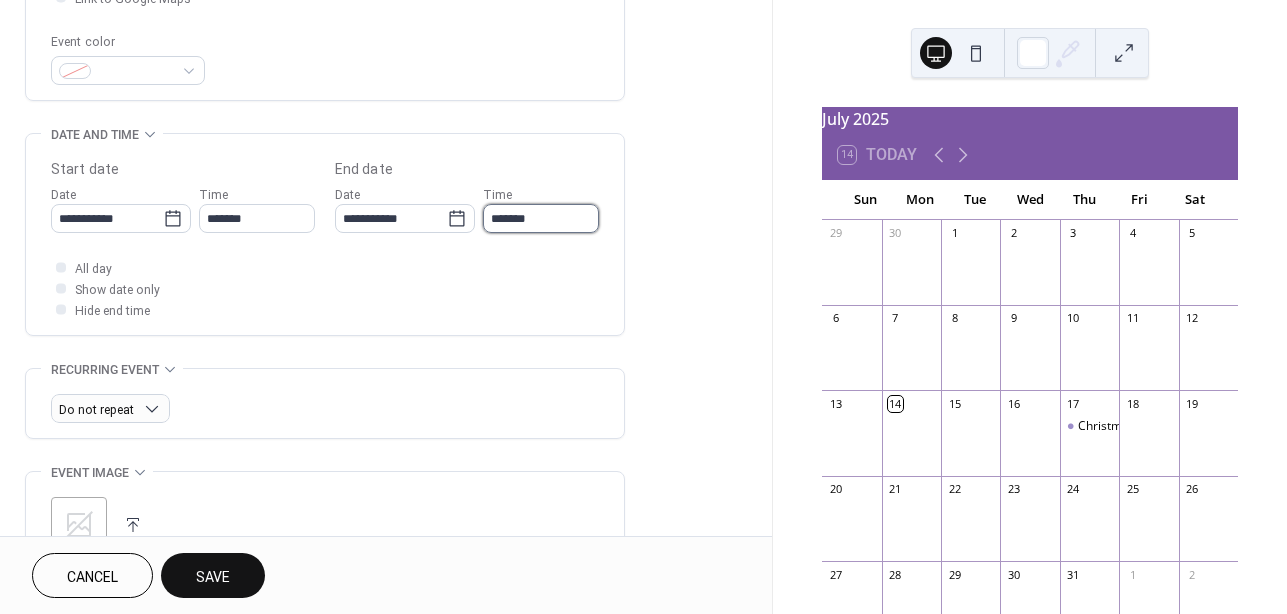 click on "*******" at bounding box center (541, 218) 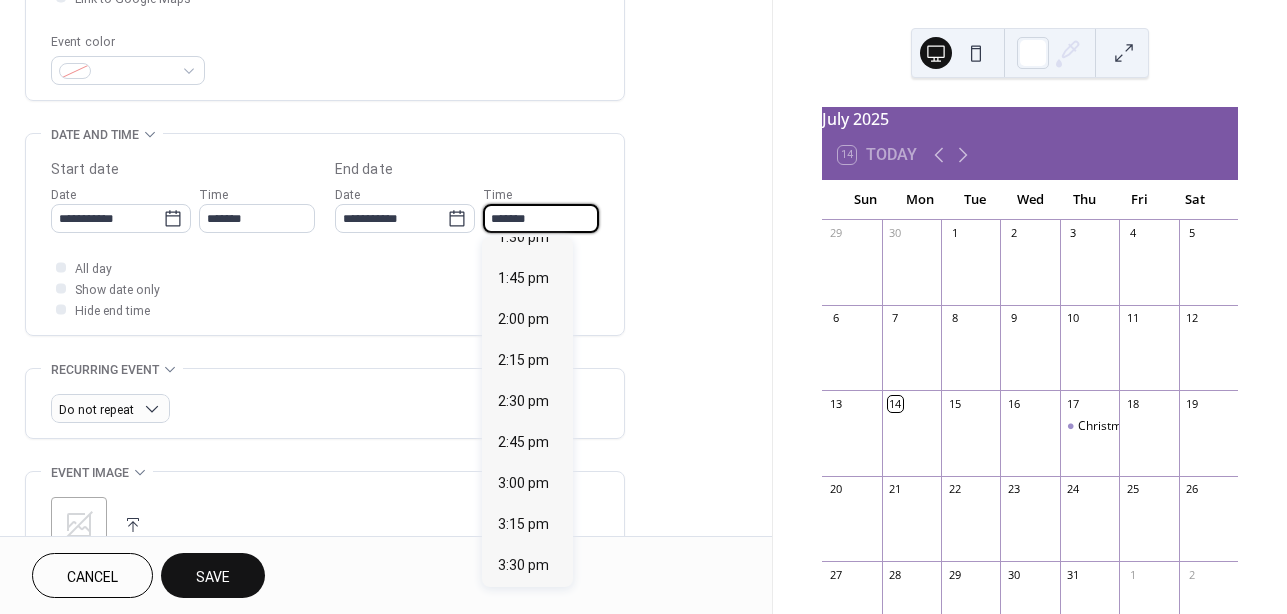 scroll, scrollTop: 2242, scrollLeft: 0, axis: vertical 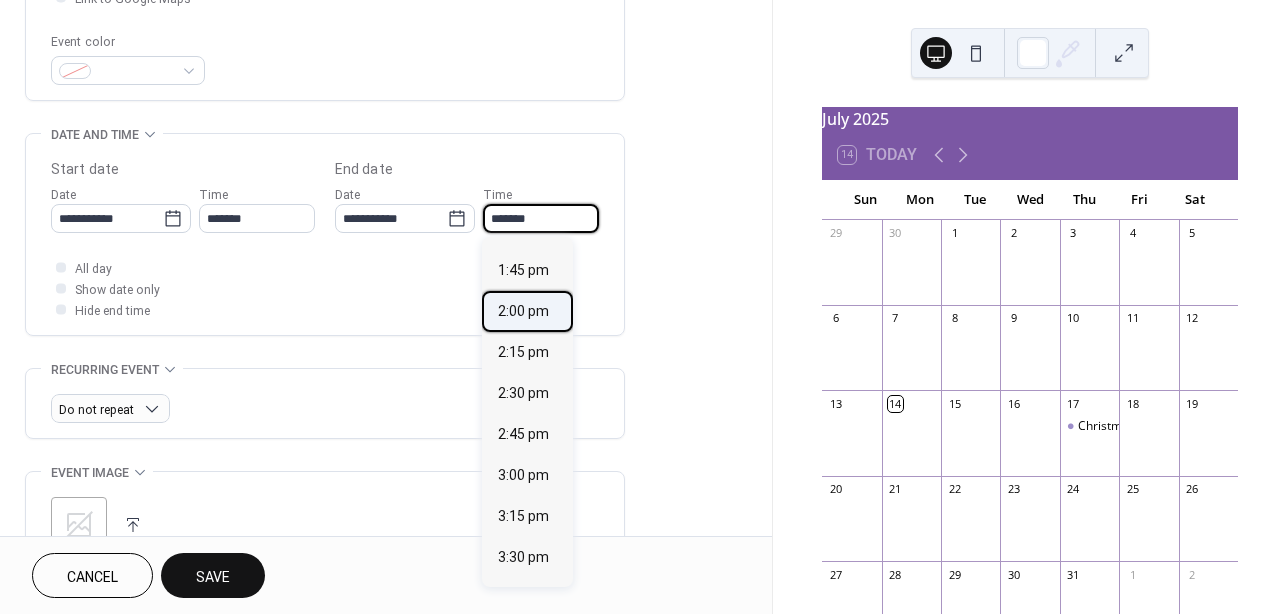 click on "2:00 pm" at bounding box center [523, 311] 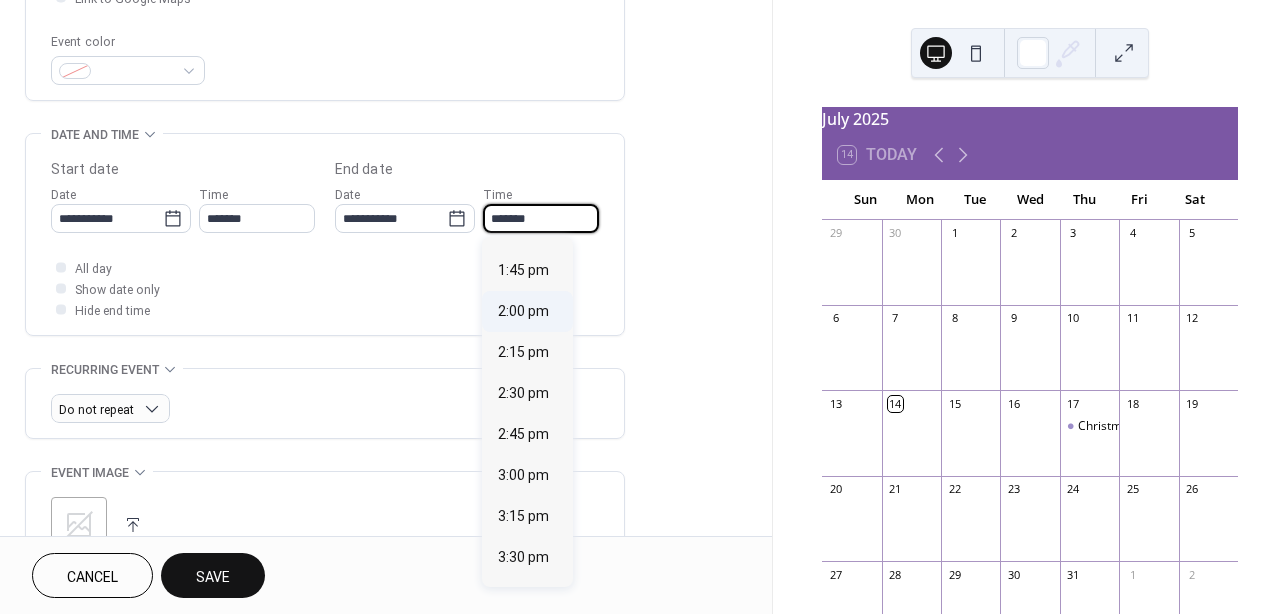 type on "*******" 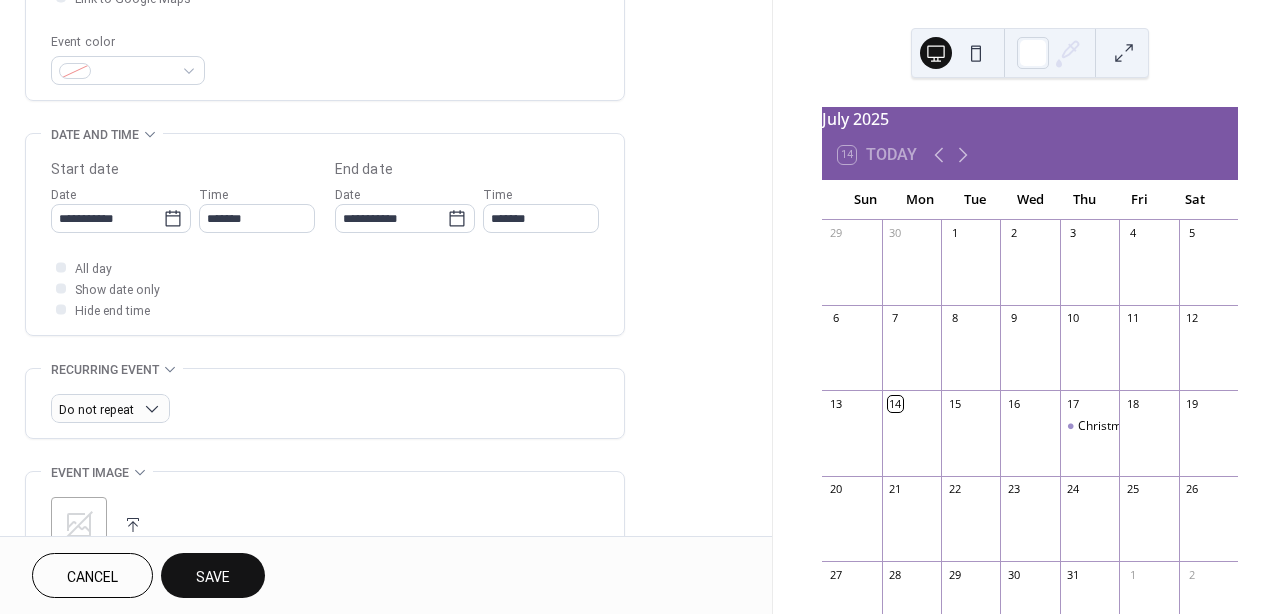 click on "Save" at bounding box center [213, 575] 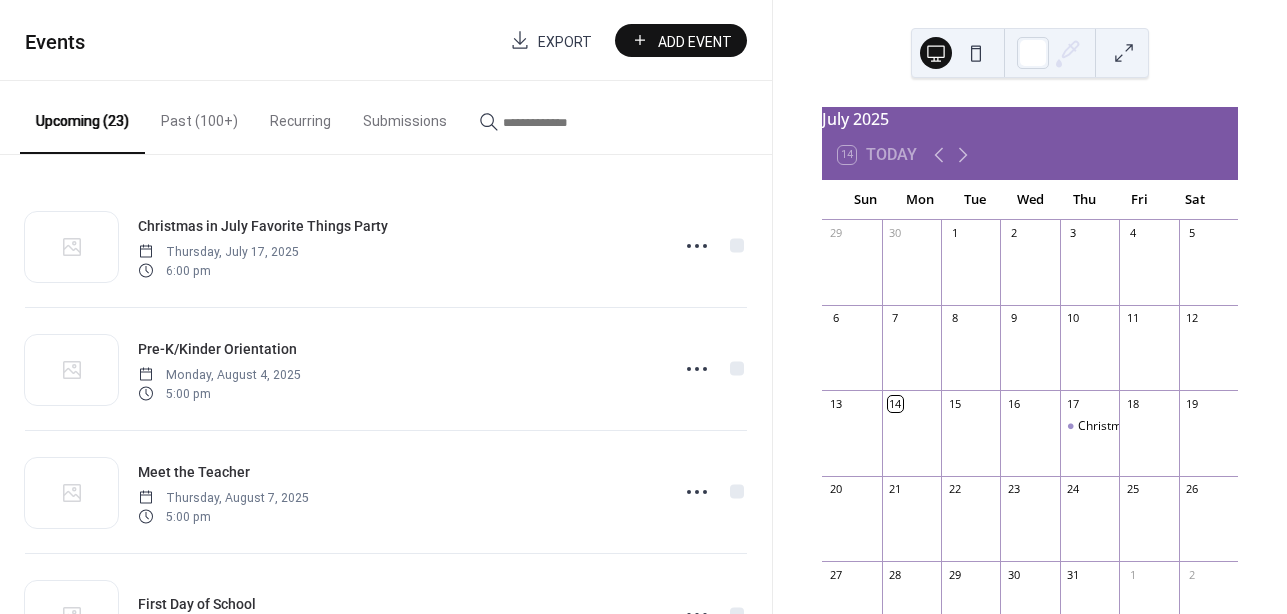 click on "Events Export Add Event" at bounding box center (386, 40) 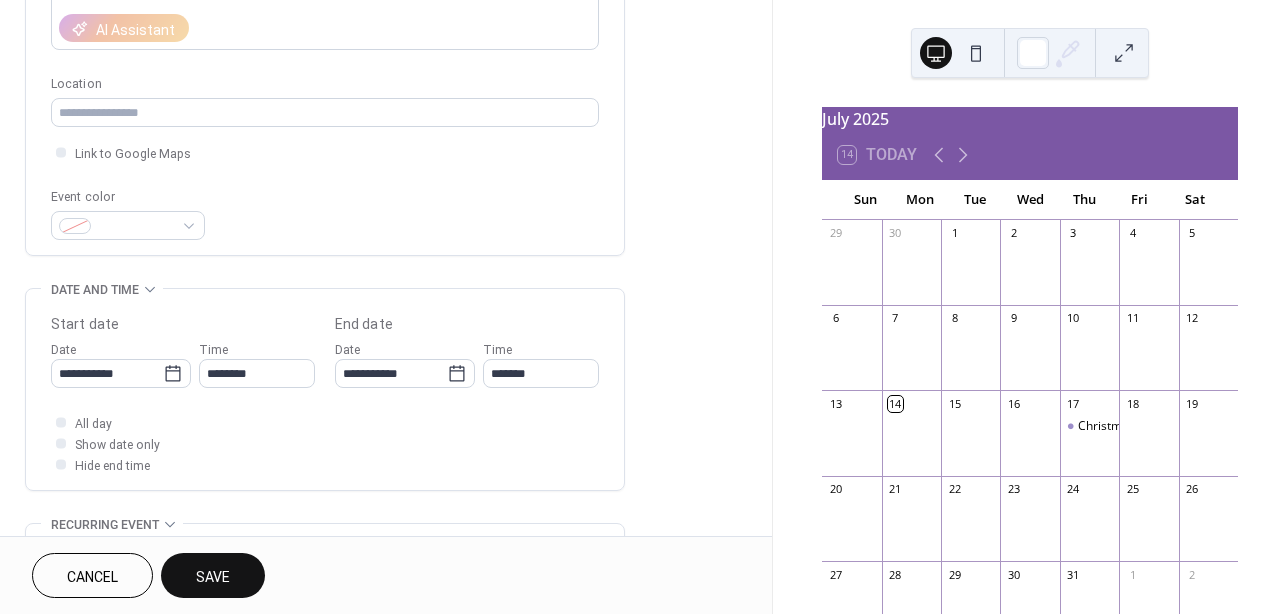 scroll, scrollTop: 369, scrollLeft: 0, axis: vertical 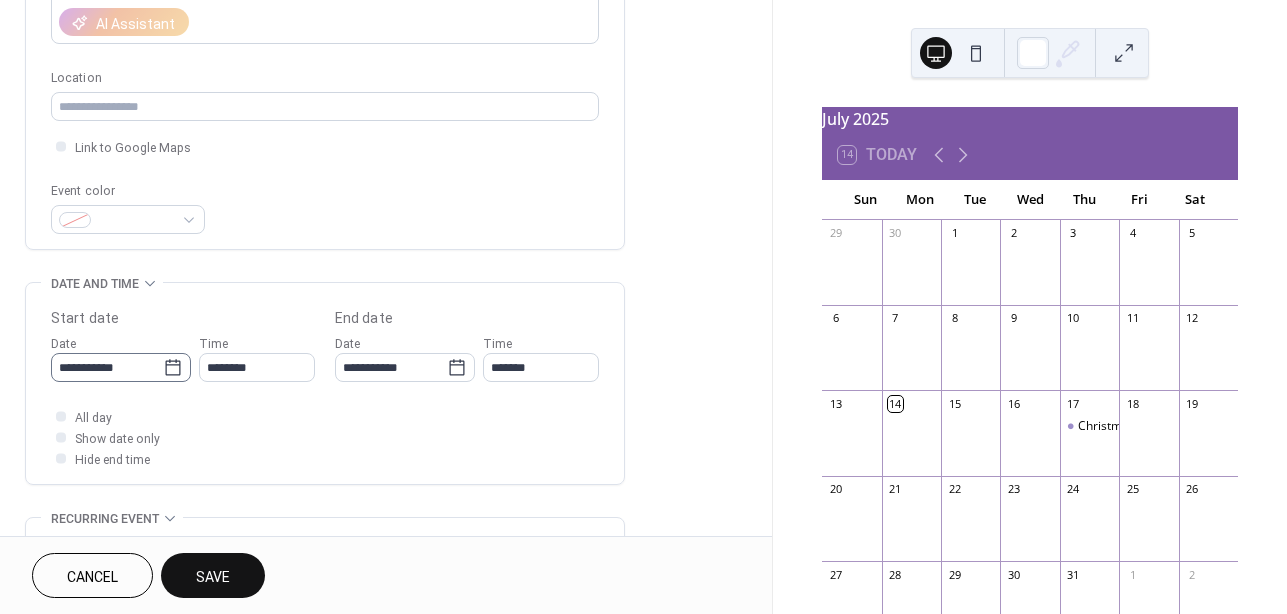 type on "**********" 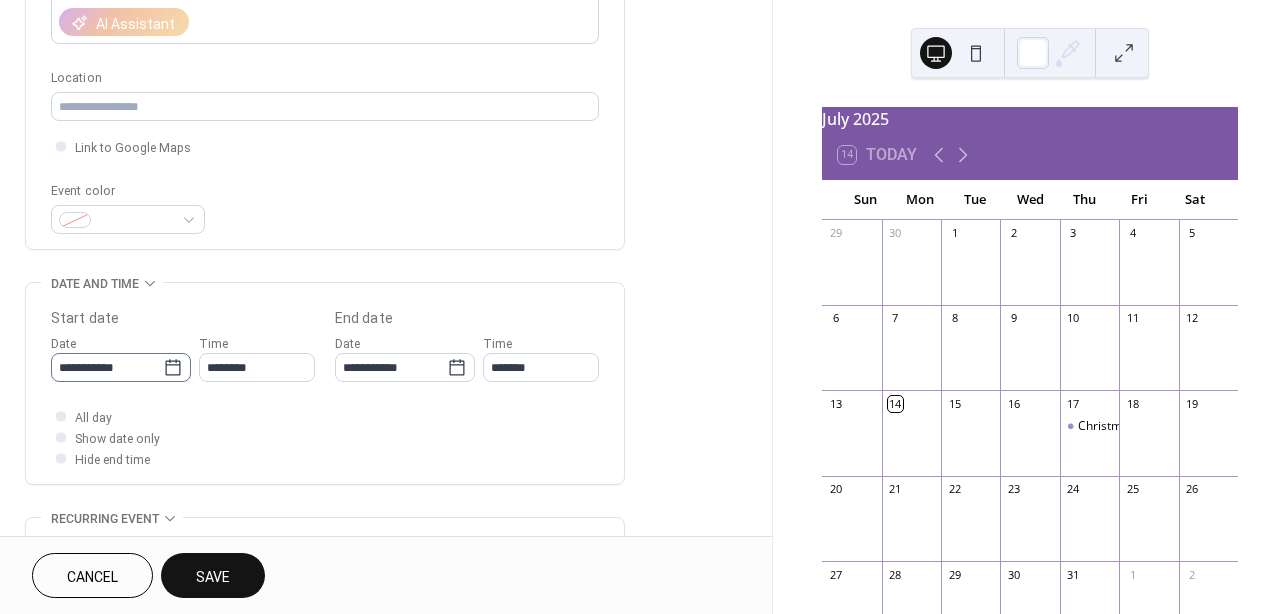 click 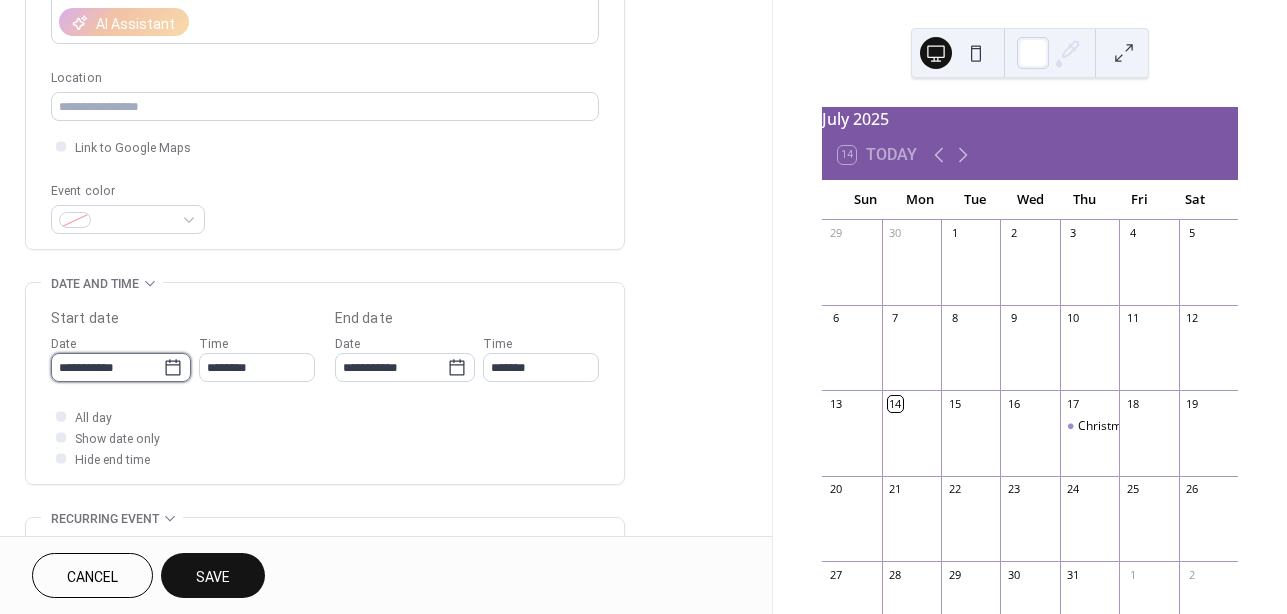 click on "**********" at bounding box center [107, 367] 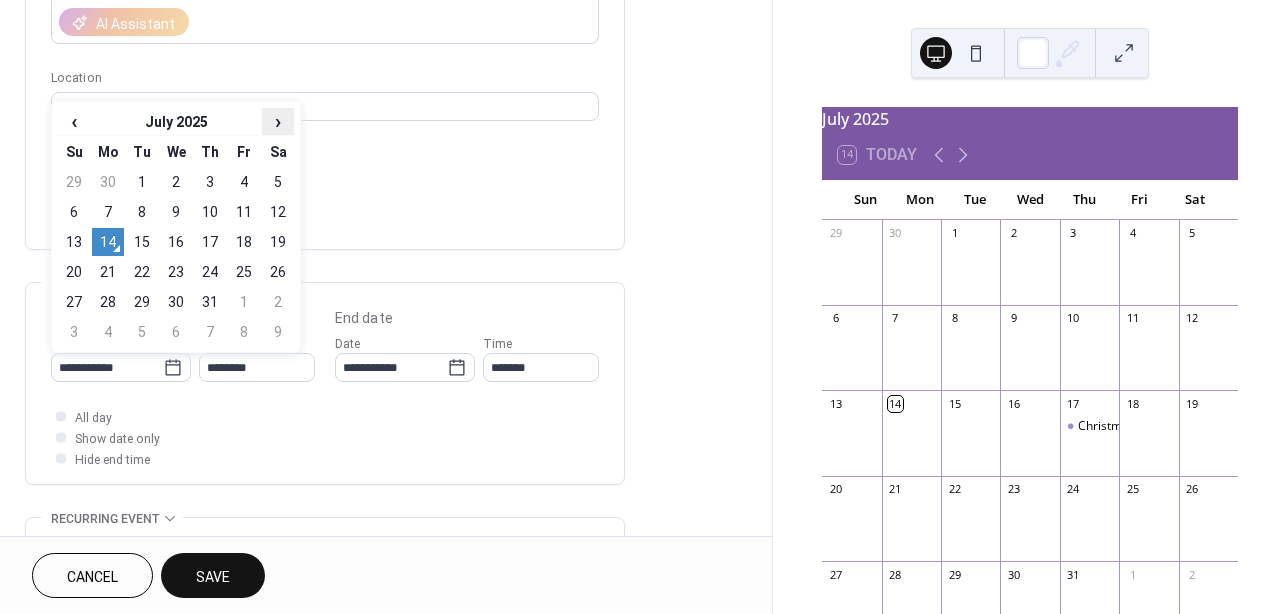 click on "›" at bounding box center [278, 121] 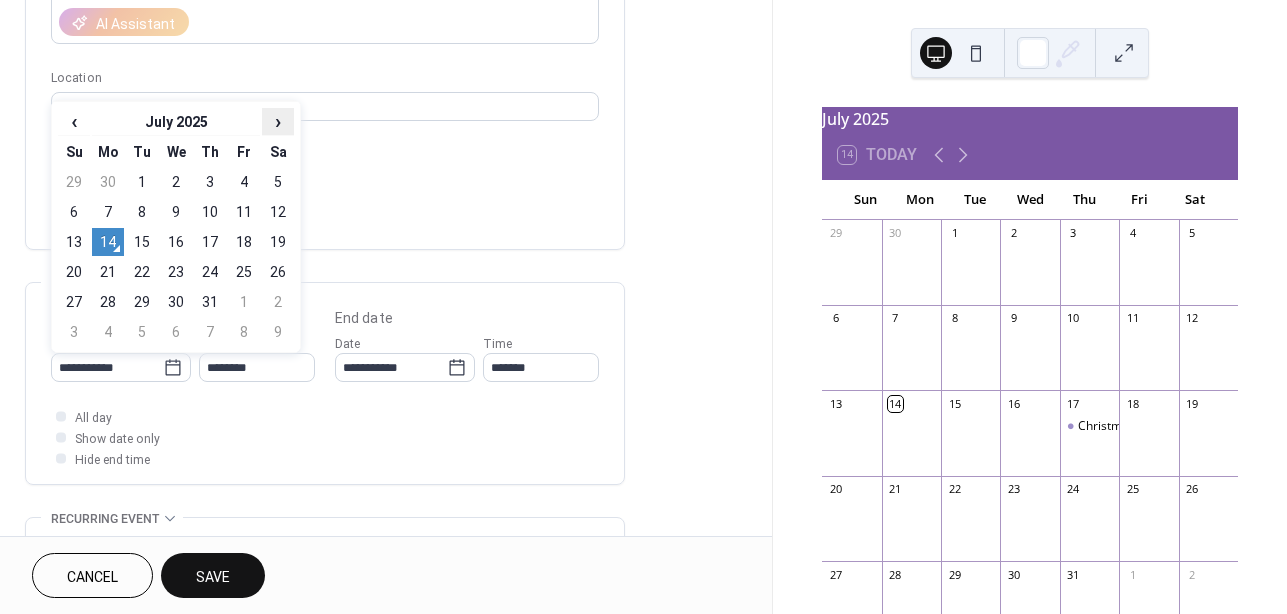 click on "›" at bounding box center [278, 121] 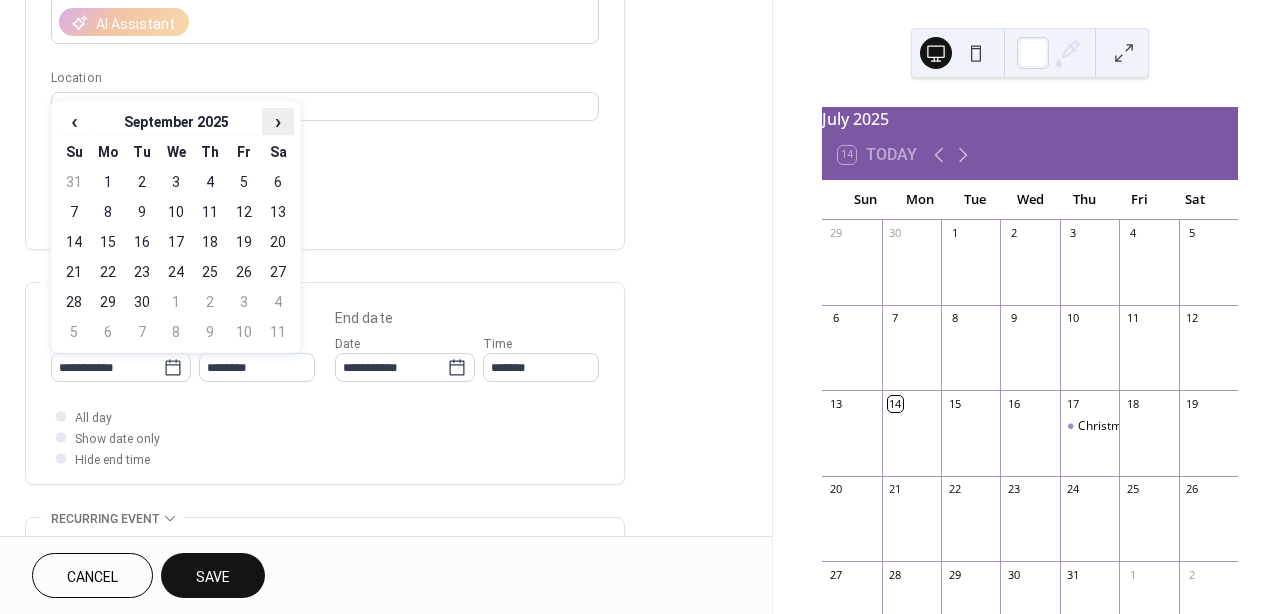 click on "›" at bounding box center (278, 121) 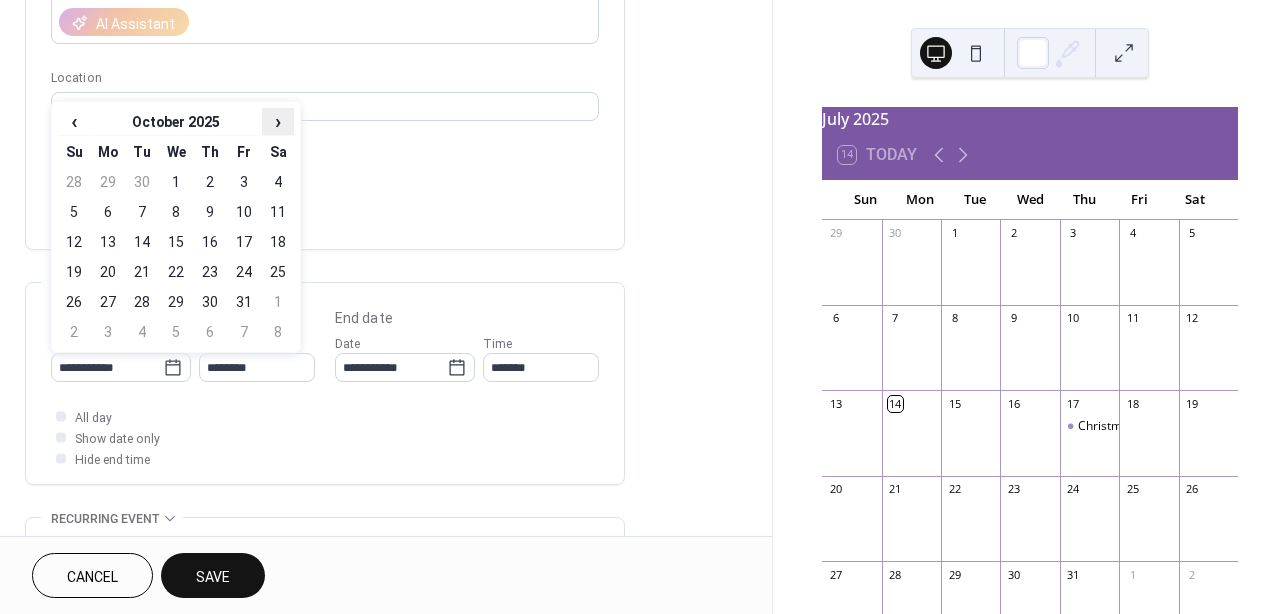 click on "›" at bounding box center [278, 121] 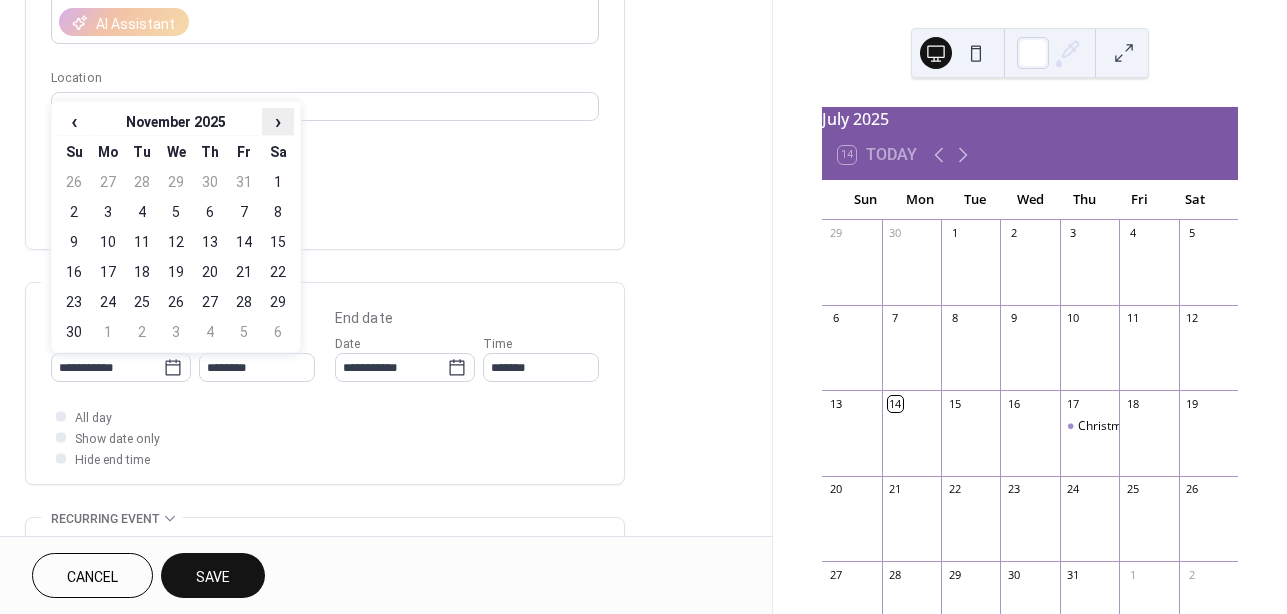 click on "›" at bounding box center (278, 121) 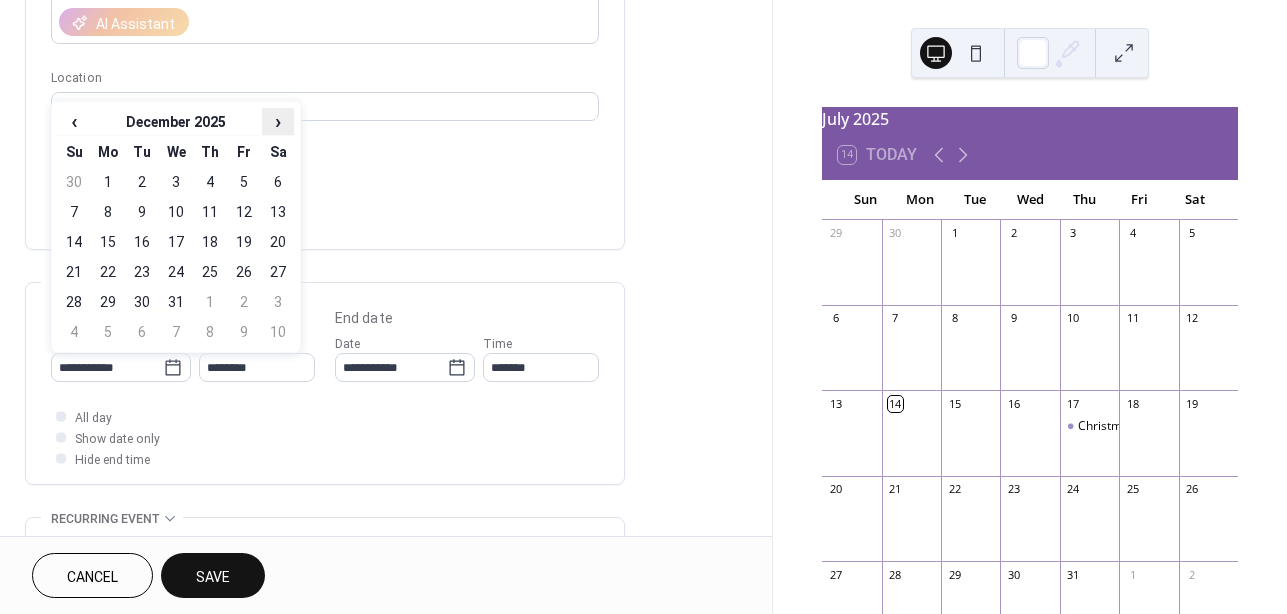 click on "›" at bounding box center (278, 121) 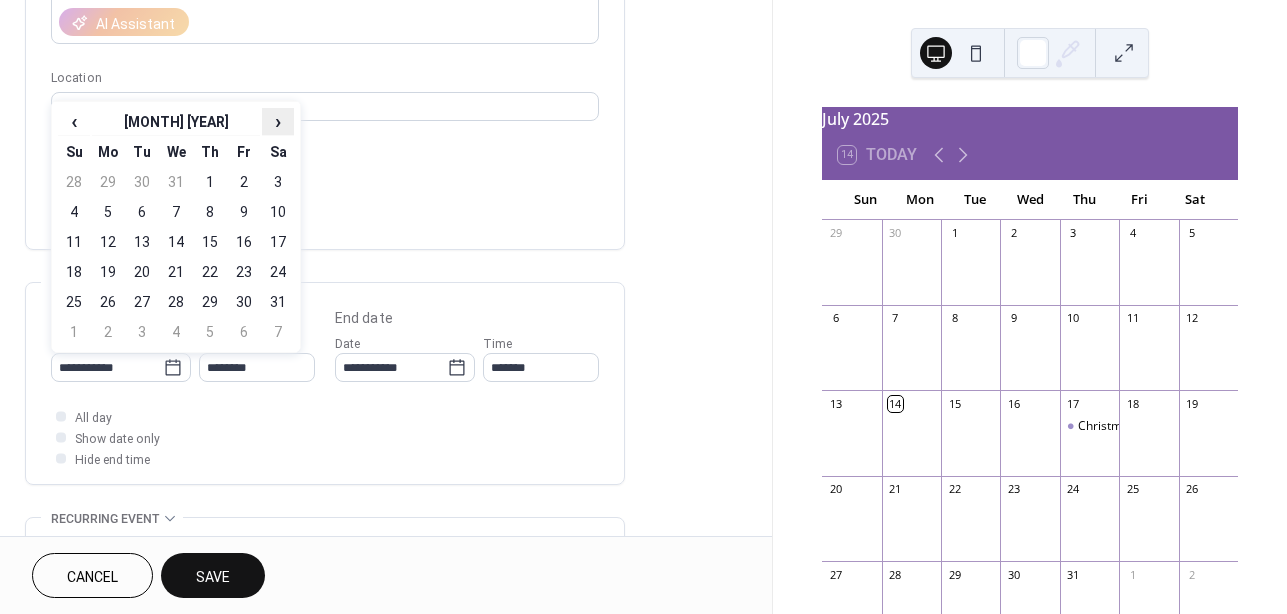 click on "›" at bounding box center (278, 121) 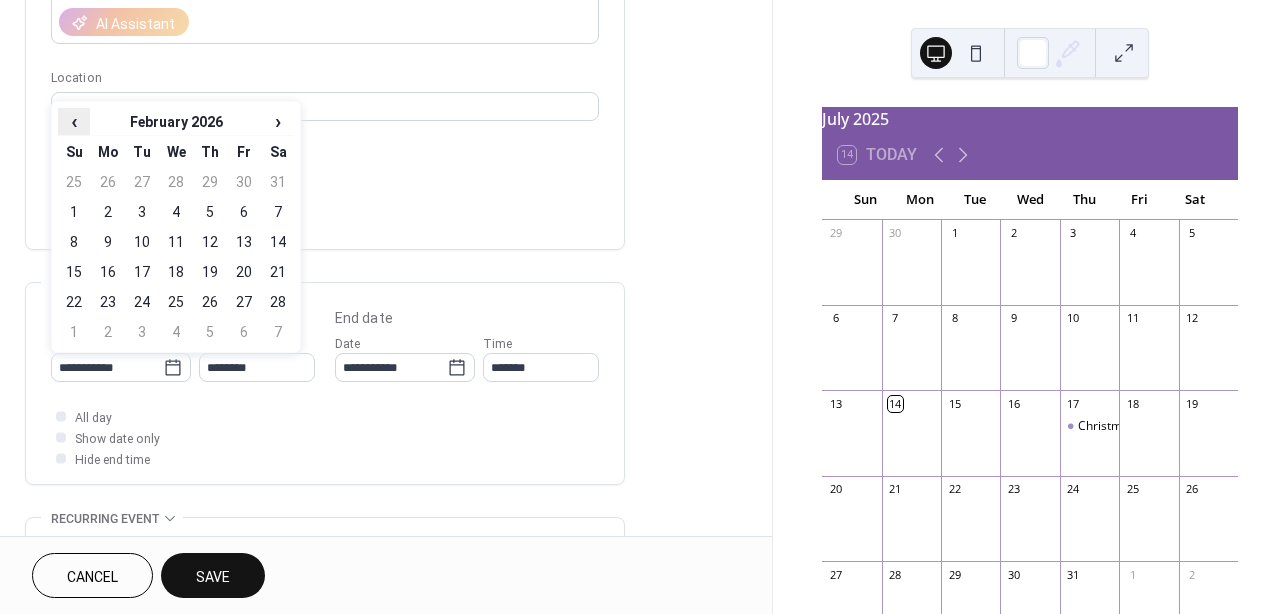 click on "‹" at bounding box center [74, 121] 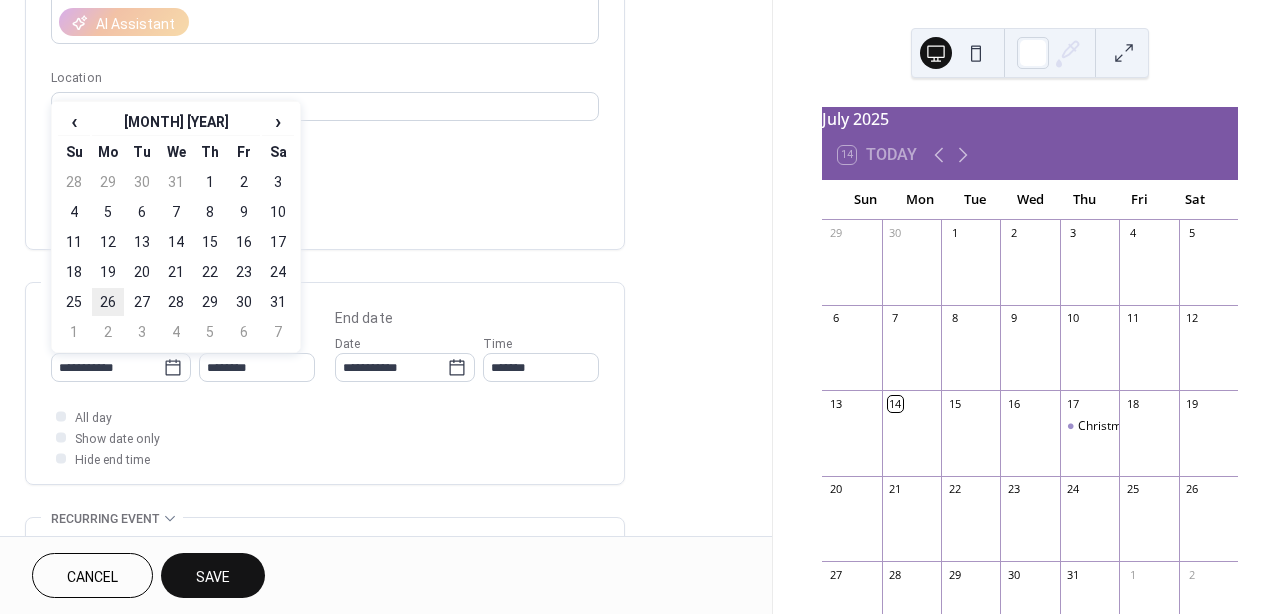 click on "26" at bounding box center [108, 302] 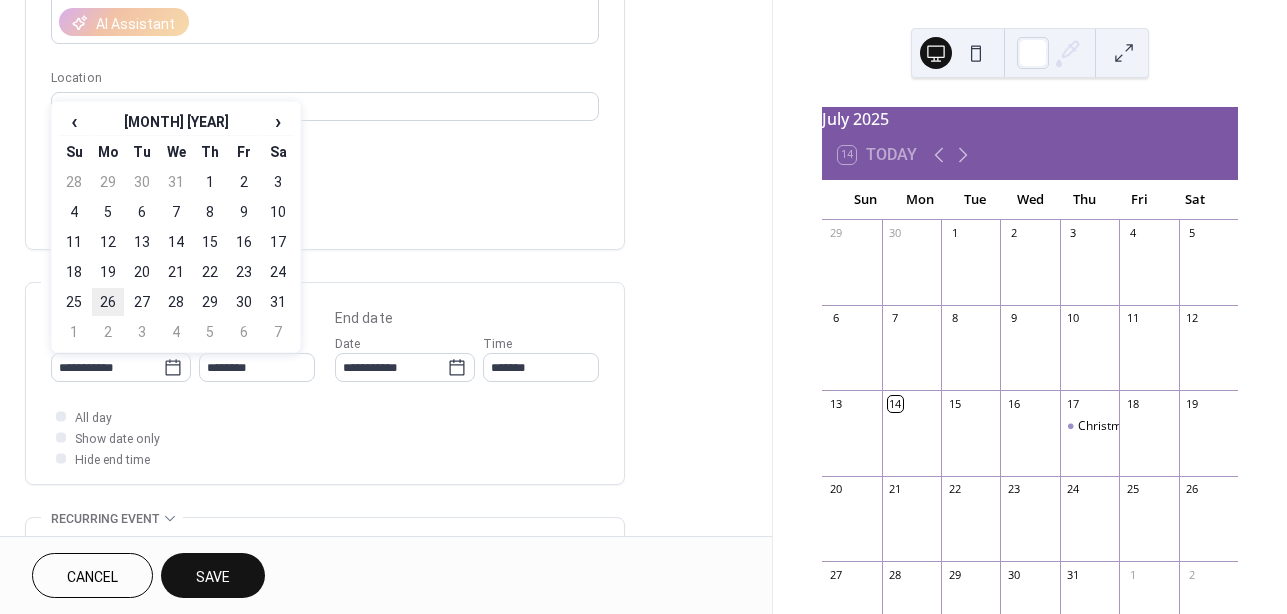 type on "**********" 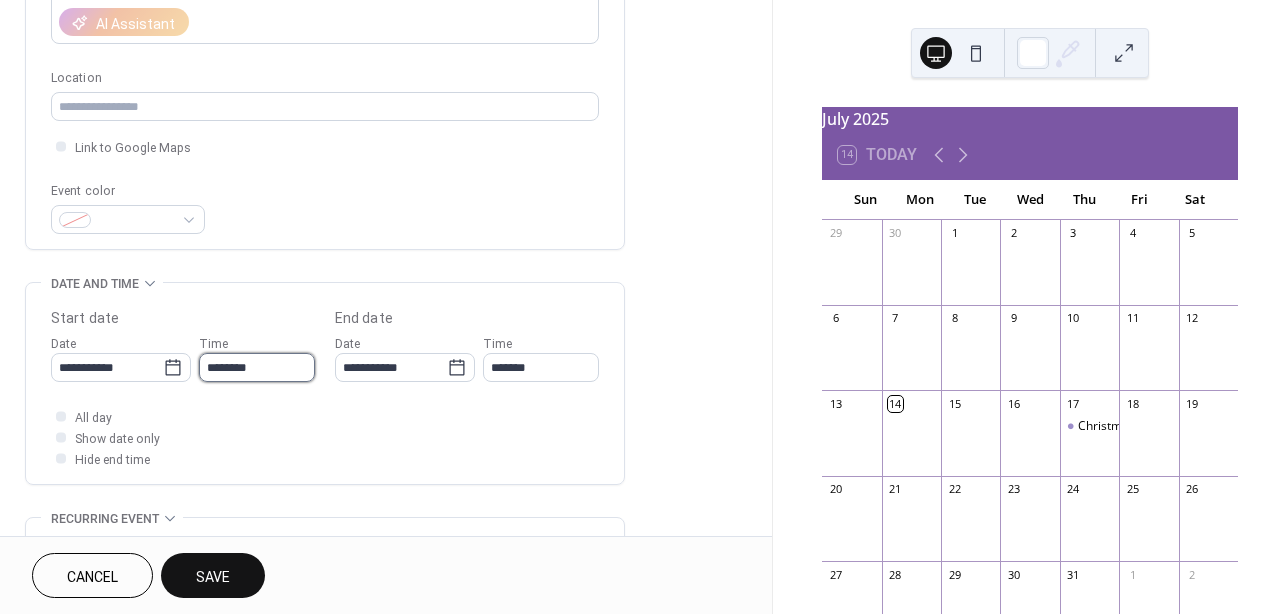 click on "********" at bounding box center [257, 367] 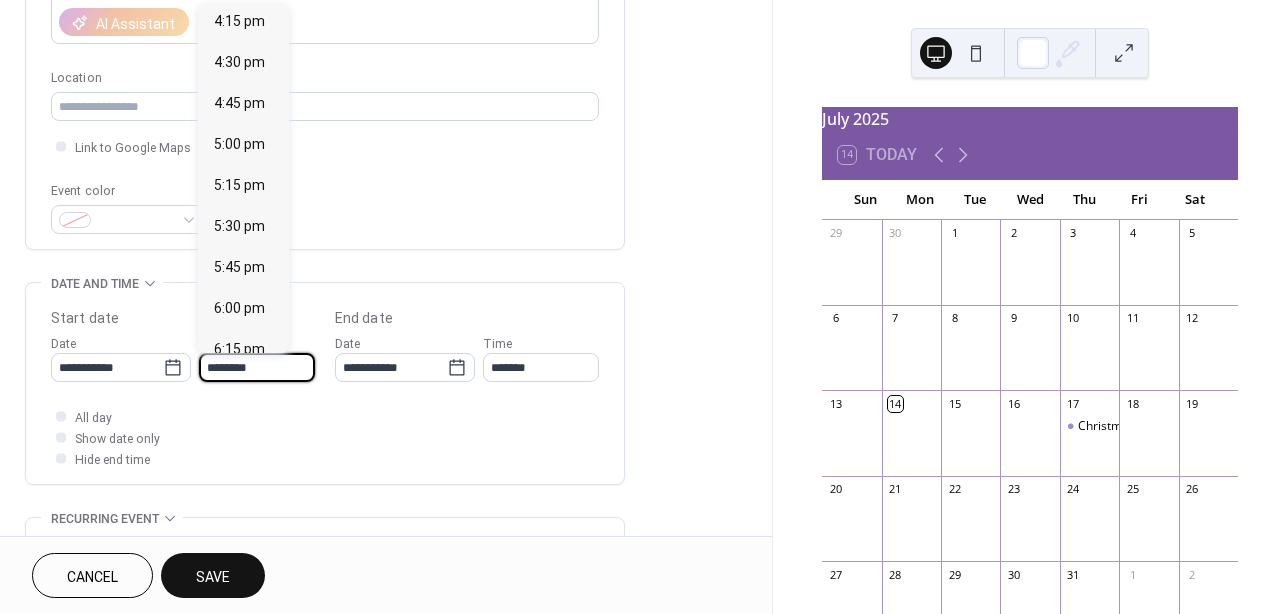 scroll, scrollTop: 2675, scrollLeft: 0, axis: vertical 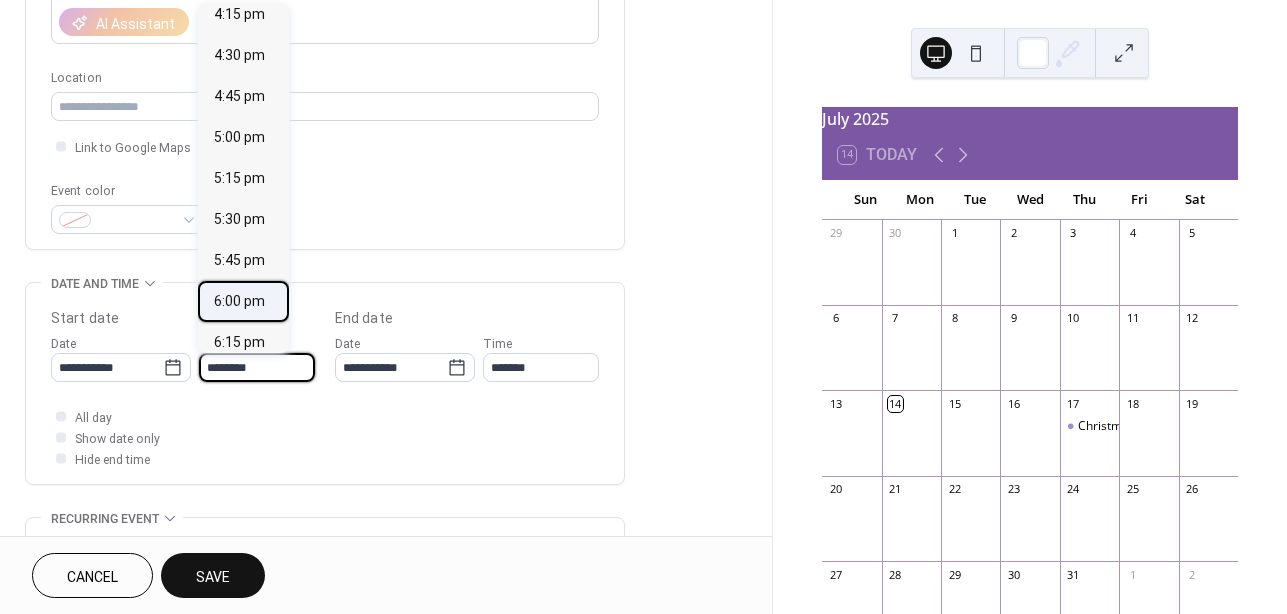 click on "6:00 pm" at bounding box center [239, 301] 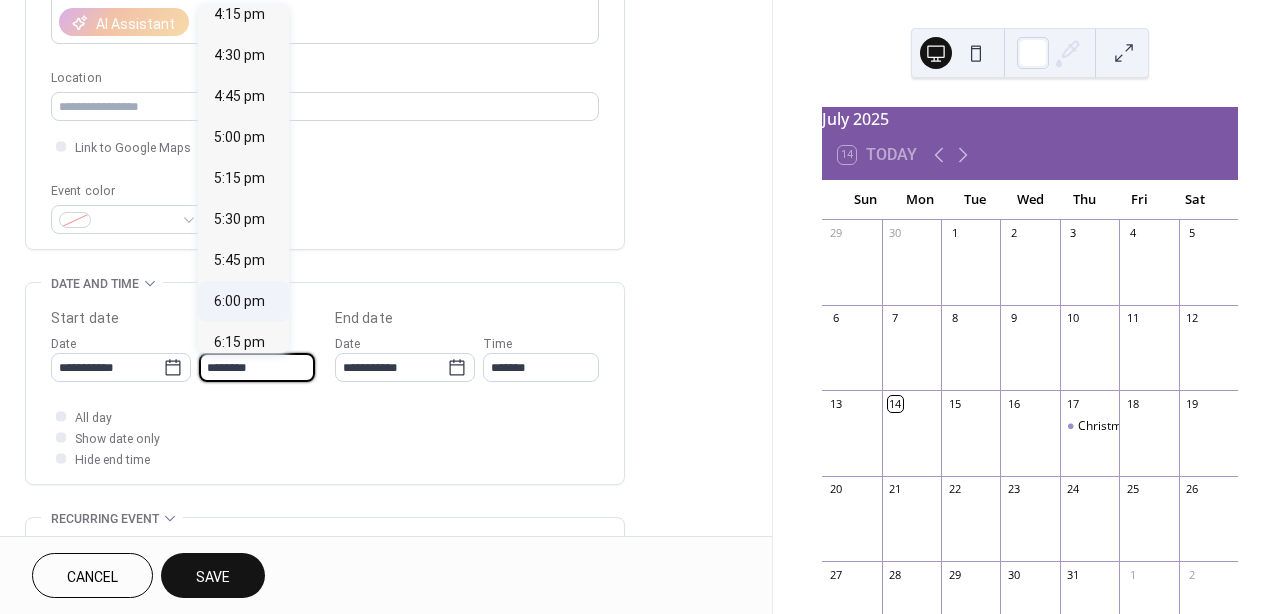 type on "*******" 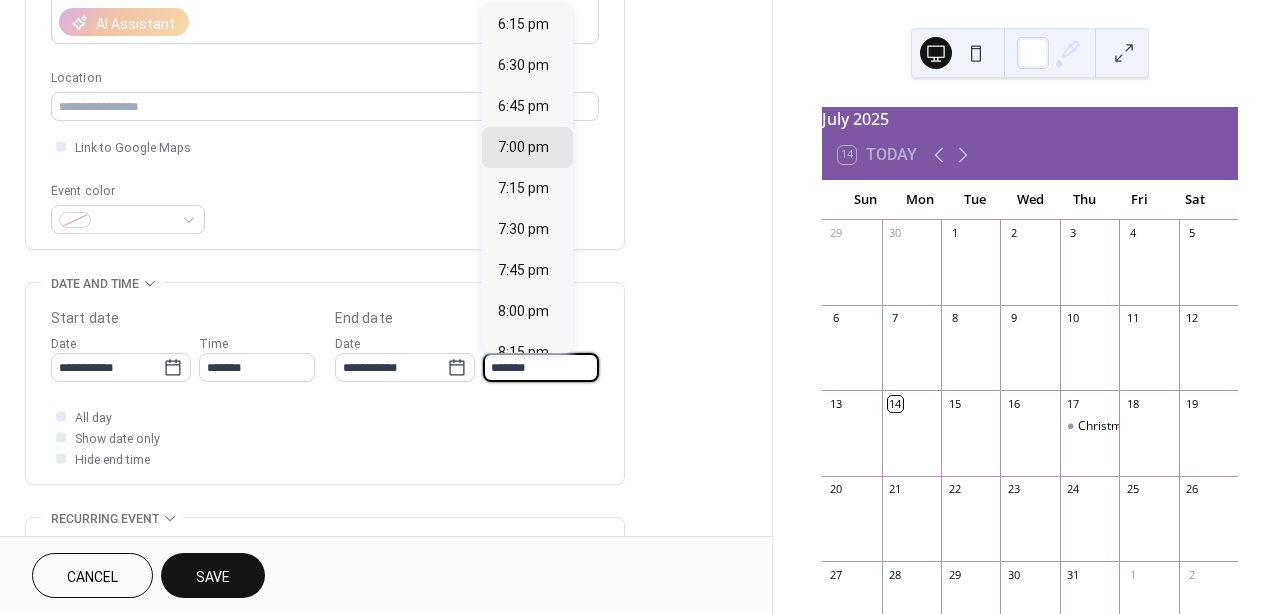 click on "*******" at bounding box center [541, 367] 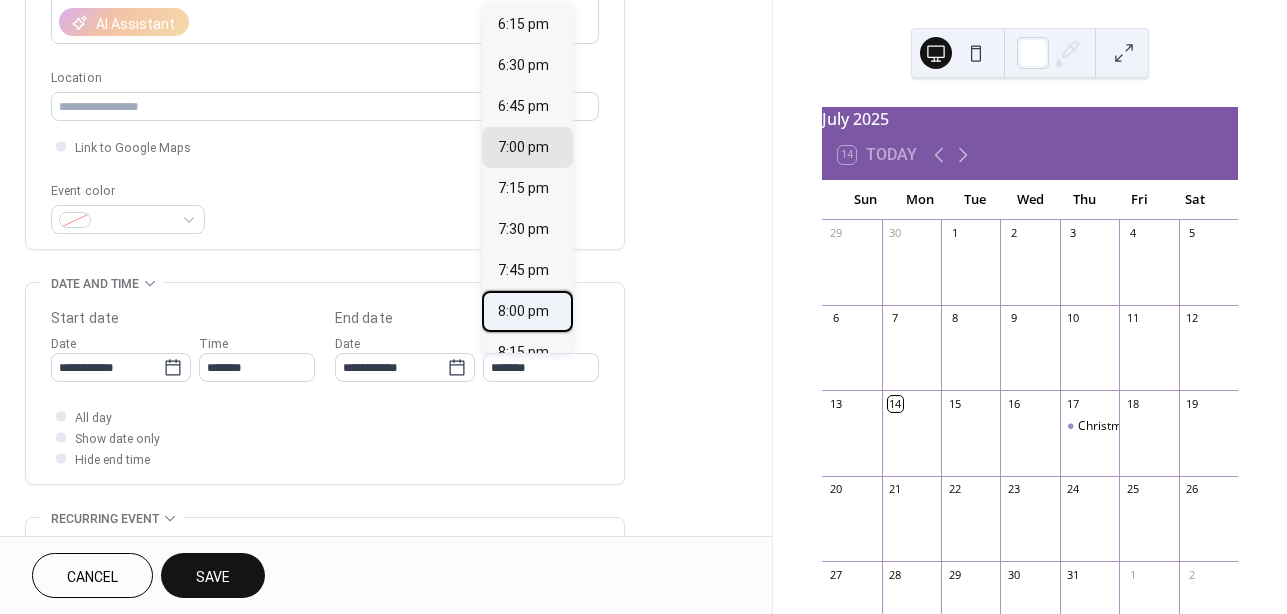 click on "8:00 pm" at bounding box center (523, 311) 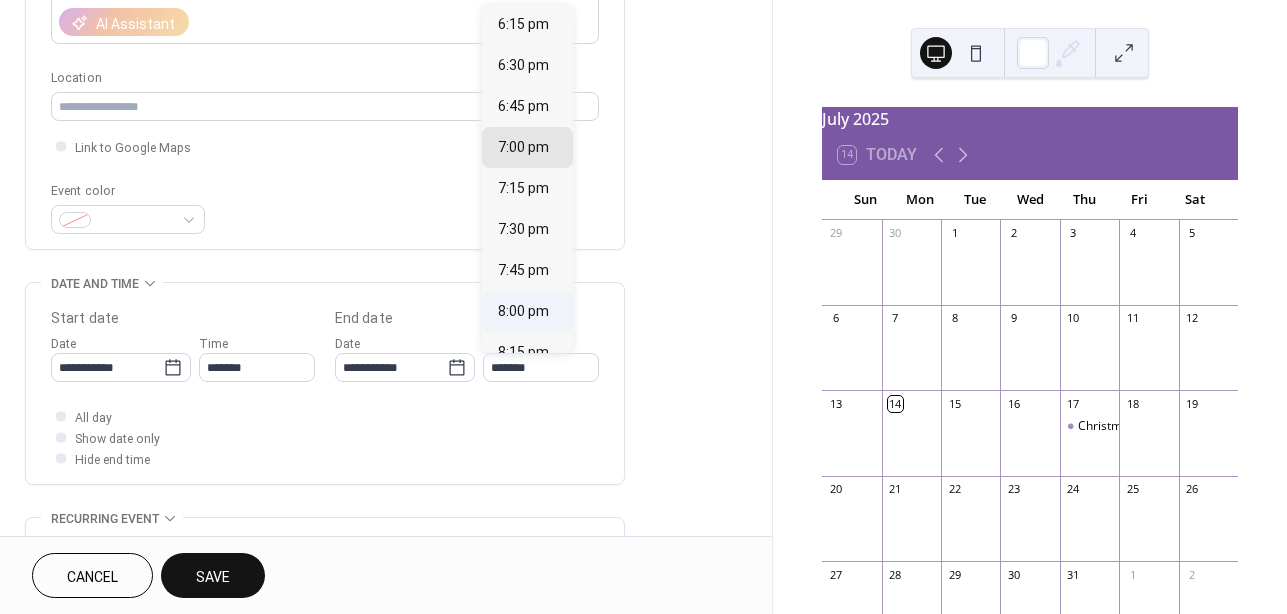 type on "*******" 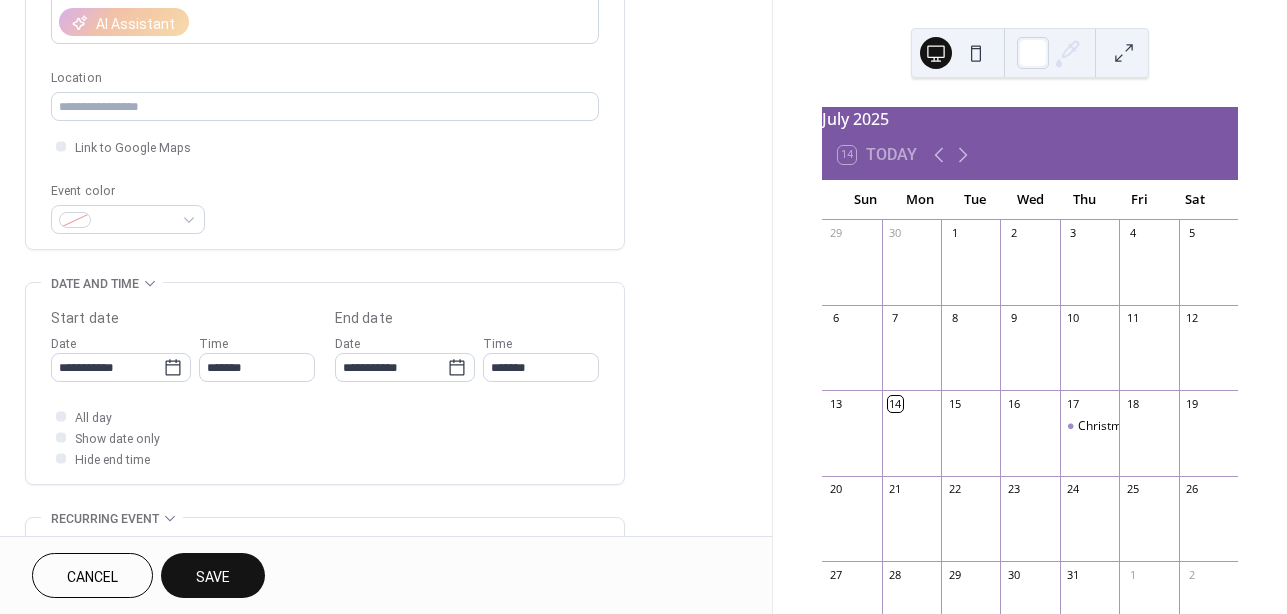 click on "Save" at bounding box center (213, 577) 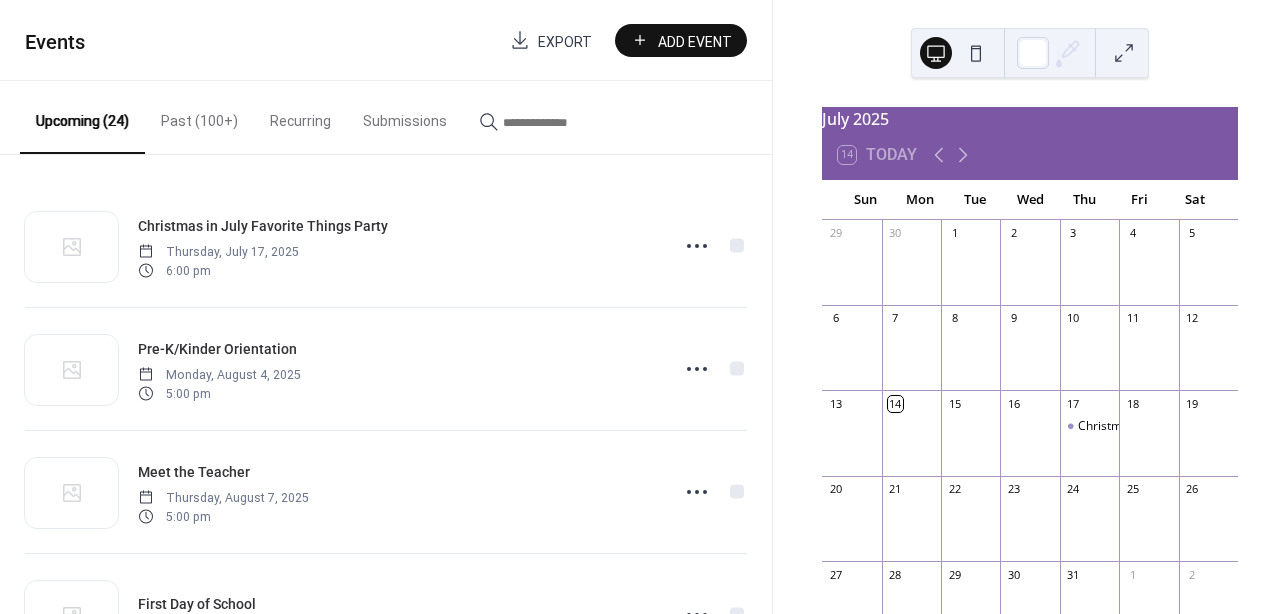 click on "Add Event" at bounding box center [695, 41] 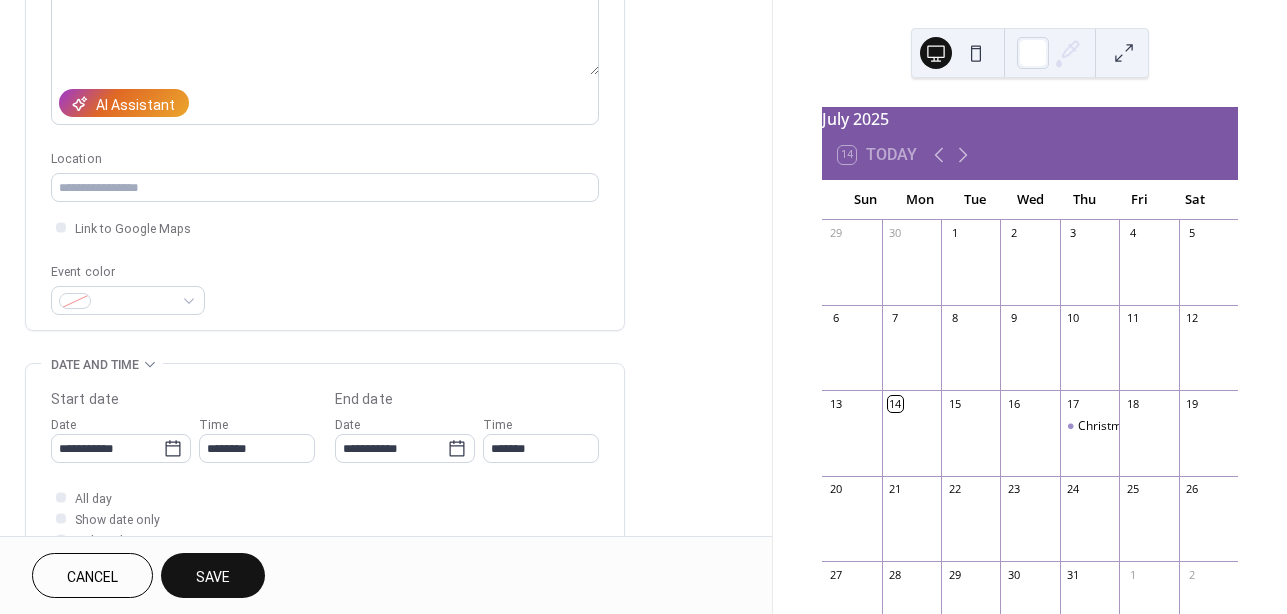 scroll, scrollTop: 294, scrollLeft: 0, axis: vertical 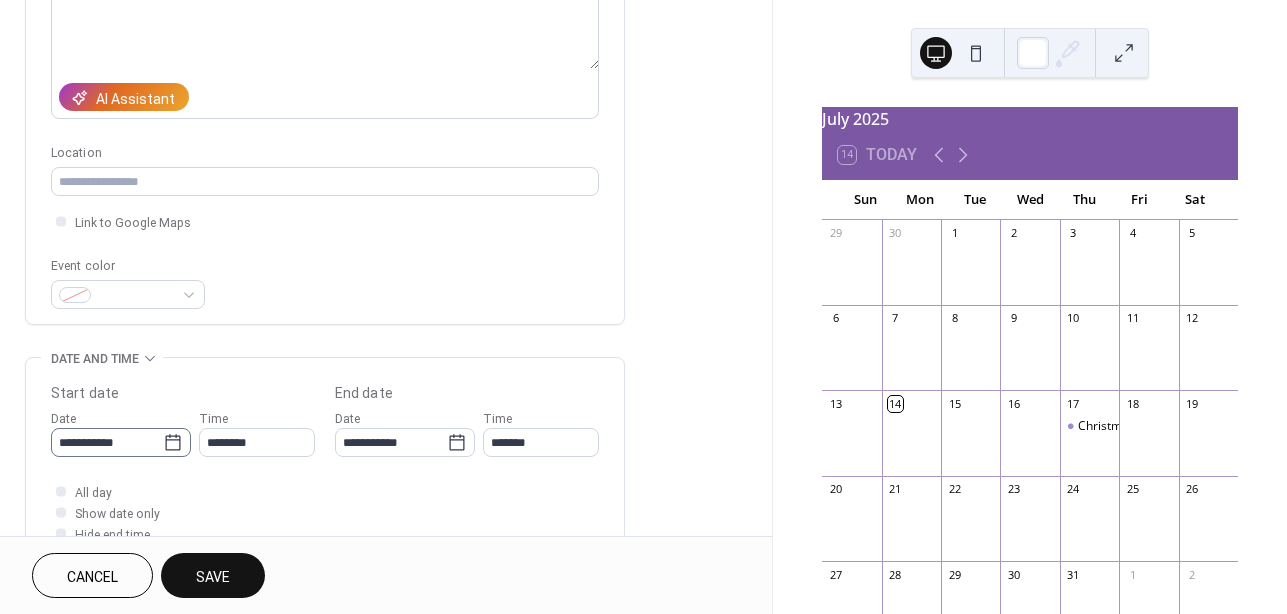 type on "**********" 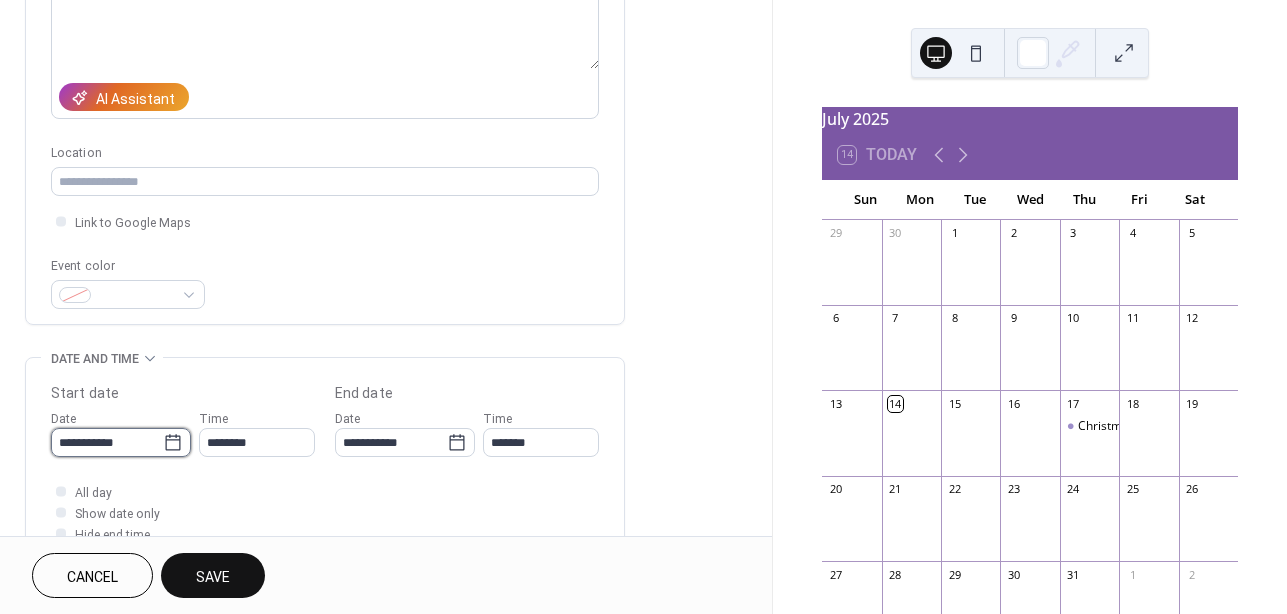 click on "**********" at bounding box center (107, 442) 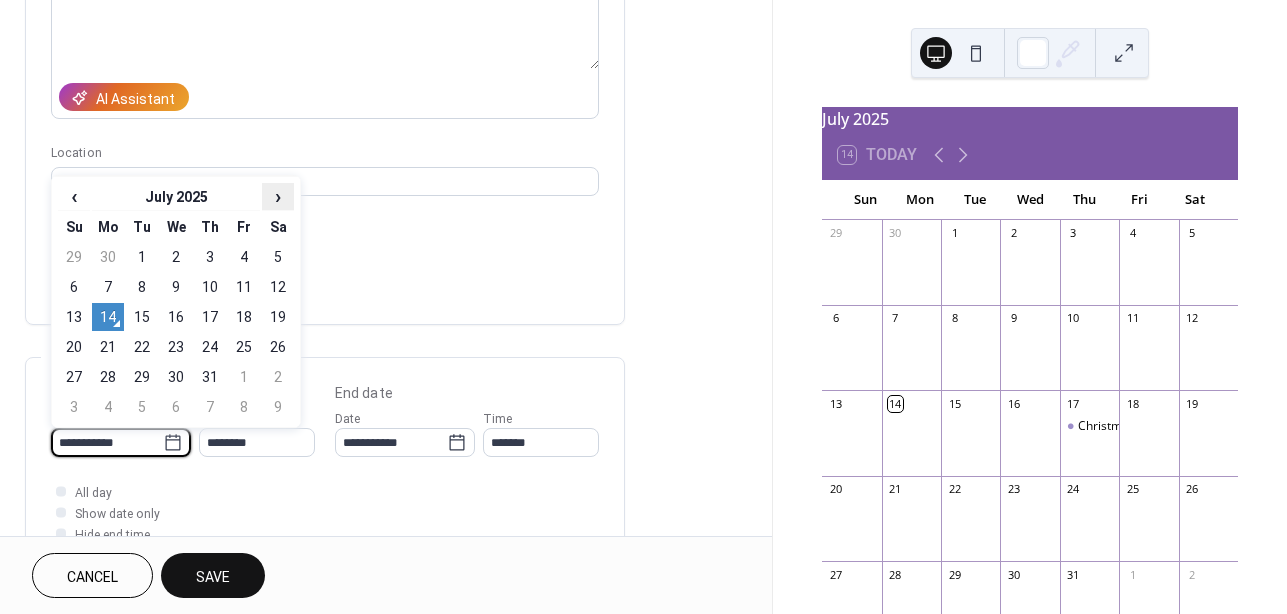 click on "›" at bounding box center [278, 196] 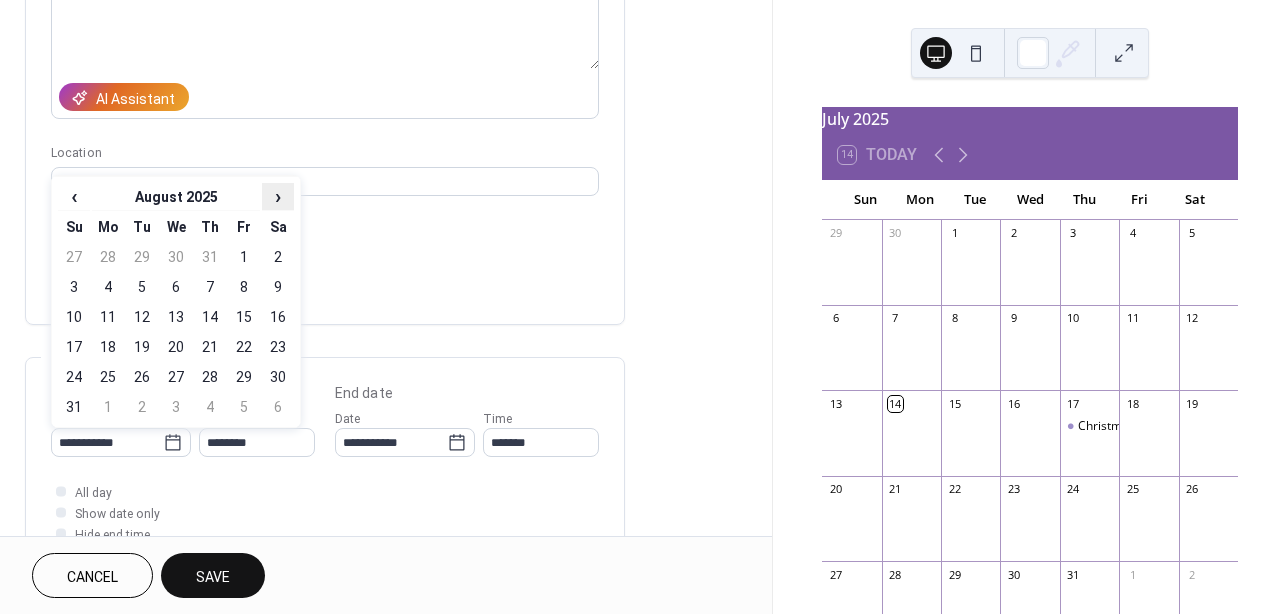 click on "›" at bounding box center [278, 196] 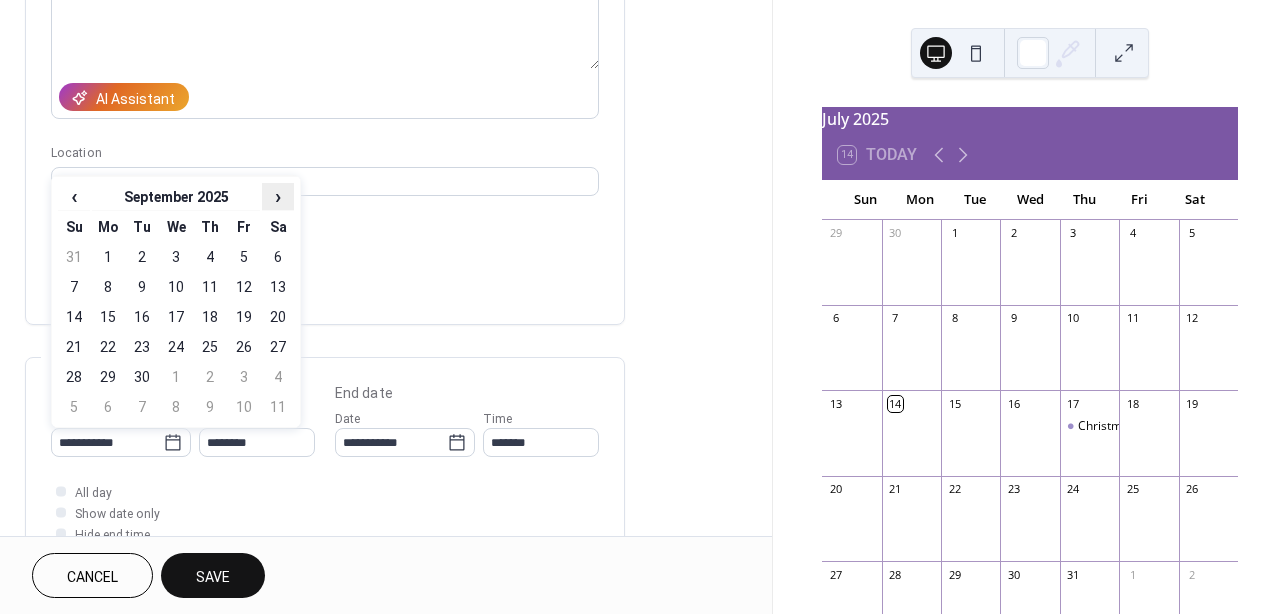 click on "›" at bounding box center (278, 196) 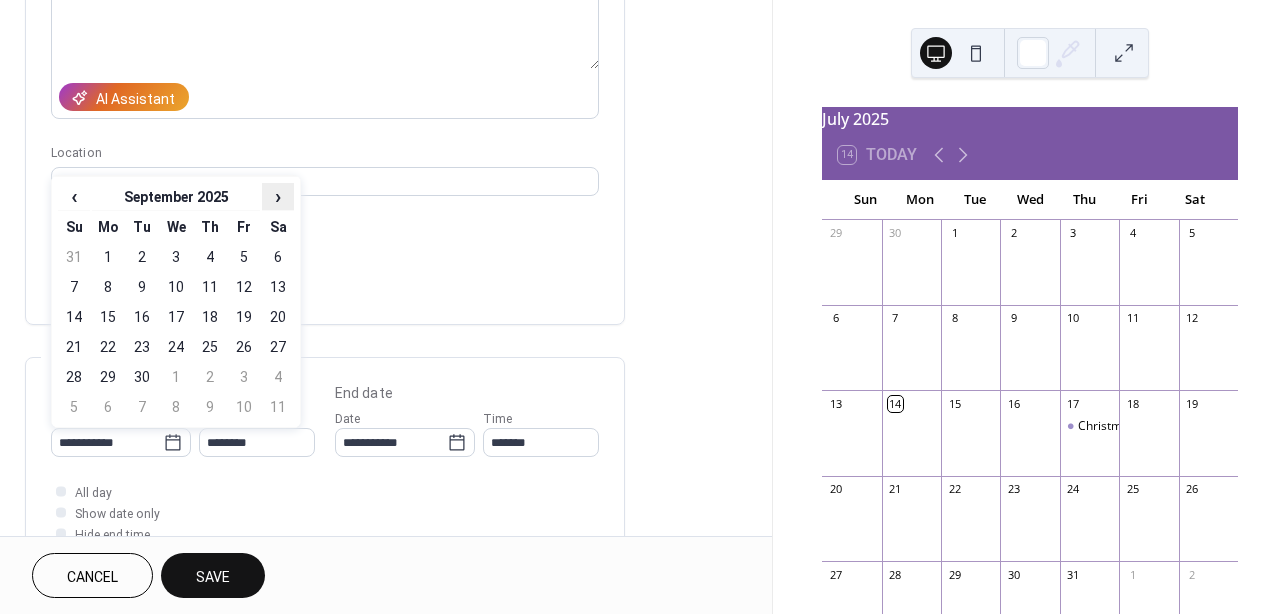 click on "›" at bounding box center (278, 196) 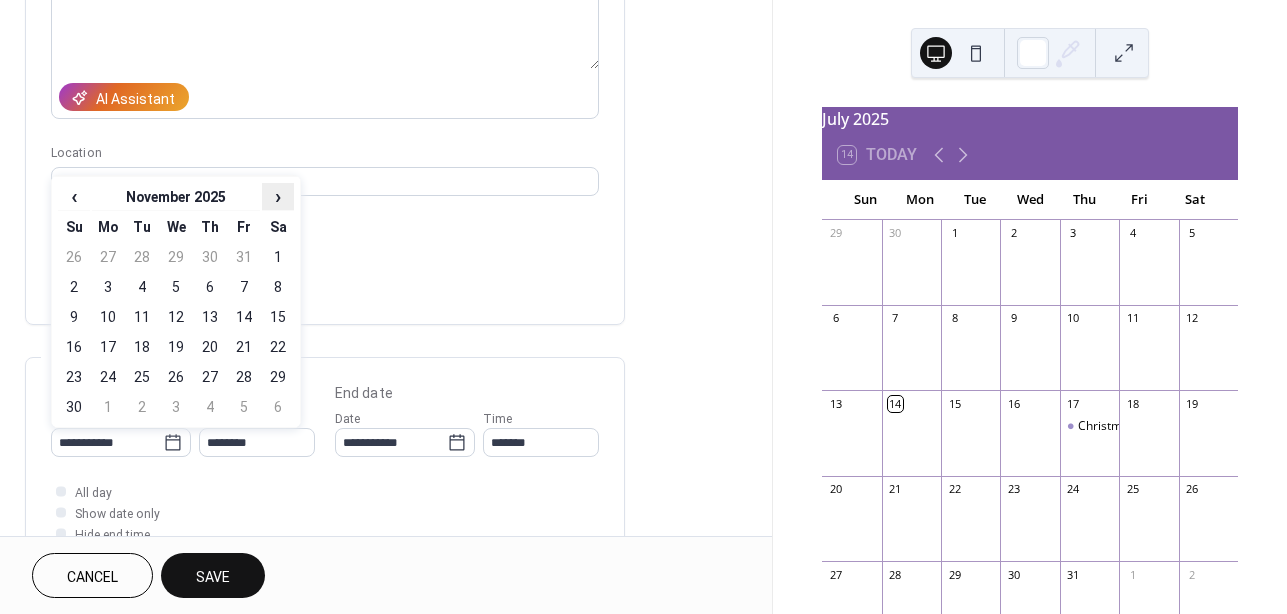 click on "›" at bounding box center [278, 196] 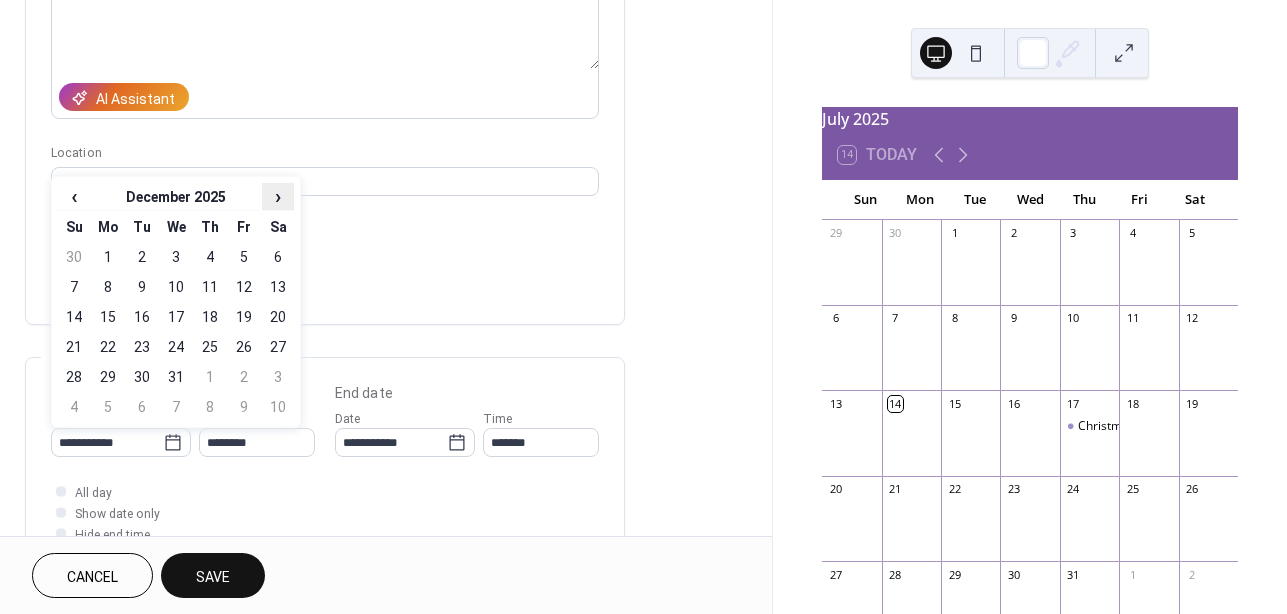 click on "›" at bounding box center (278, 196) 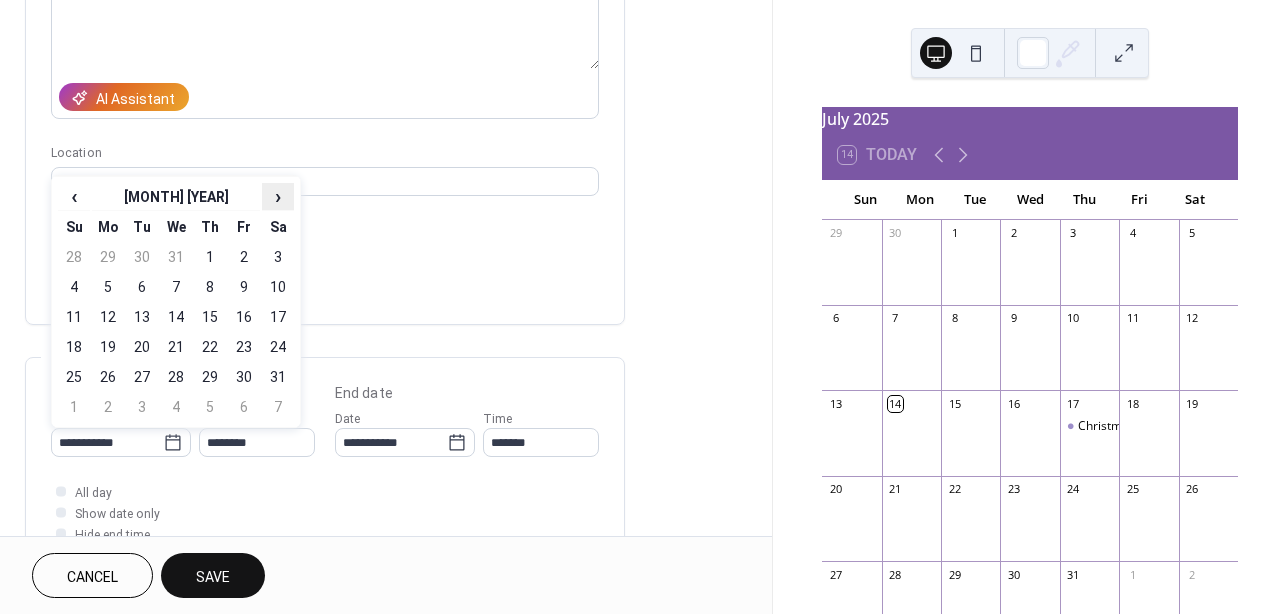 click on "›" at bounding box center [278, 196] 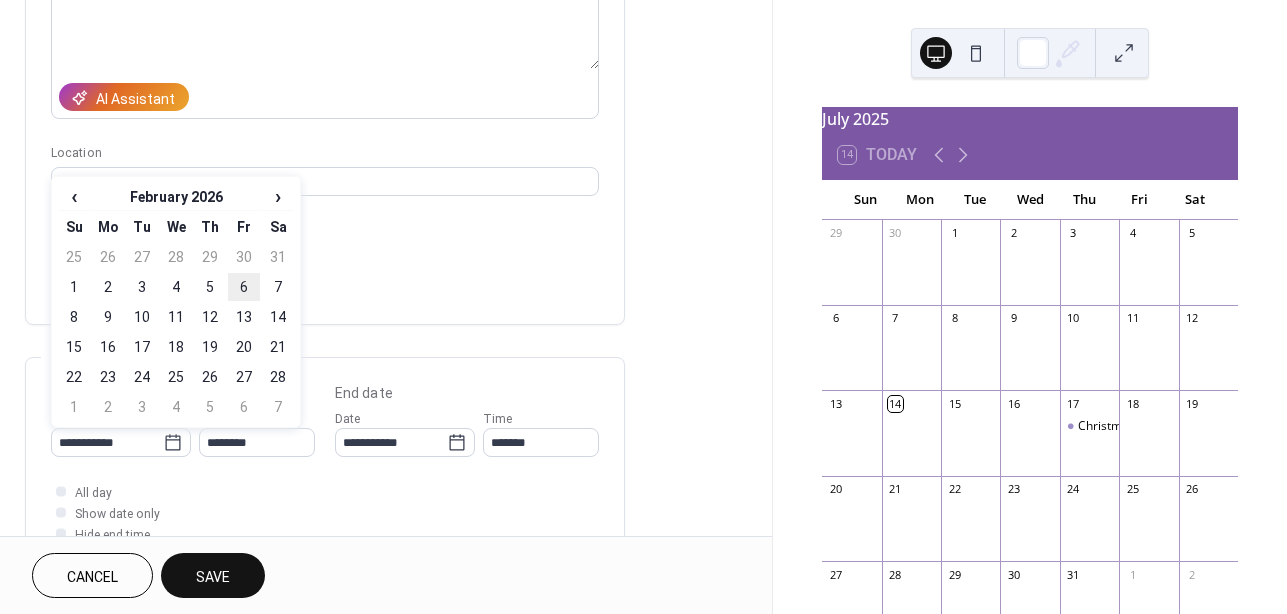 click on "6" at bounding box center [244, 287] 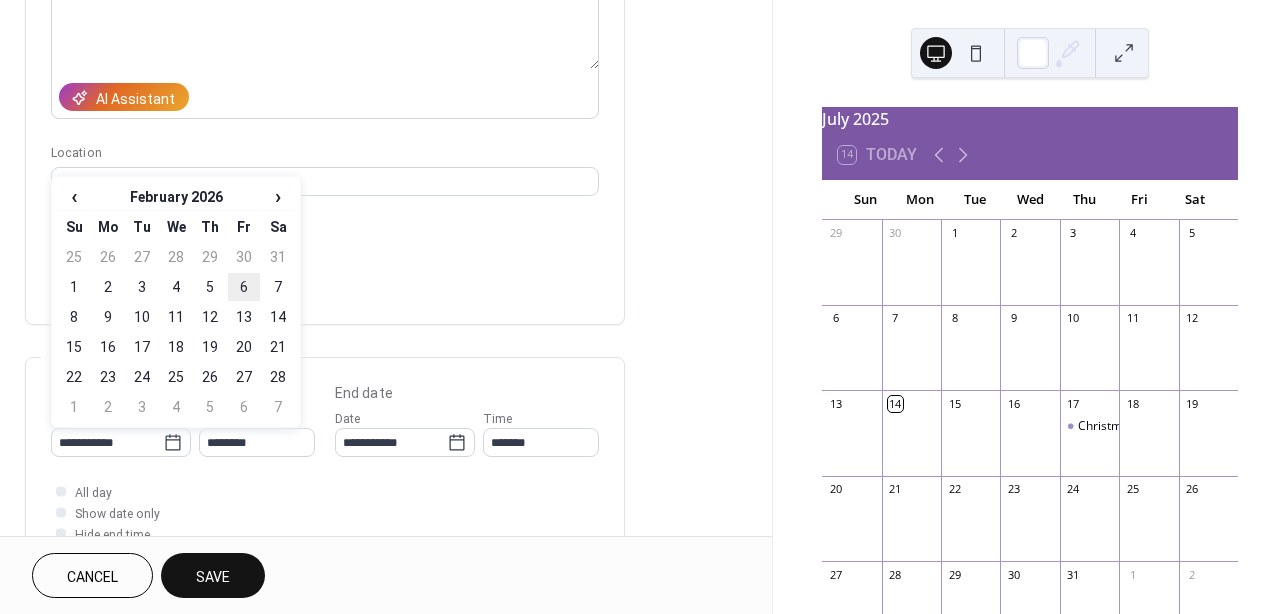 type on "**********" 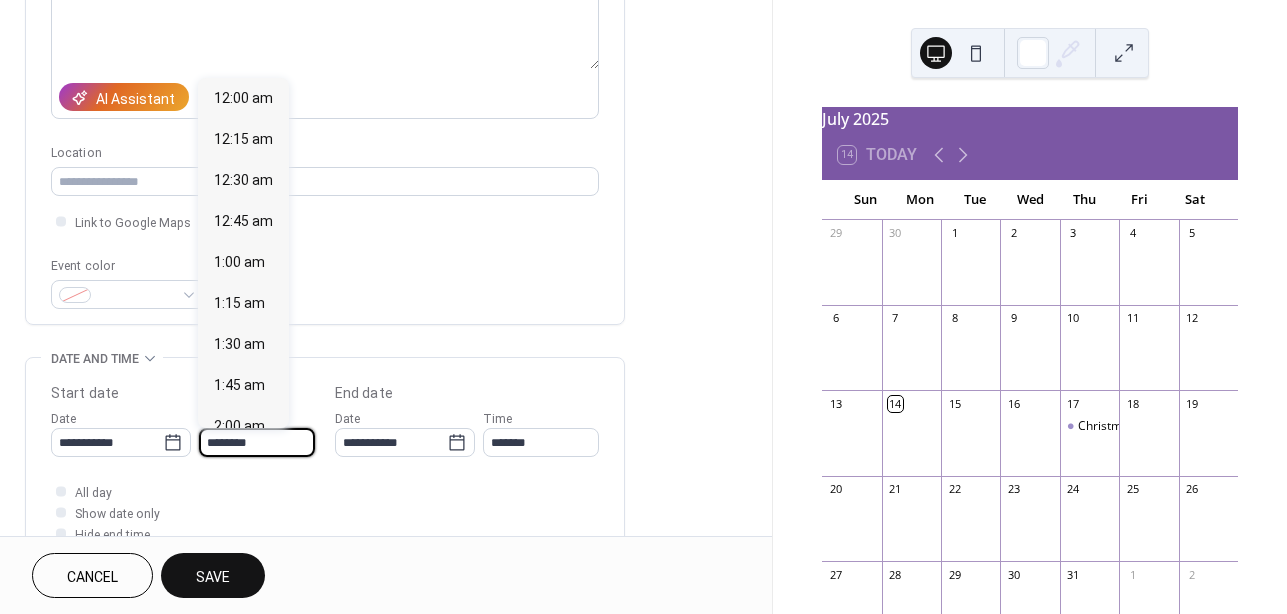 click on "********" at bounding box center [257, 442] 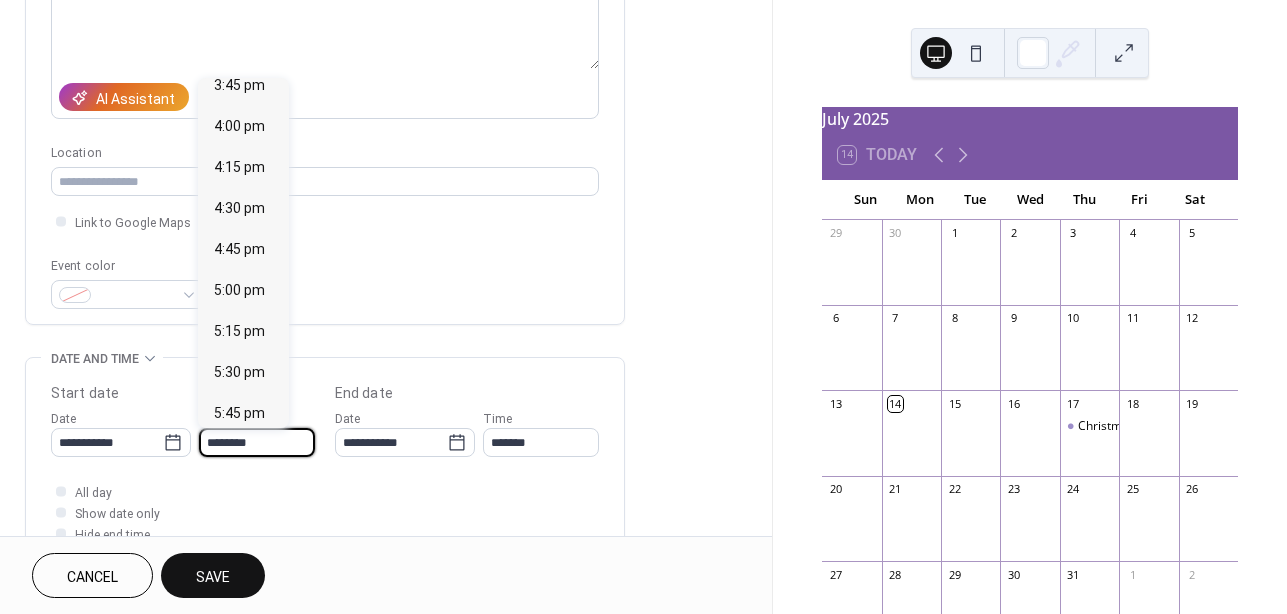 scroll, scrollTop: 2712, scrollLeft: 0, axis: vertical 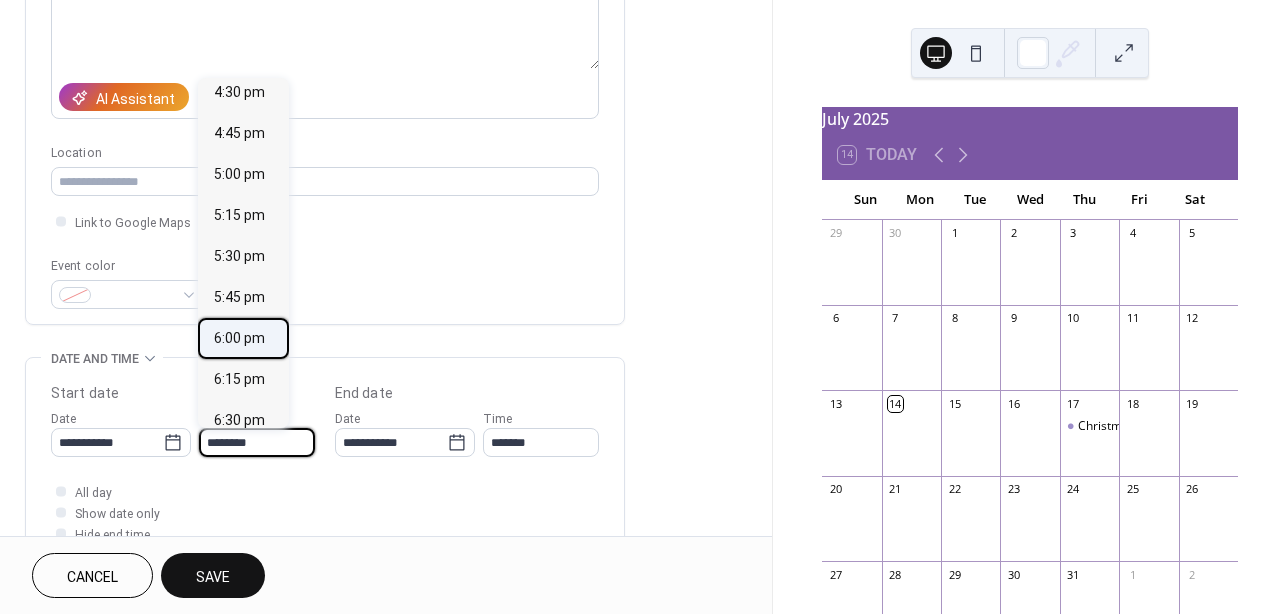 click on "6:00 pm" at bounding box center (239, 338) 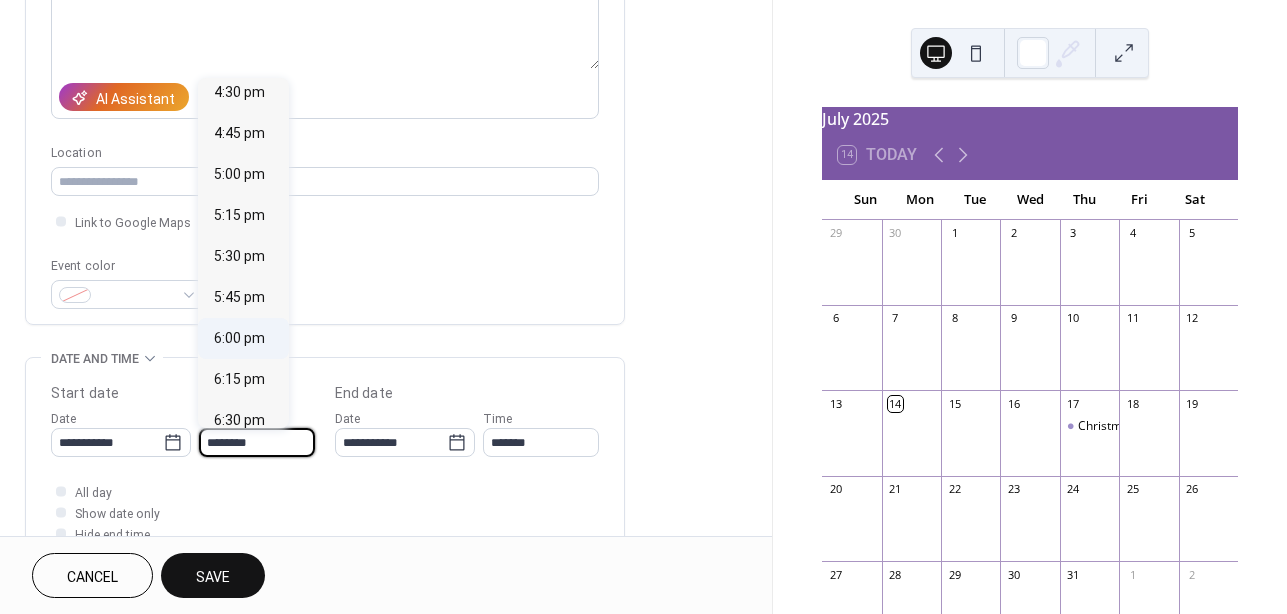 type on "*******" 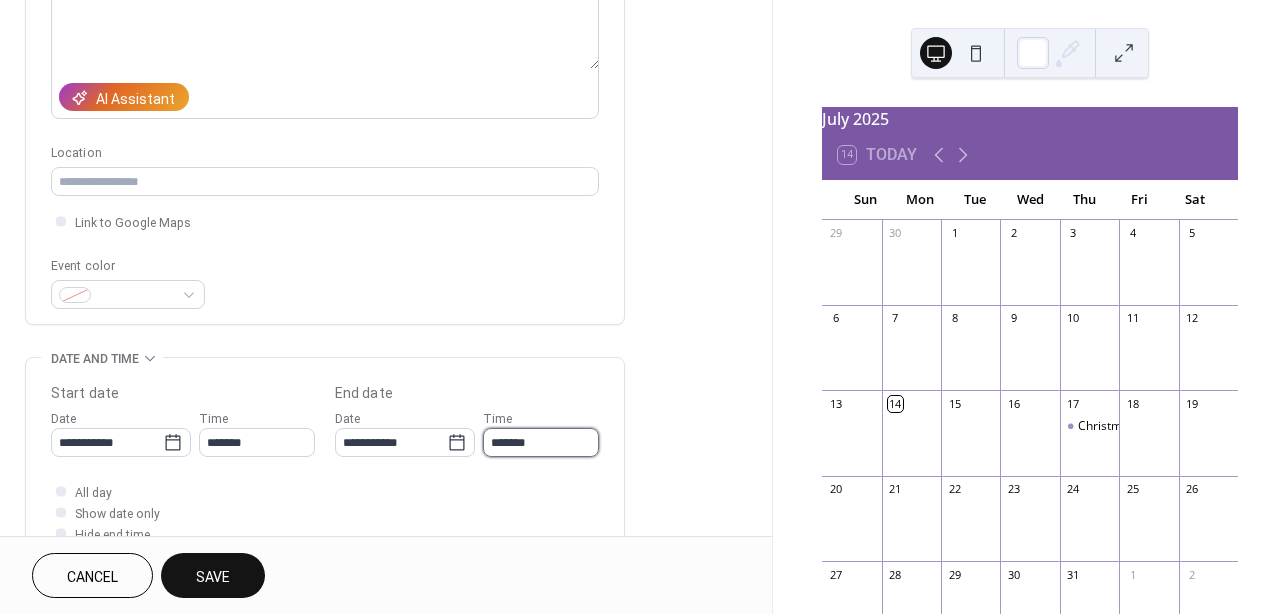 click on "*******" at bounding box center (541, 442) 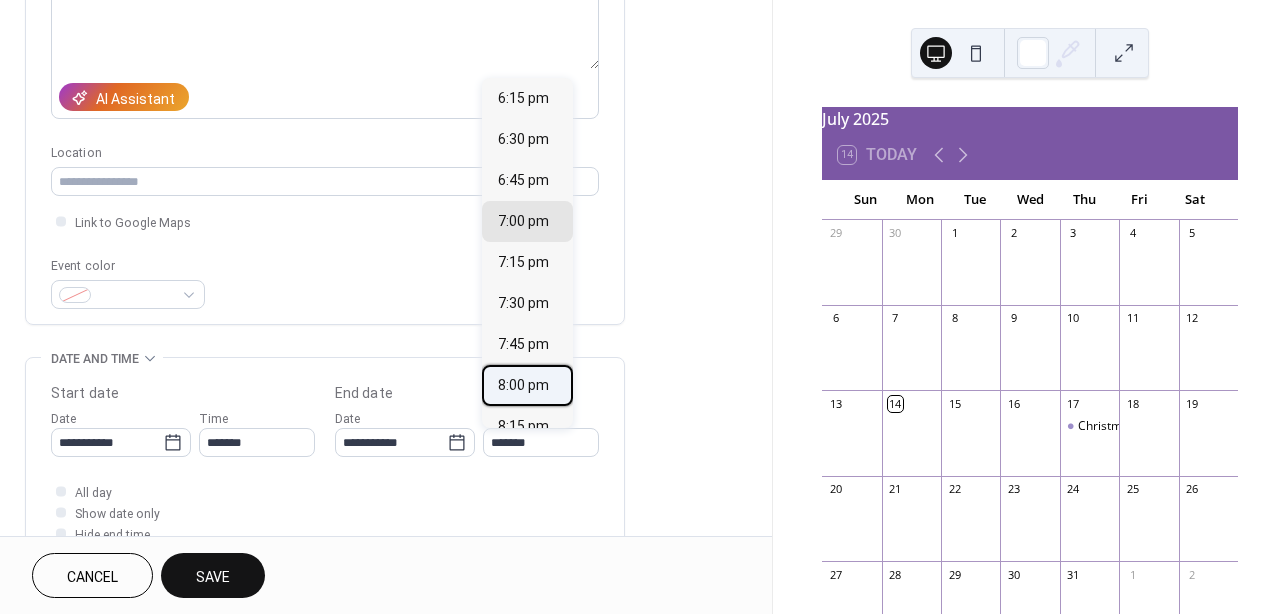 click on "8:00 pm" at bounding box center (527, 385) 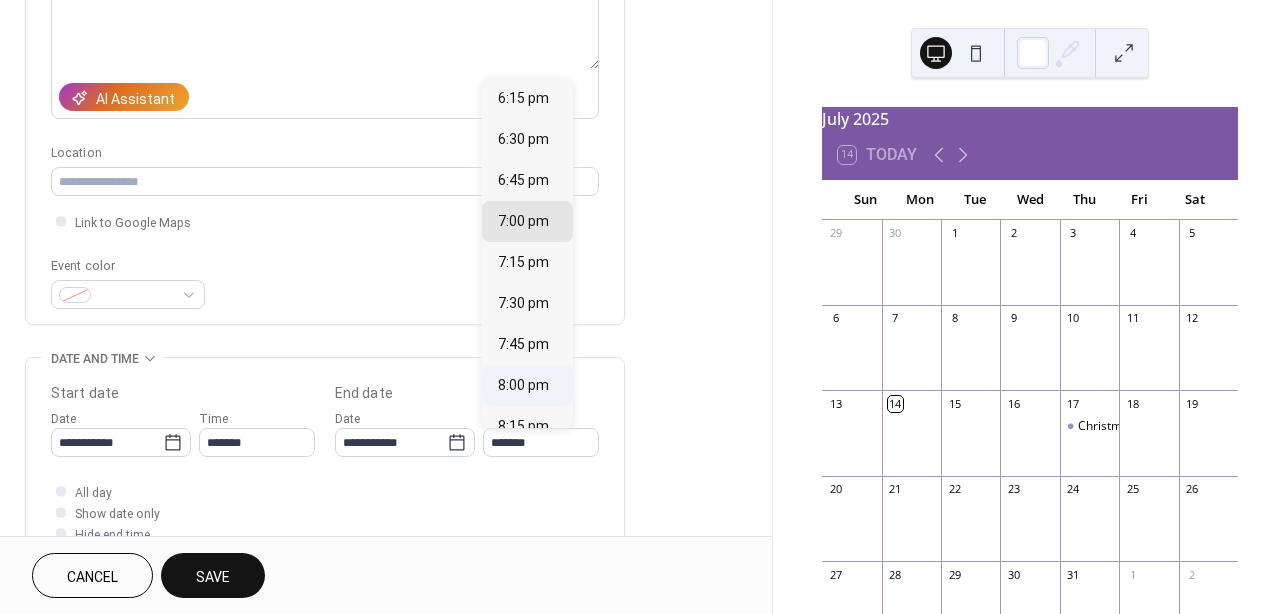 type on "*******" 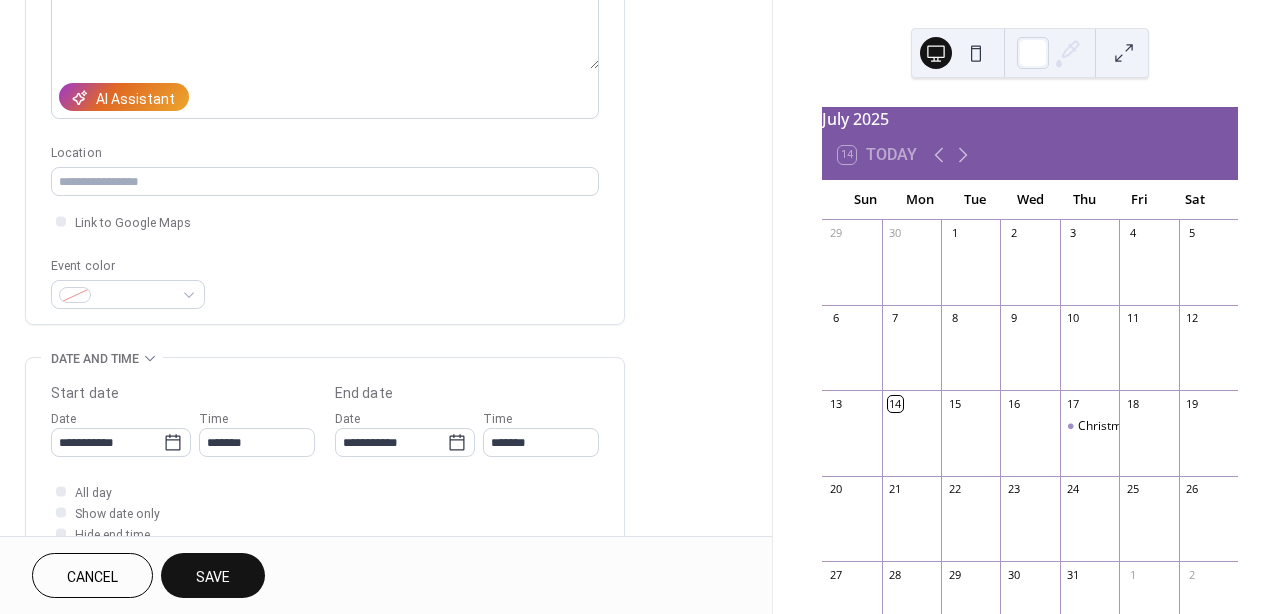 click on "Save" at bounding box center (213, 575) 